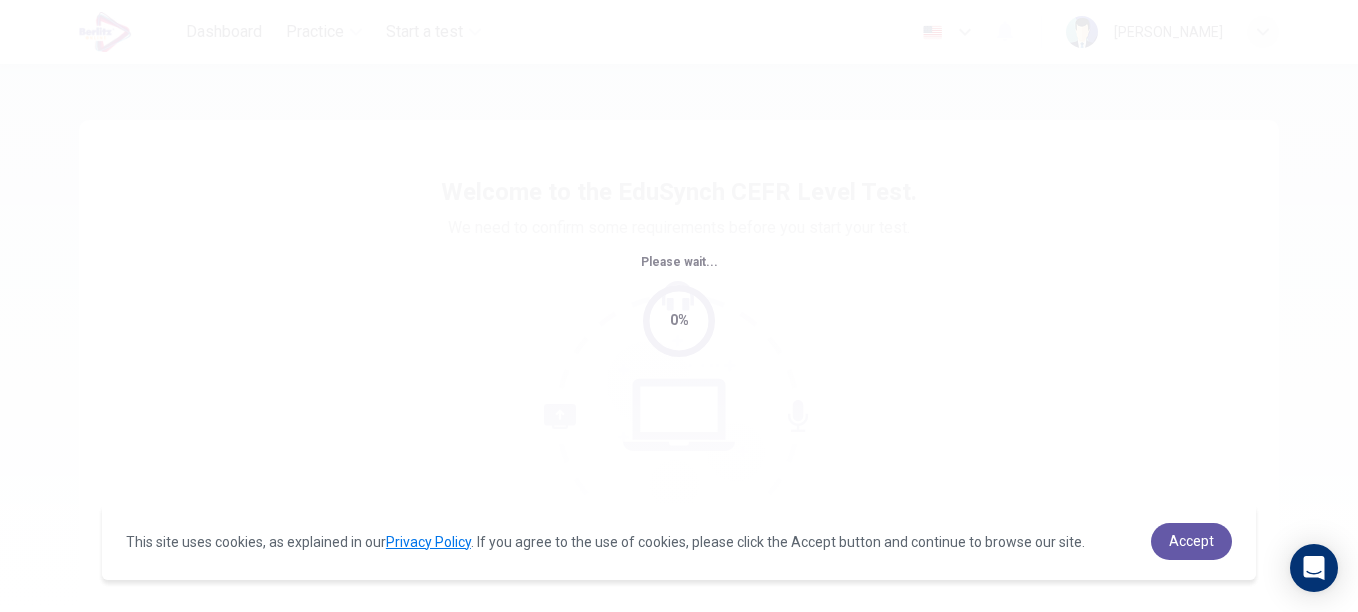 scroll, scrollTop: 0, scrollLeft: 0, axis: both 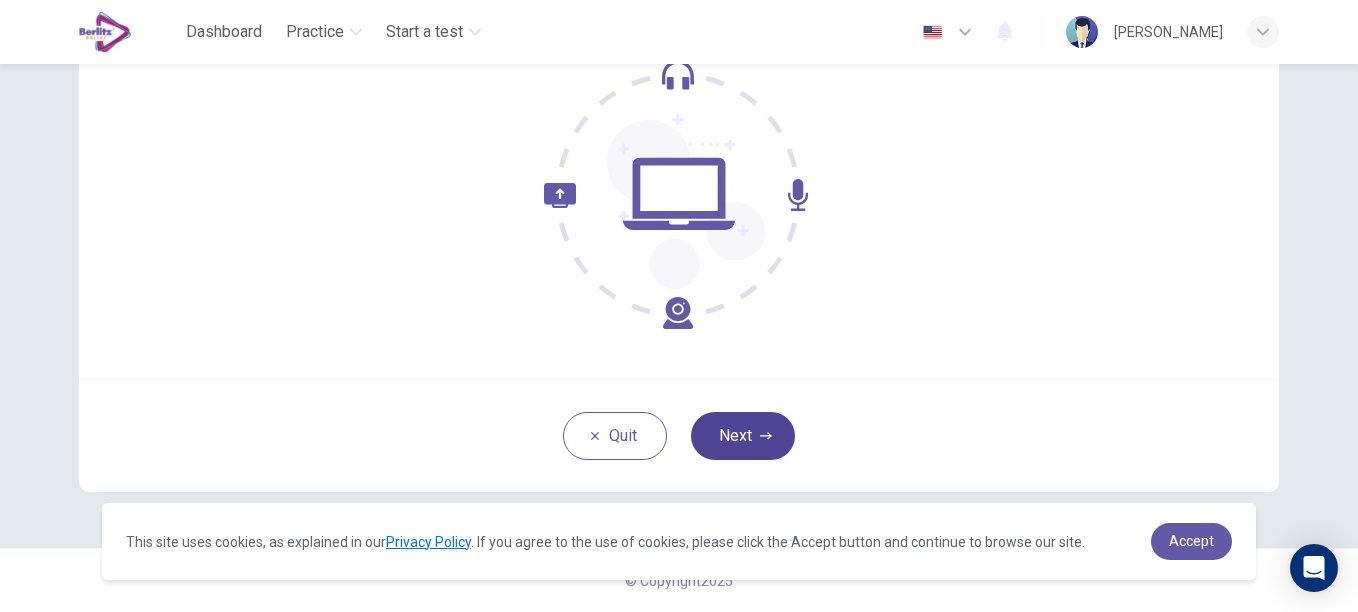 click on "Next" at bounding box center [743, 436] 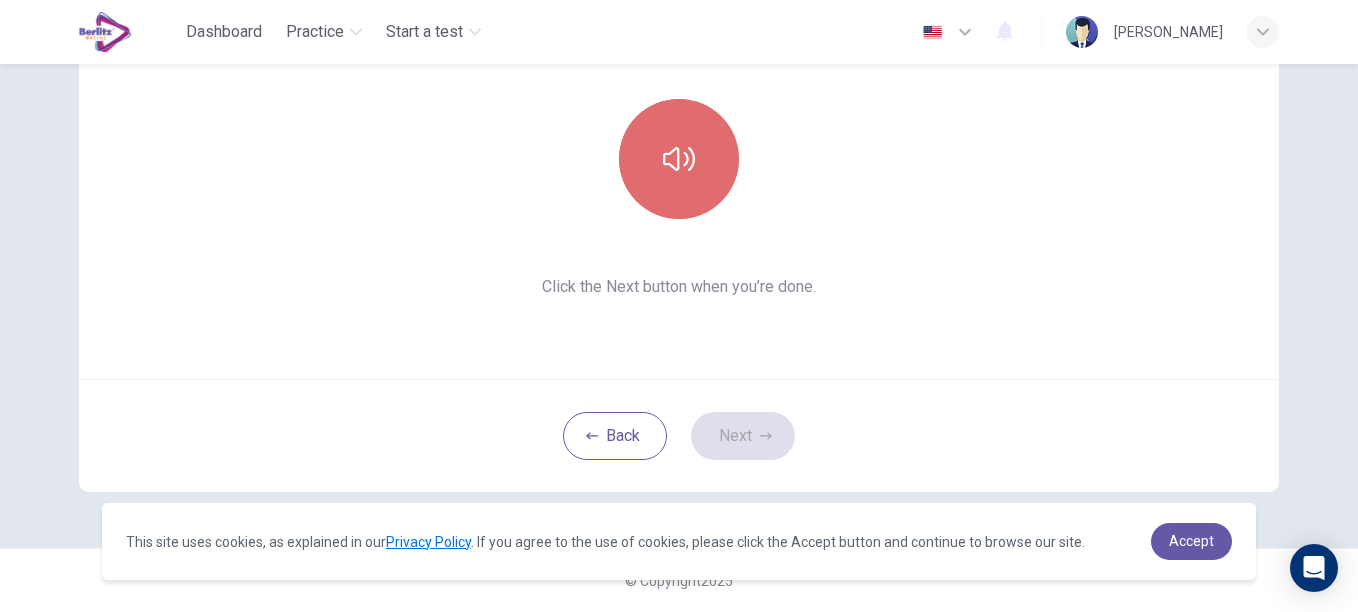 click at bounding box center (679, 159) 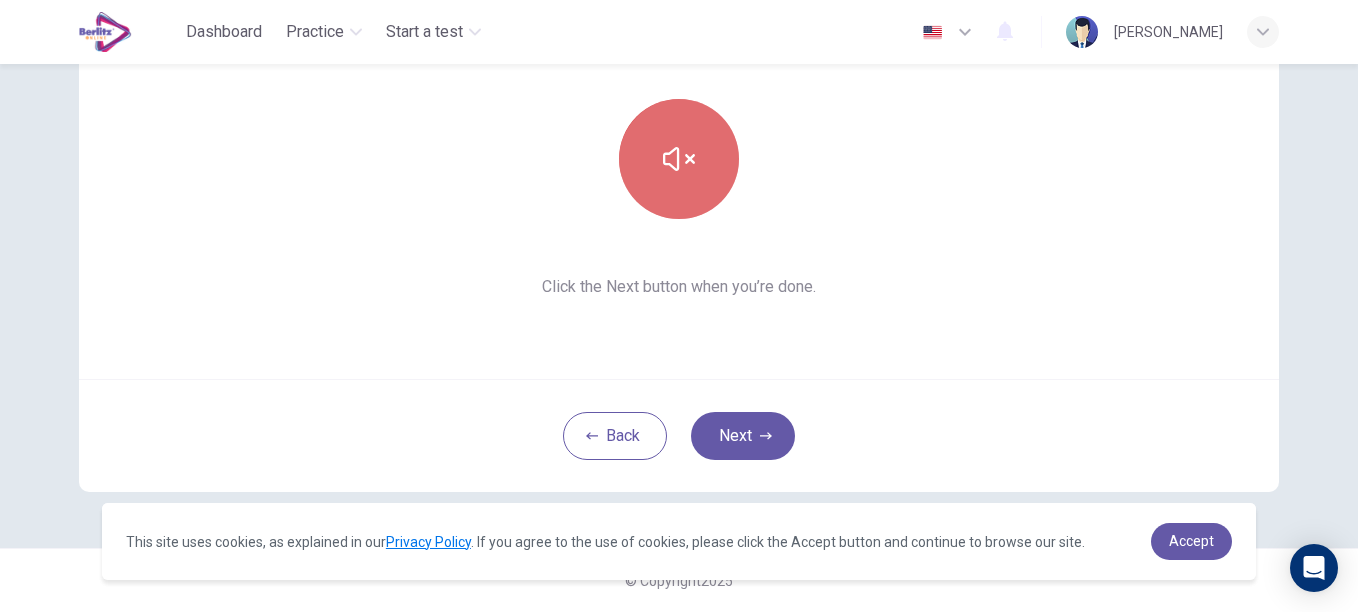 click 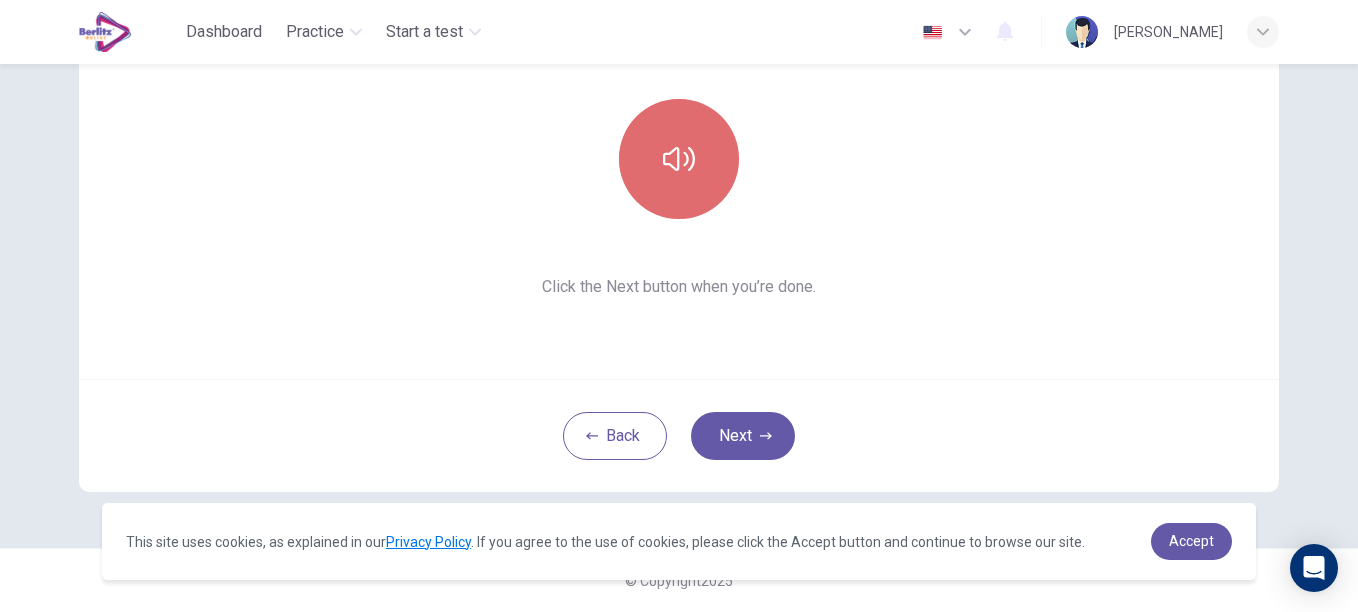 click 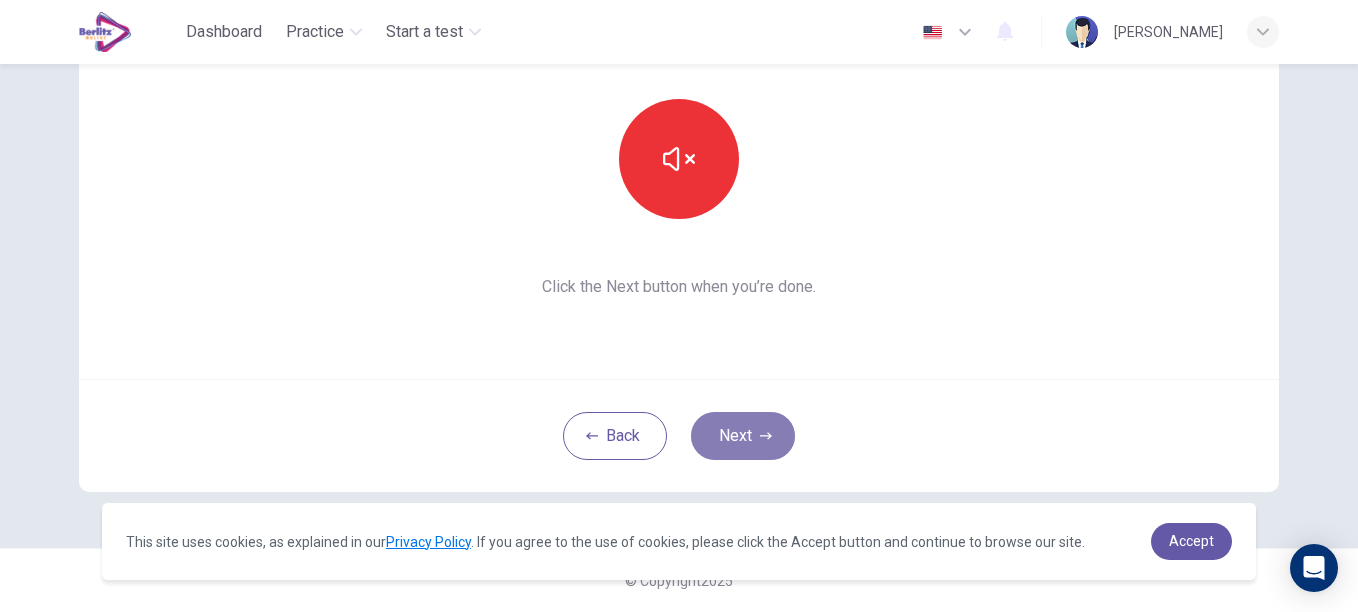 click on "Next" at bounding box center [743, 436] 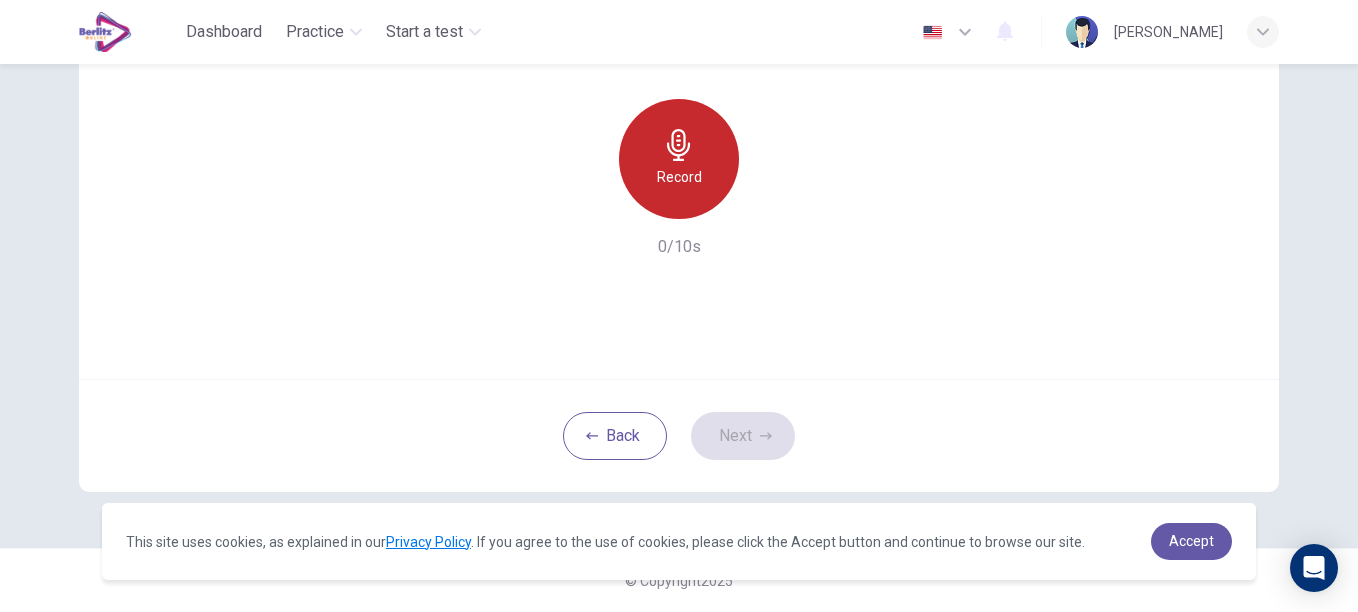 click on "Record" at bounding box center [679, 159] 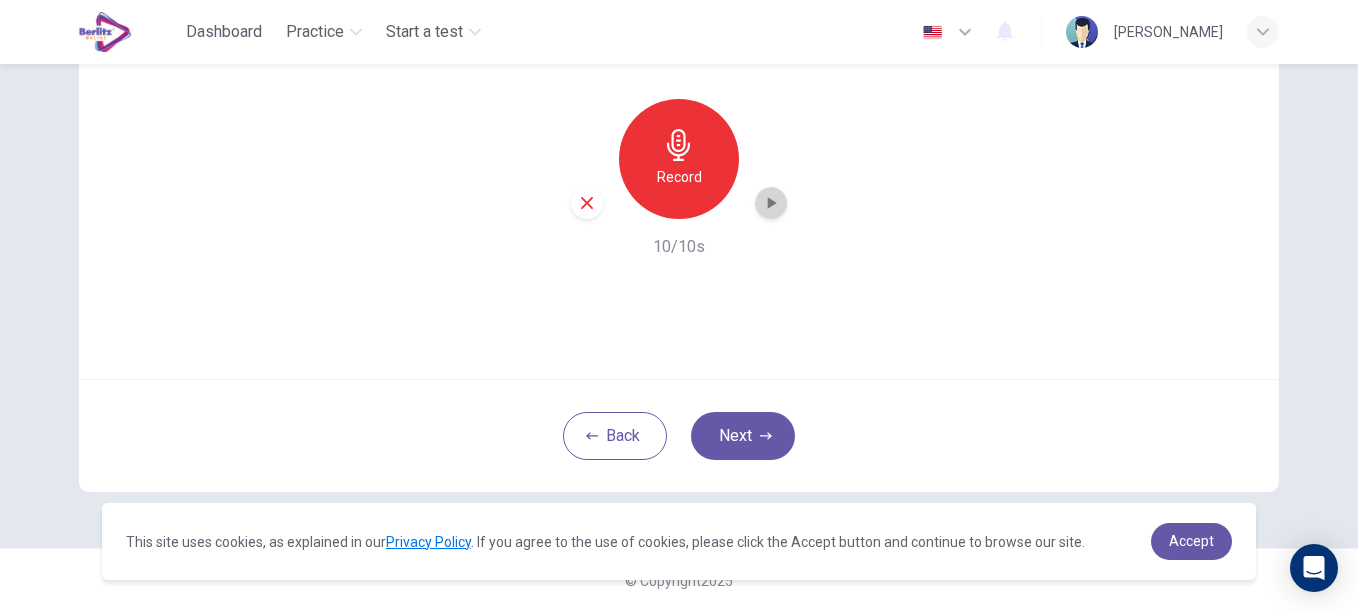 click 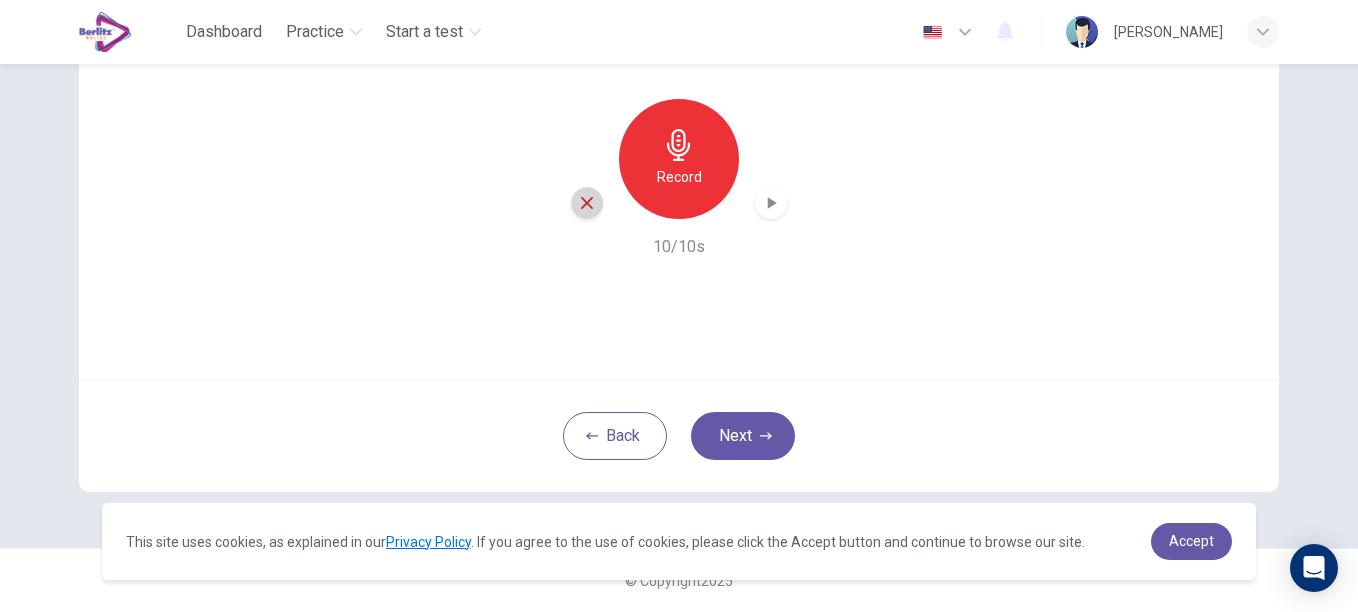 click at bounding box center [587, 203] 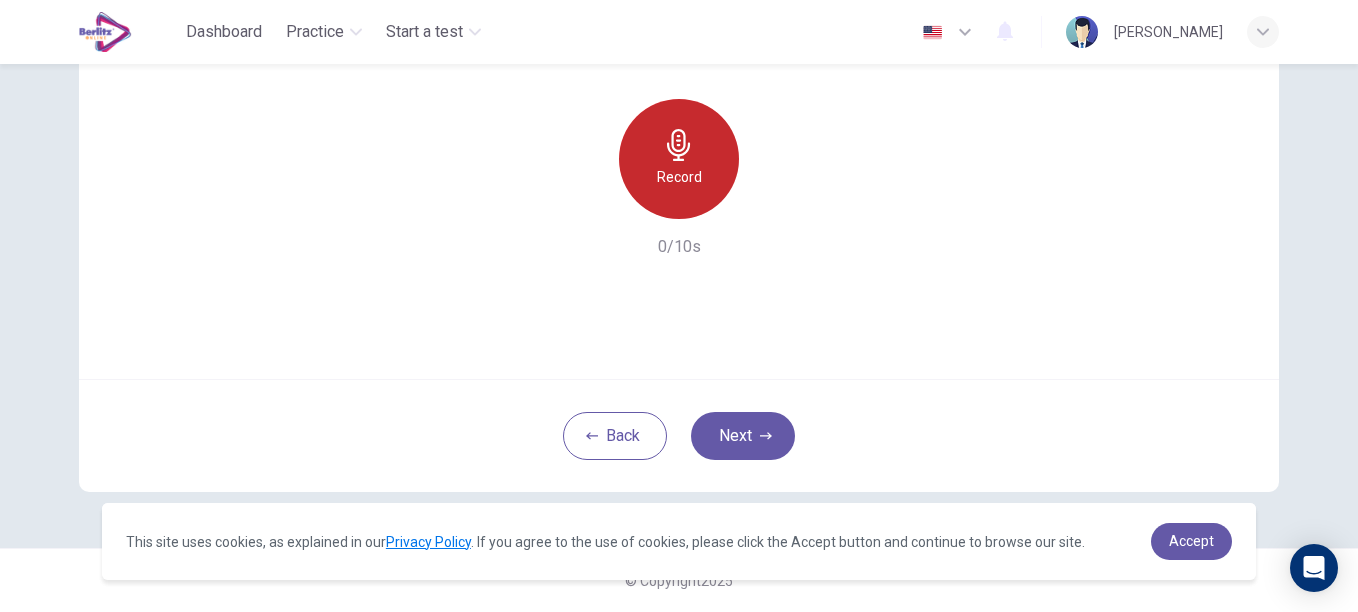 click on "Record" at bounding box center [679, 159] 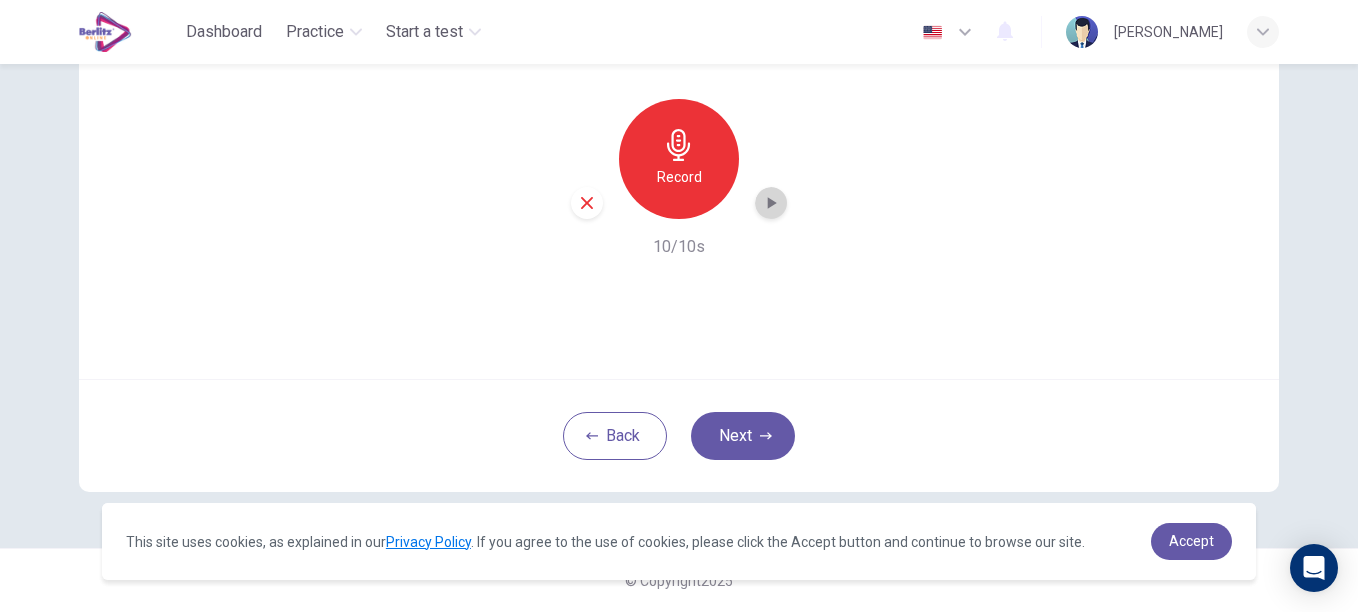 click 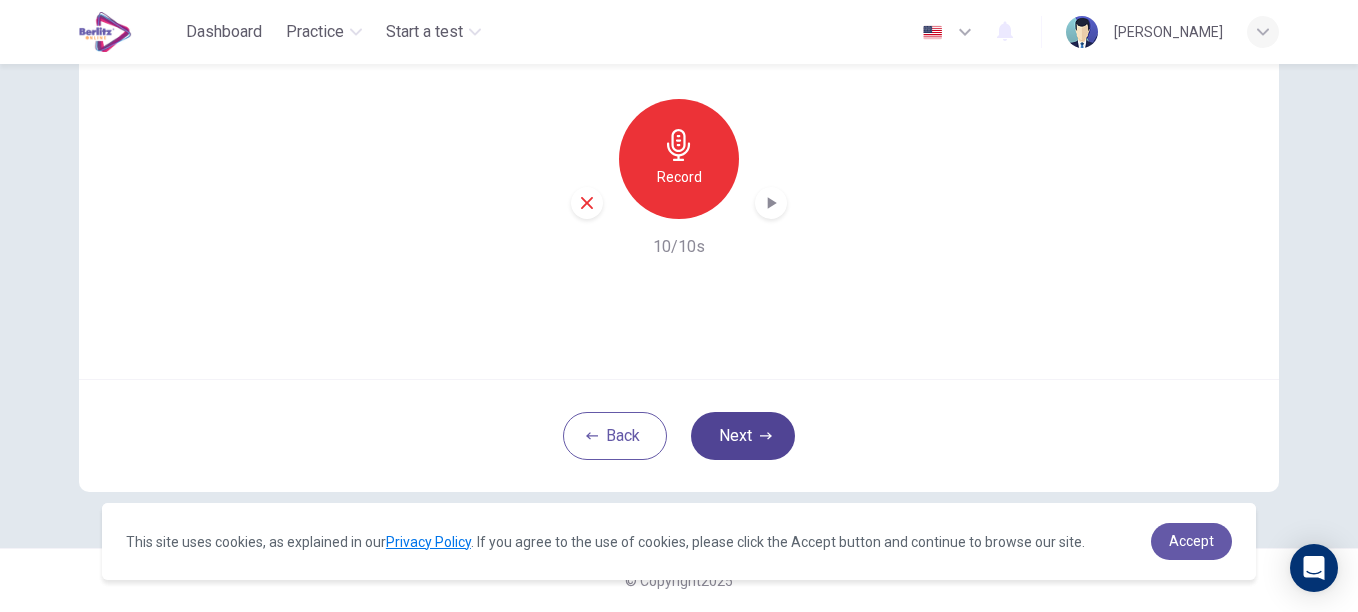 click on "Next" at bounding box center [743, 436] 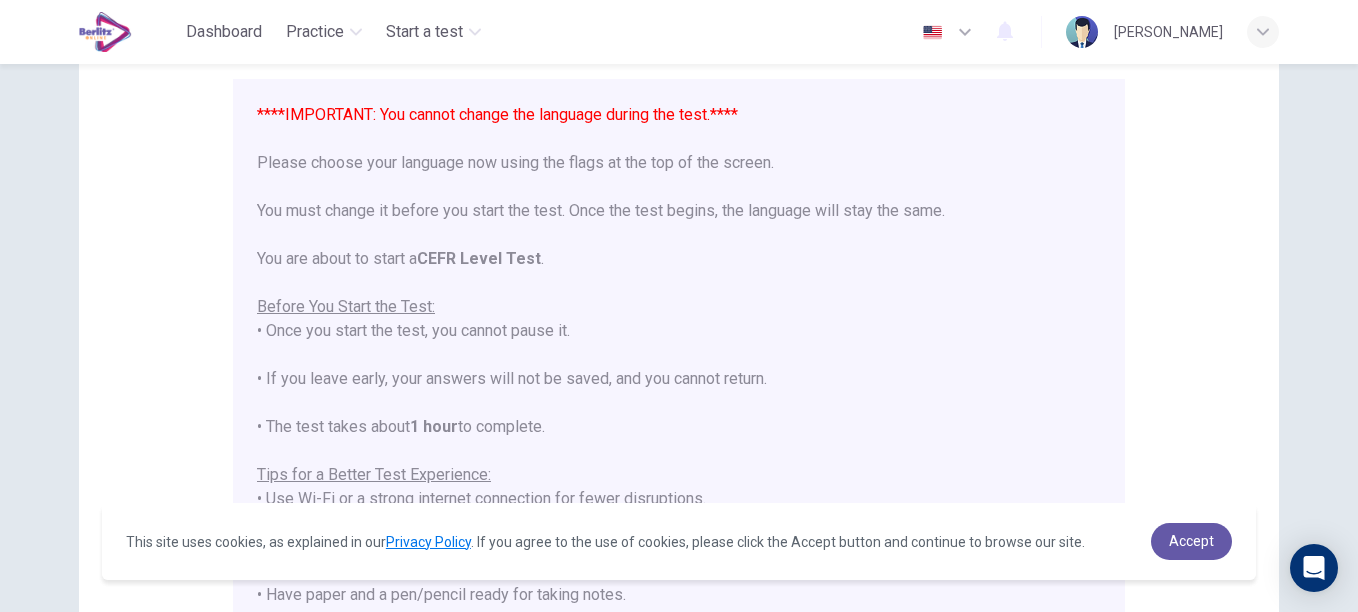 scroll, scrollTop: 178, scrollLeft: 0, axis: vertical 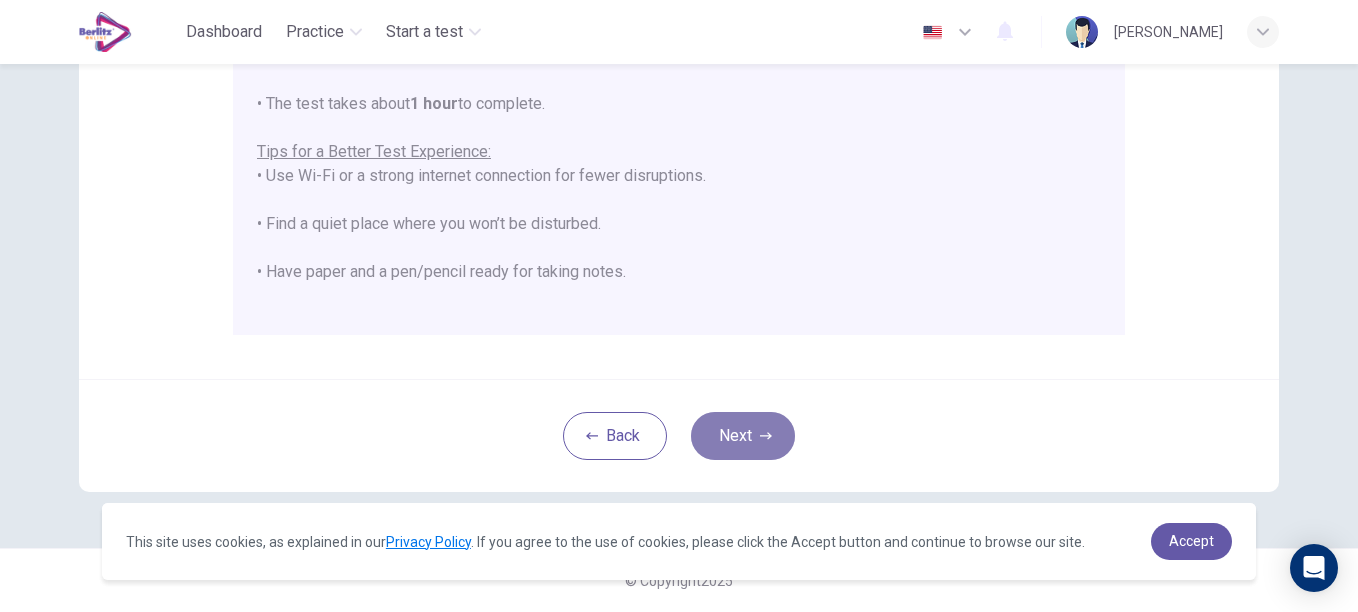 click on "Next" at bounding box center [743, 436] 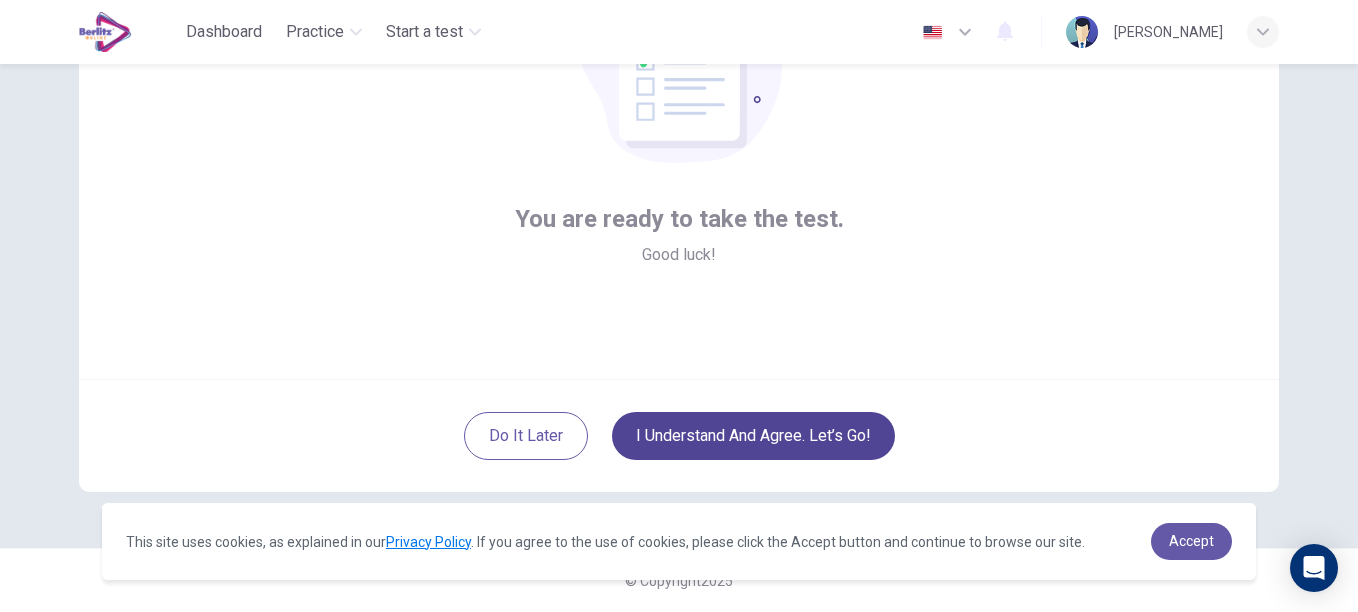 scroll, scrollTop: 221, scrollLeft: 0, axis: vertical 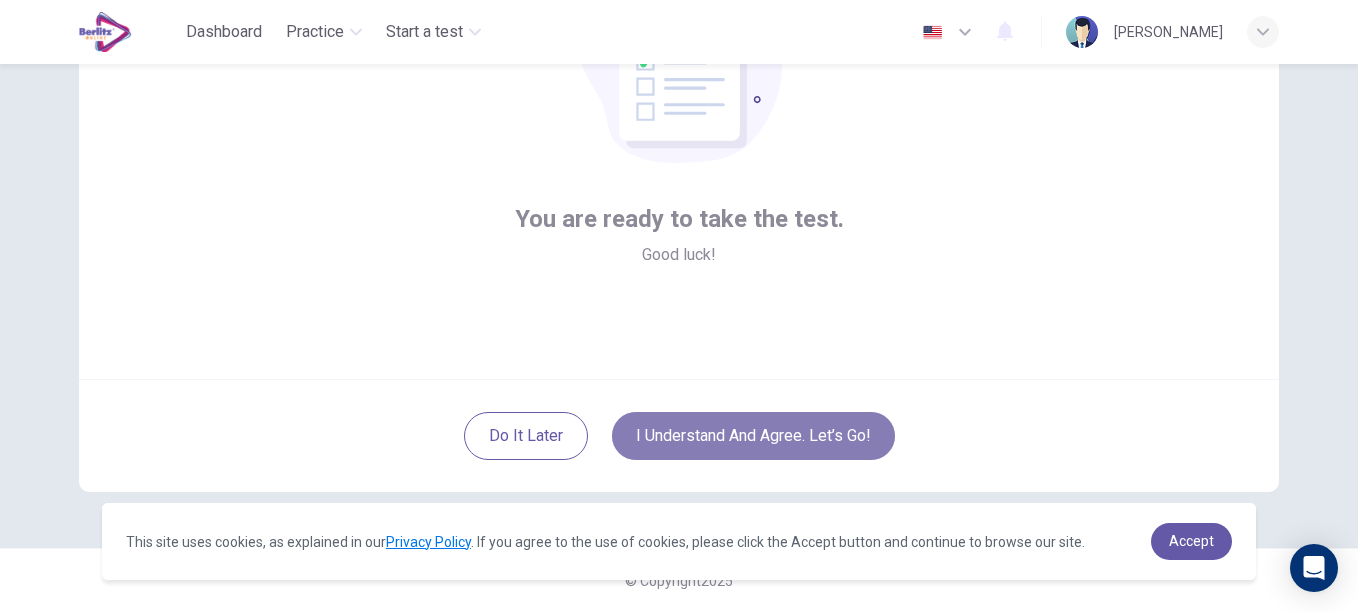 click on "I understand and agree. Let’s go!" at bounding box center (753, 436) 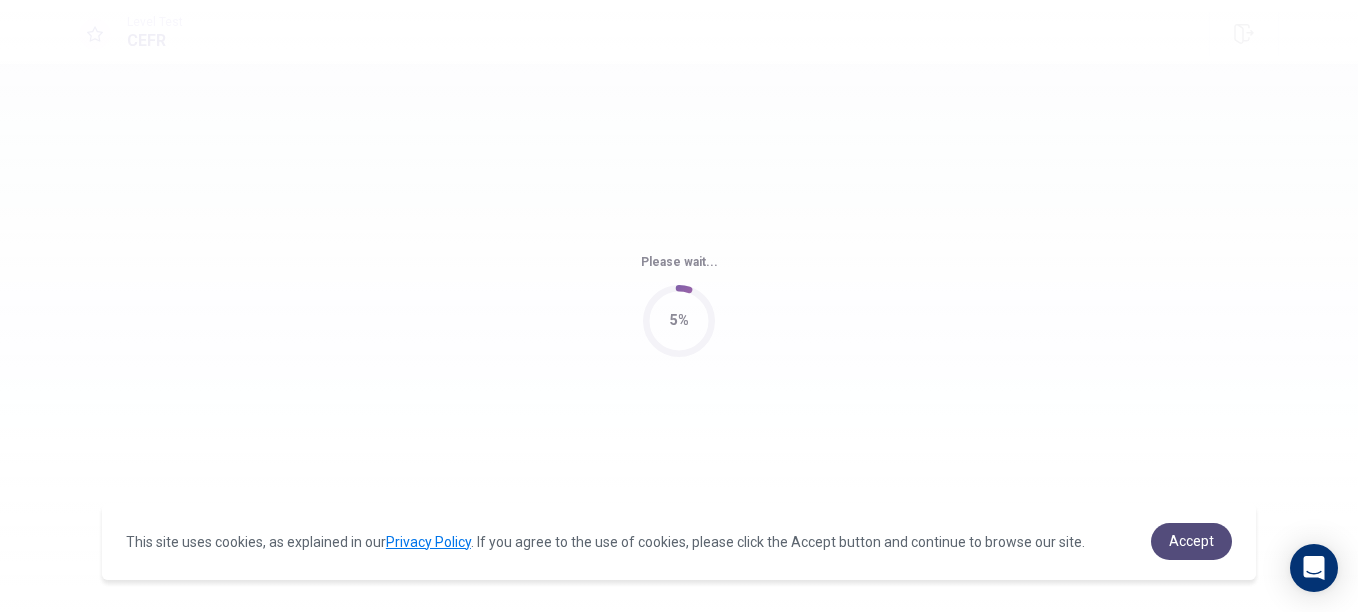 click on "Accept" at bounding box center [1191, 541] 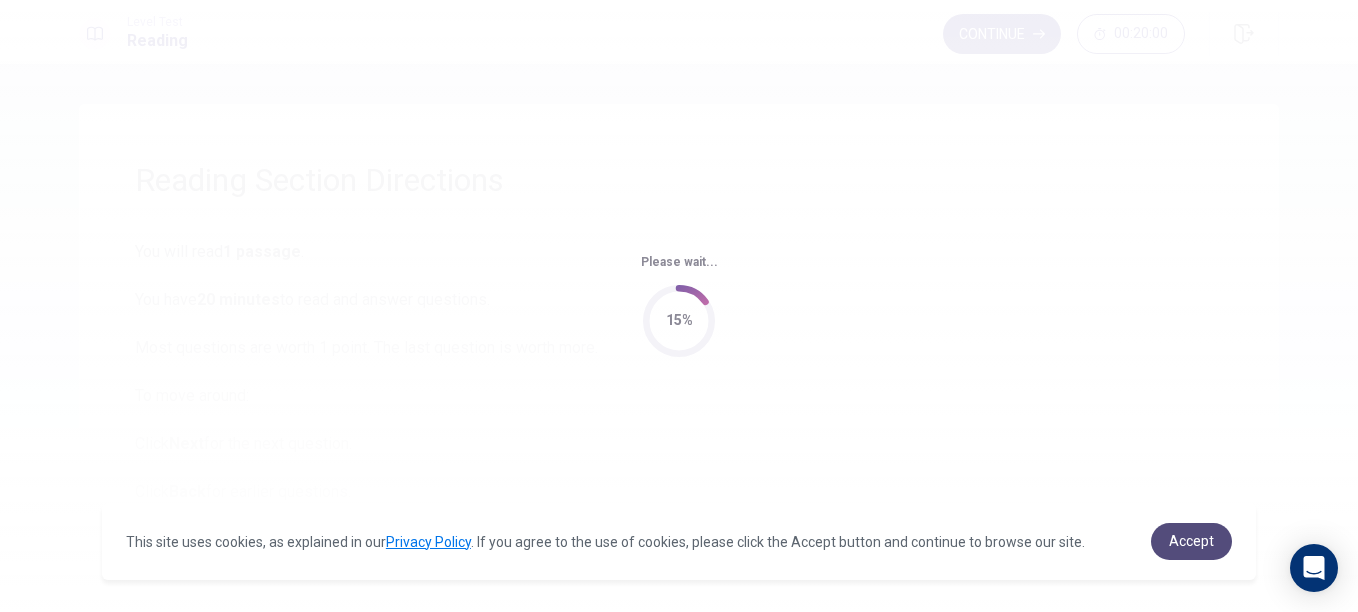 click on "Accept" at bounding box center (1191, 541) 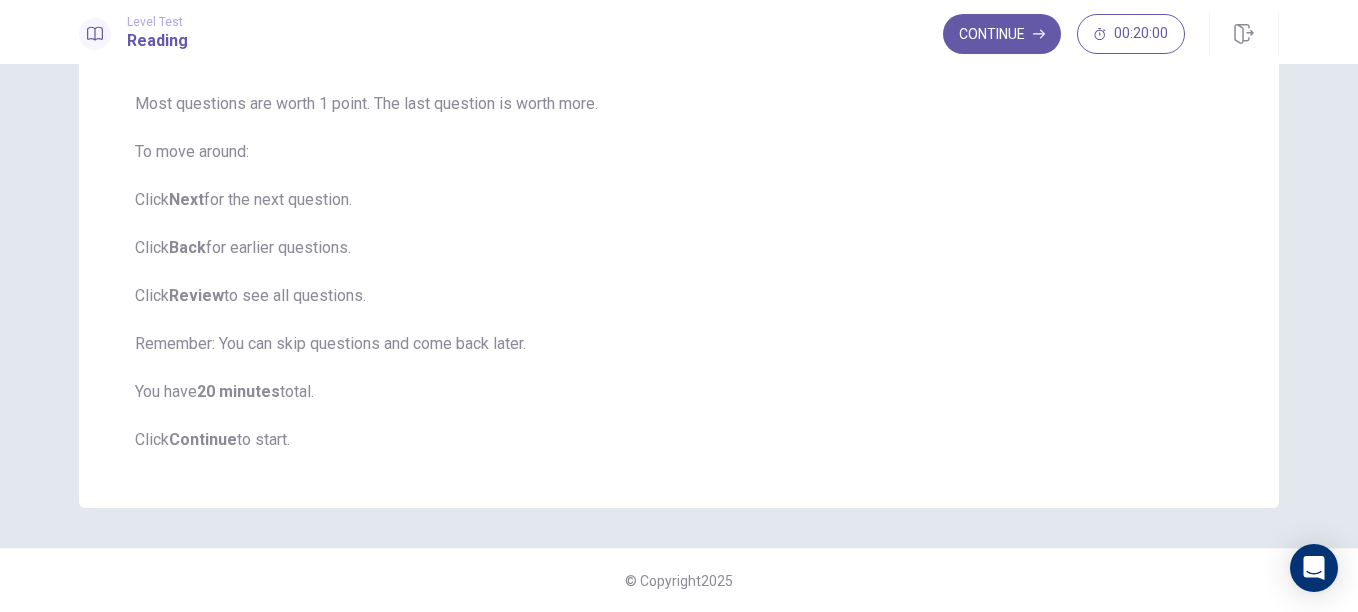 scroll, scrollTop: 0, scrollLeft: 0, axis: both 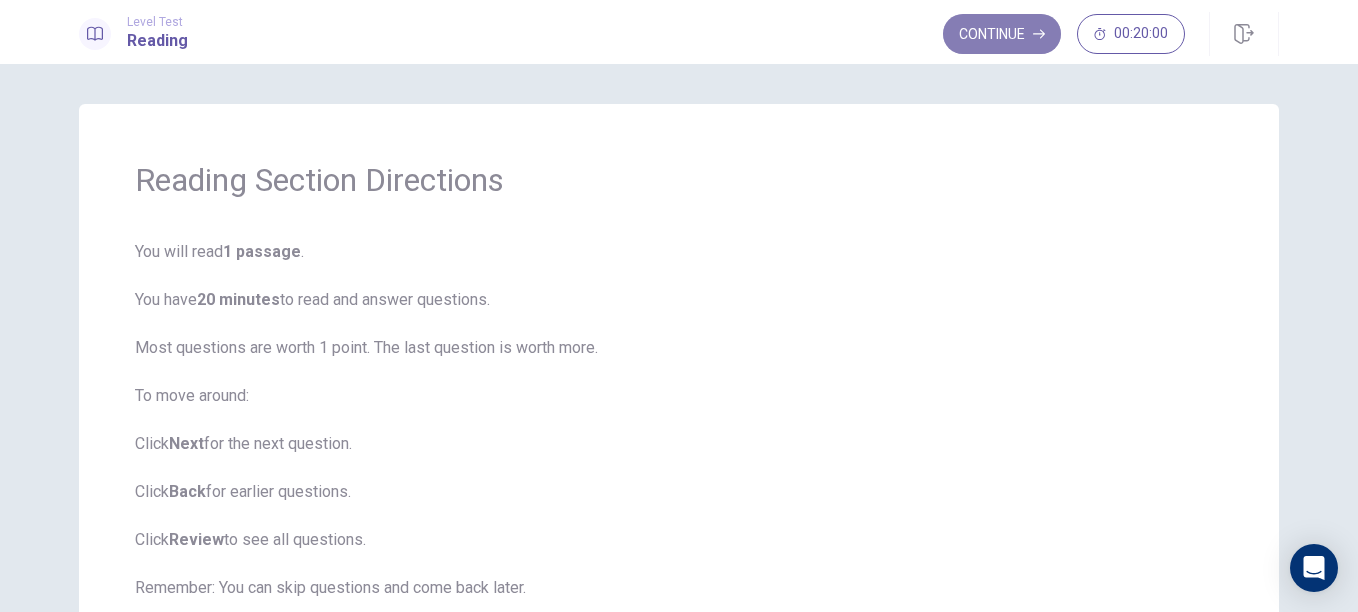 click on "Continue" at bounding box center (1002, 34) 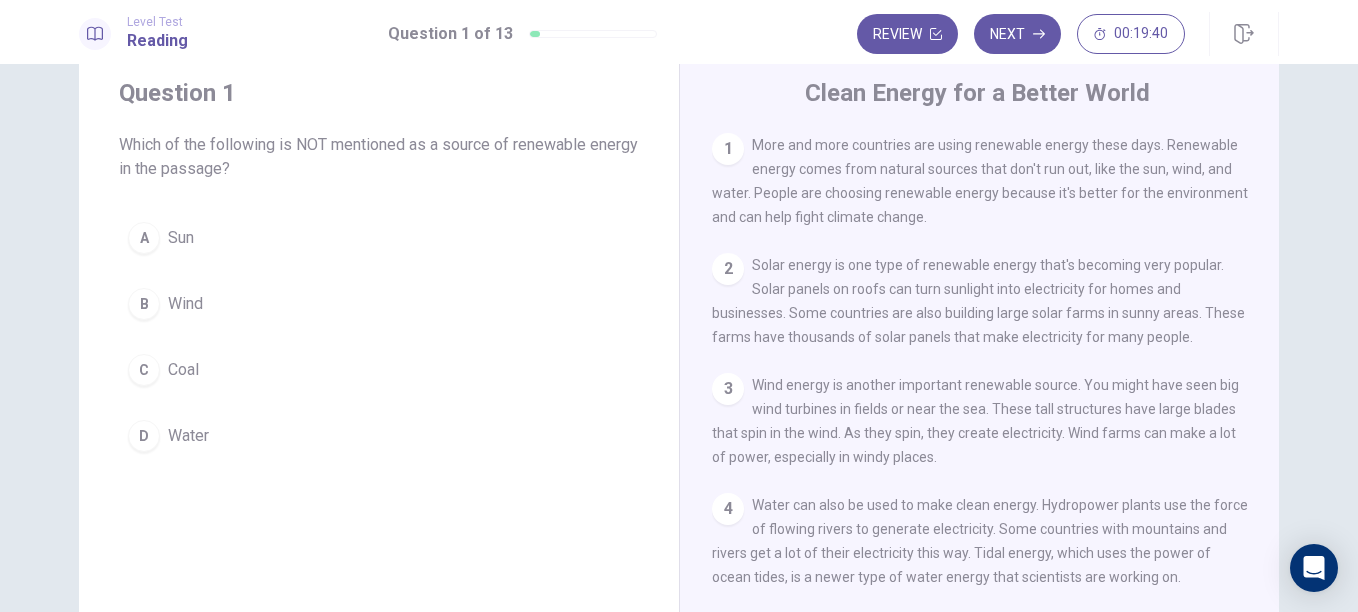 scroll, scrollTop: 80, scrollLeft: 0, axis: vertical 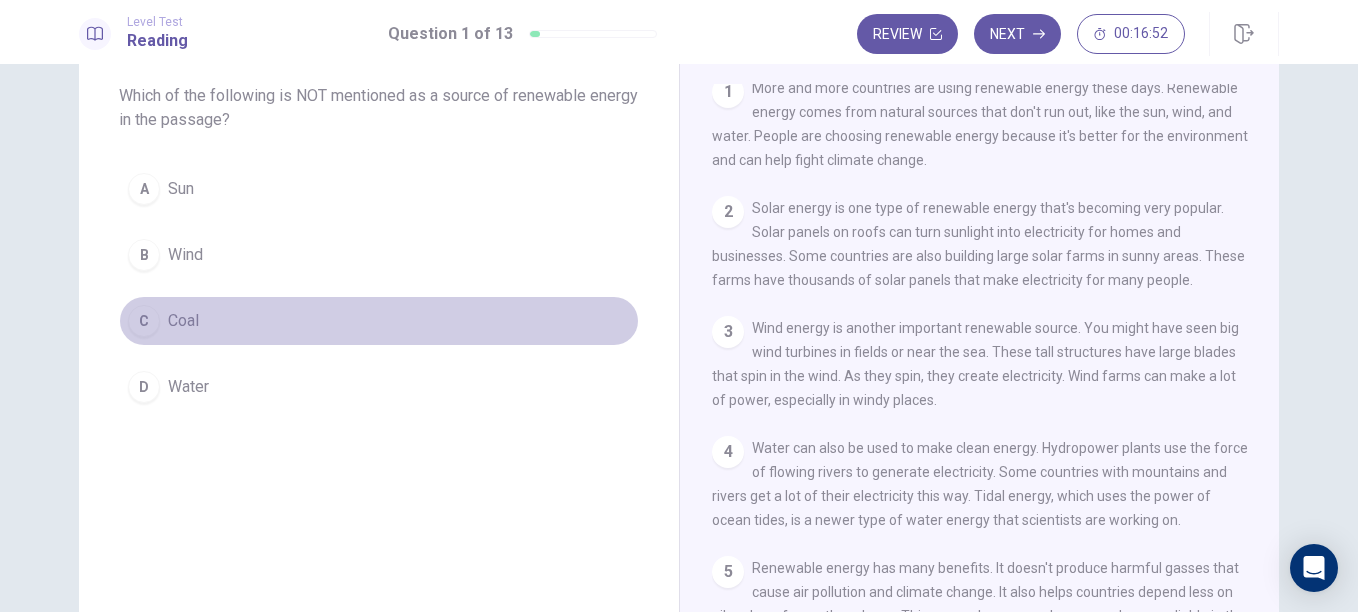 click on "C" at bounding box center [144, 321] 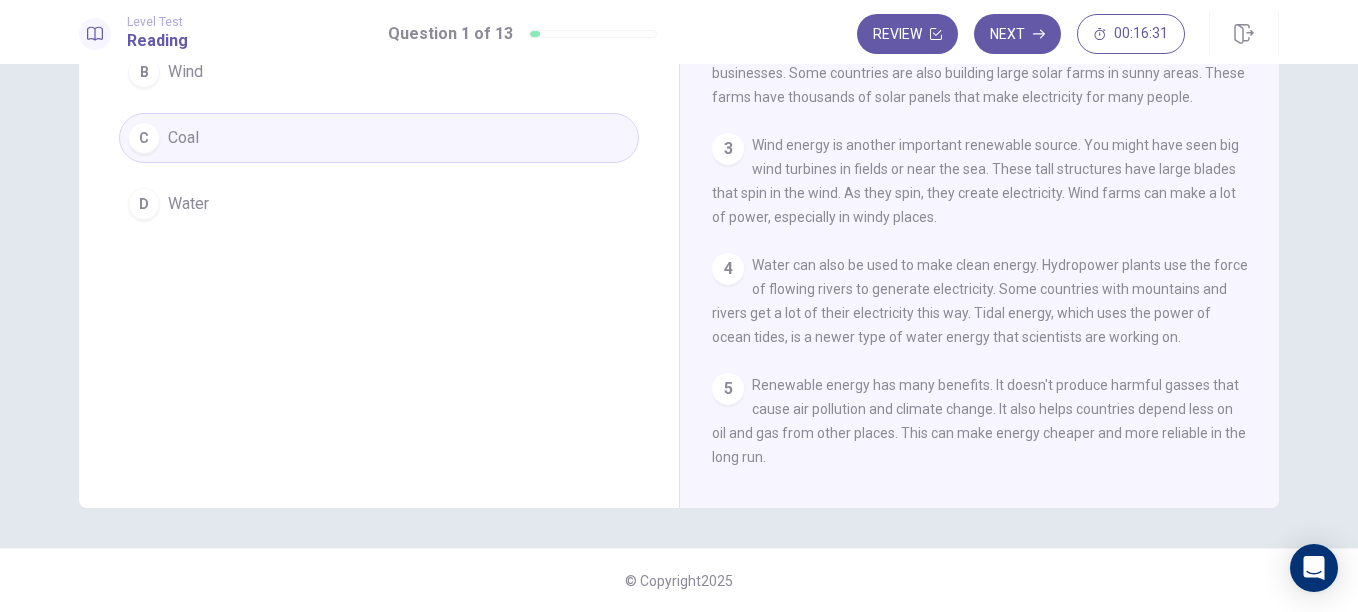 scroll, scrollTop: 0, scrollLeft: 0, axis: both 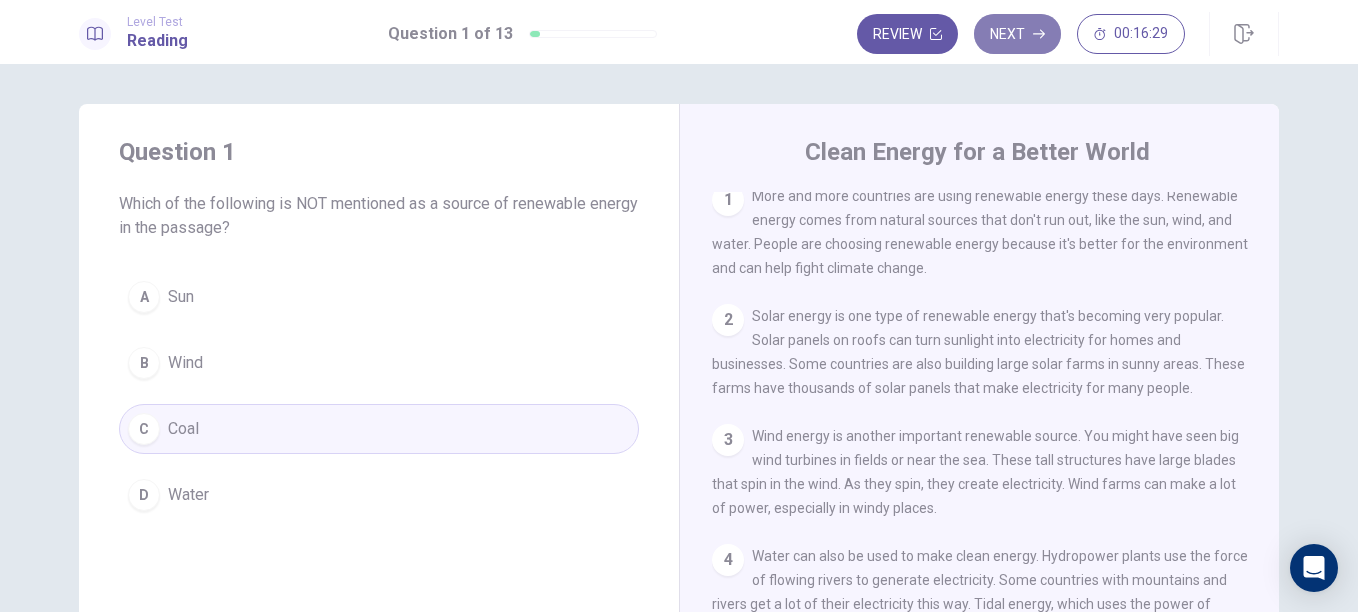 click on "Next" at bounding box center [1017, 34] 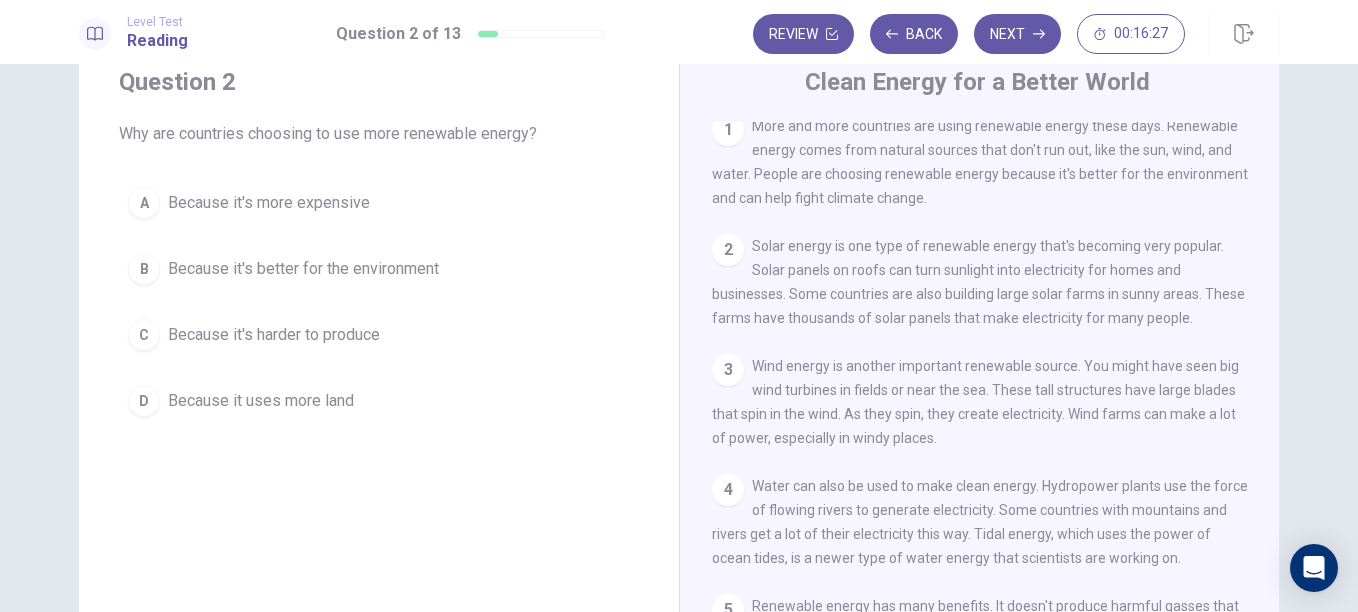 scroll, scrollTop: 65, scrollLeft: 0, axis: vertical 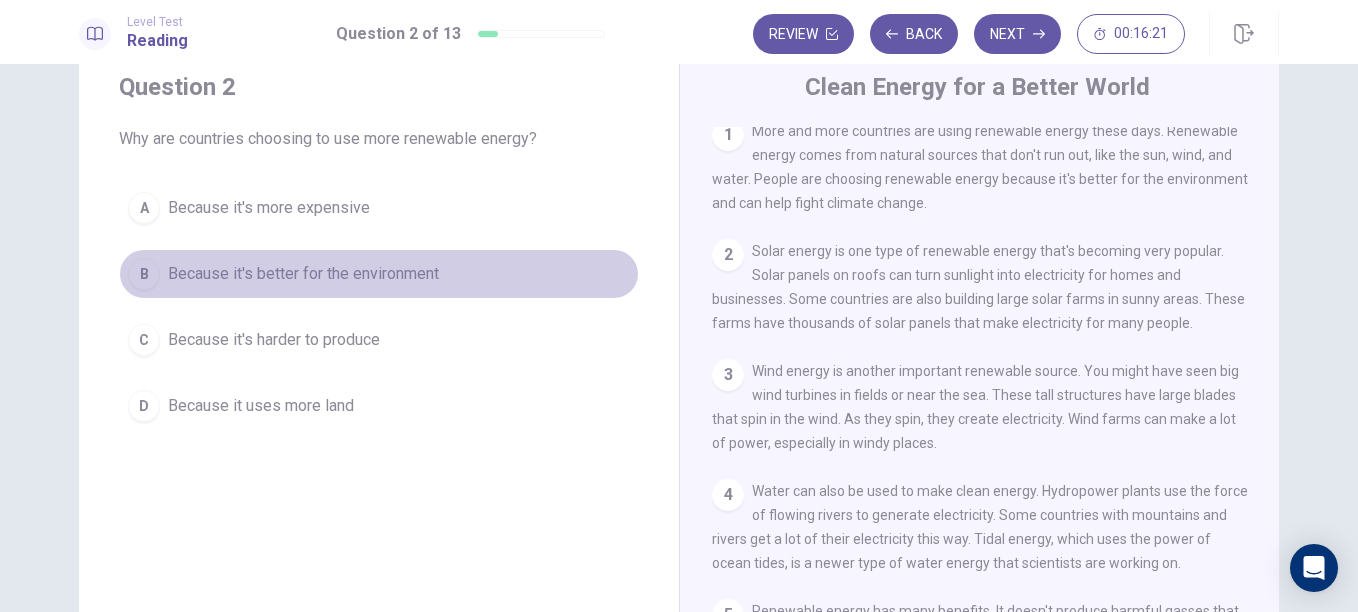 click on "Because it's better for the environment" at bounding box center [303, 274] 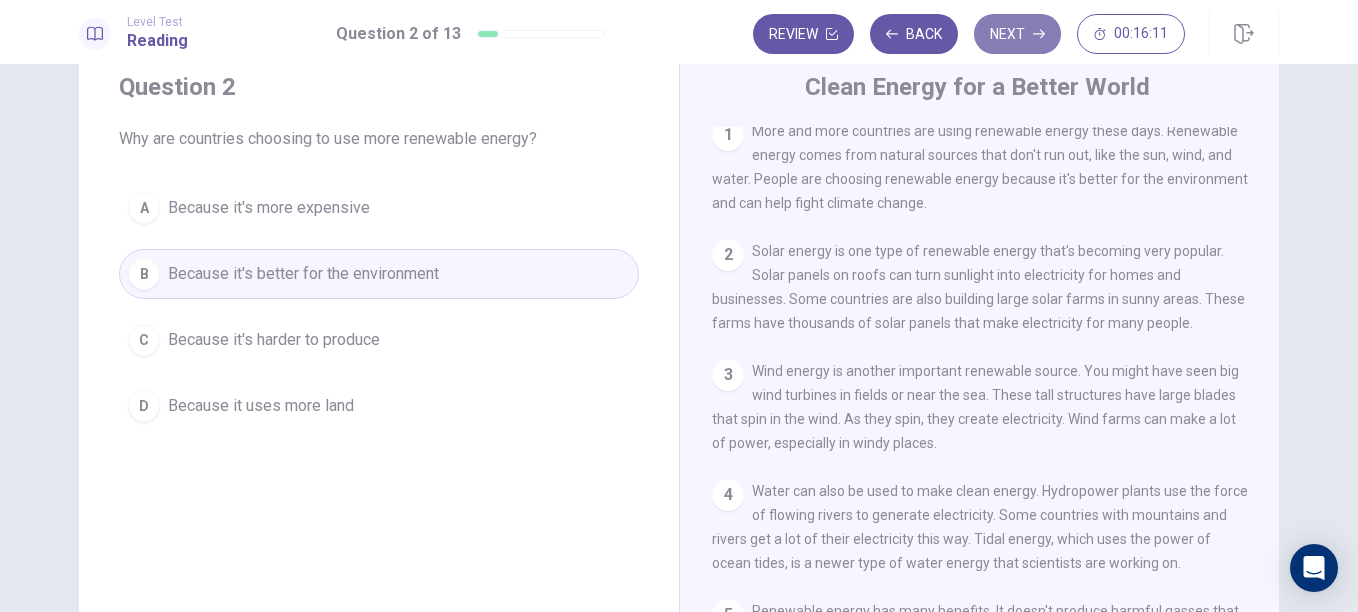 click on "Next" at bounding box center (1017, 34) 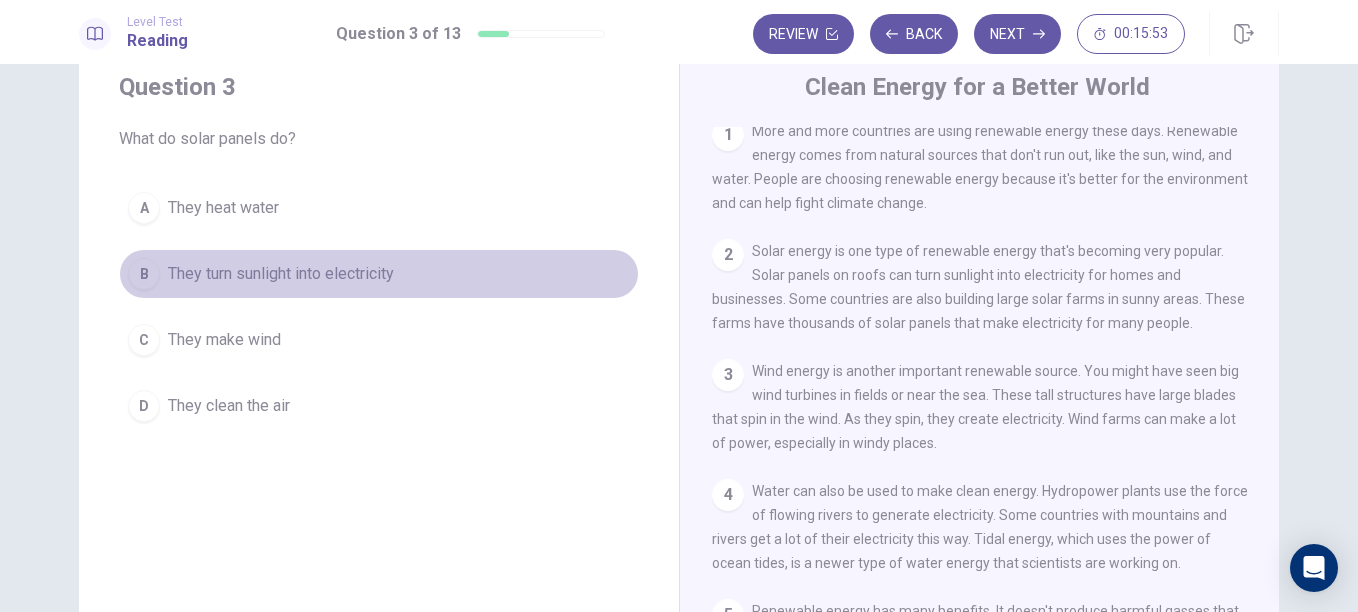 click on "B They turn sunlight into electricity" at bounding box center [379, 274] 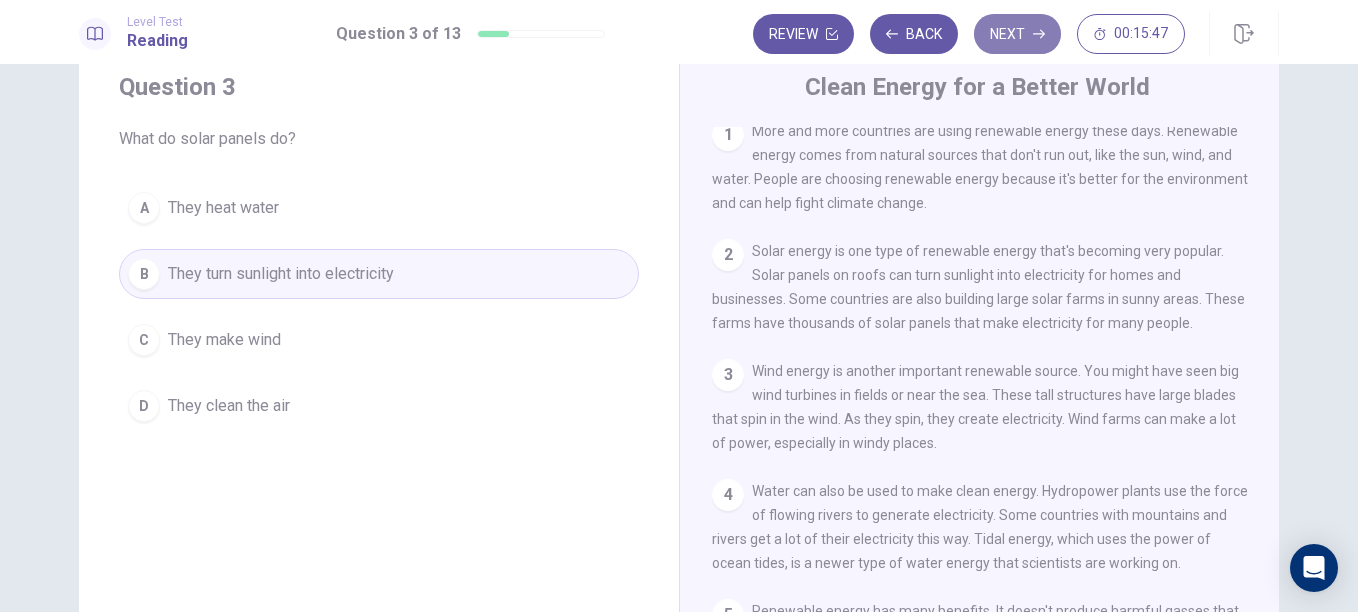 click on "Next" at bounding box center (1017, 34) 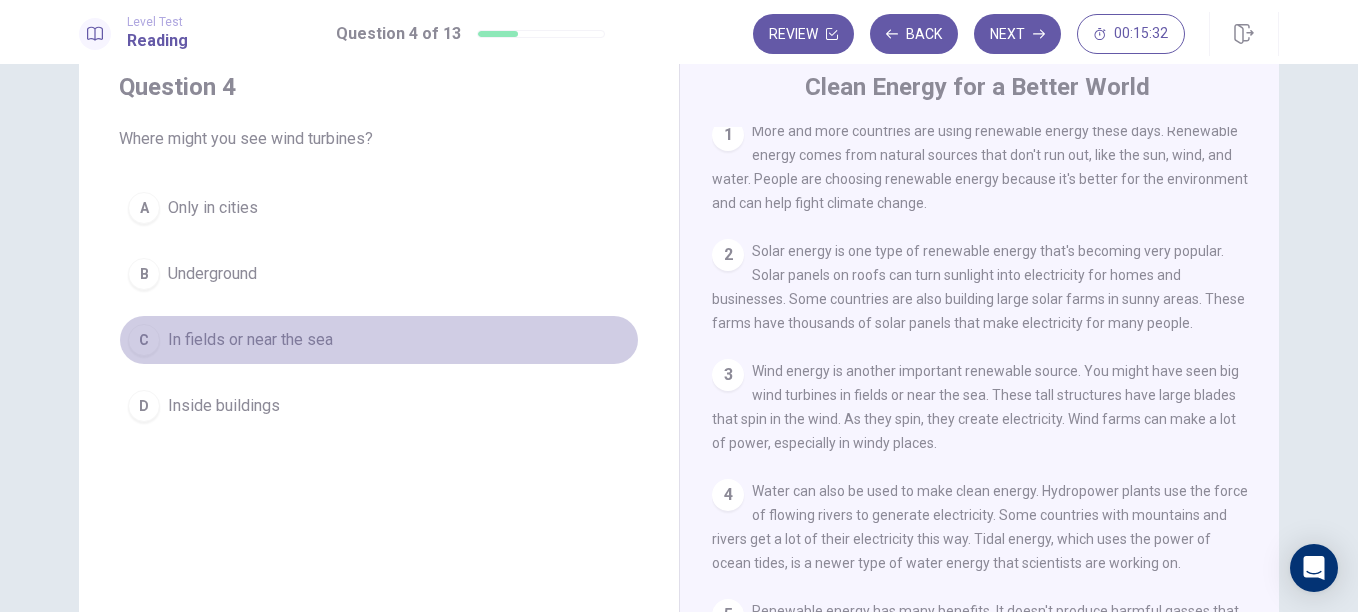 click on "In fields or near the sea" at bounding box center [250, 340] 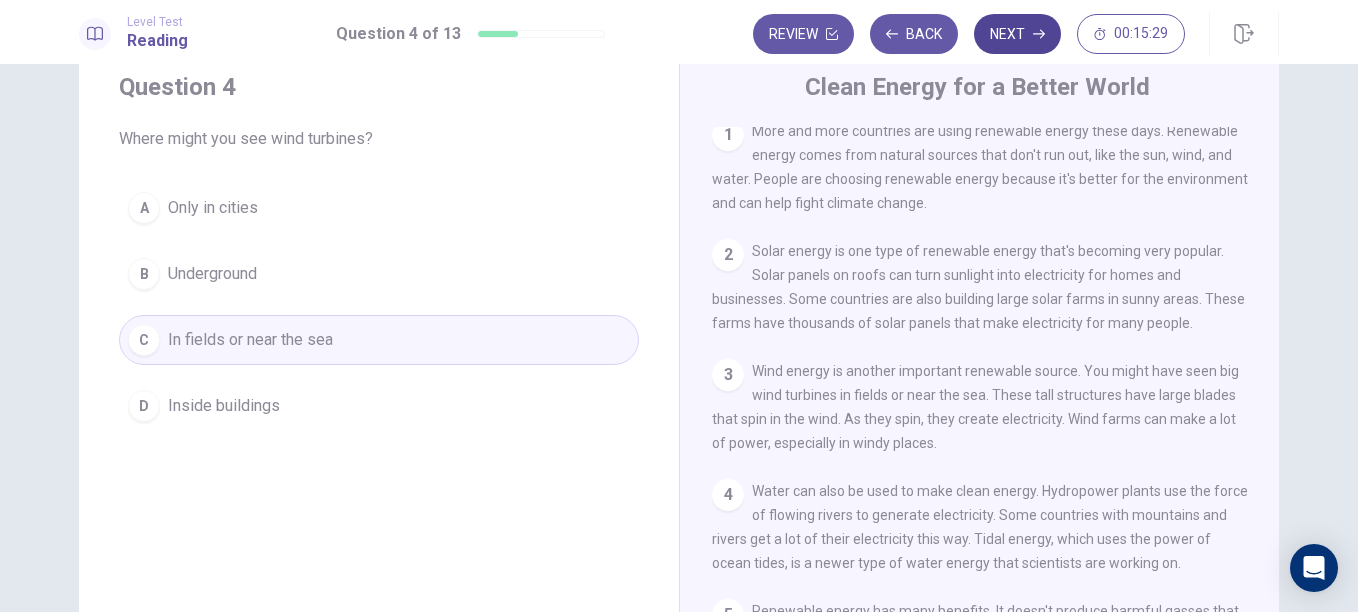 click on "Next" at bounding box center (1017, 34) 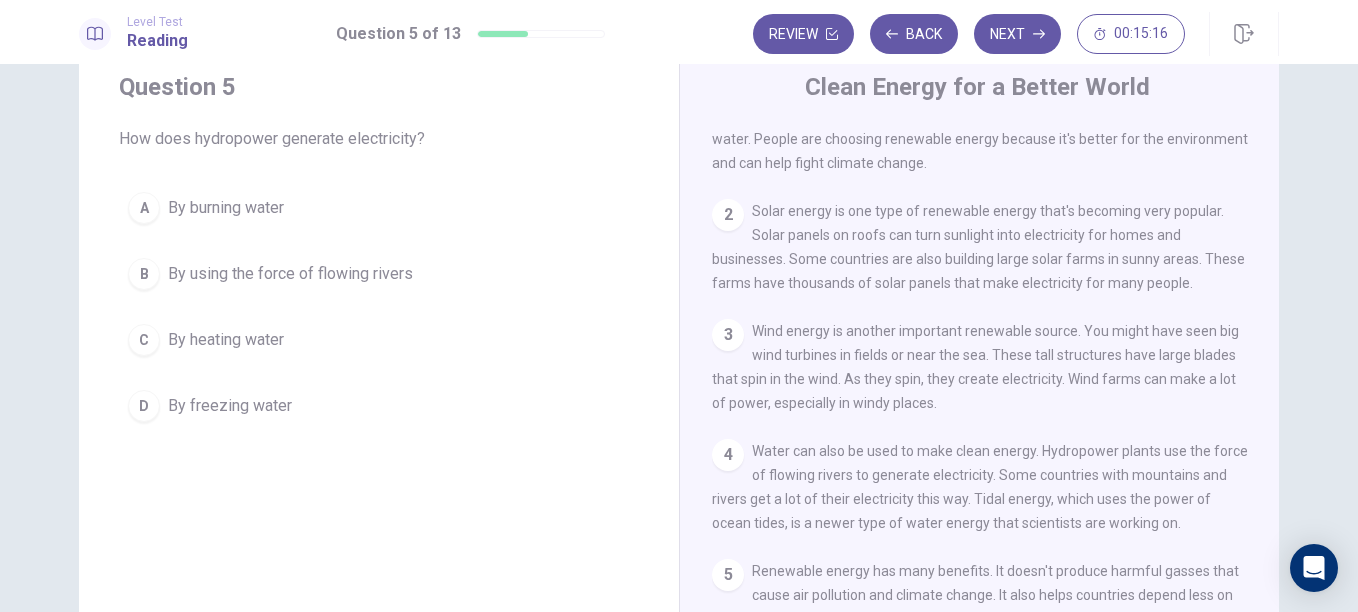 scroll, scrollTop: 49, scrollLeft: 0, axis: vertical 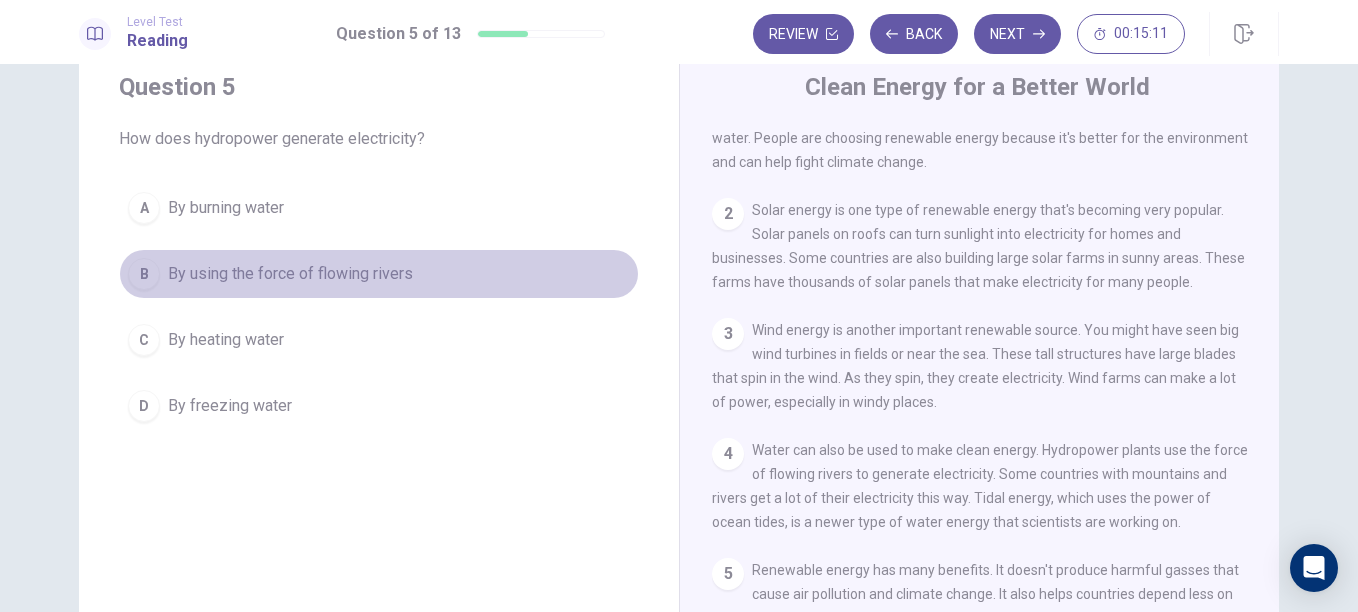 click on "By using the force of flowing rivers" at bounding box center [290, 274] 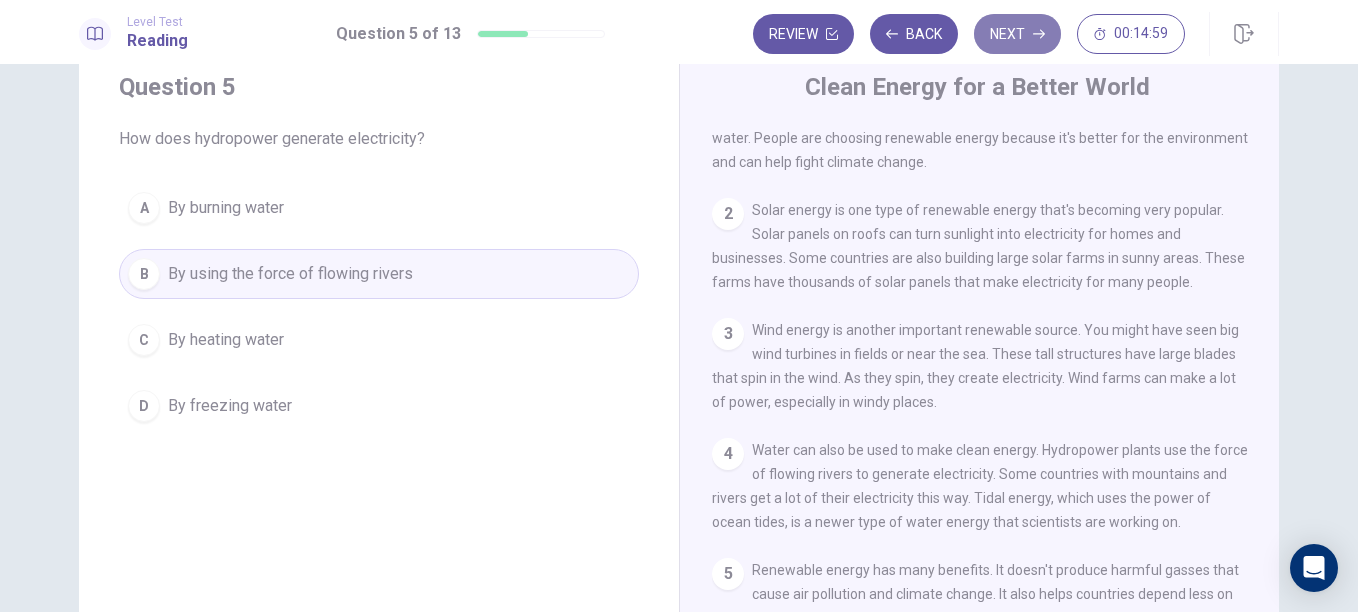 click on "Next" at bounding box center [1017, 34] 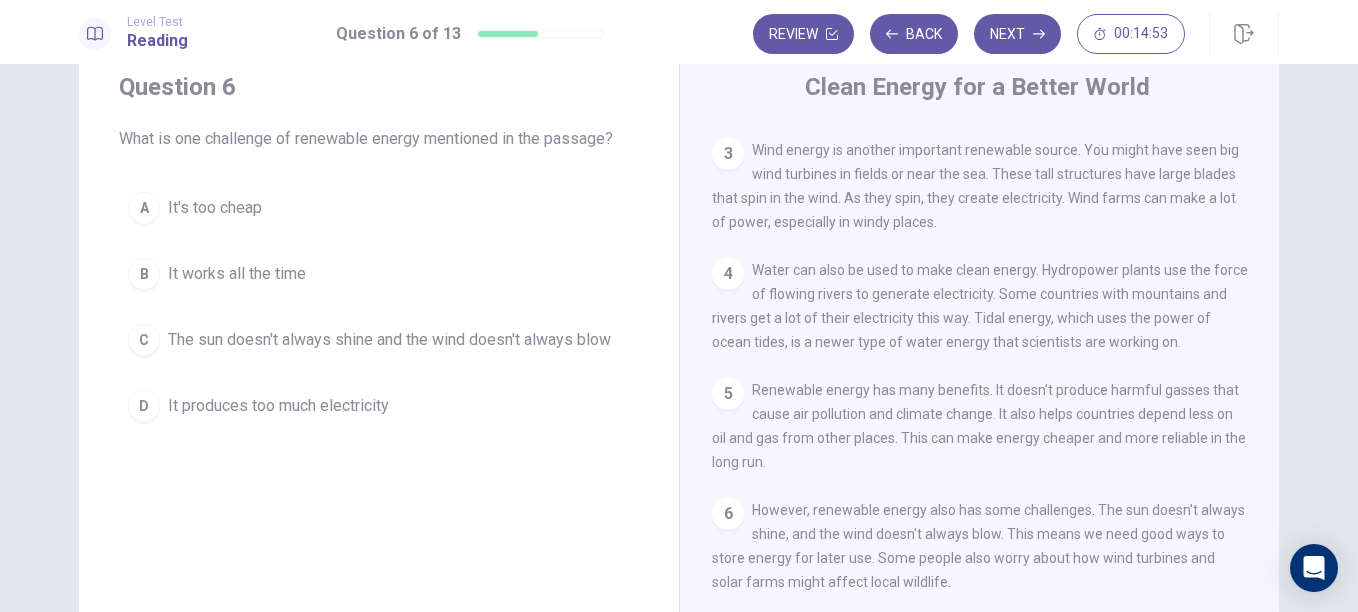 scroll, scrollTop: 318, scrollLeft: 0, axis: vertical 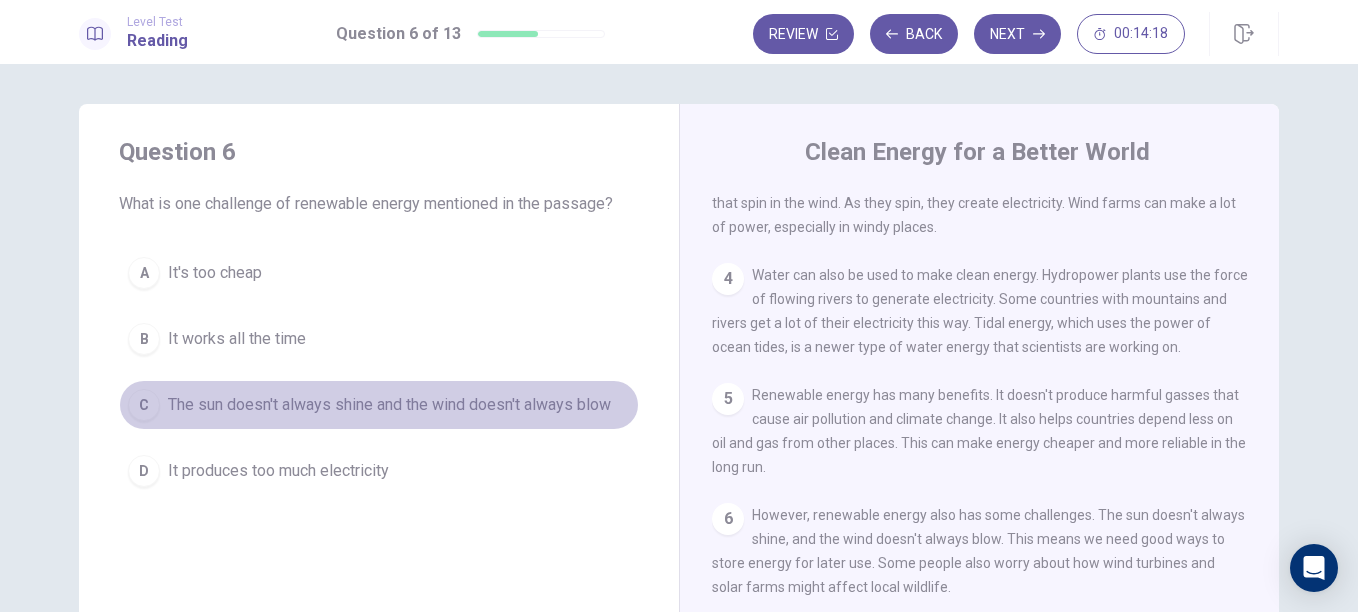 click on "The sun doesn't always shine and the wind doesn't always blow" at bounding box center (389, 405) 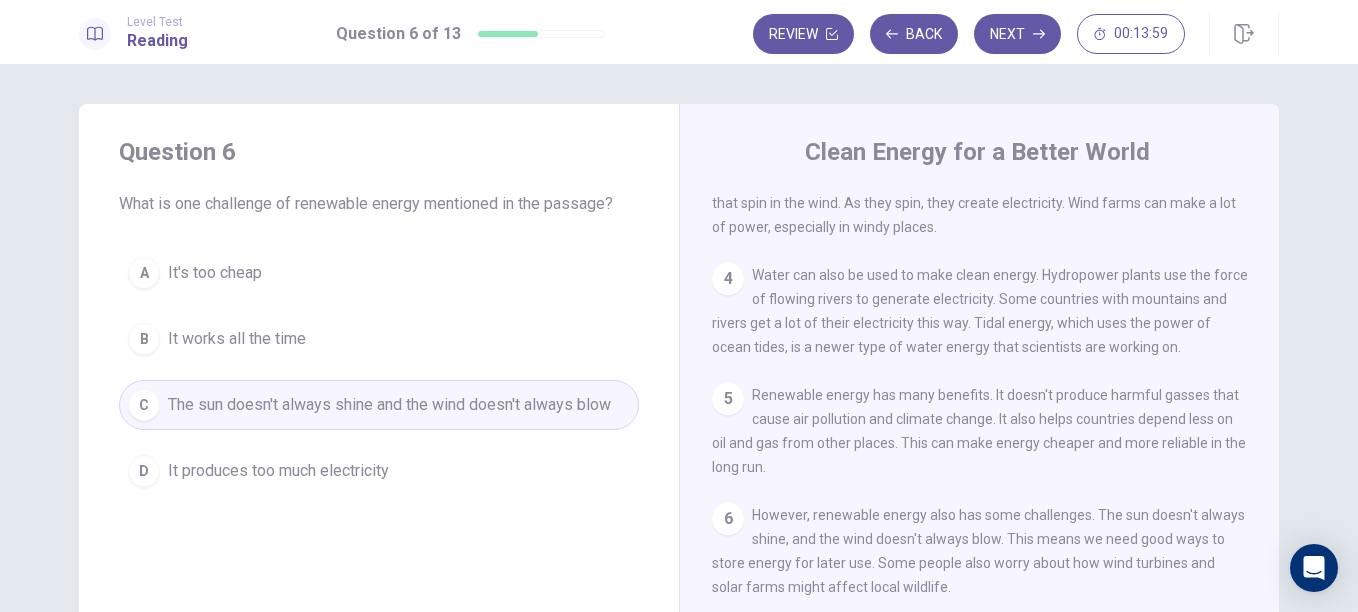 scroll, scrollTop: 0, scrollLeft: 0, axis: both 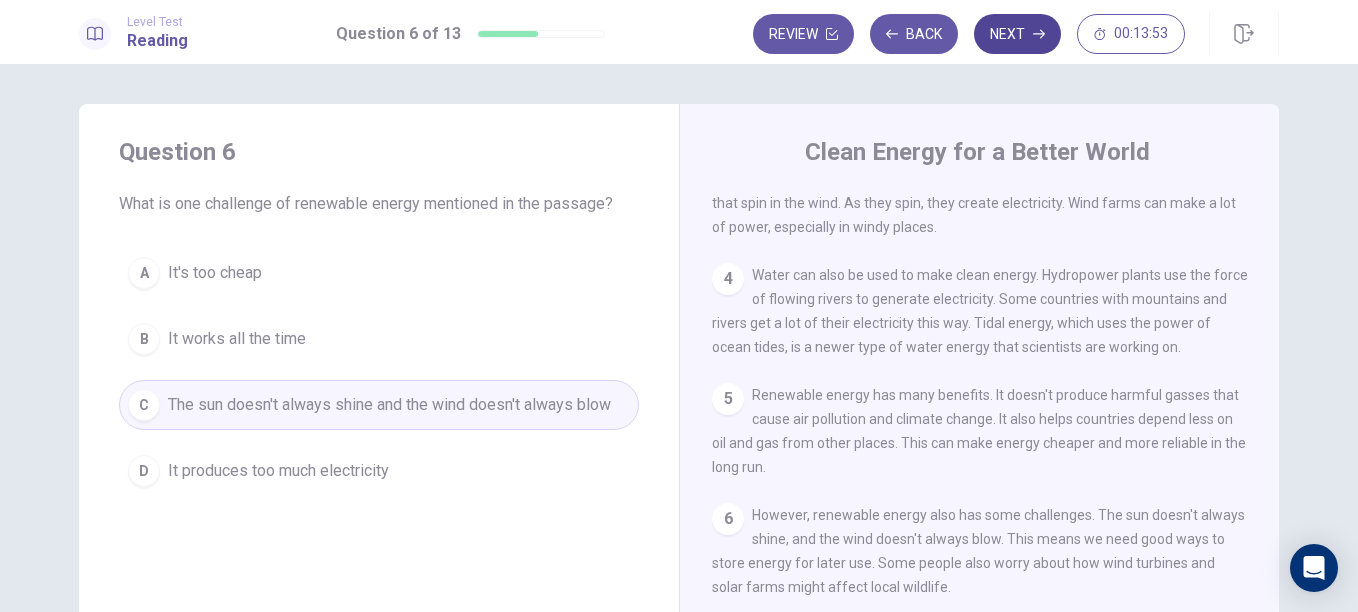 click on "Next" at bounding box center (1017, 34) 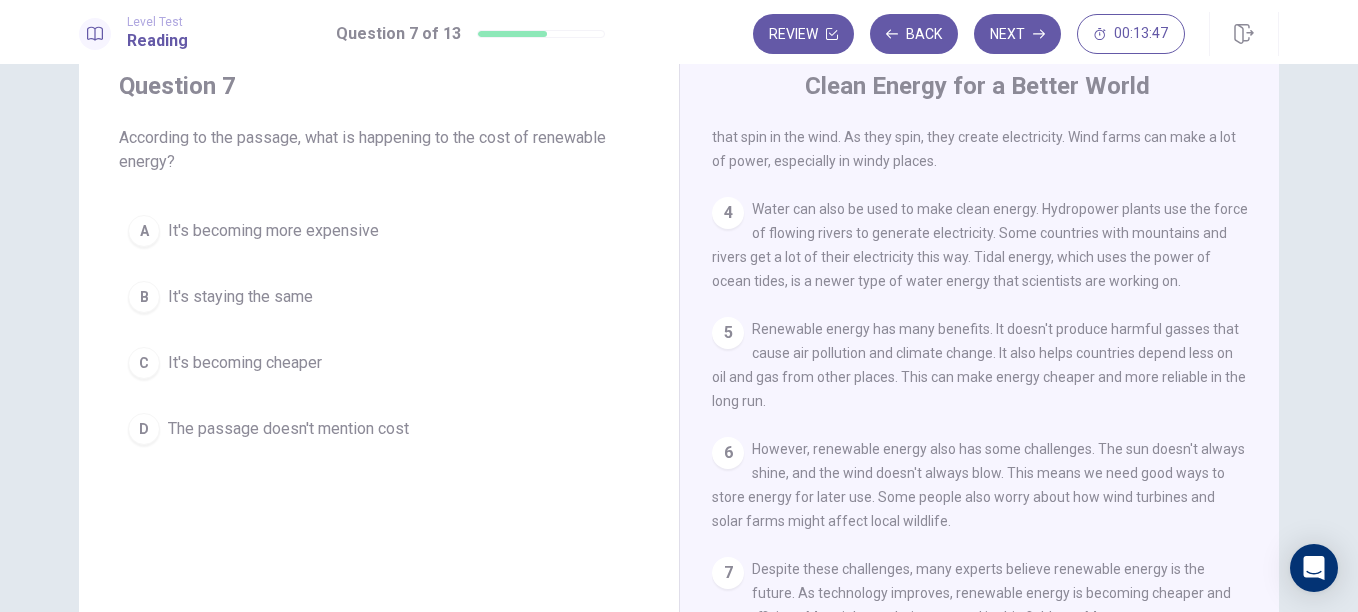 scroll, scrollTop: 85, scrollLeft: 0, axis: vertical 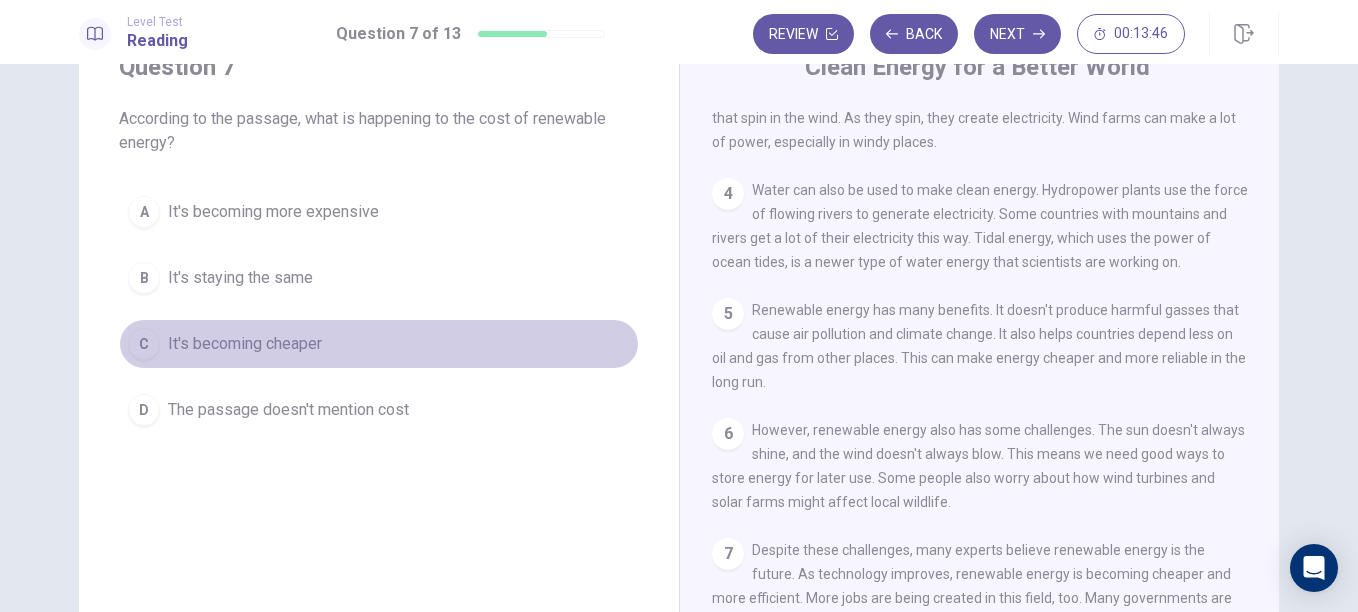 click on "C It's becoming cheaper" at bounding box center [379, 344] 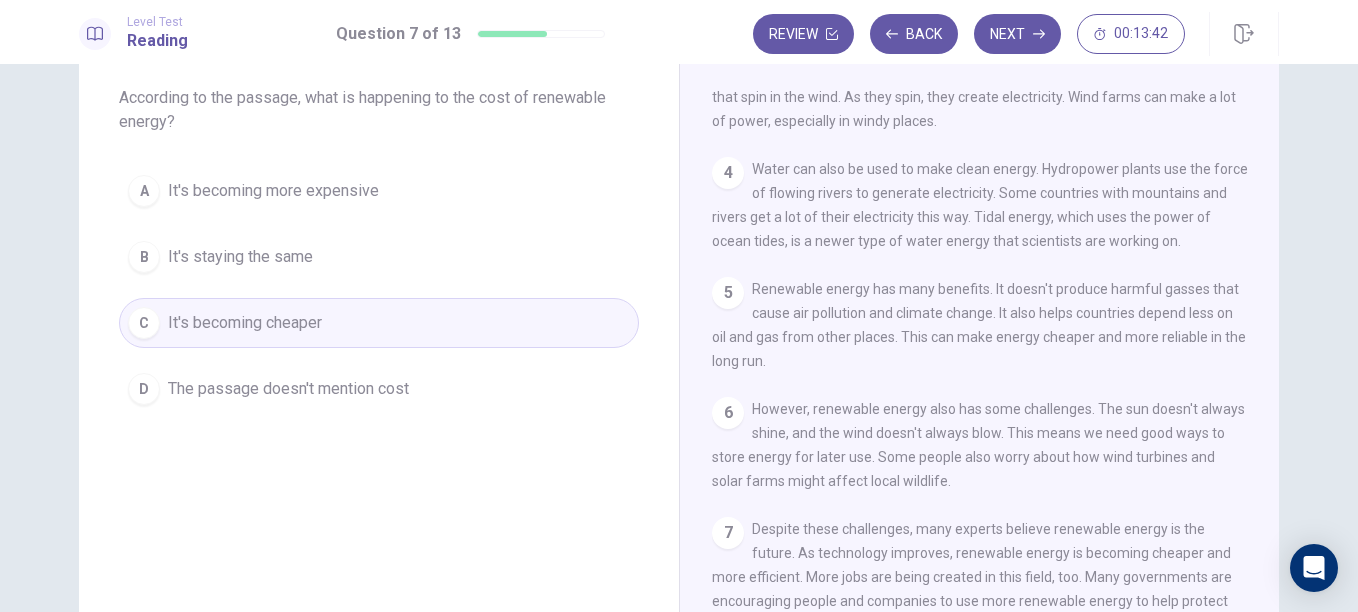 scroll, scrollTop: 107, scrollLeft: 0, axis: vertical 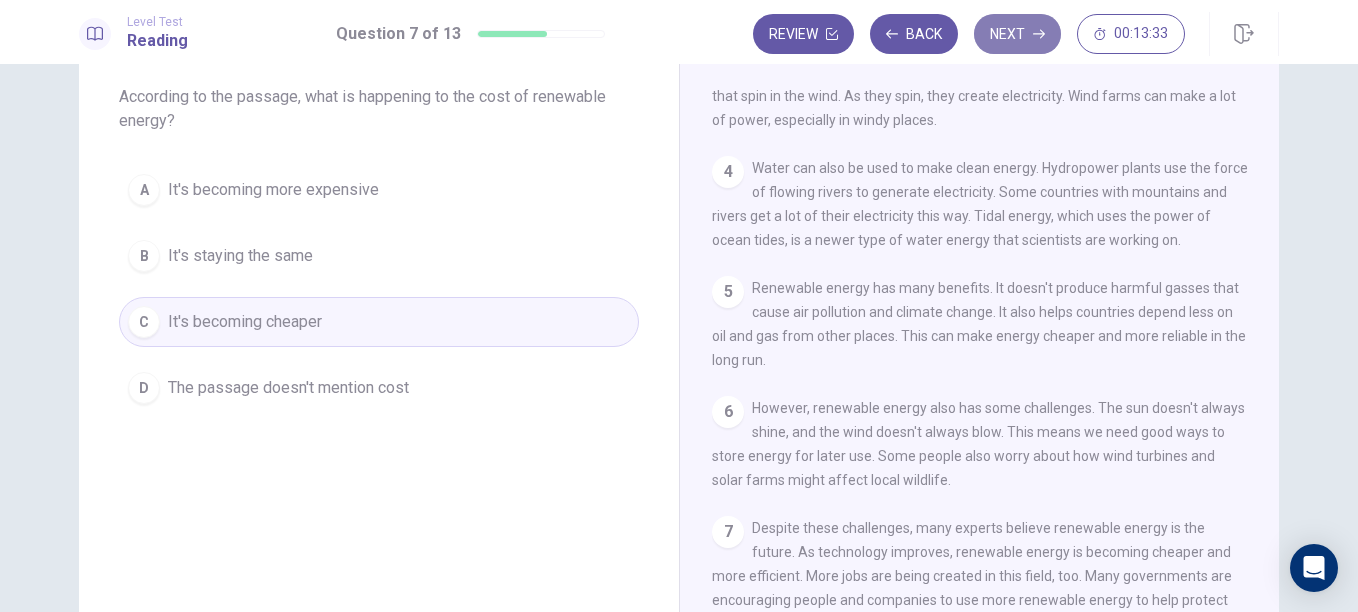 click on "Next" at bounding box center [1017, 34] 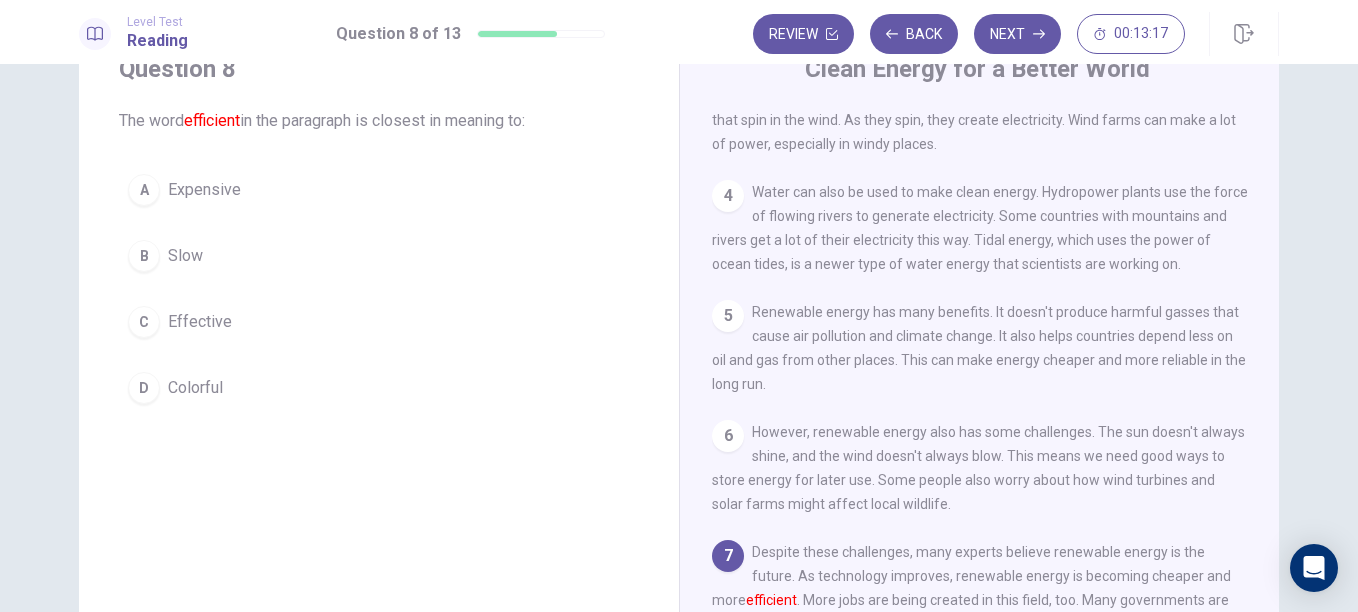 scroll, scrollTop: 82, scrollLeft: 0, axis: vertical 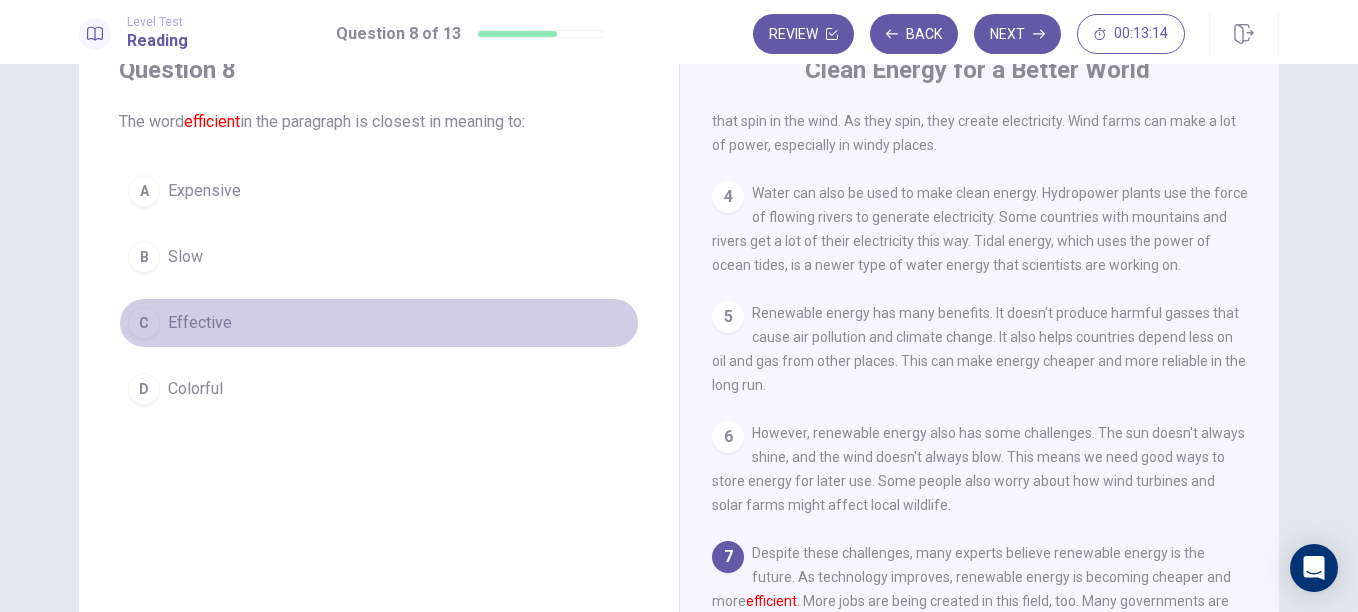 click on "Effective" at bounding box center (200, 323) 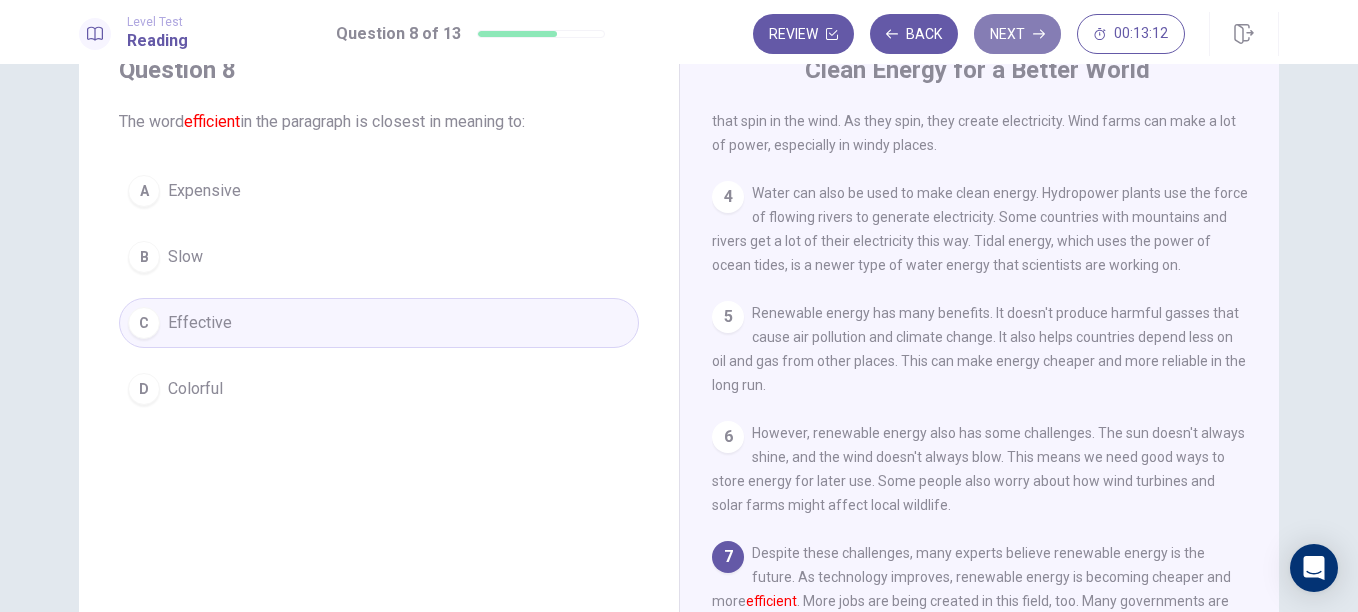 click on "Next" at bounding box center (1017, 34) 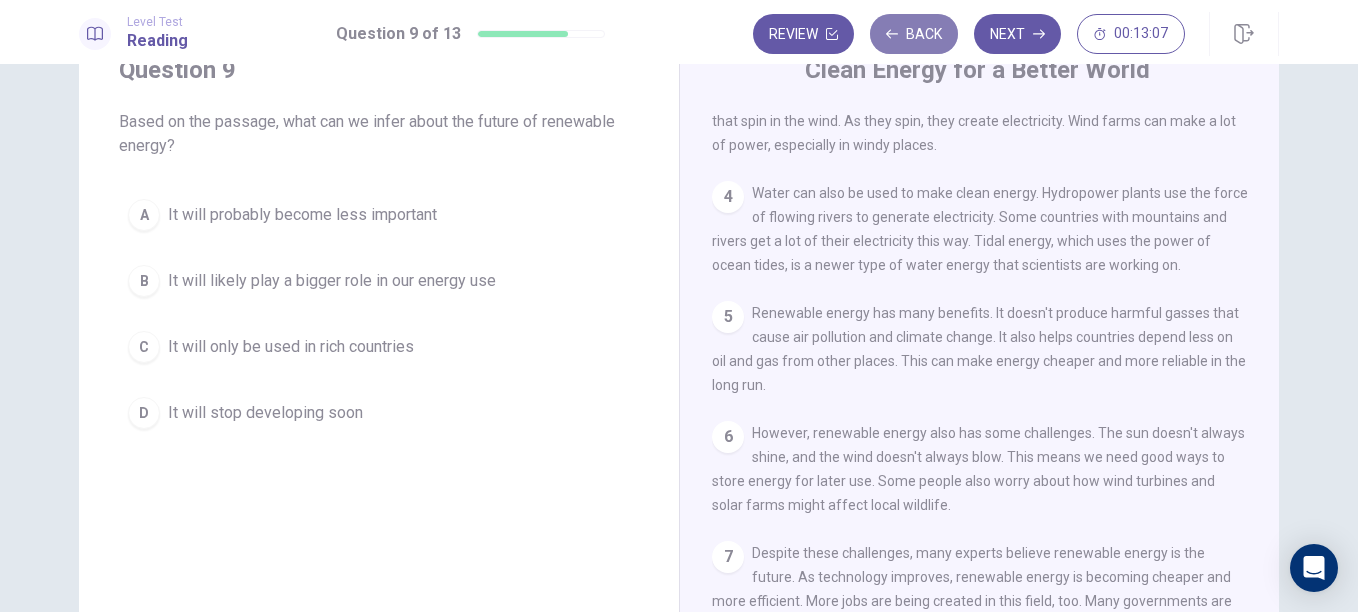click on "Back" at bounding box center (914, 34) 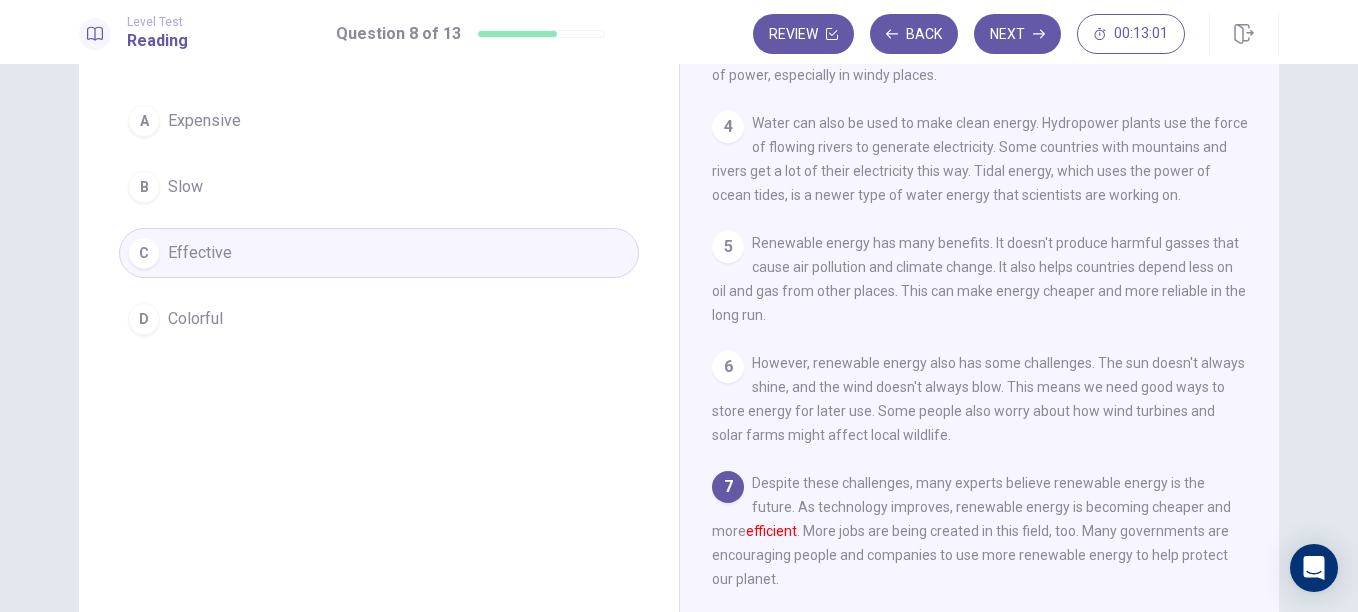 scroll, scrollTop: 151, scrollLeft: 0, axis: vertical 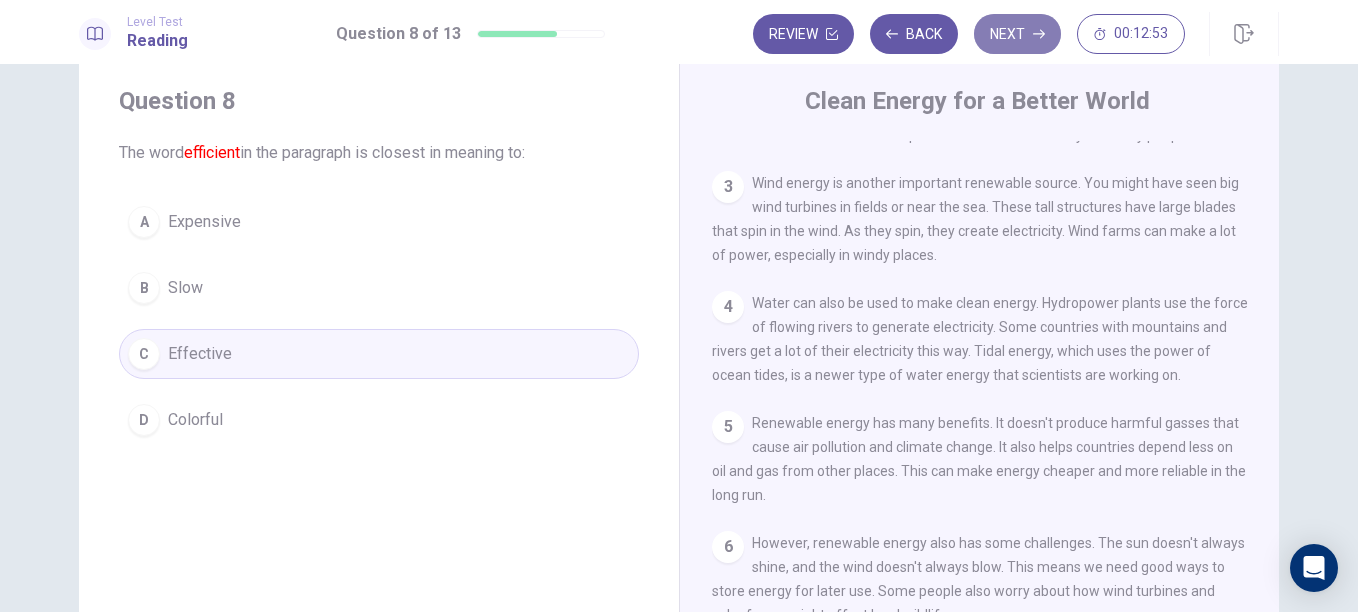 click on "Next" at bounding box center (1017, 34) 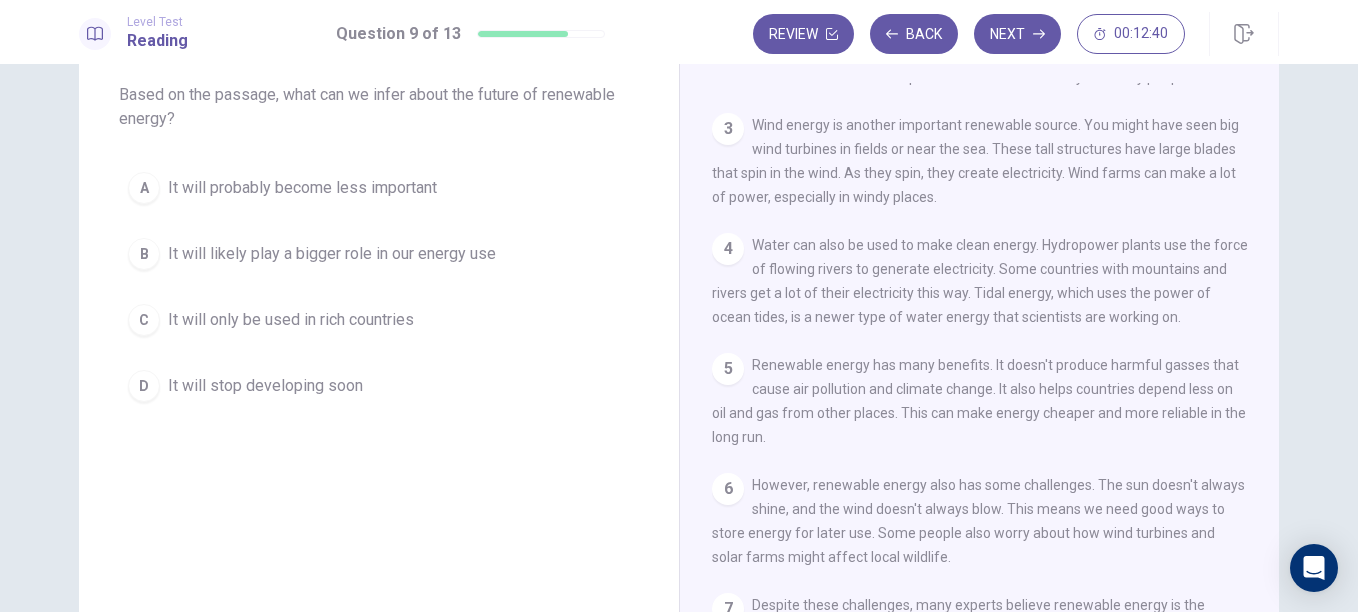 scroll, scrollTop: 115, scrollLeft: 0, axis: vertical 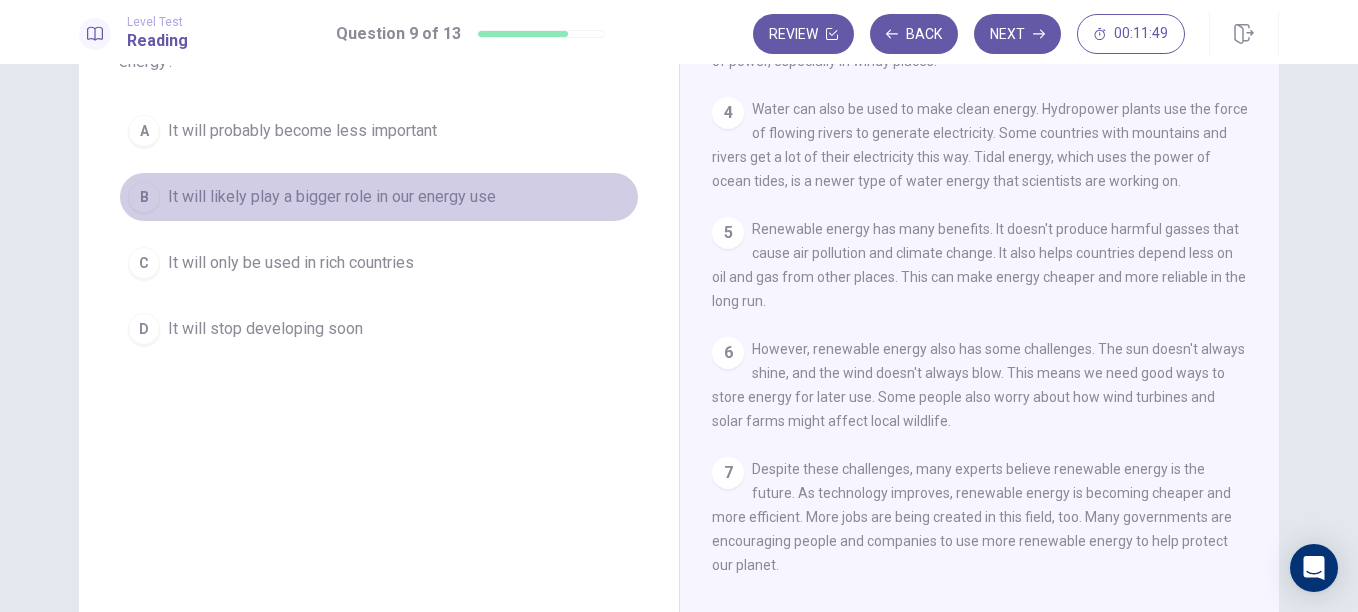 click on "B It will likely play a bigger role in our energy use" at bounding box center (379, 197) 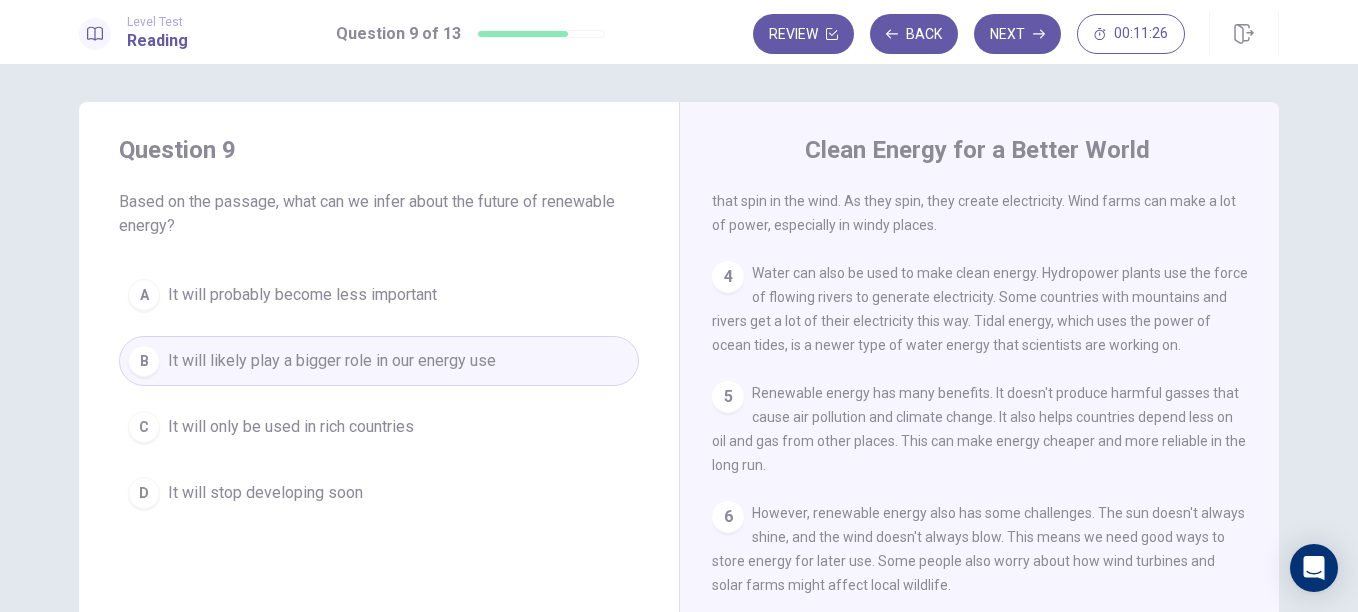 scroll, scrollTop: 1, scrollLeft: 0, axis: vertical 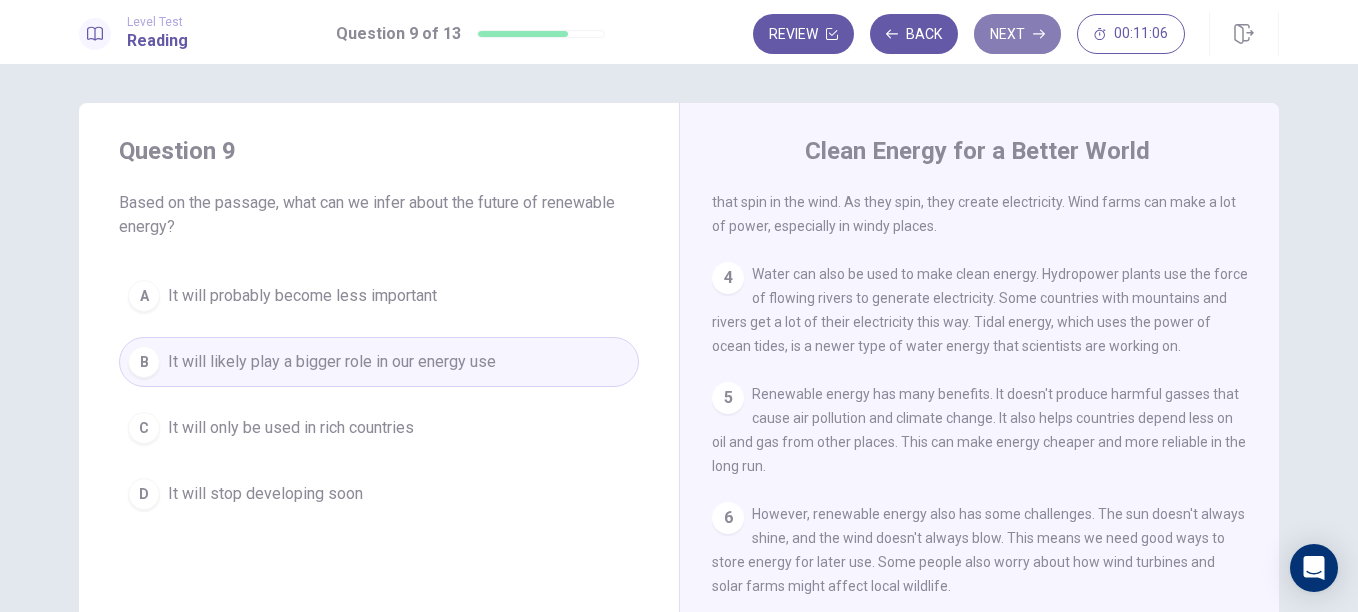 click on "Next" at bounding box center (1017, 34) 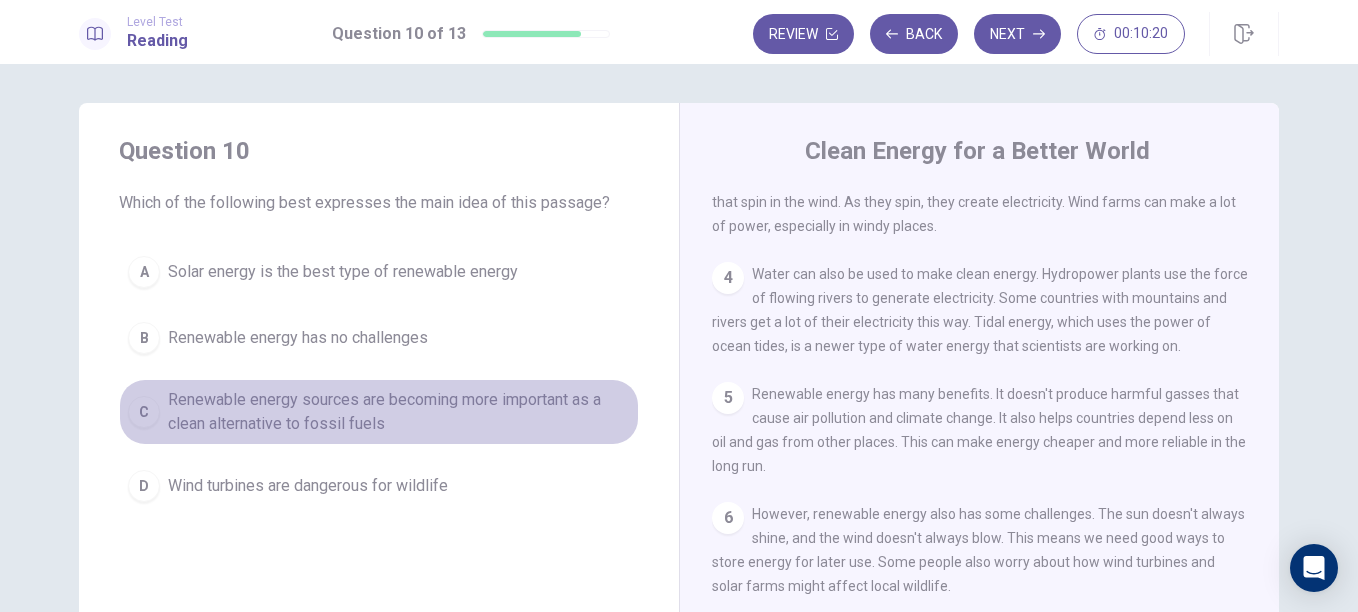 click on "Renewable energy sources are becoming more important as a clean alternative to fossil fuels" at bounding box center (399, 412) 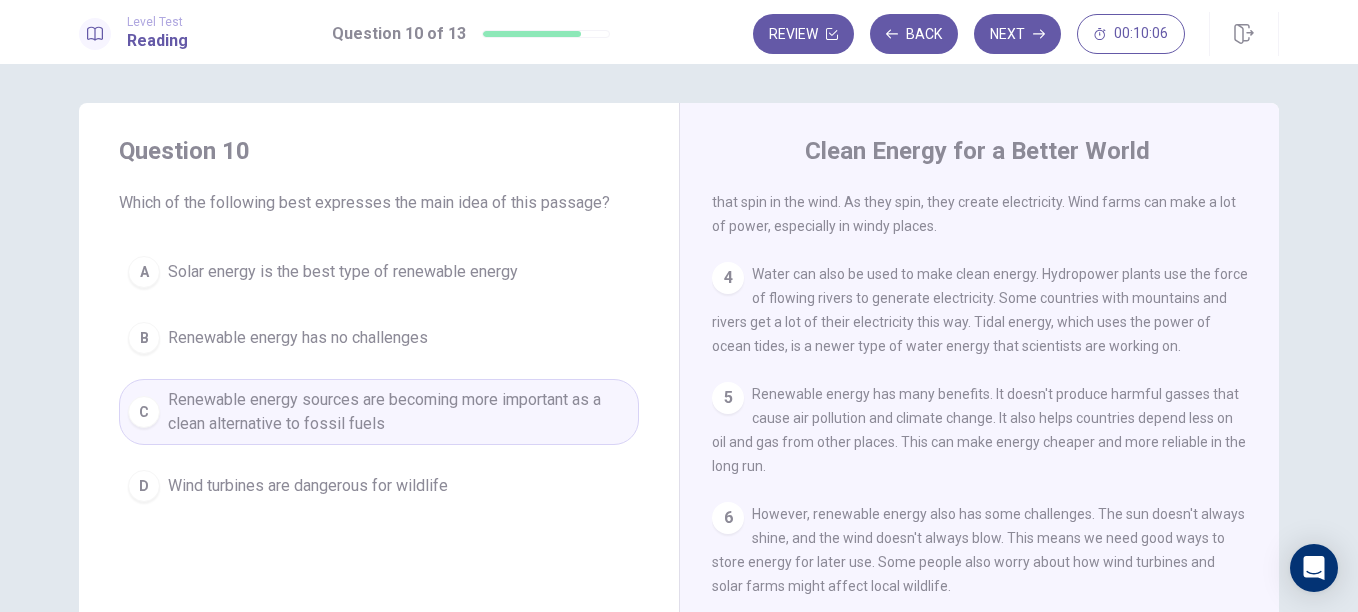 scroll, scrollTop: 318, scrollLeft: 0, axis: vertical 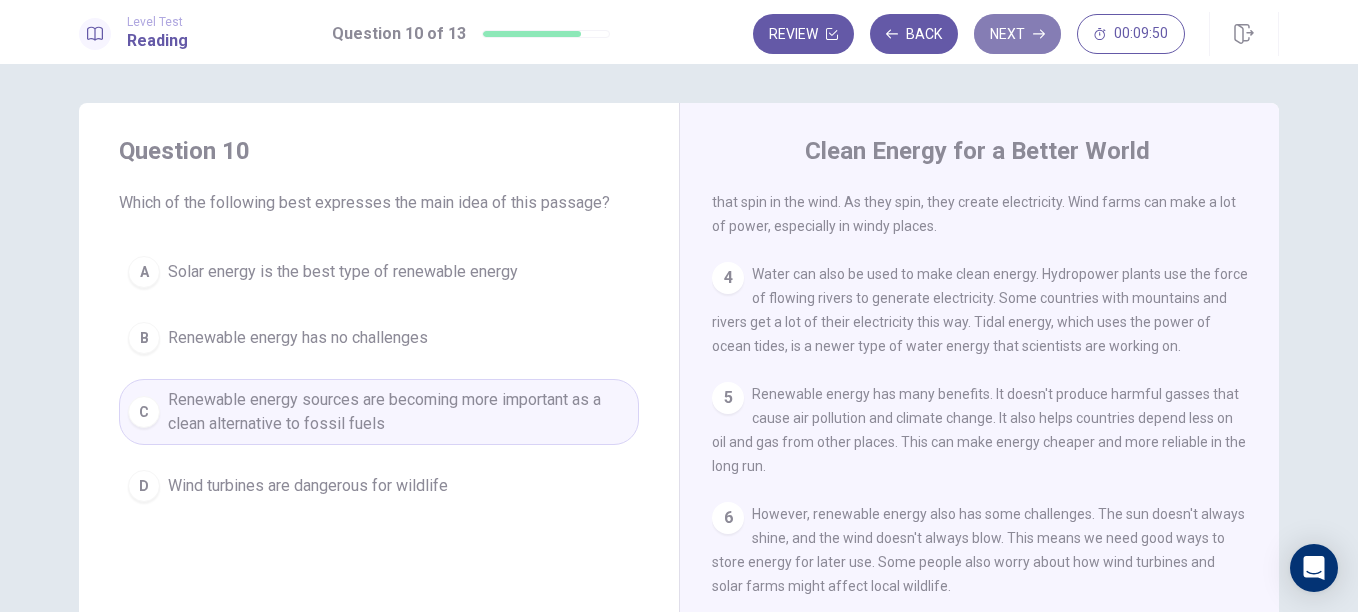 click on "Next" at bounding box center [1017, 34] 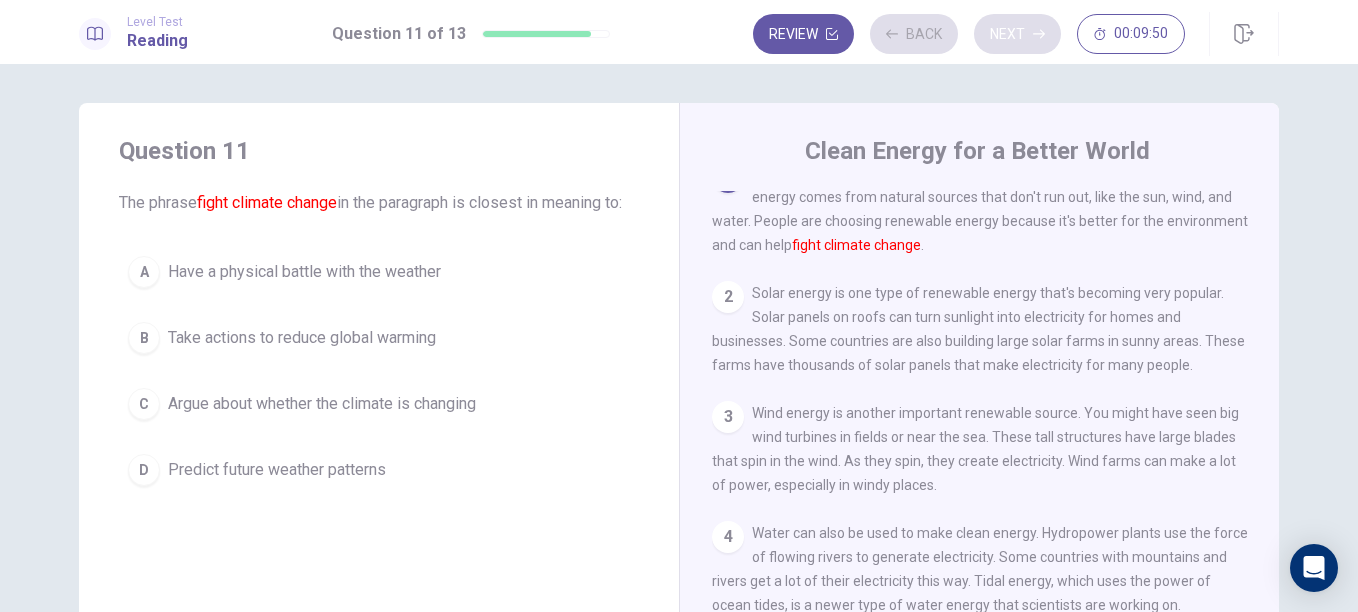 scroll, scrollTop: 0, scrollLeft: 0, axis: both 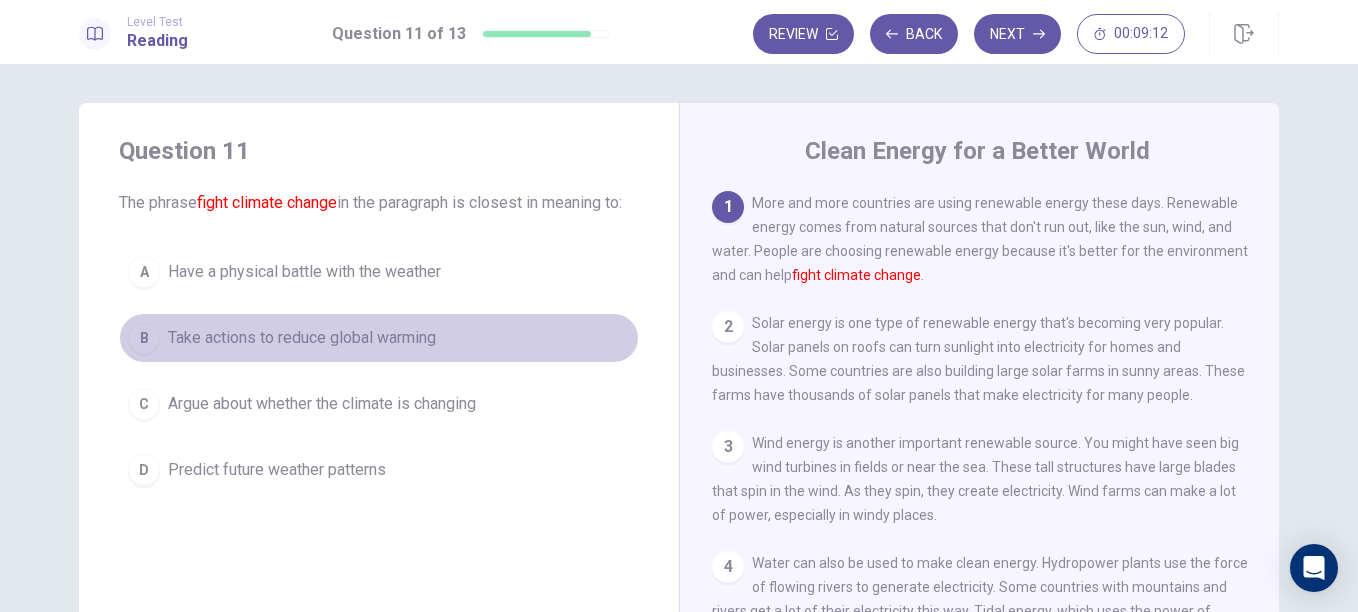 click on "B Take actions to reduce global warming" at bounding box center [379, 338] 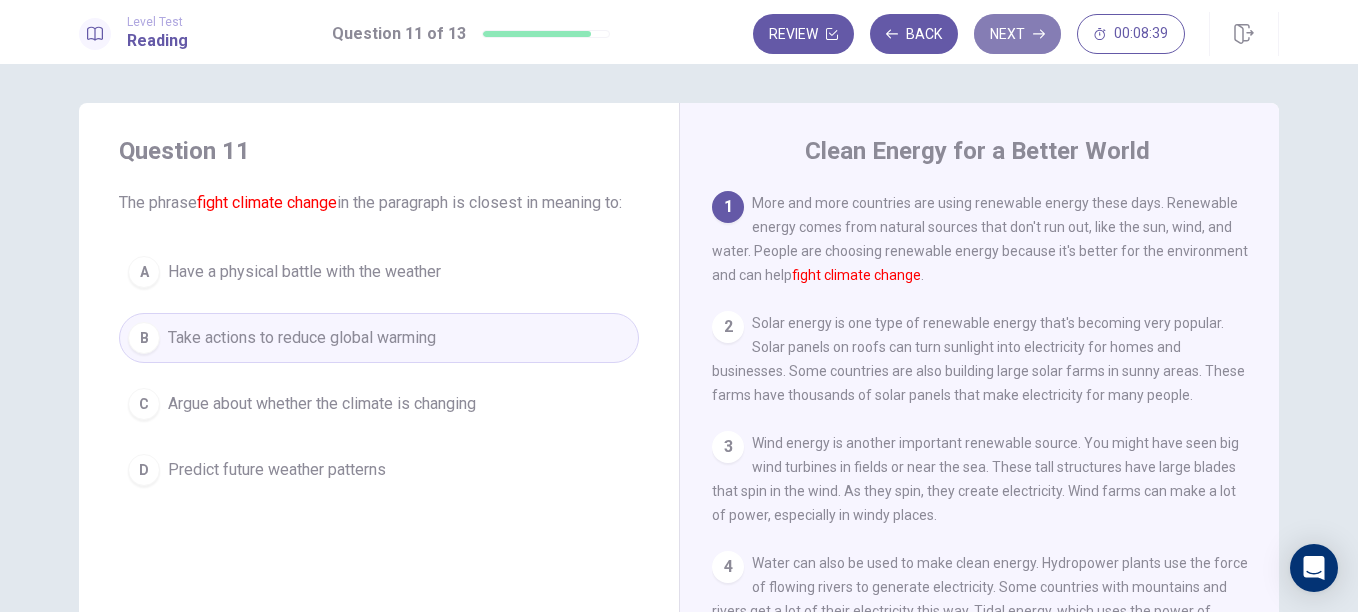 click on "Next" at bounding box center [1017, 34] 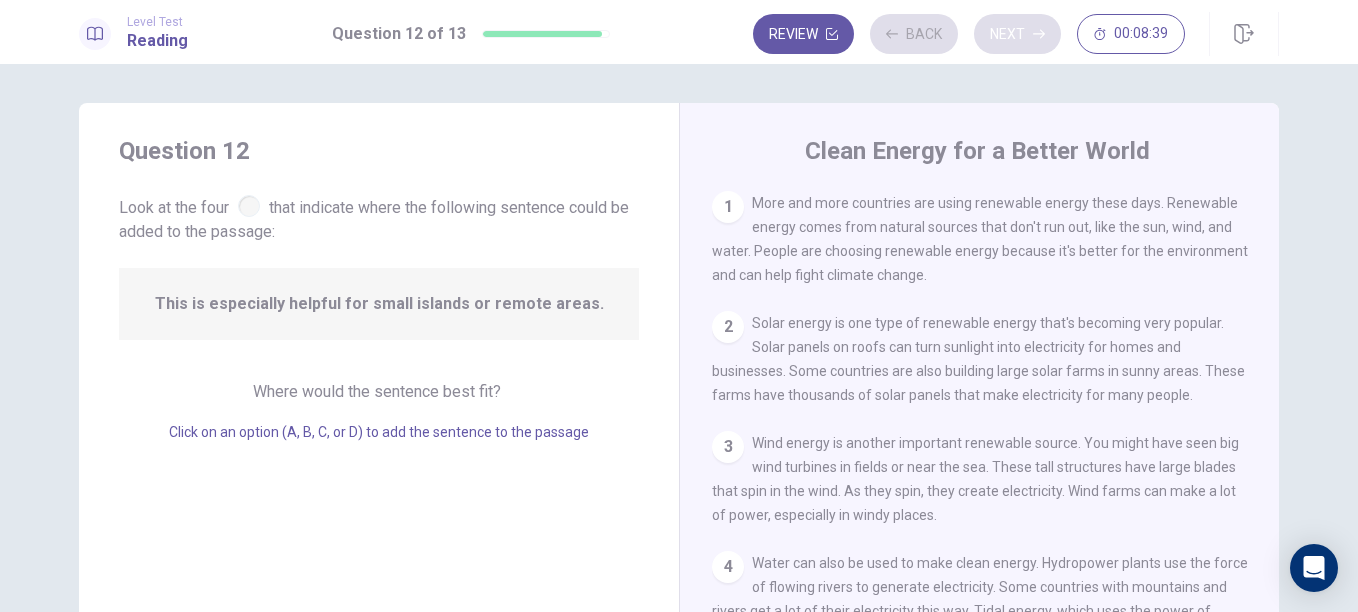 scroll, scrollTop: 249, scrollLeft: 0, axis: vertical 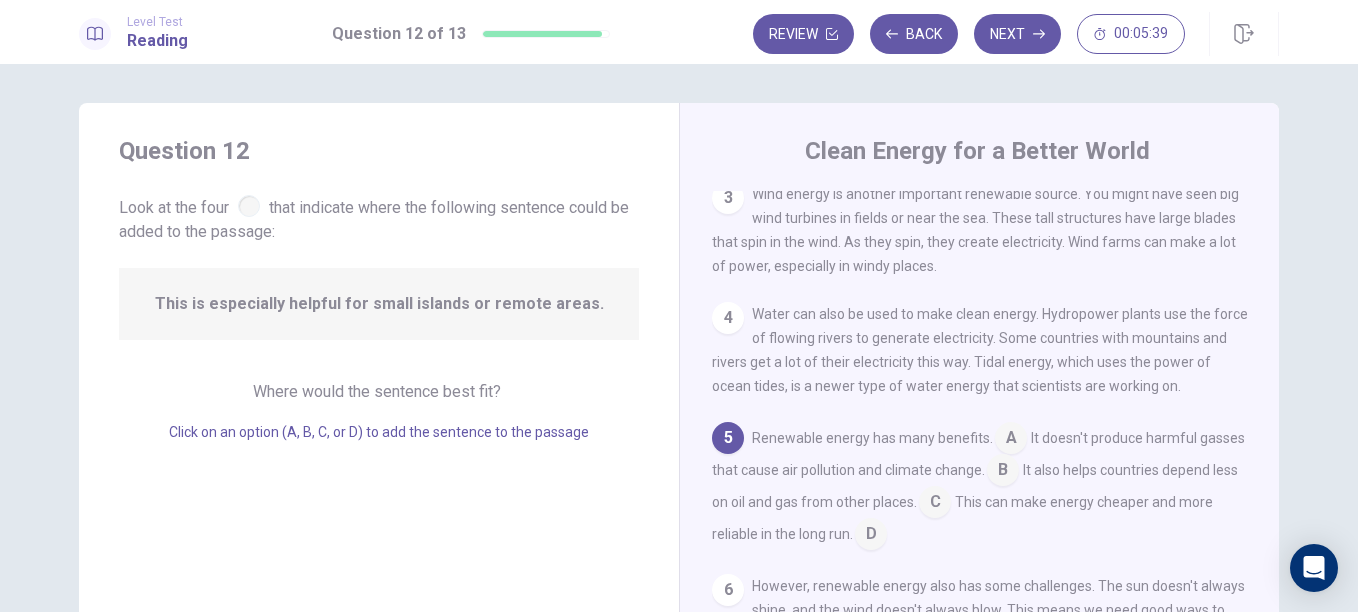 click at bounding box center (1003, 472) 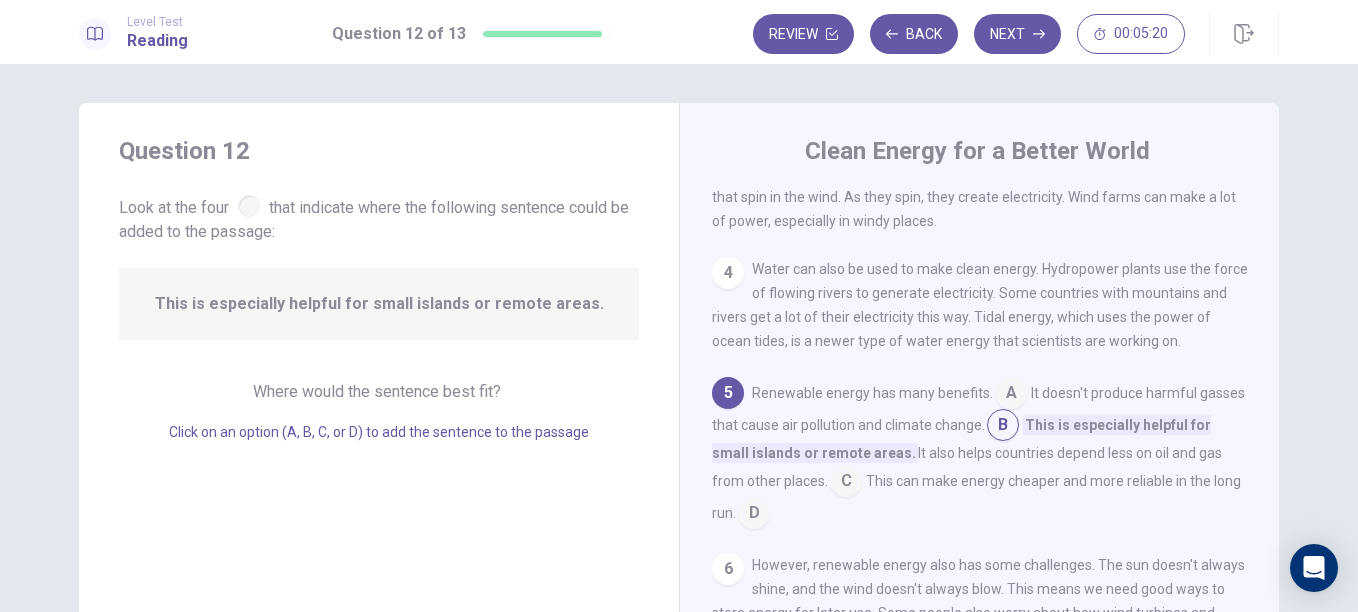 scroll, scrollTop: 370, scrollLeft: 0, axis: vertical 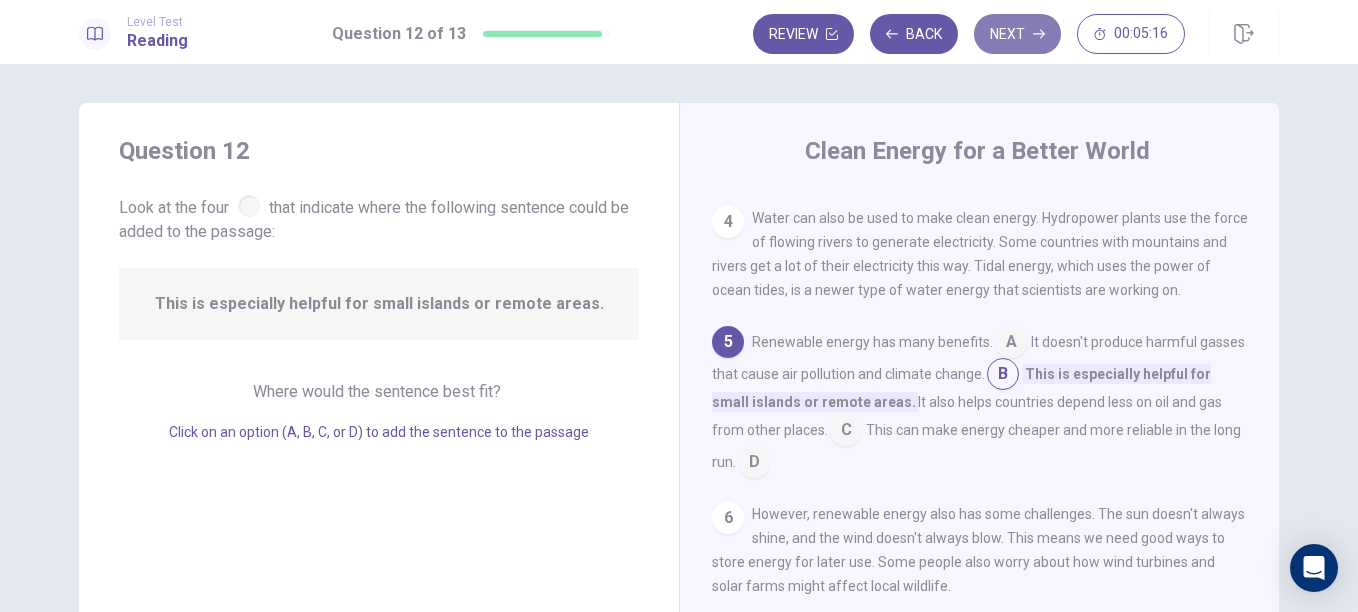 click on "Next" at bounding box center (1017, 34) 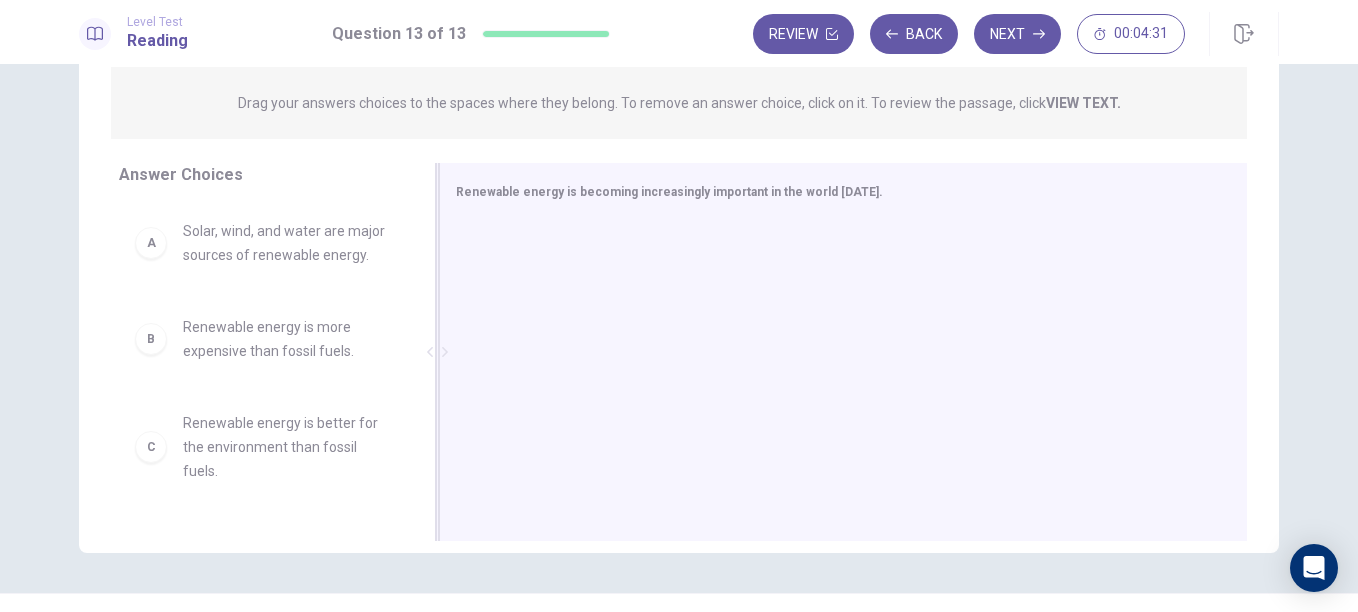 scroll, scrollTop: 268, scrollLeft: 0, axis: vertical 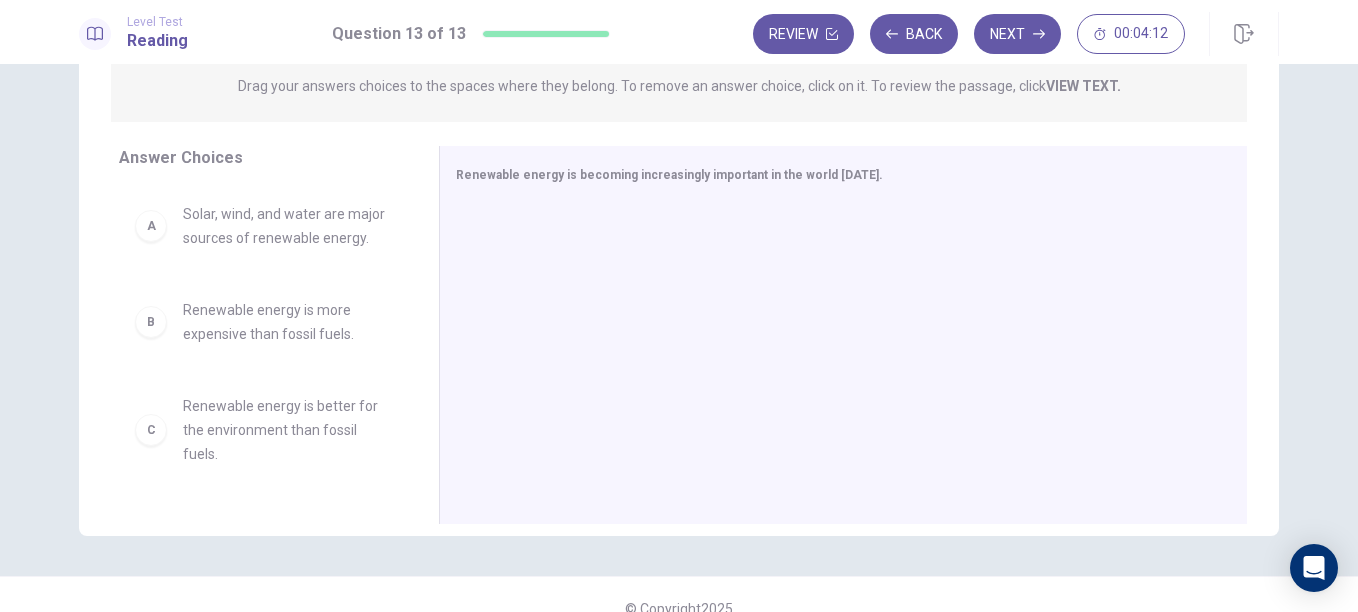 click on "Solar, wind, and water are major sources of renewable energy." at bounding box center [287, 226] 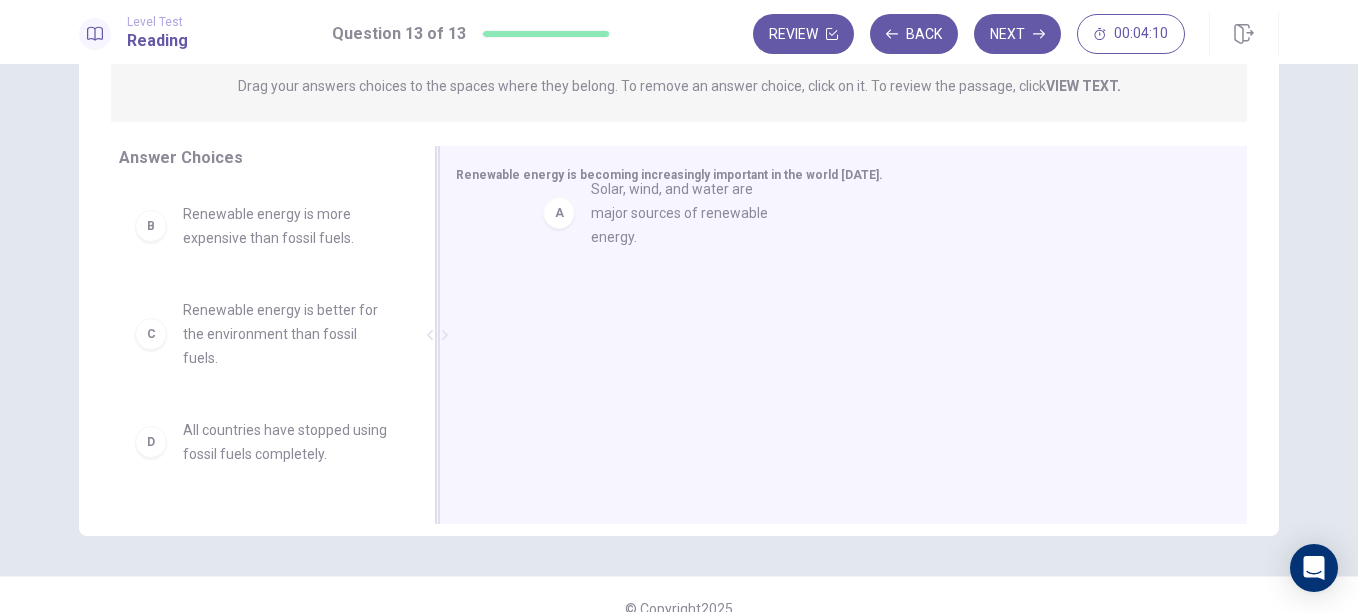 drag, startPoint x: 363, startPoint y: 223, endPoint x: 804, endPoint y: 202, distance: 441.49973 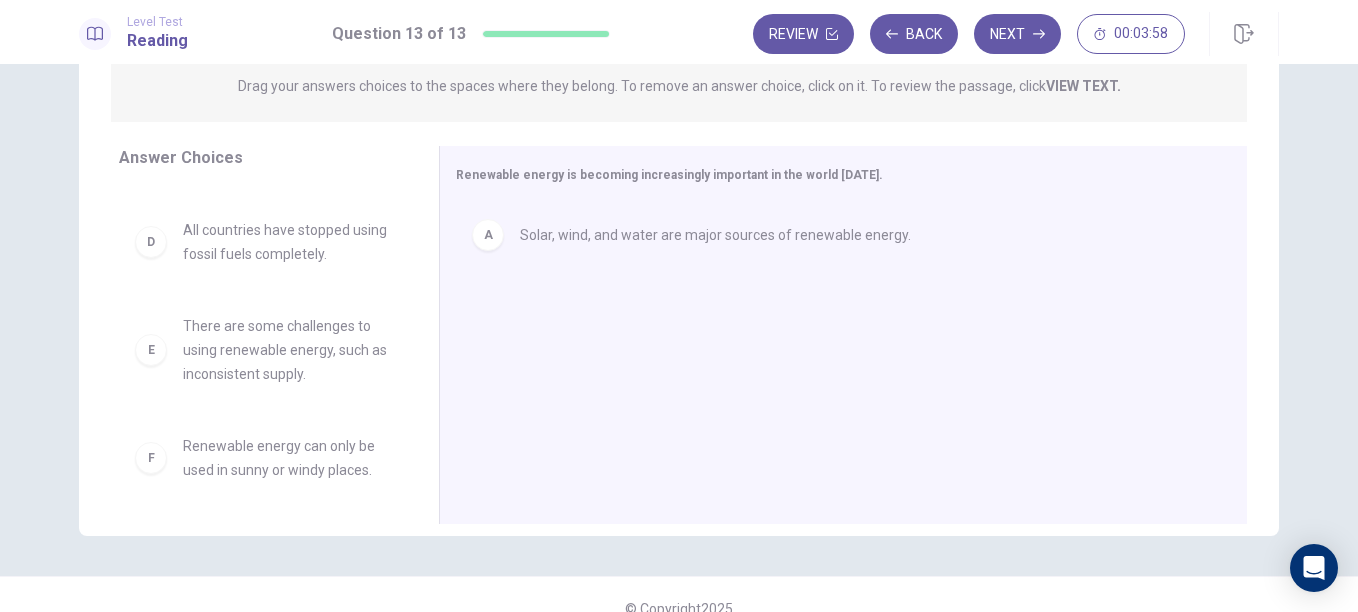 scroll, scrollTop: 204, scrollLeft: 0, axis: vertical 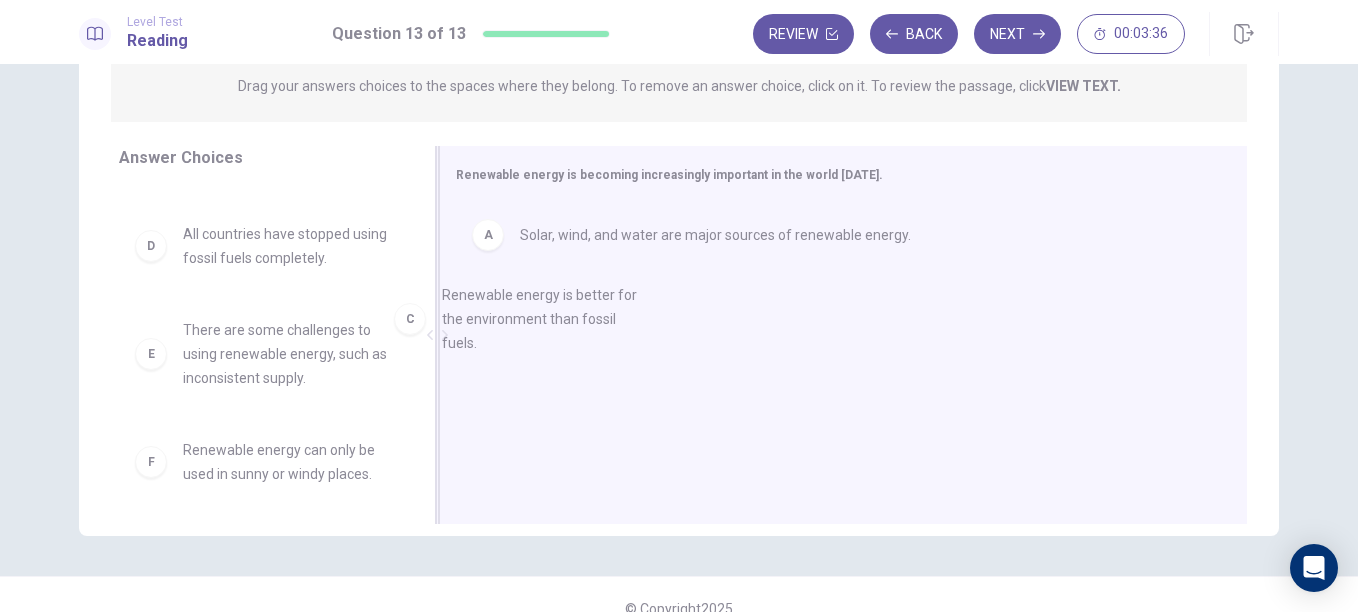 drag, startPoint x: 308, startPoint y: 263, endPoint x: 592, endPoint y: 328, distance: 291.34344 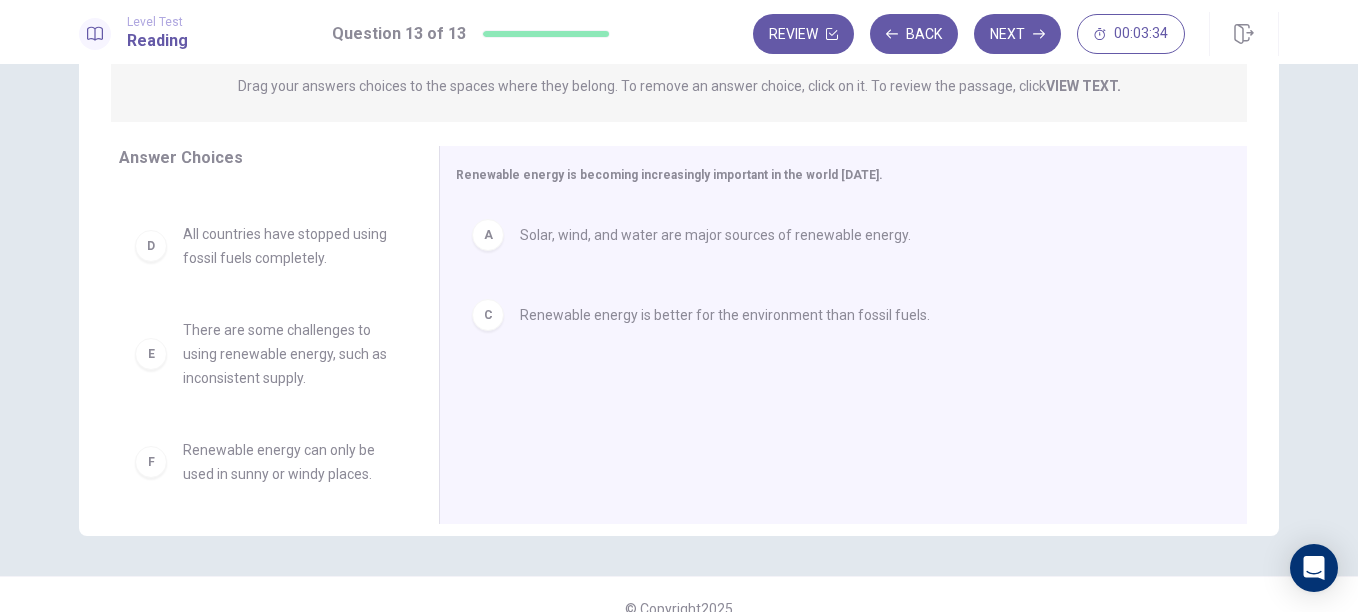 scroll, scrollTop: 84, scrollLeft: 0, axis: vertical 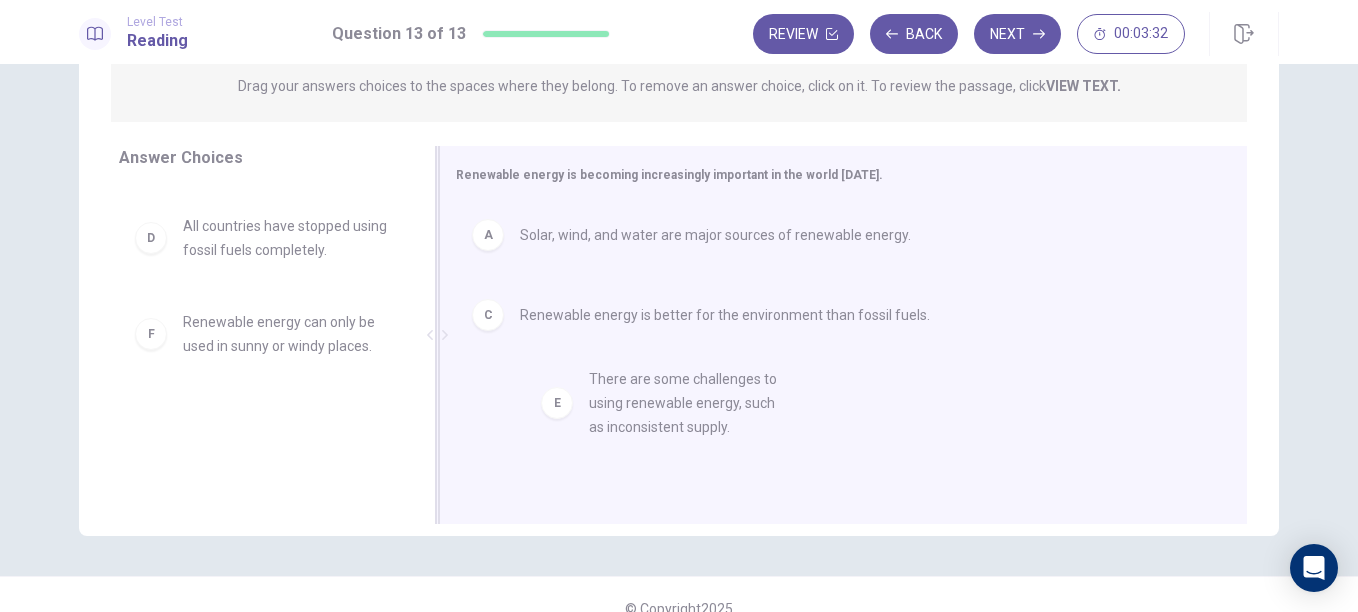 drag, startPoint x: 277, startPoint y: 355, endPoint x: 704, endPoint y: 421, distance: 432.0706 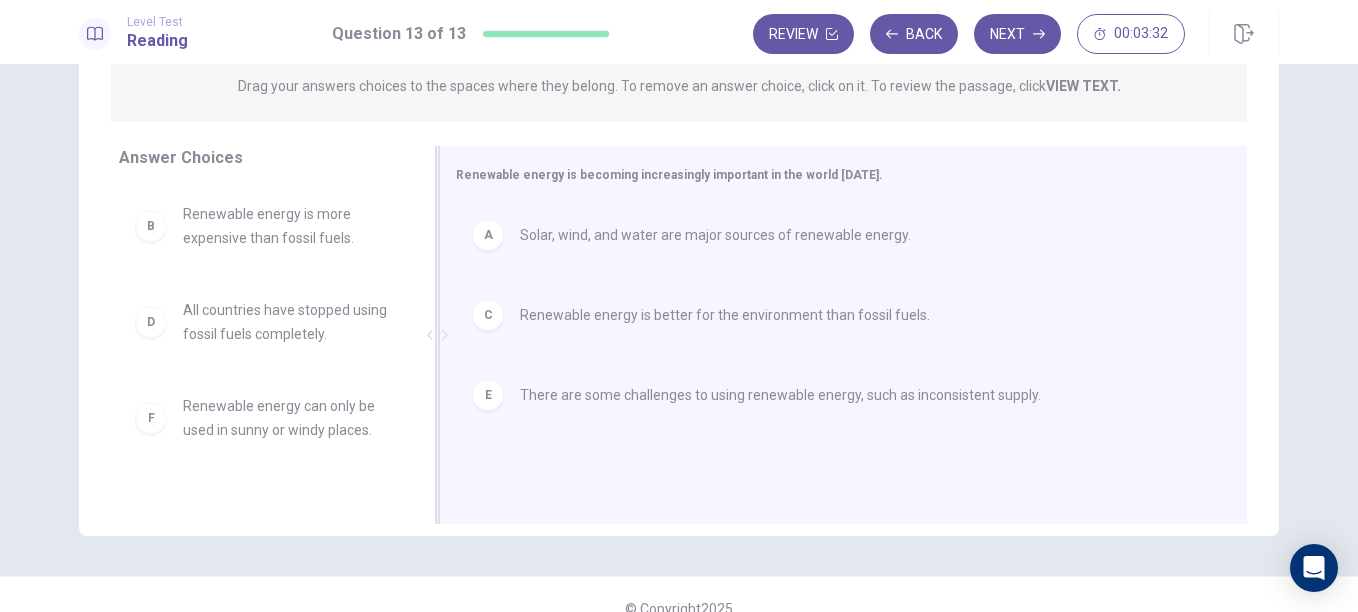 scroll, scrollTop: 0, scrollLeft: 0, axis: both 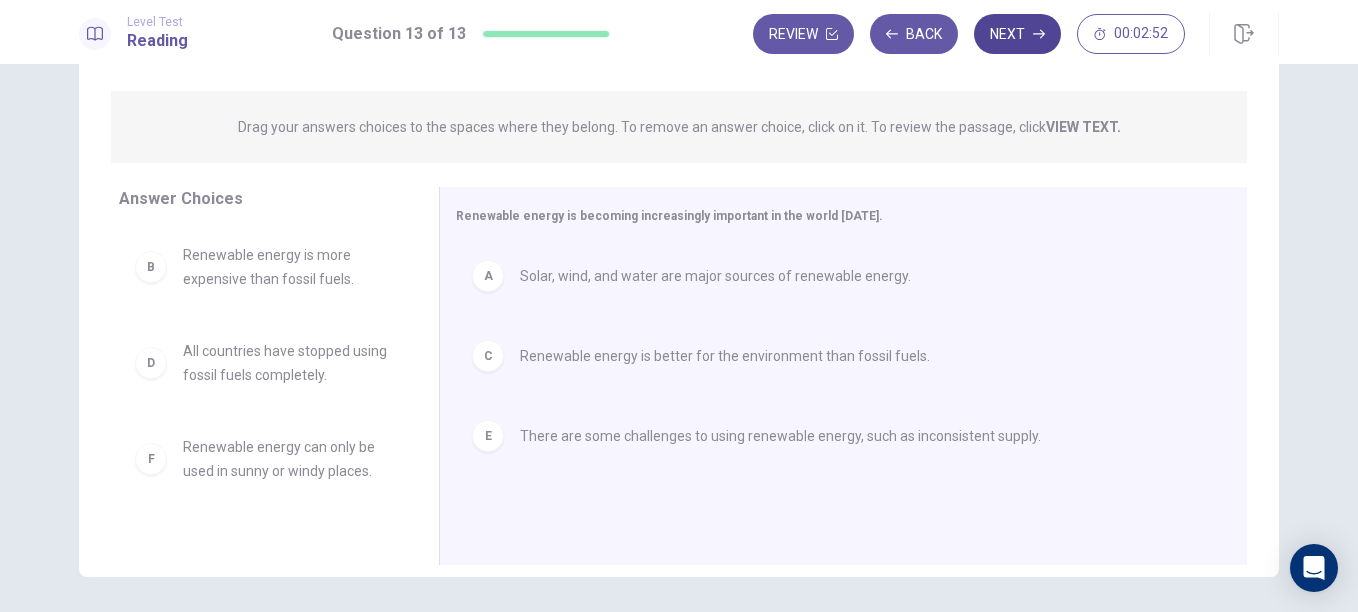 click on "Next" at bounding box center [1017, 34] 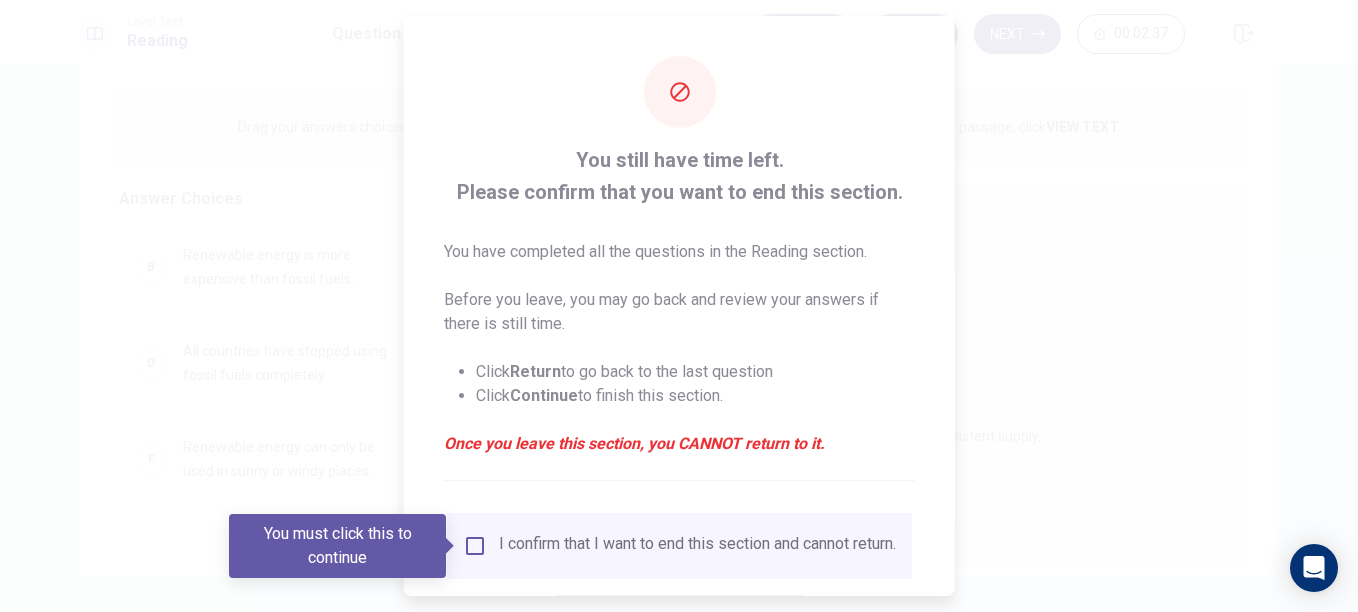 click at bounding box center (679, 306) 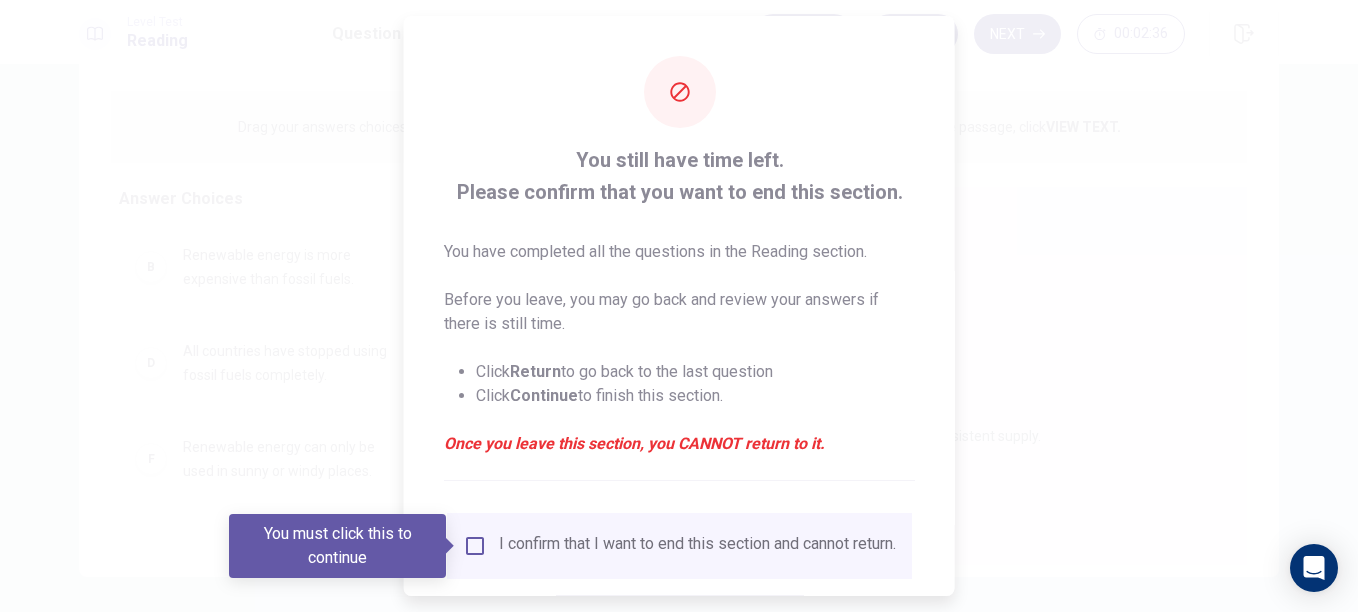 scroll, scrollTop: 134, scrollLeft: 0, axis: vertical 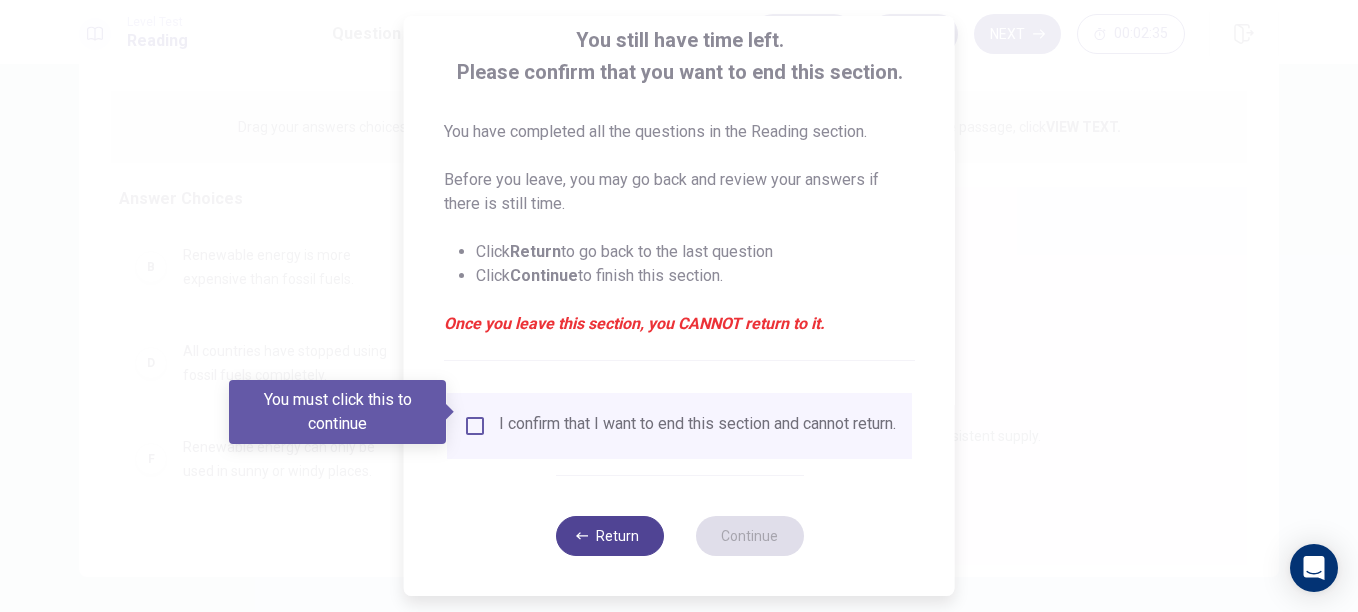 click on "Return" at bounding box center (609, 536) 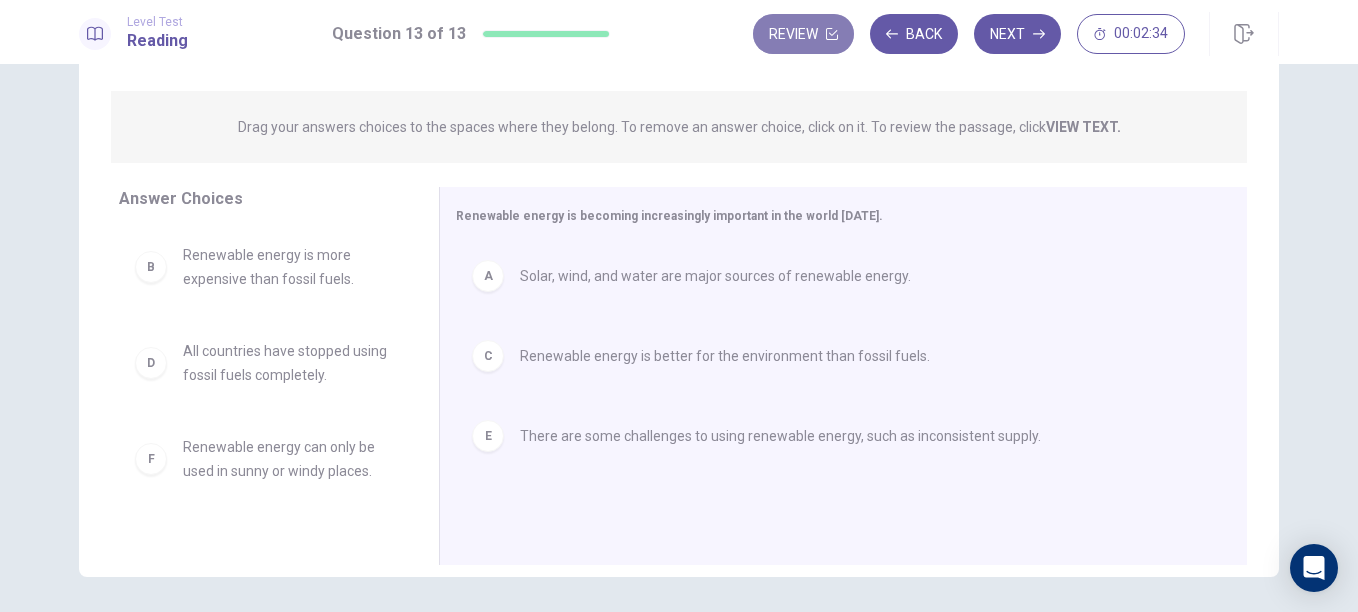 click on "Review" at bounding box center (803, 34) 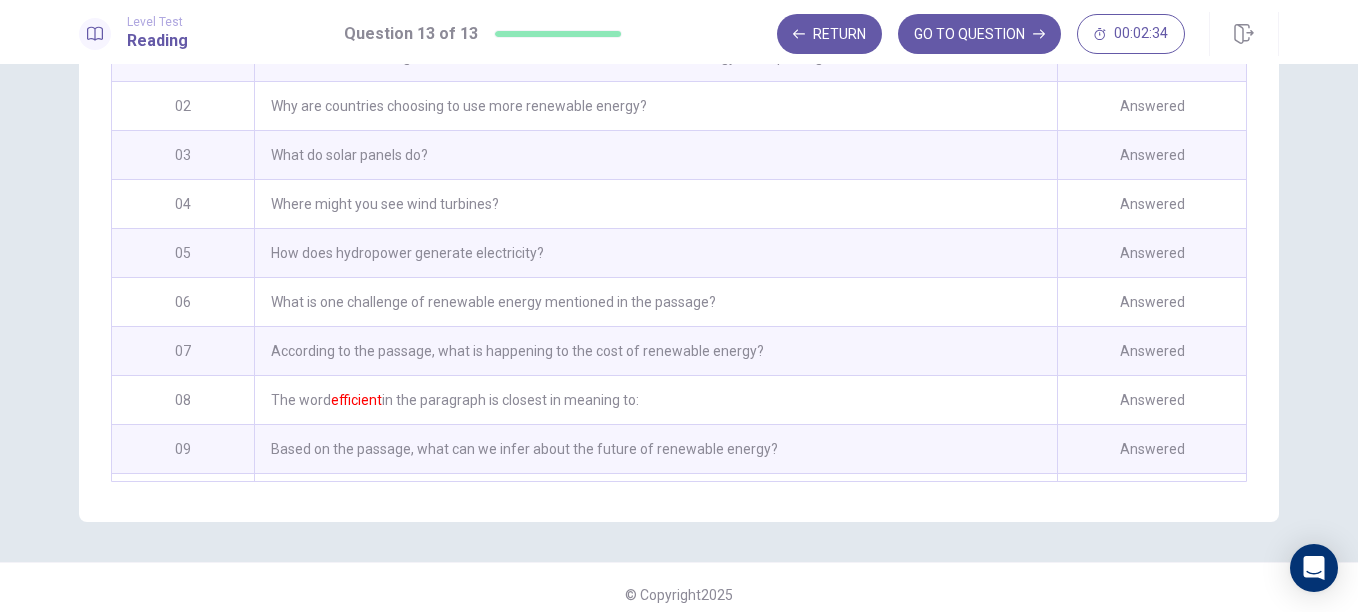 scroll, scrollTop: 398, scrollLeft: 0, axis: vertical 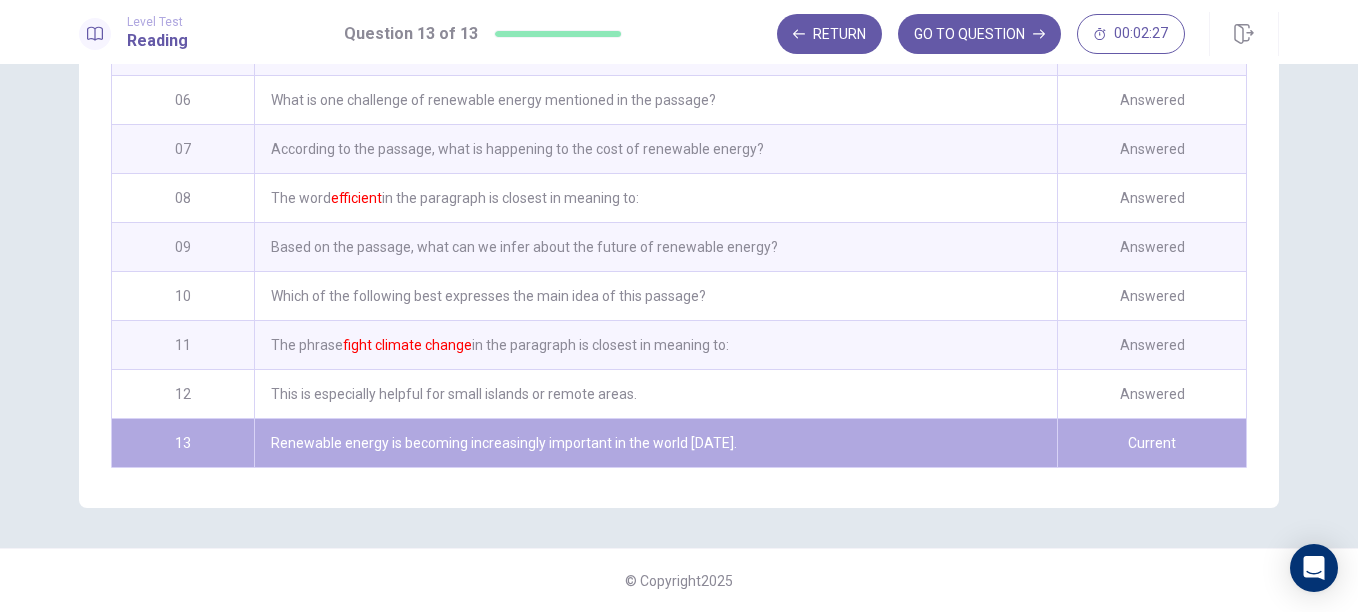 click on "Renewable energy is becoming increasingly important in the world [DATE]." at bounding box center [655, 443] 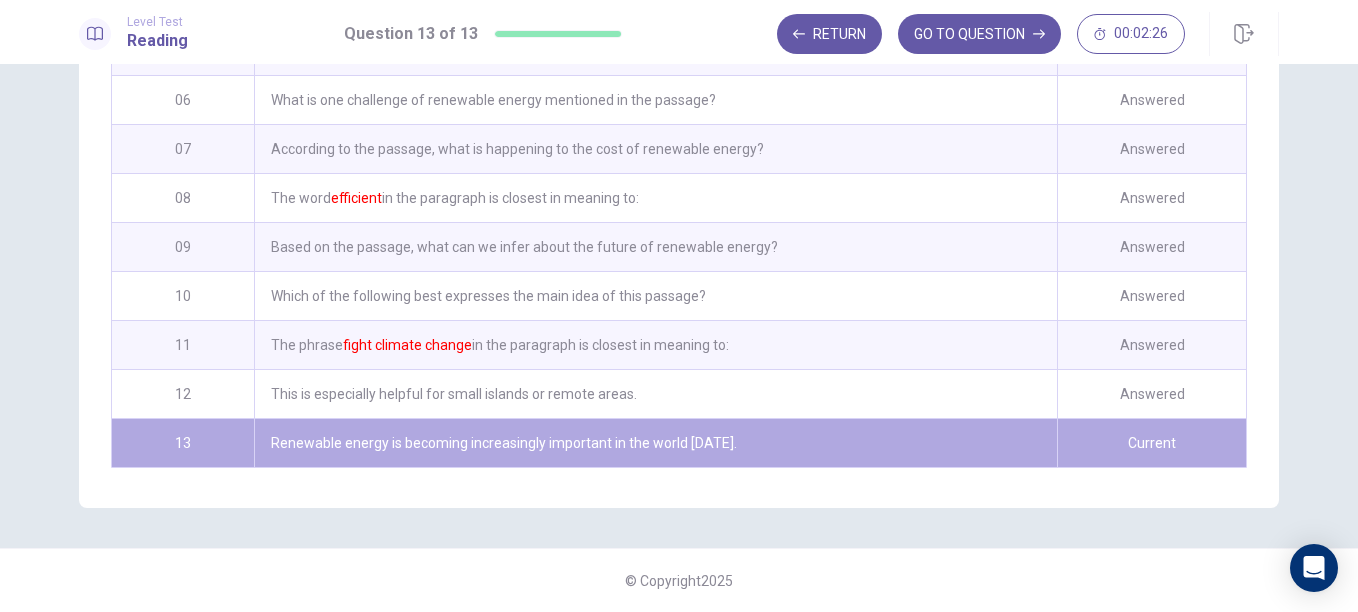 click on "Current" at bounding box center (1151, 443) 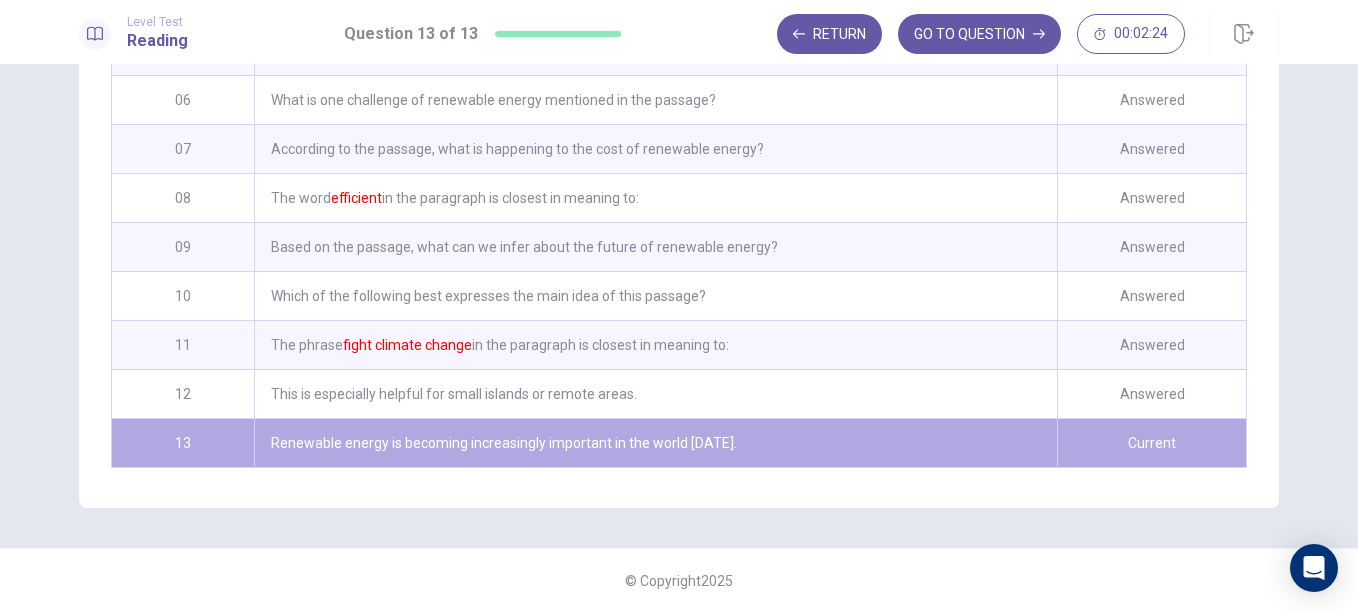 scroll, scrollTop: 0, scrollLeft: 0, axis: both 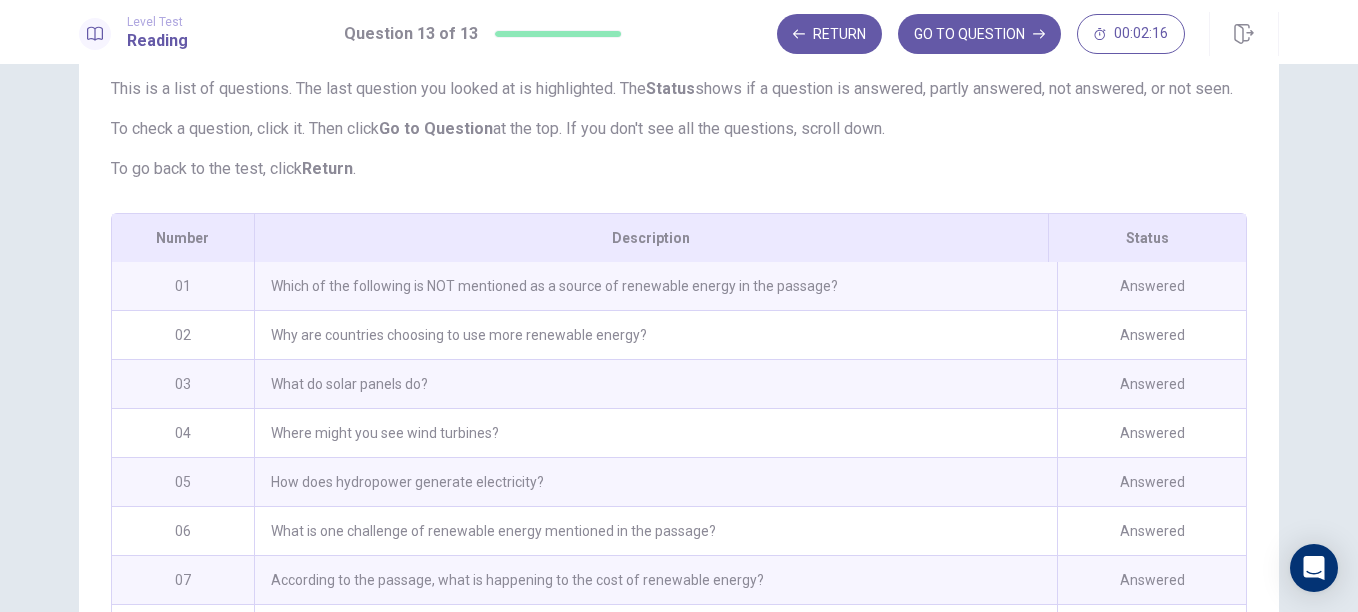 click on "Which of the following is NOT mentioned as a source of renewable energy in the passage?" at bounding box center (655, 286) 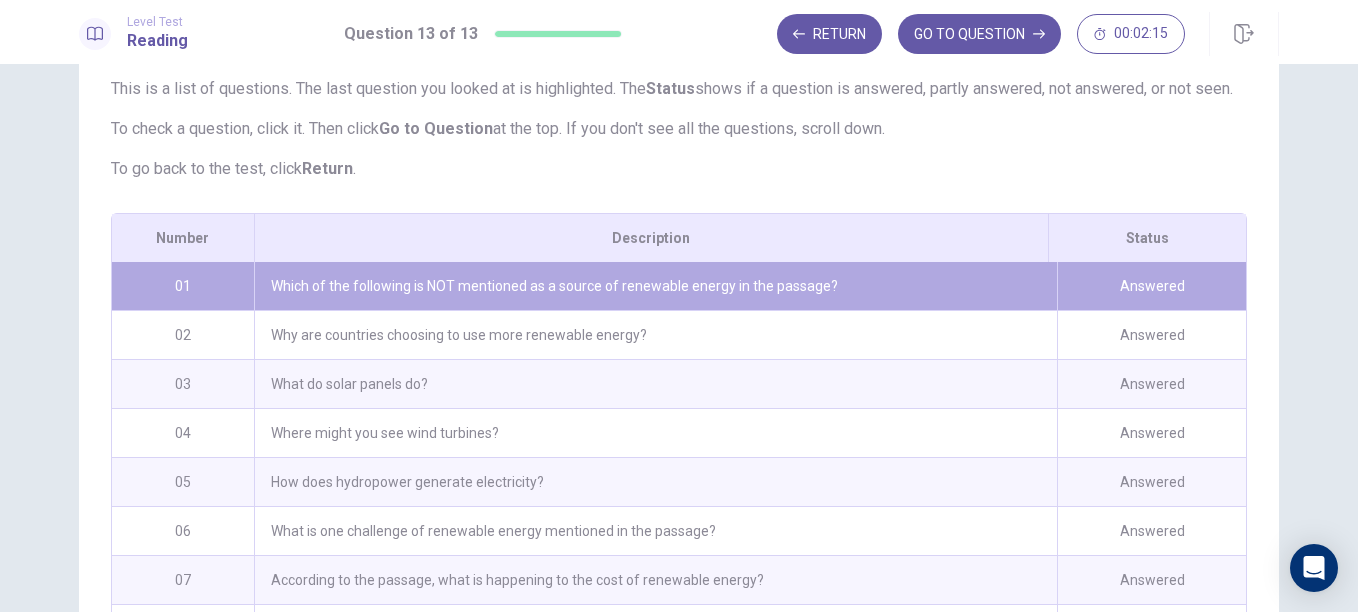scroll, scrollTop: 198, scrollLeft: 0, axis: vertical 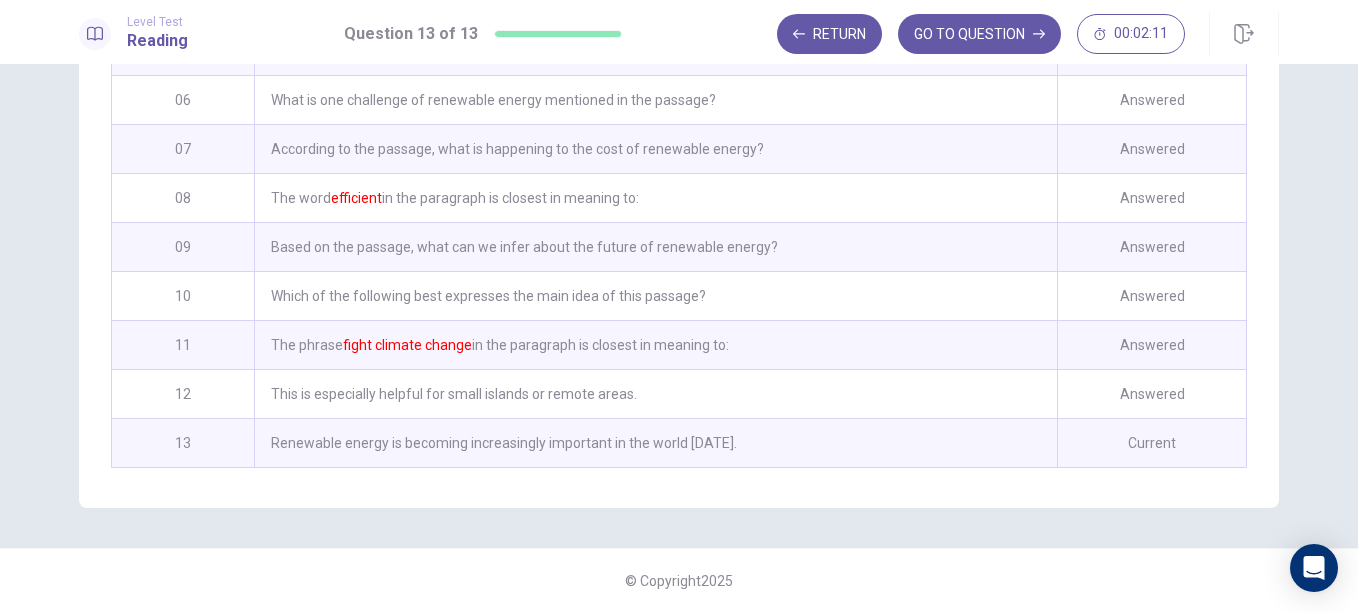 click on "Renewable energy is becoming increasingly important in the world [DATE]." at bounding box center (655, 443) 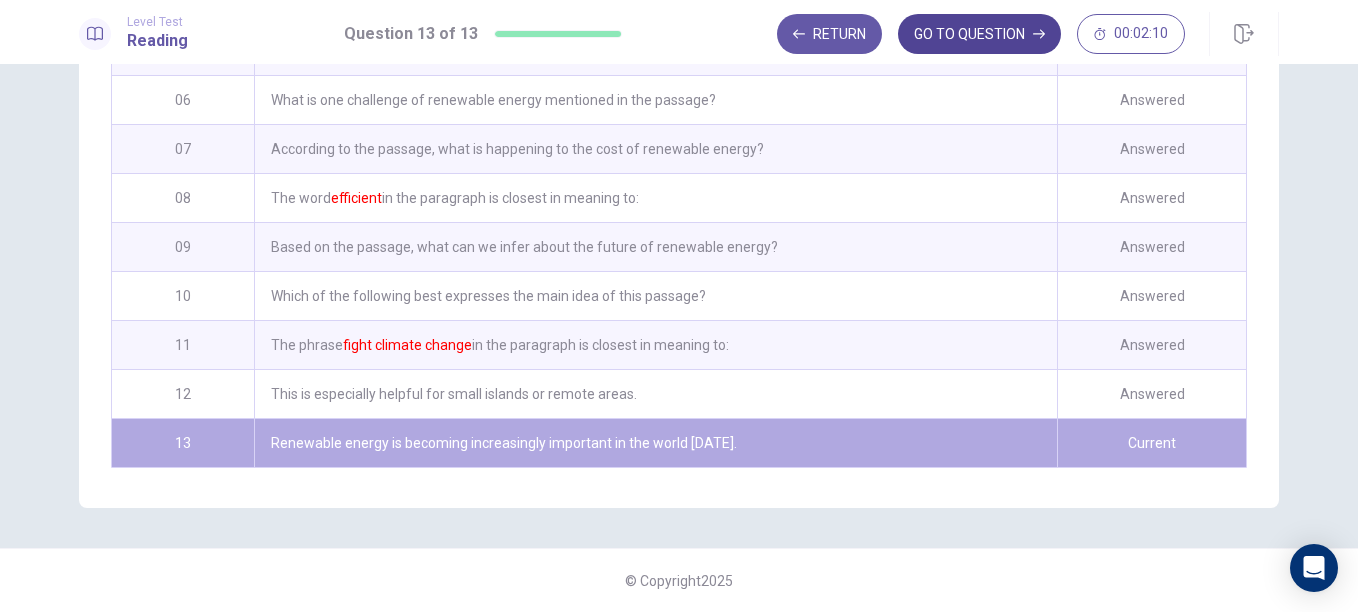 click on "GO TO QUESTION" at bounding box center [979, 34] 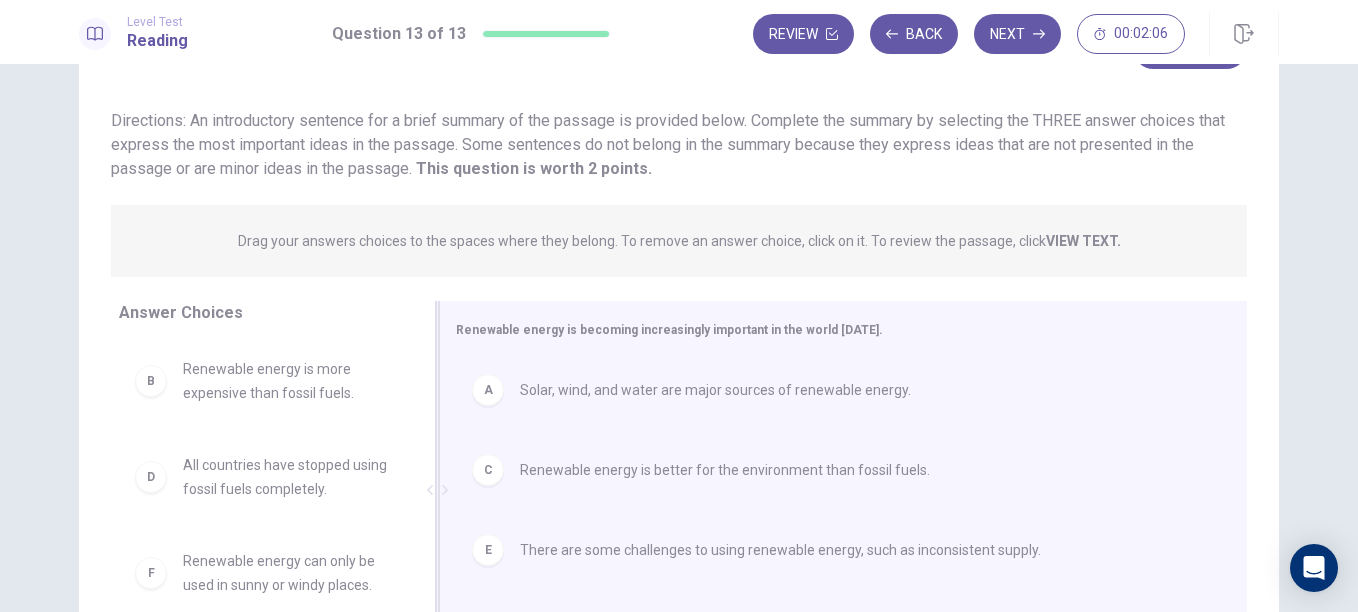 scroll, scrollTop: 99, scrollLeft: 0, axis: vertical 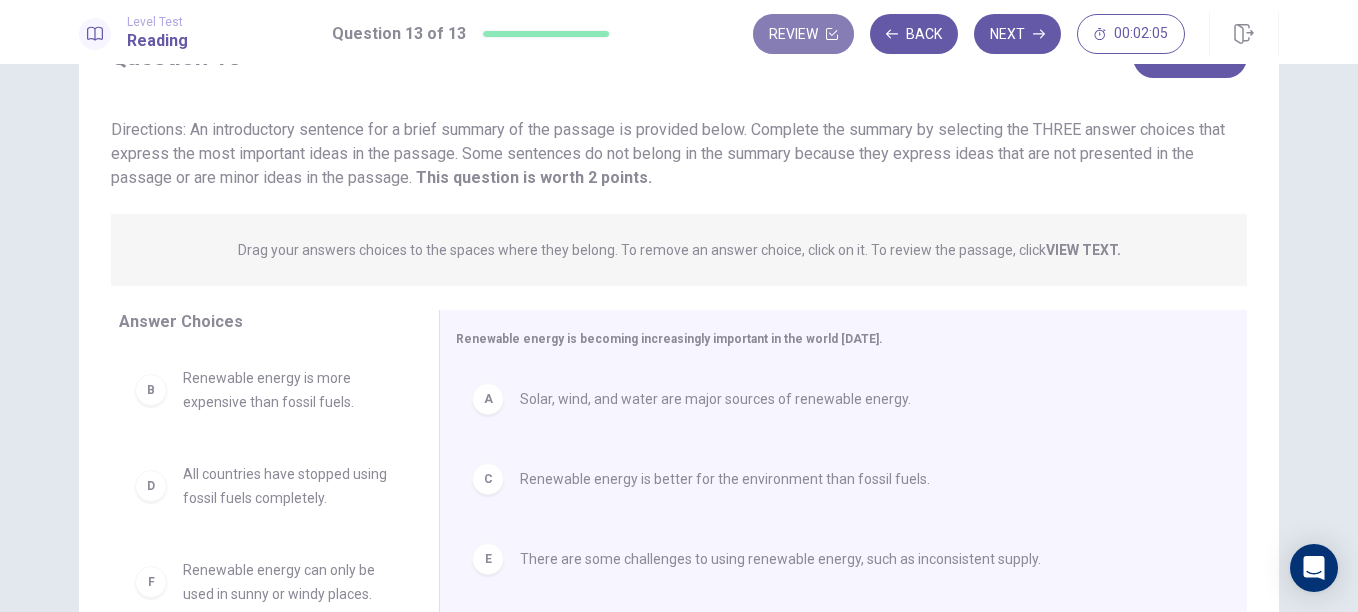 click on "Review" at bounding box center (803, 34) 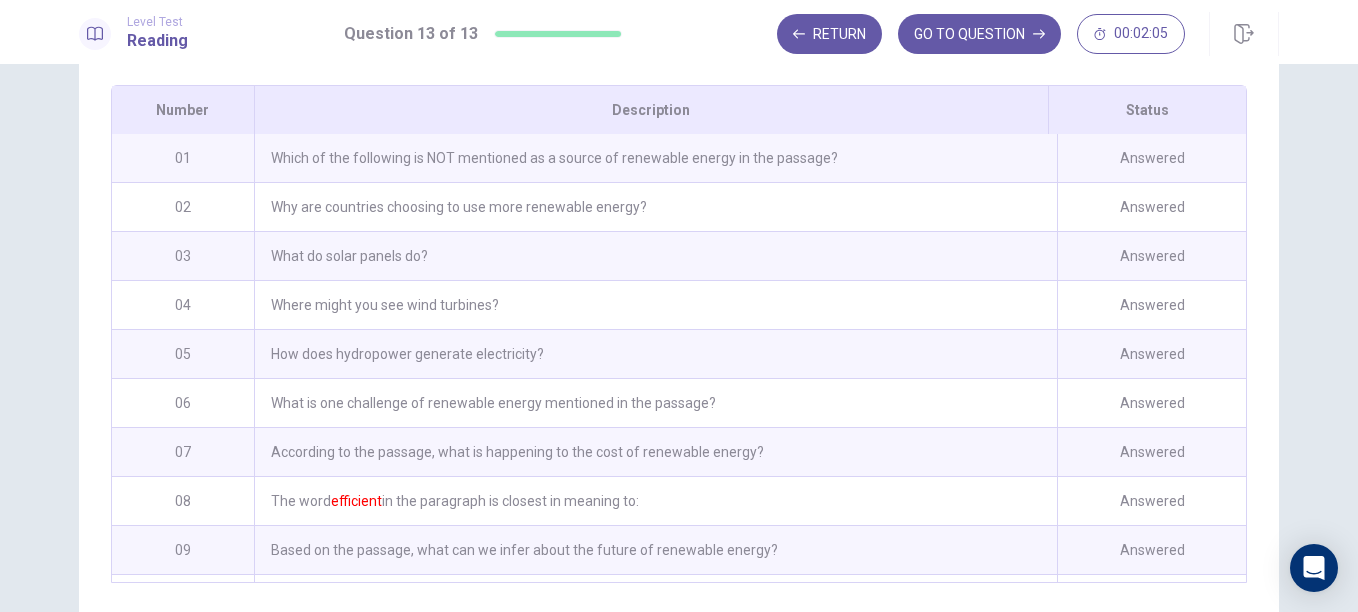 scroll, scrollTop: 395, scrollLeft: 0, axis: vertical 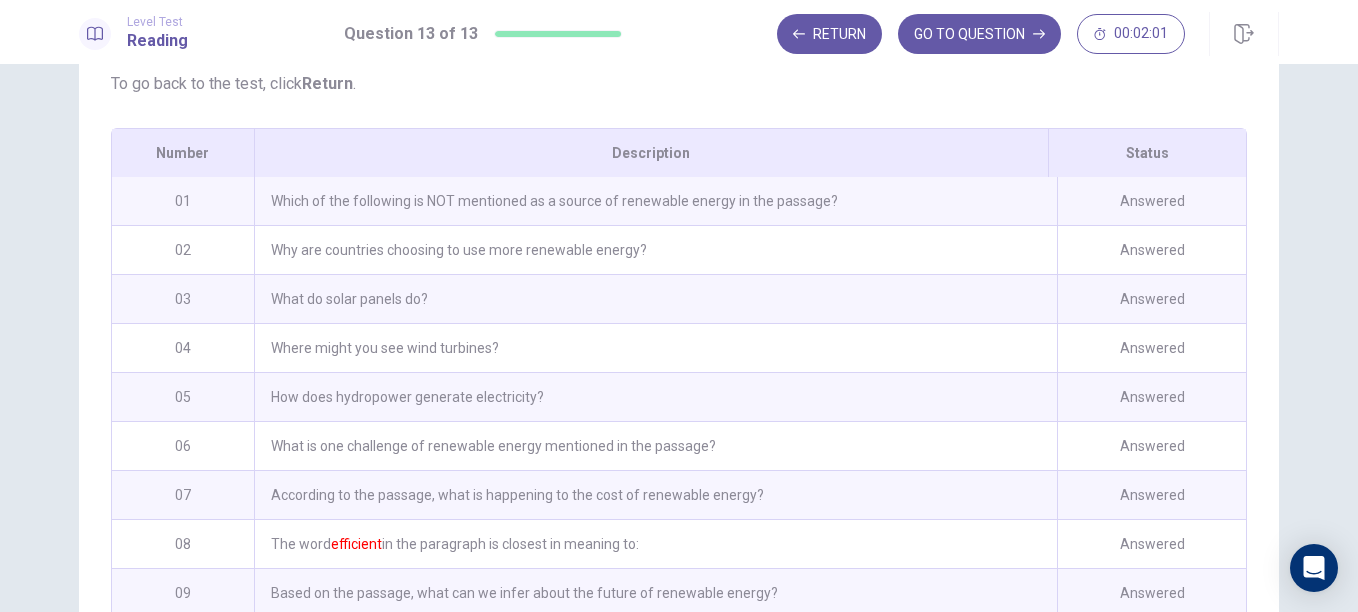 click on "Which of the following is NOT mentioned as a source of renewable energy in the passage?" at bounding box center [655, 201] 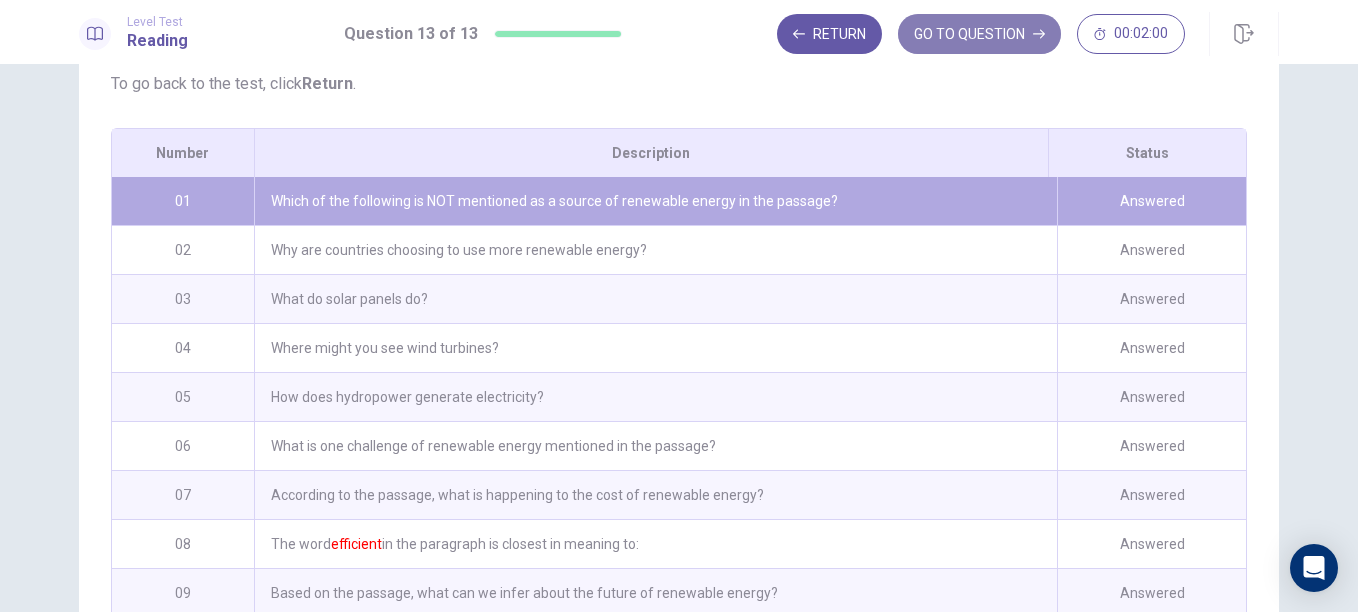 click on "GO TO QUESTION" at bounding box center (979, 34) 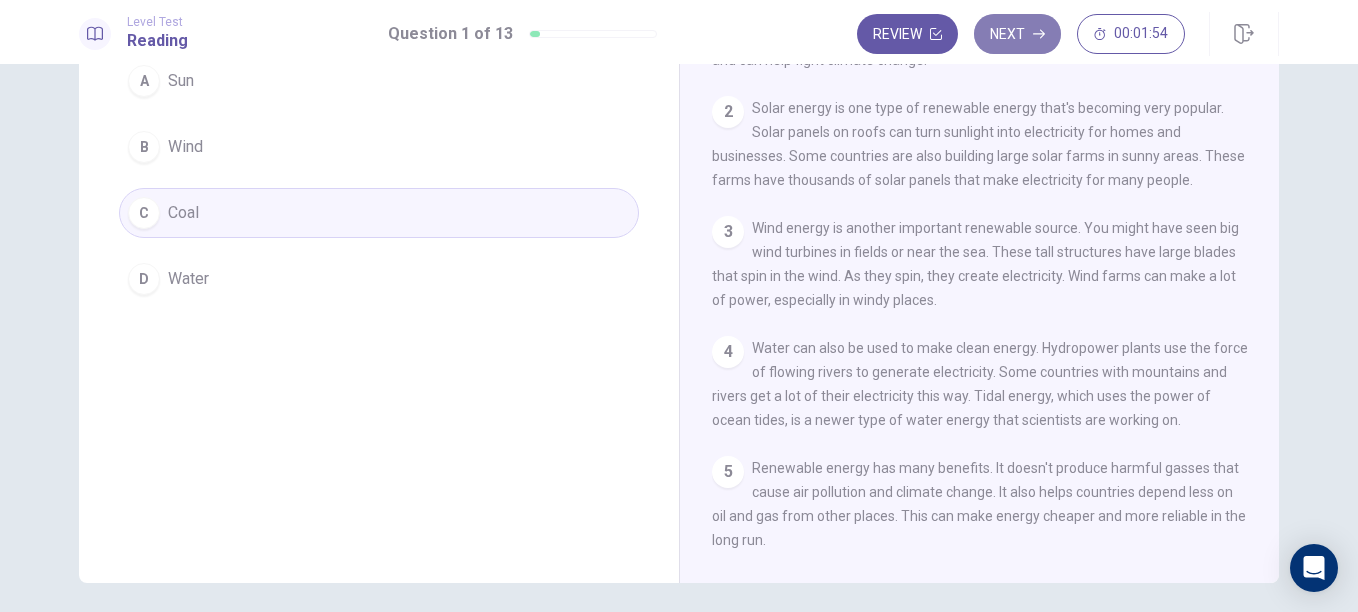 click on "Next" at bounding box center [1017, 34] 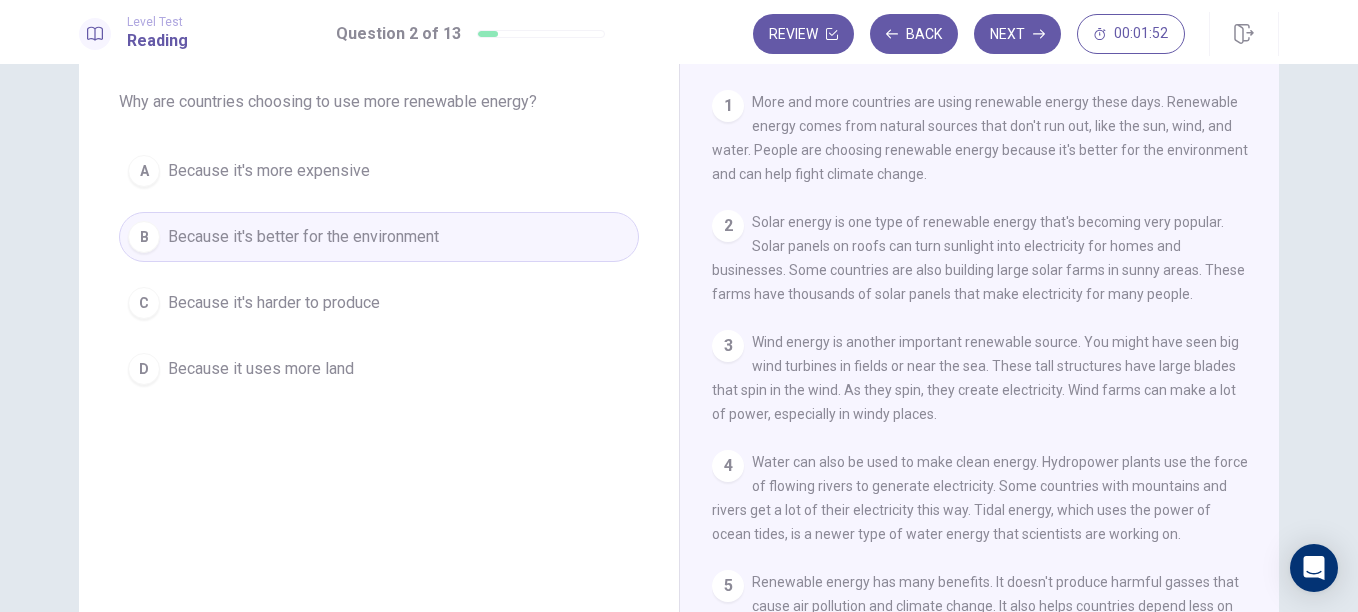 scroll, scrollTop: 99, scrollLeft: 0, axis: vertical 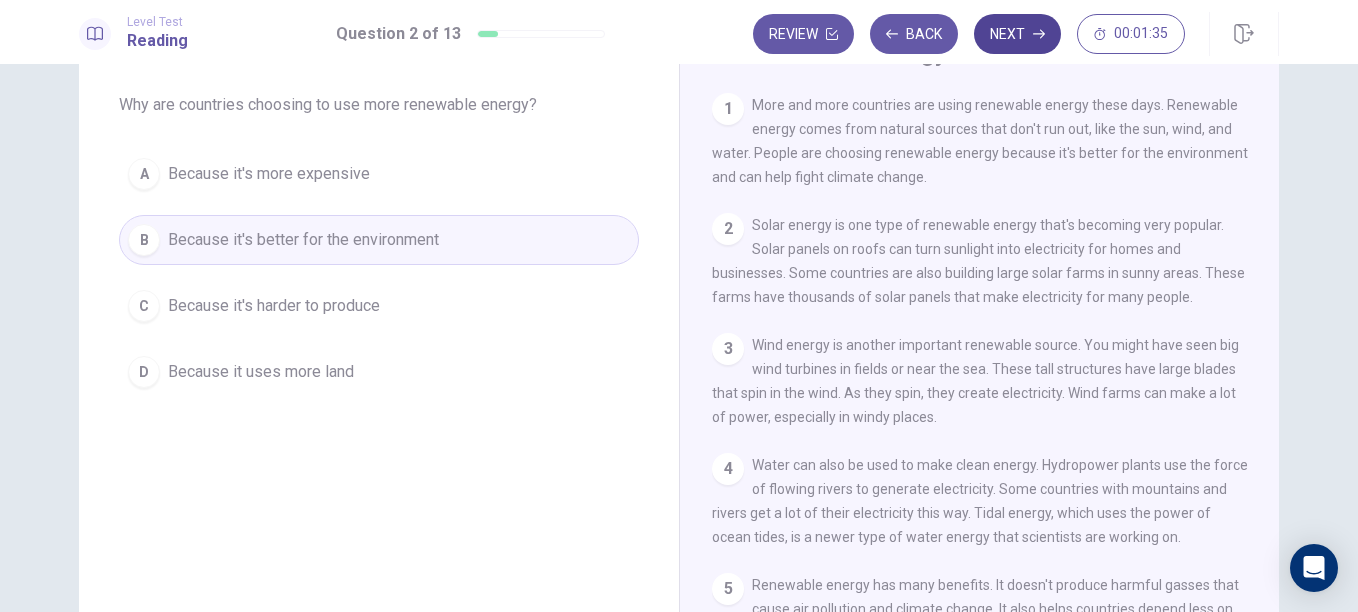 click on "Next" at bounding box center [1017, 34] 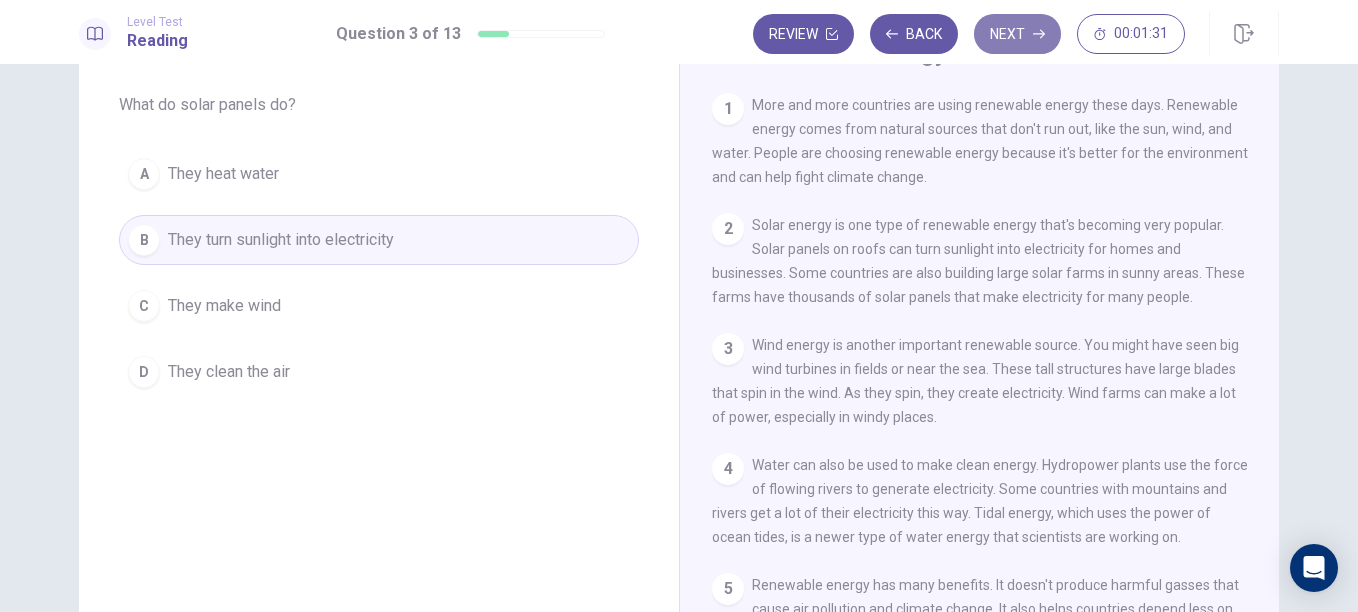click on "Next" at bounding box center (1017, 34) 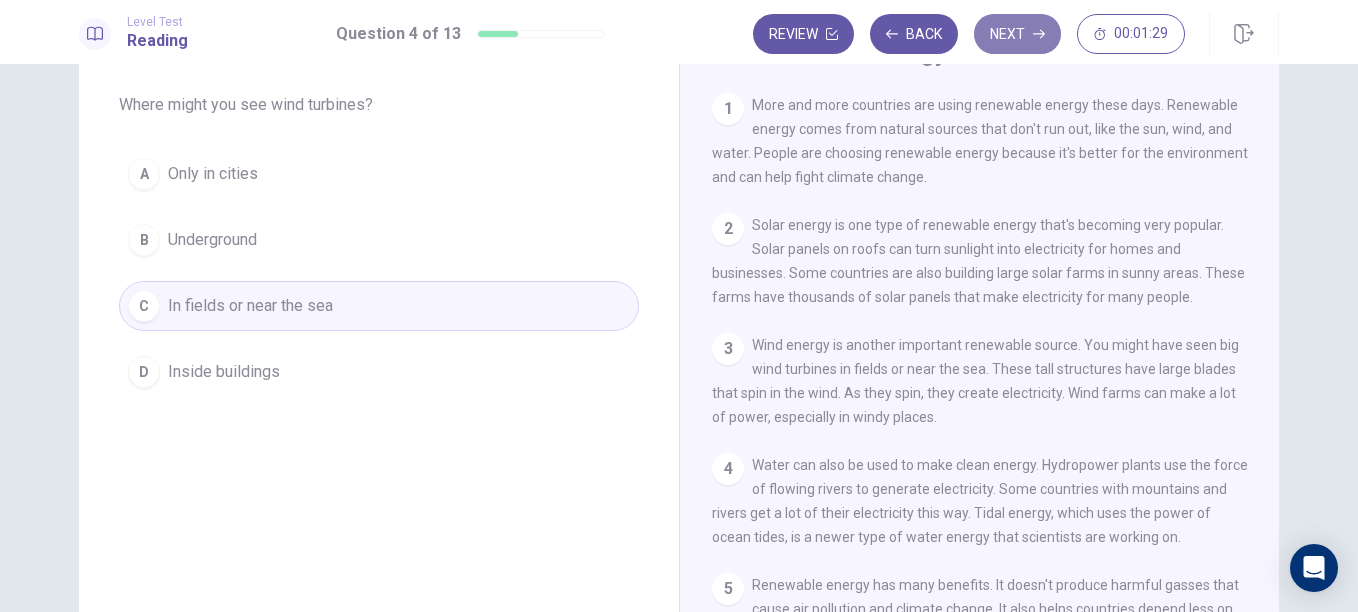 click on "Next" at bounding box center [1017, 34] 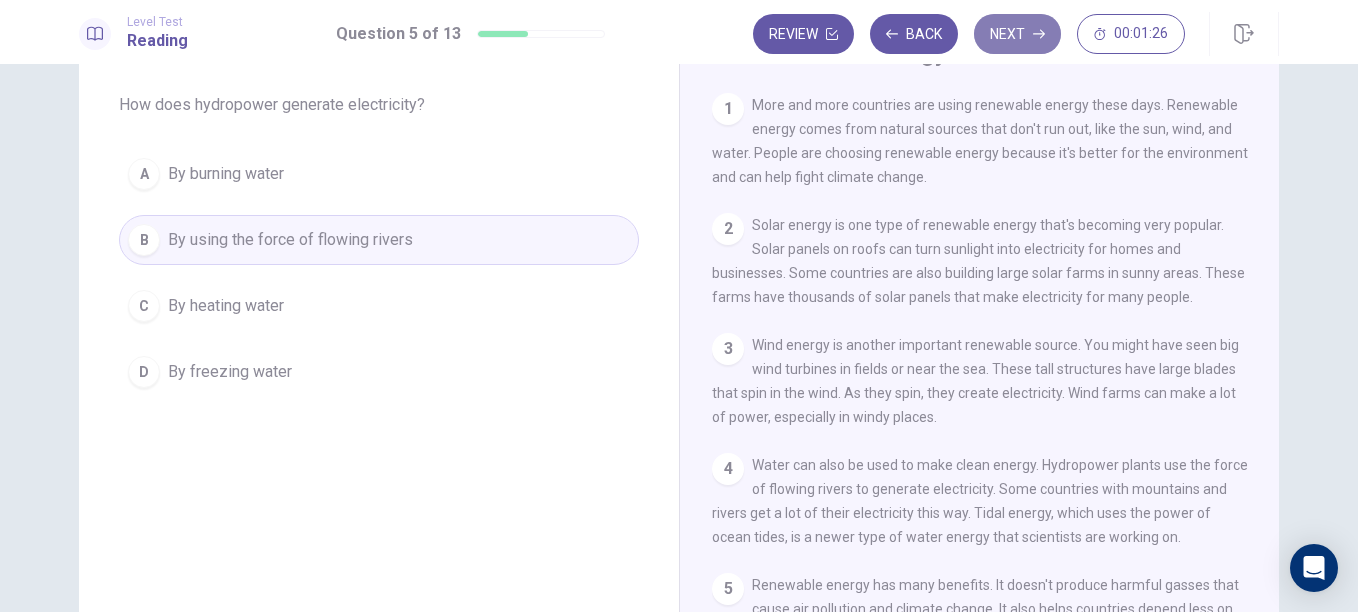 click on "Next" at bounding box center (1017, 34) 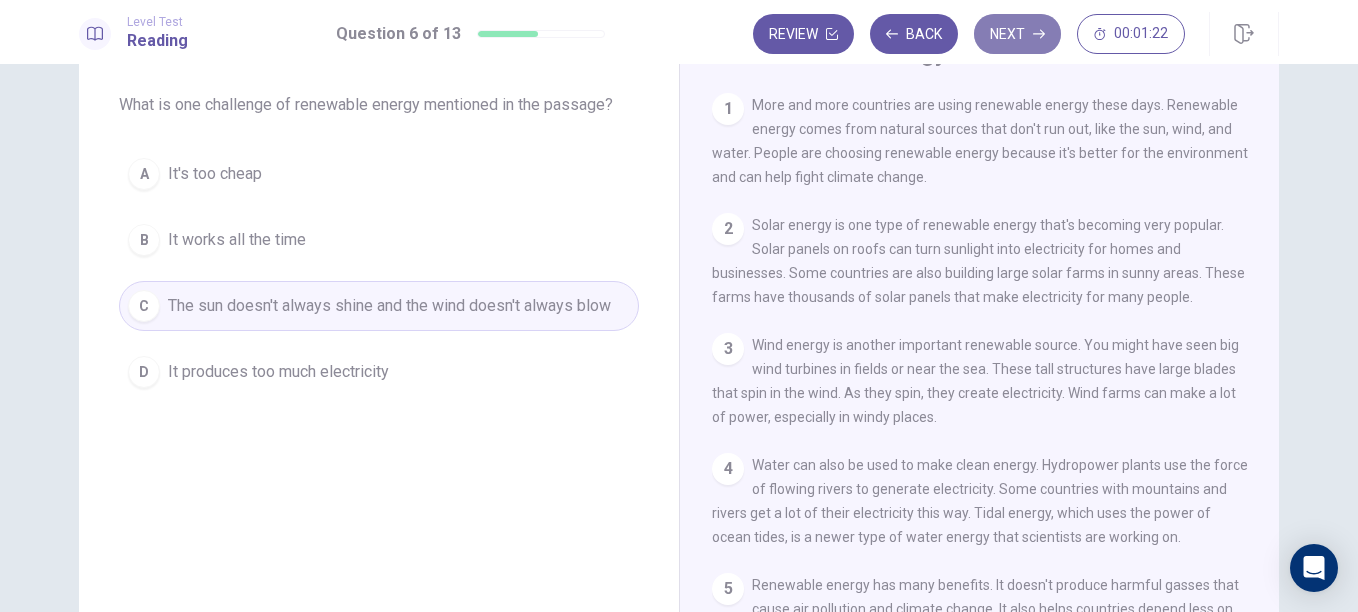 click on "Next" at bounding box center (1017, 34) 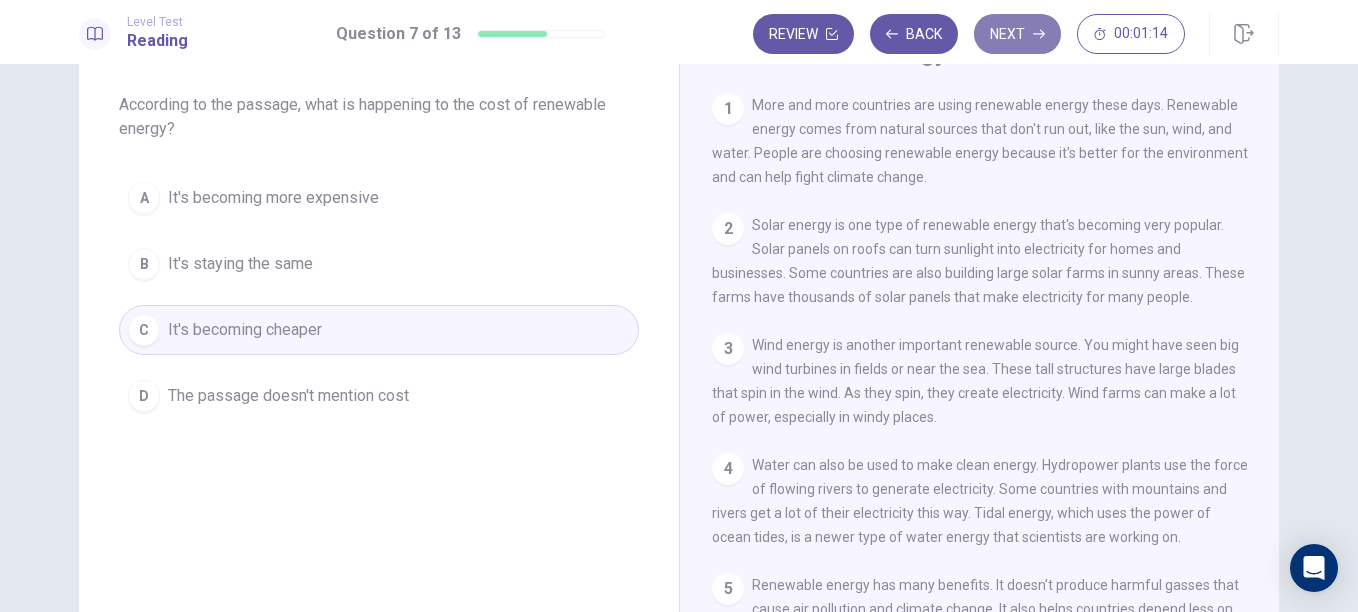 click on "Next" at bounding box center [1017, 34] 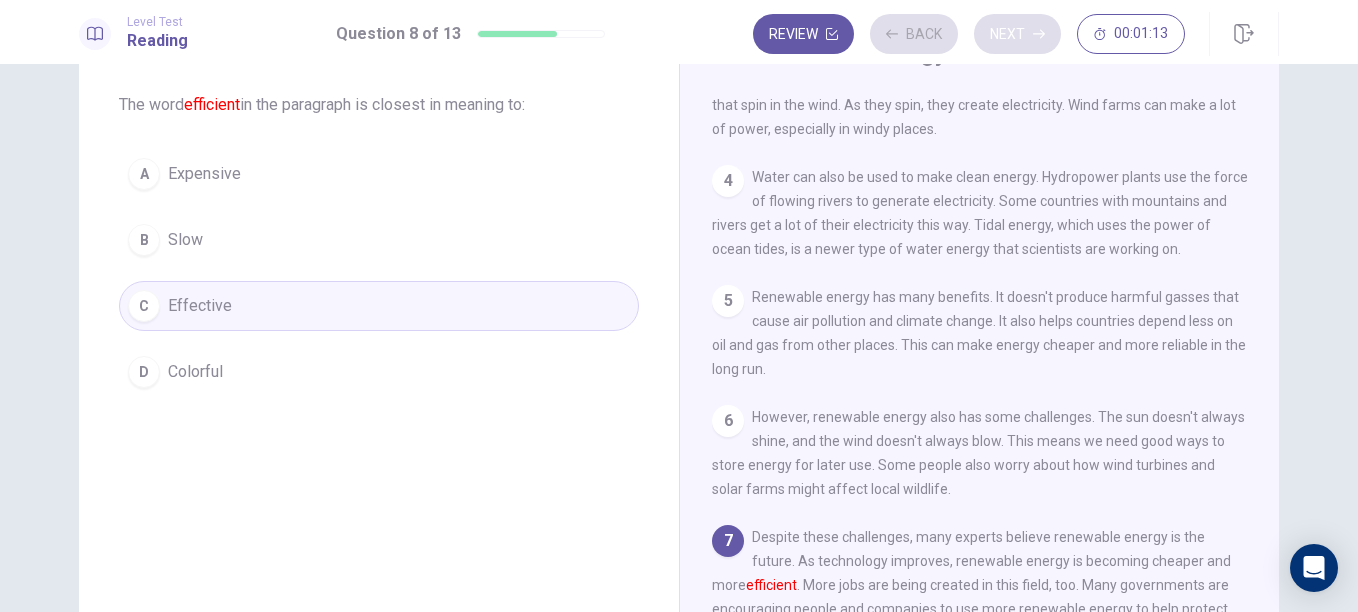 scroll, scrollTop: 318, scrollLeft: 0, axis: vertical 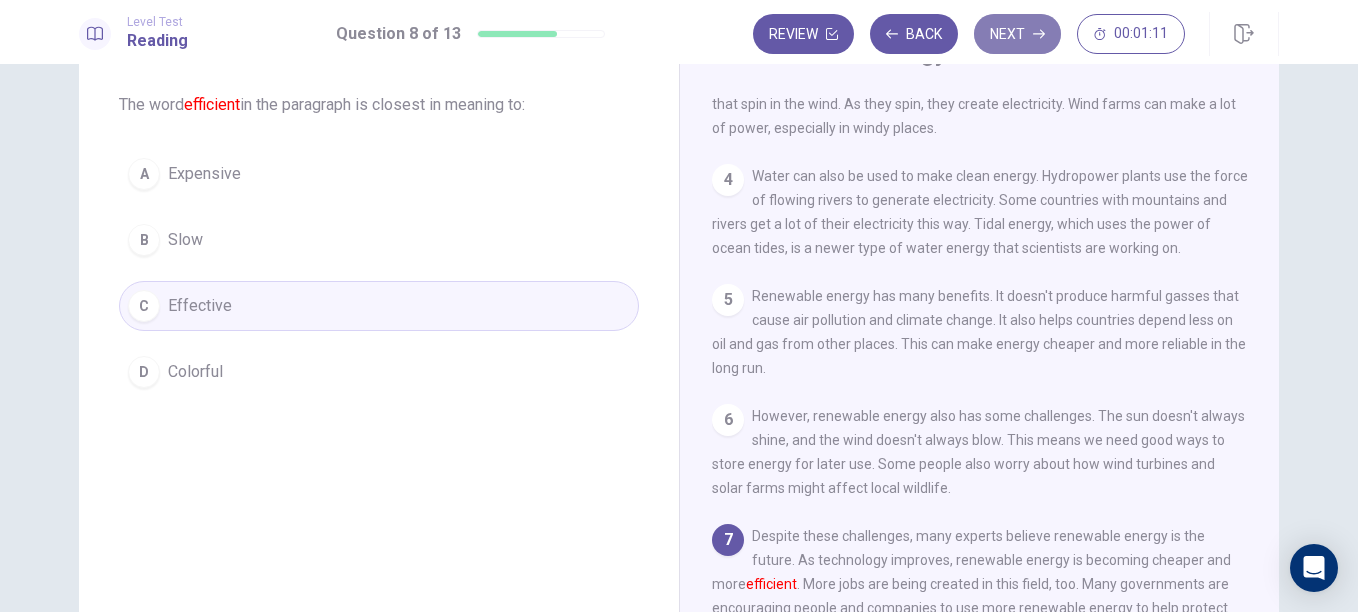 click on "Next" at bounding box center (1017, 34) 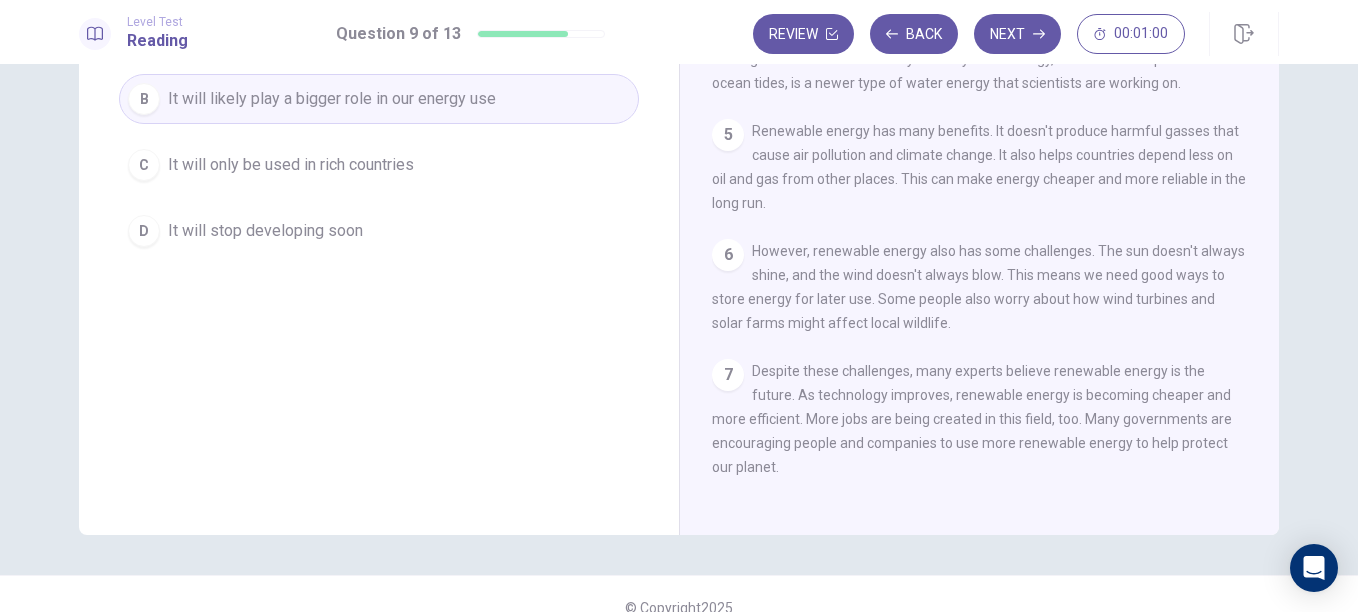 scroll, scrollTop: 269, scrollLeft: 0, axis: vertical 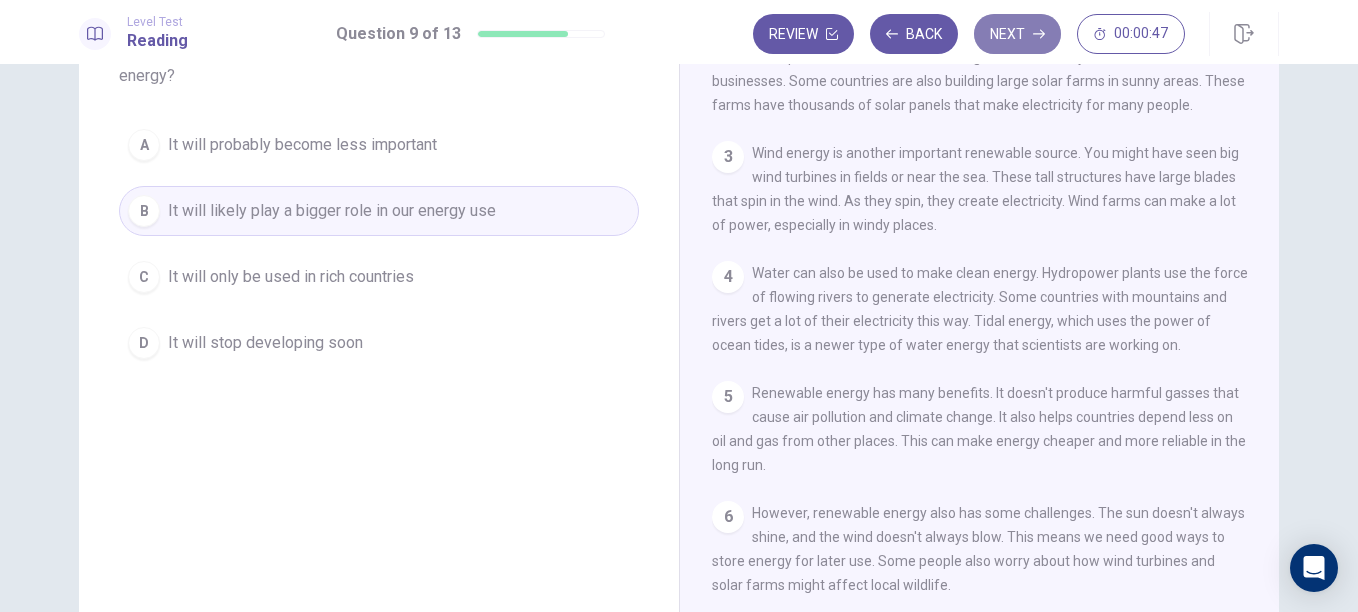 click on "Next" at bounding box center [1017, 34] 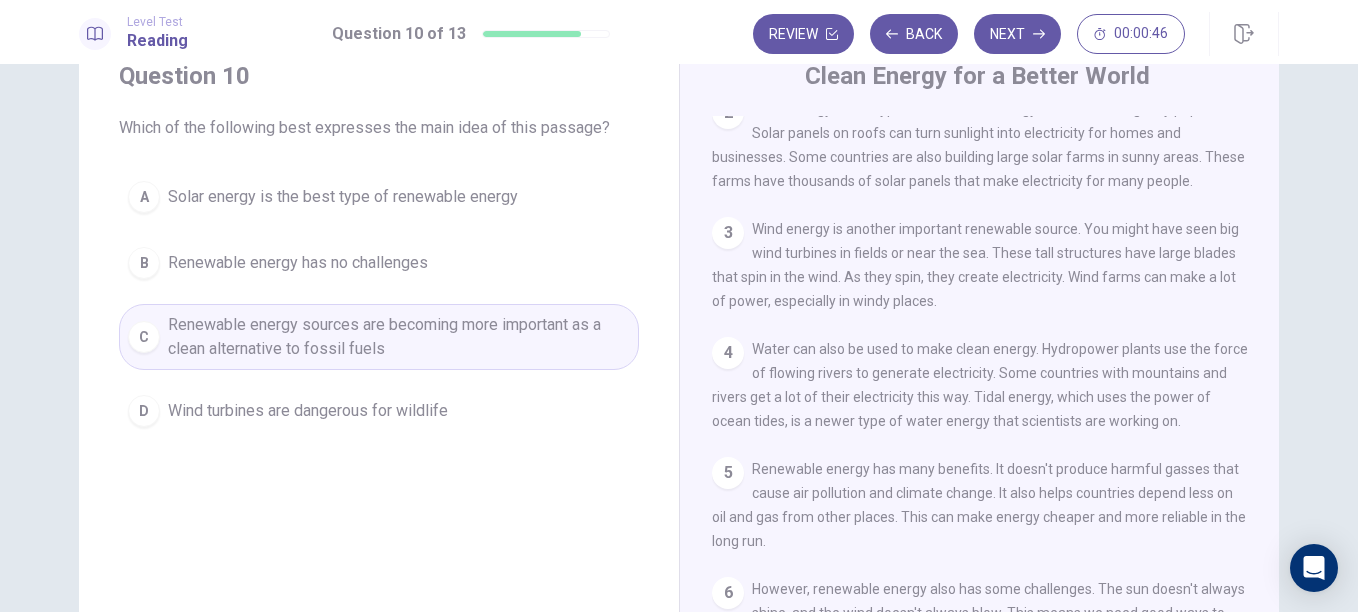 scroll, scrollTop: 72, scrollLeft: 0, axis: vertical 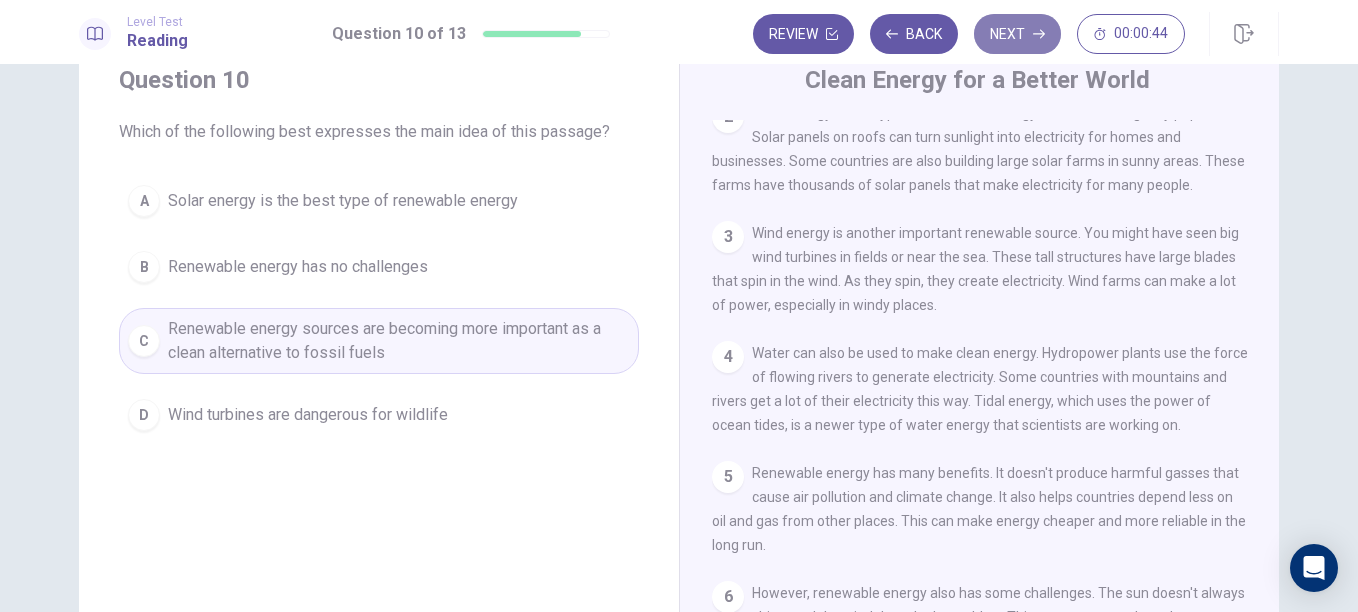 click on "Next" at bounding box center (1017, 34) 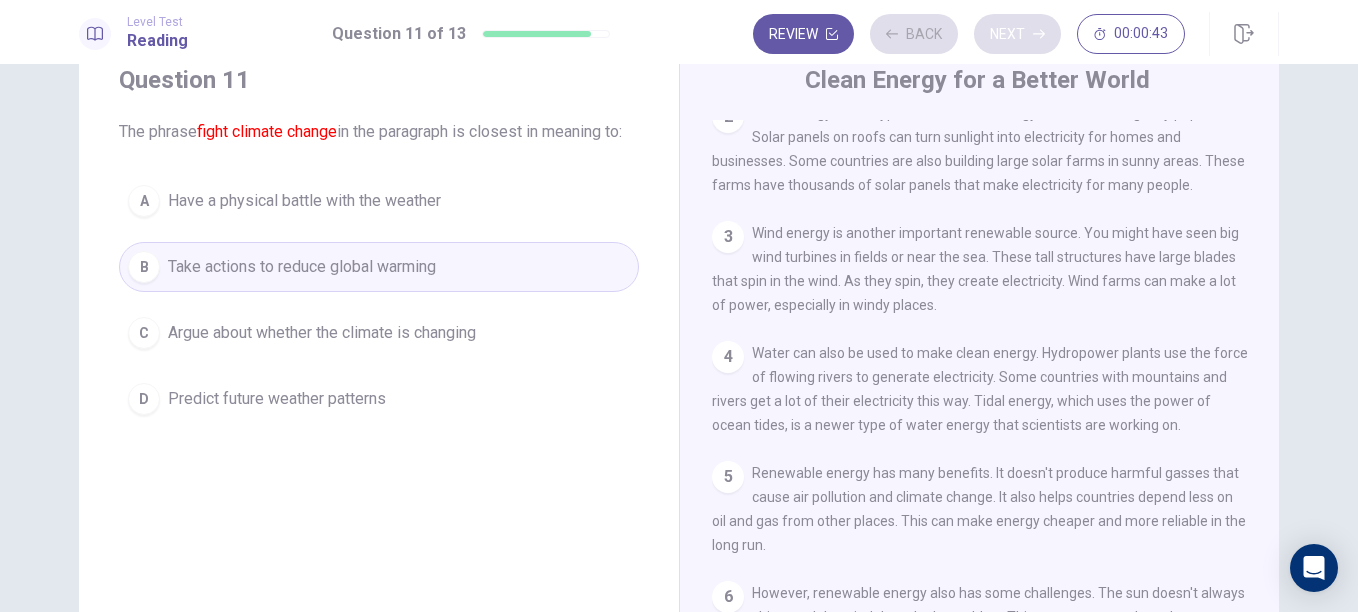 scroll, scrollTop: 0, scrollLeft: 0, axis: both 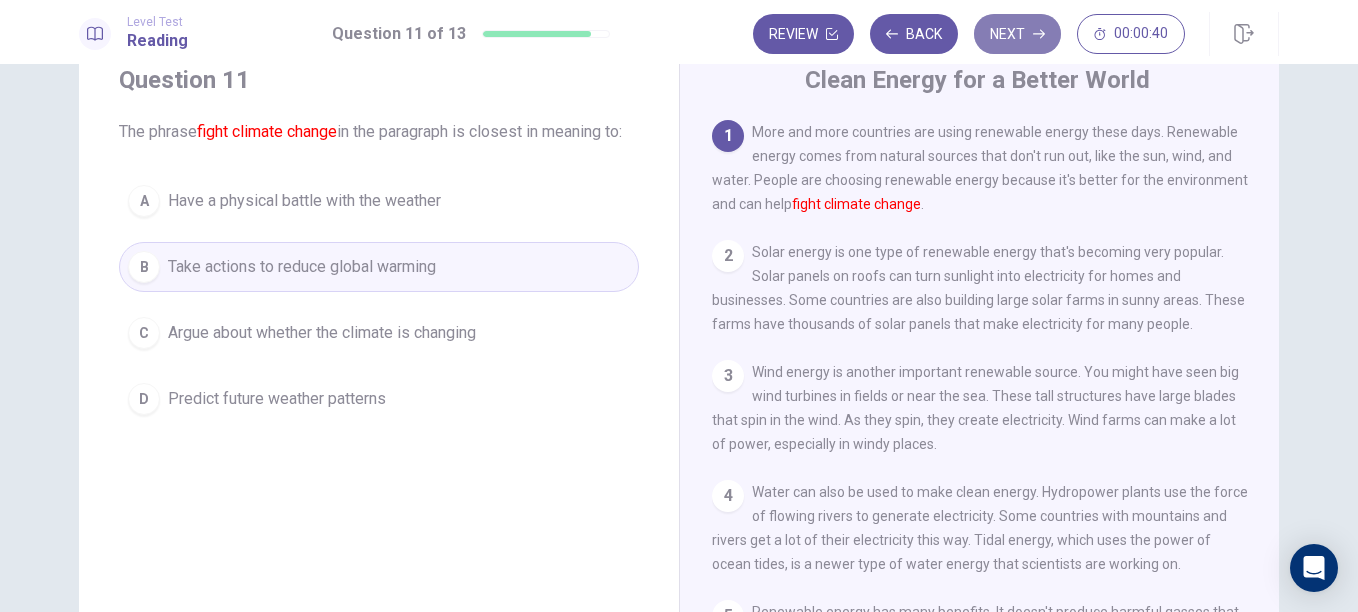 click on "Next" at bounding box center [1017, 34] 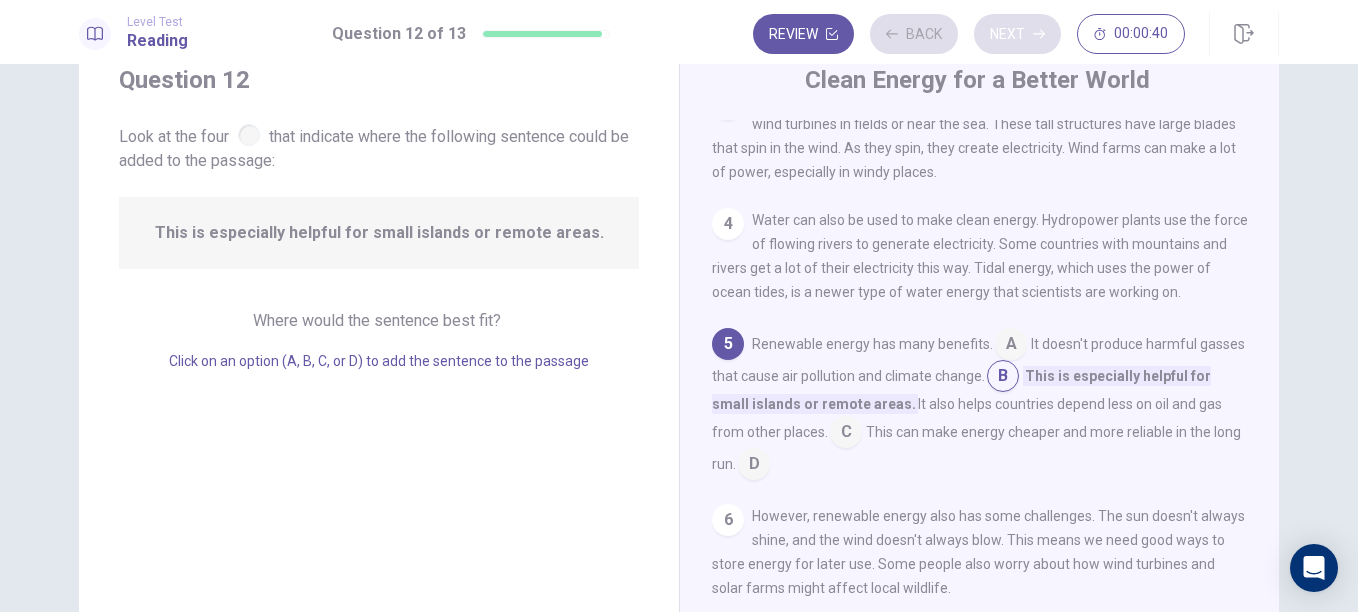 scroll, scrollTop: 273, scrollLeft: 0, axis: vertical 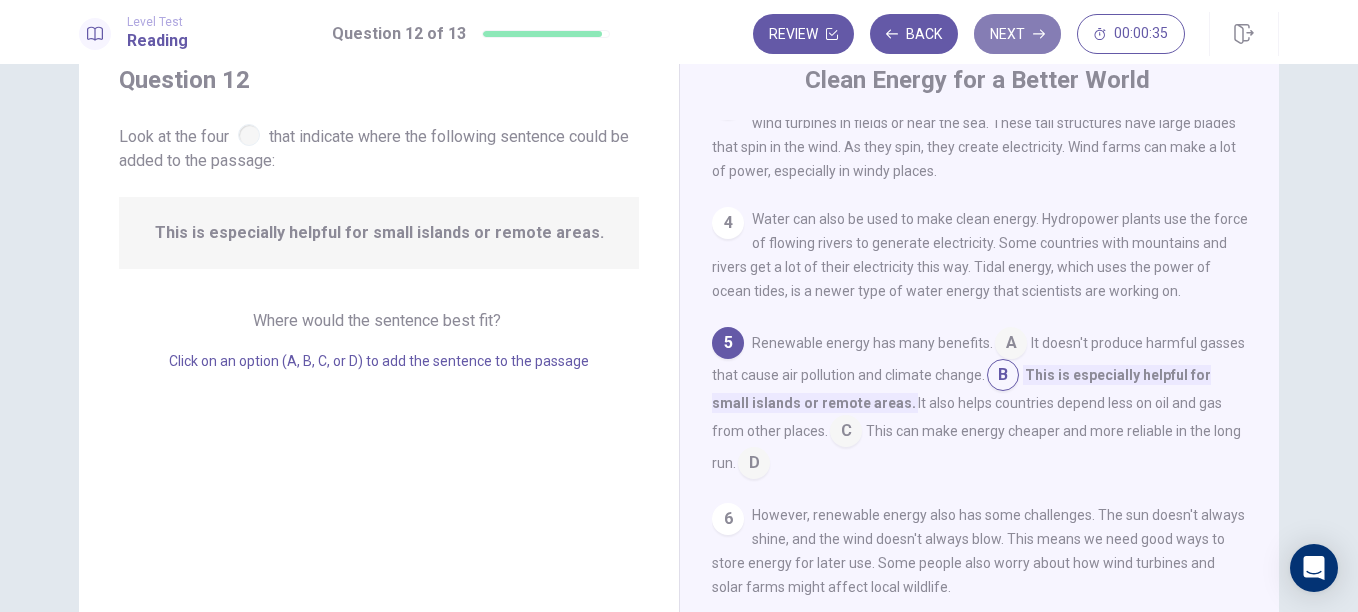click on "Next" at bounding box center [1017, 34] 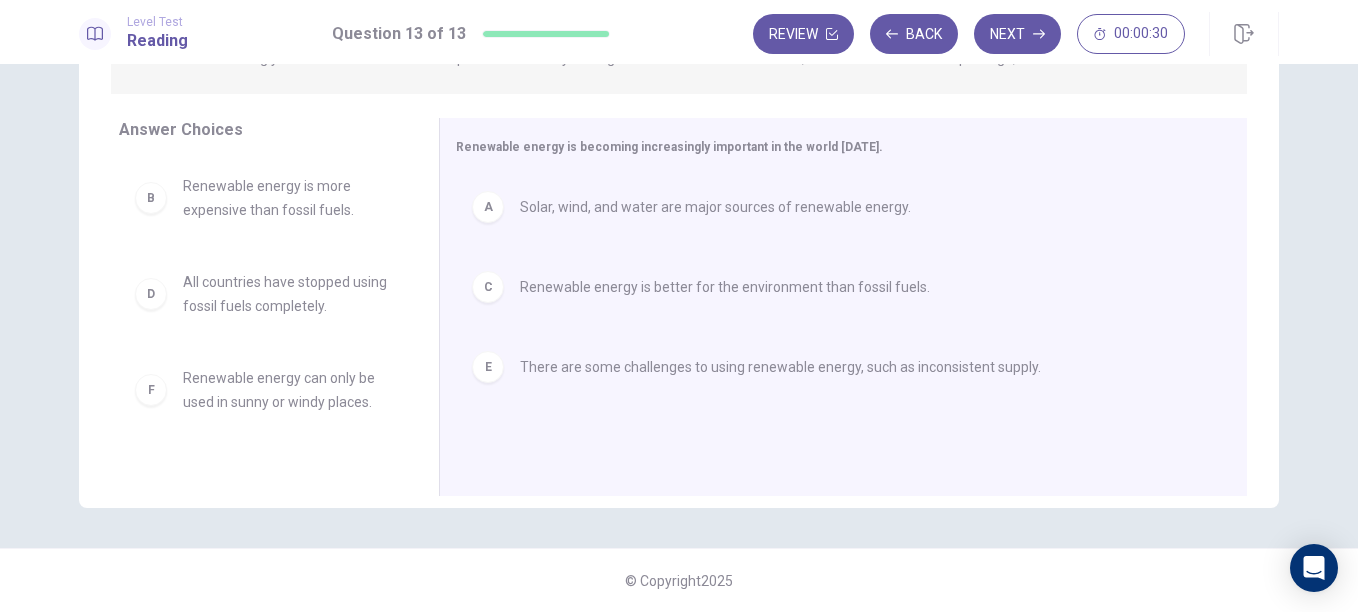 scroll, scrollTop: 0, scrollLeft: 0, axis: both 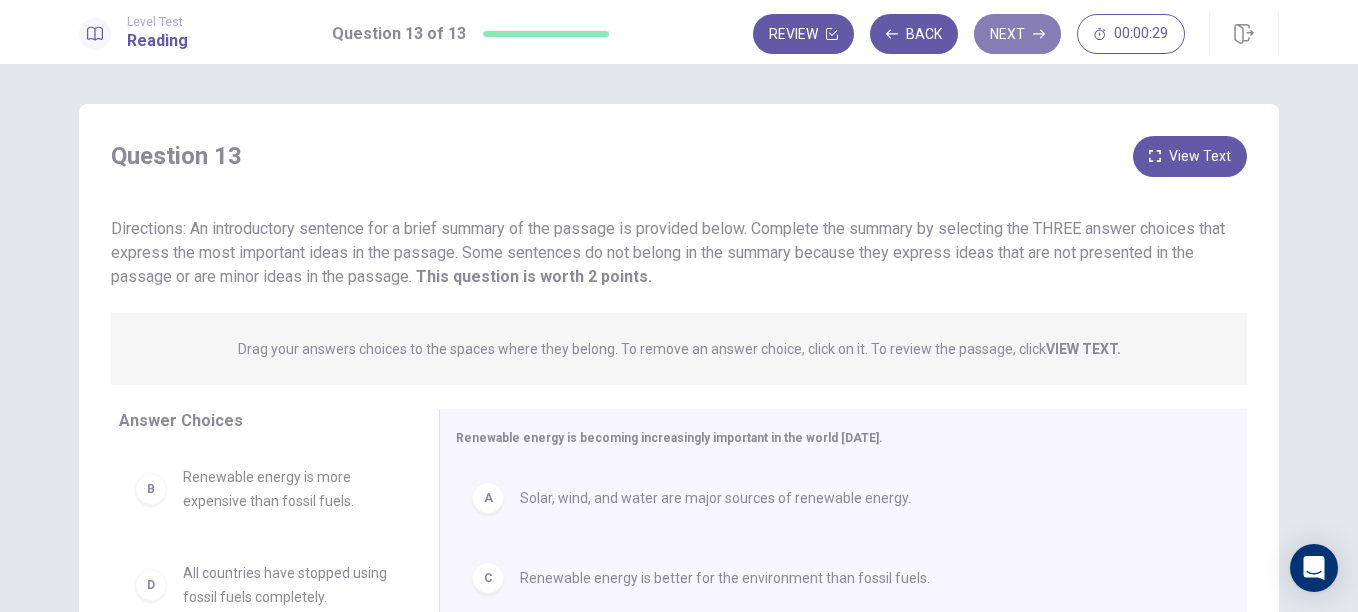 click on "Next" at bounding box center (1017, 34) 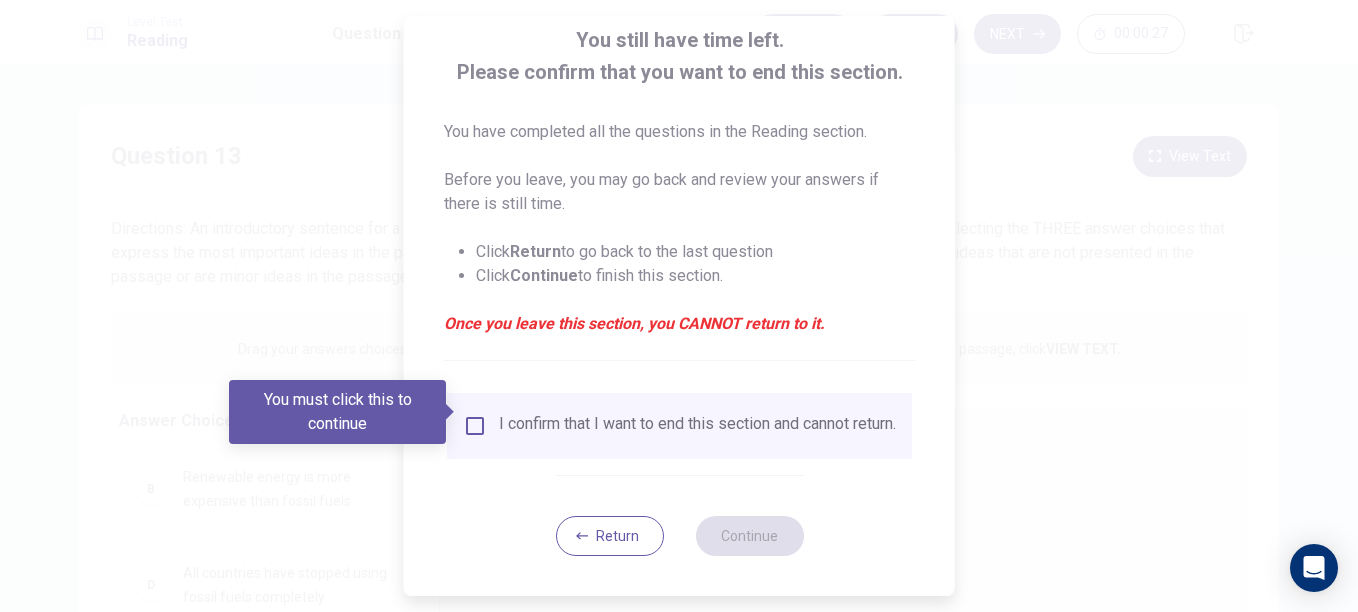 scroll, scrollTop: 133, scrollLeft: 0, axis: vertical 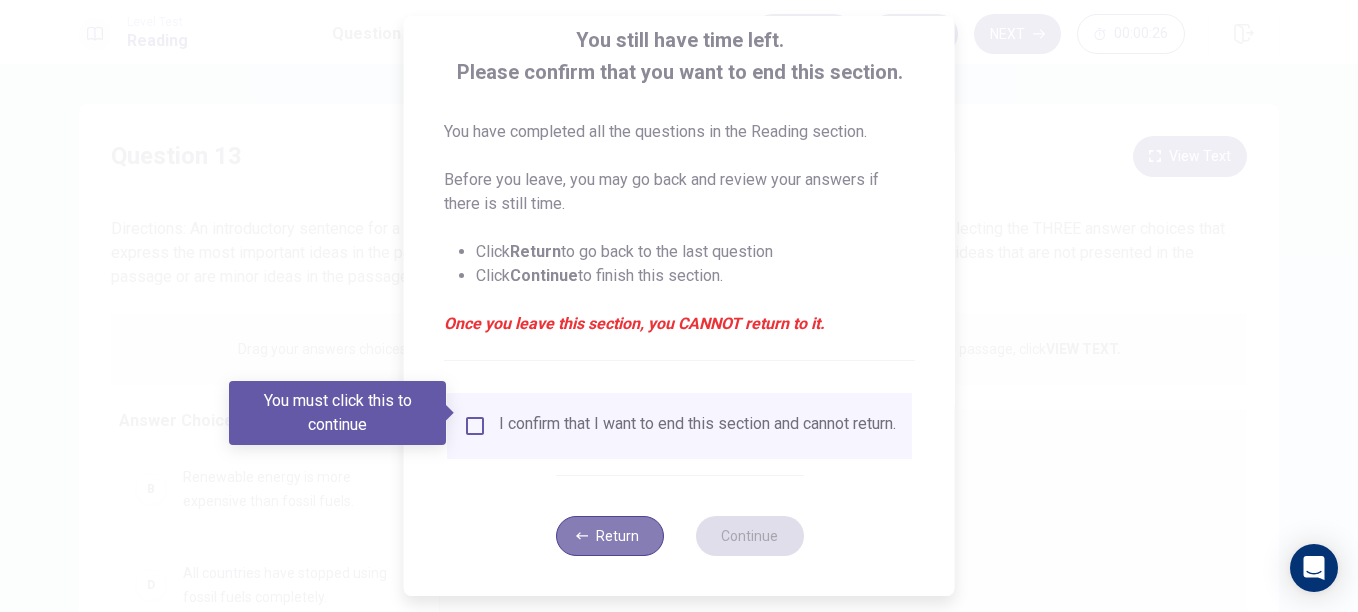 click on "Return" at bounding box center (609, 536) 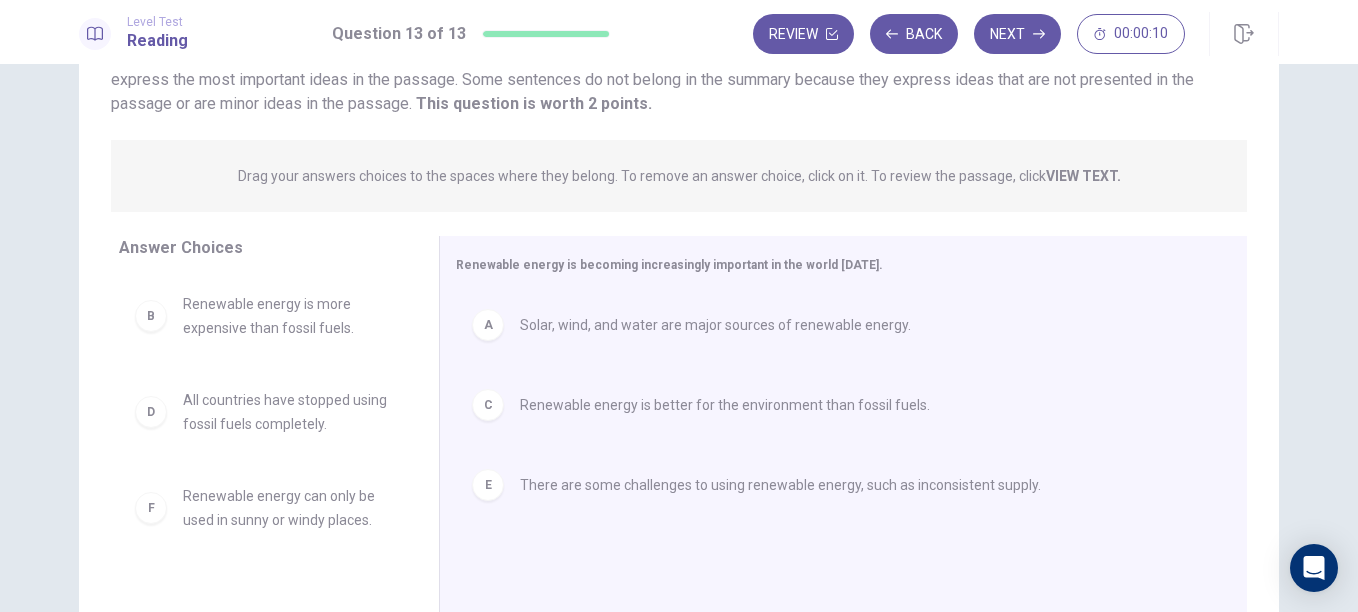 scroll, scrollTop: 168, scrollLeft: 0, axis: vertical 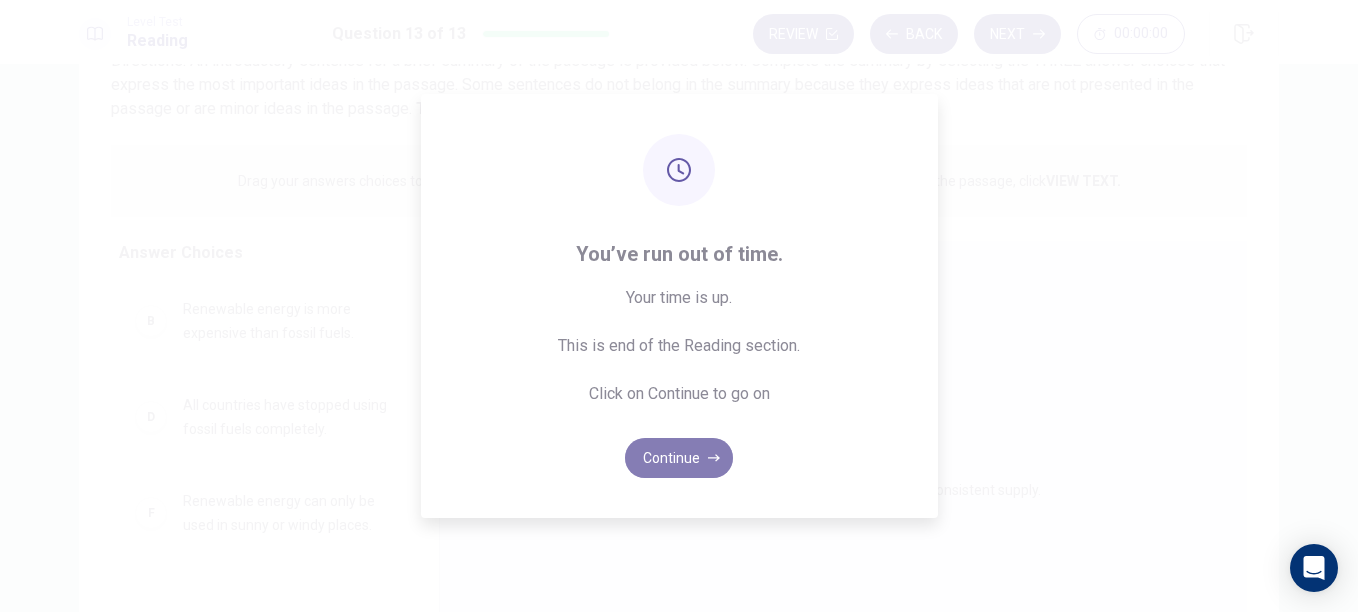click on "Continue" at bounding box center [679, 458] 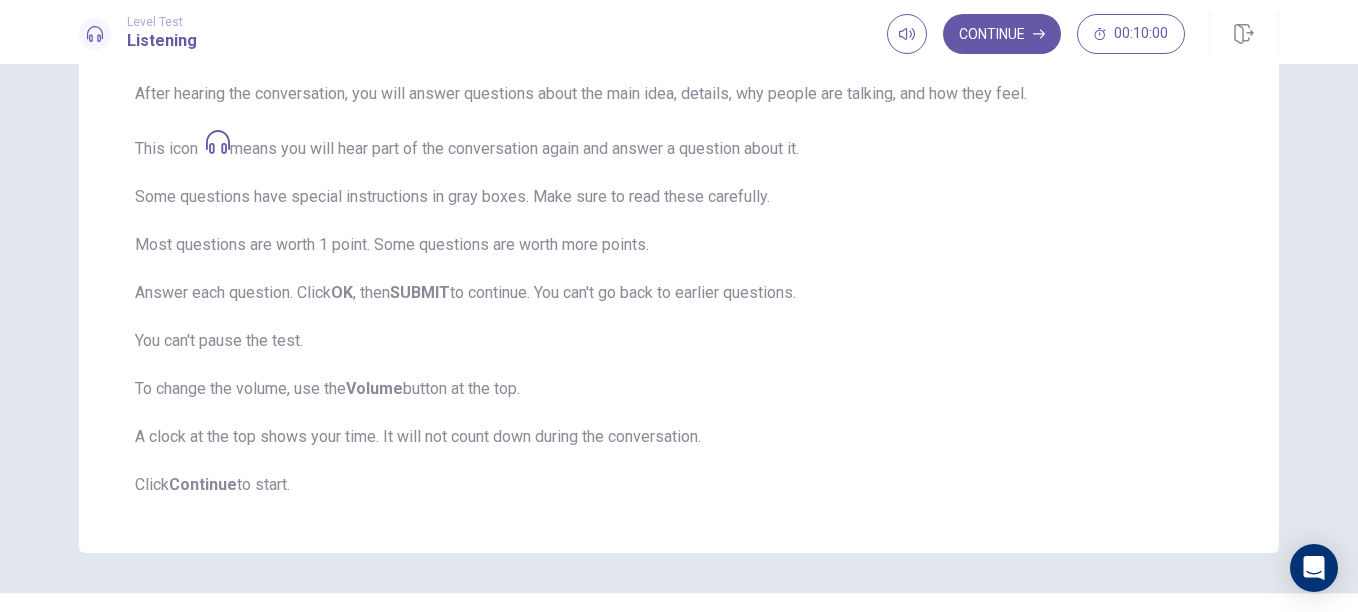 scroll, scrollTop: 309, scrollLeft: 0, axis: vertical 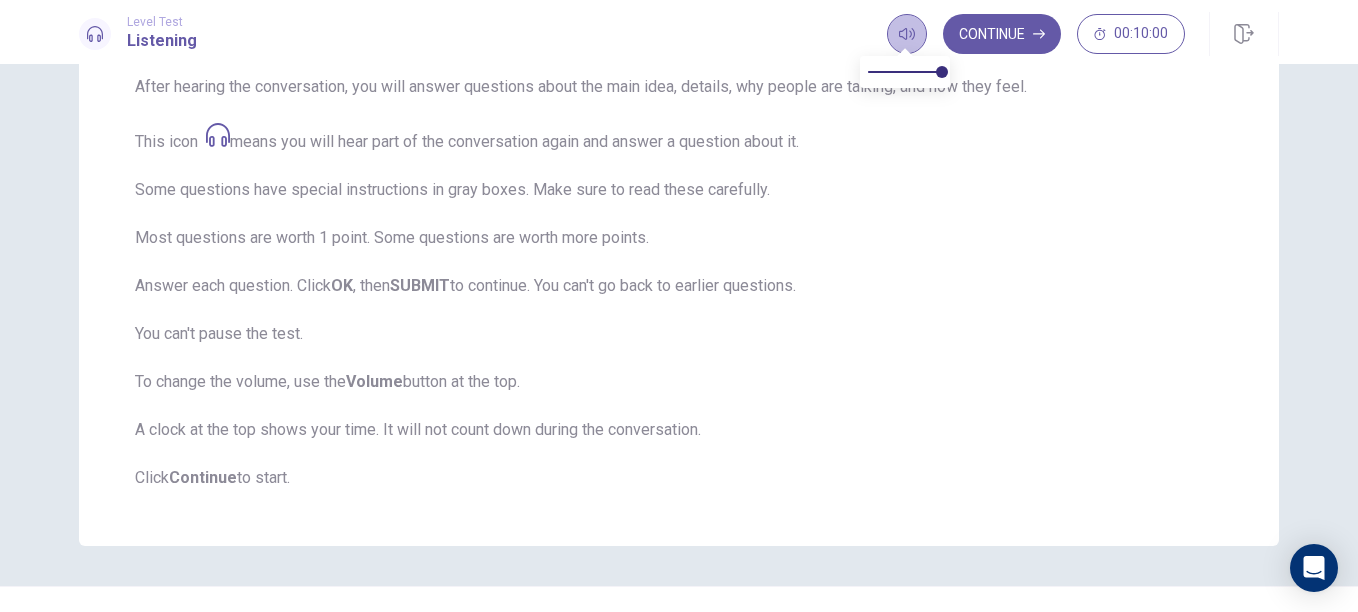 click 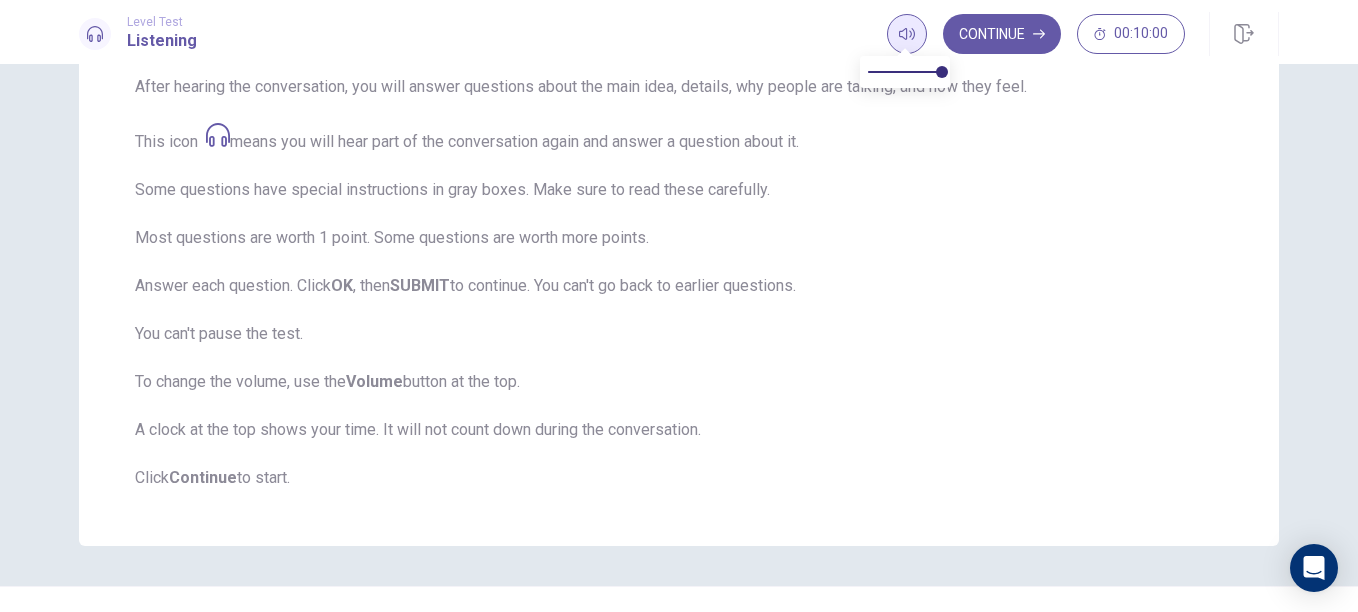 click 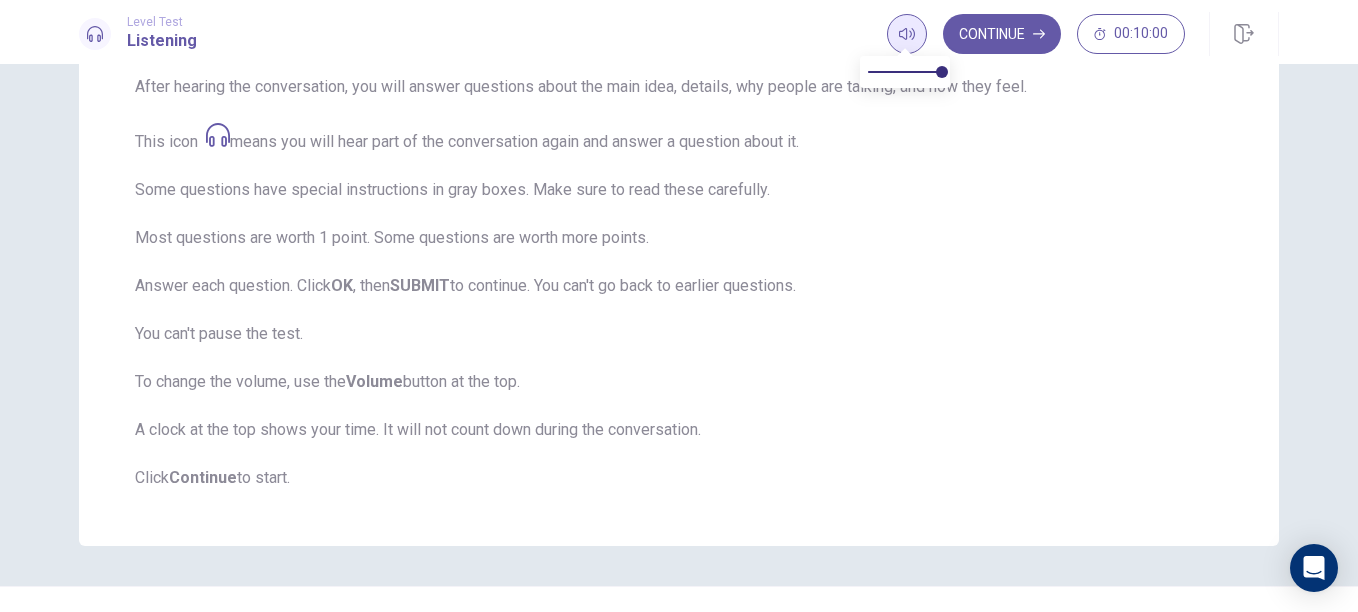 click 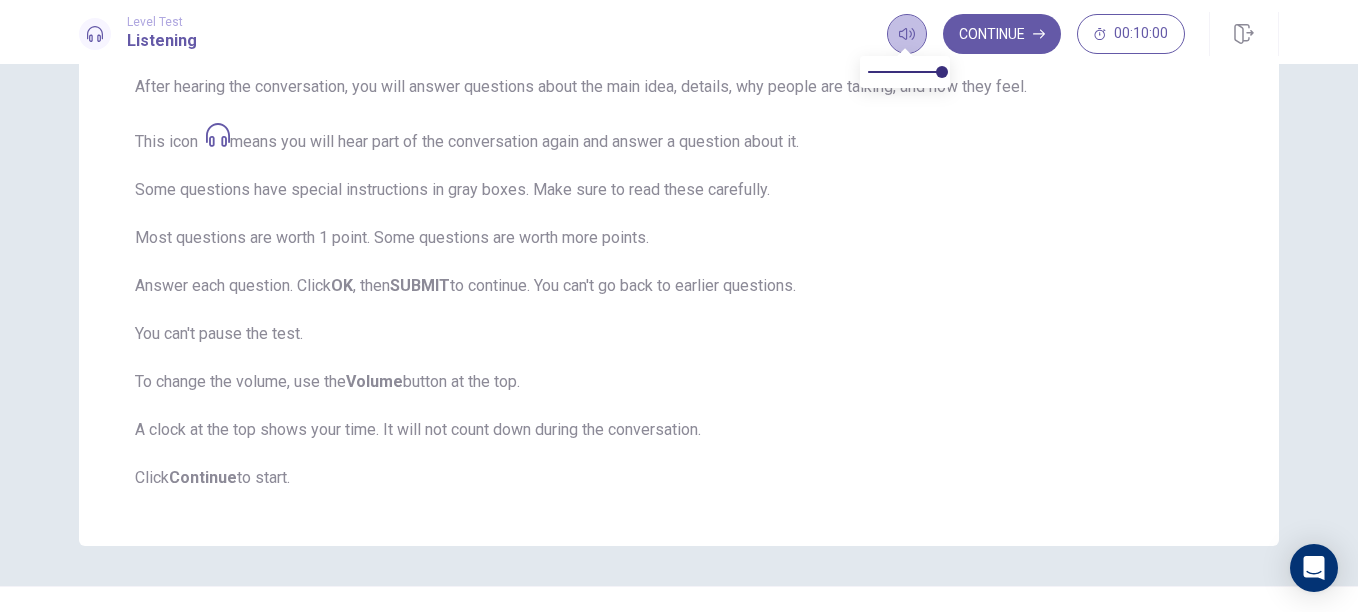 click 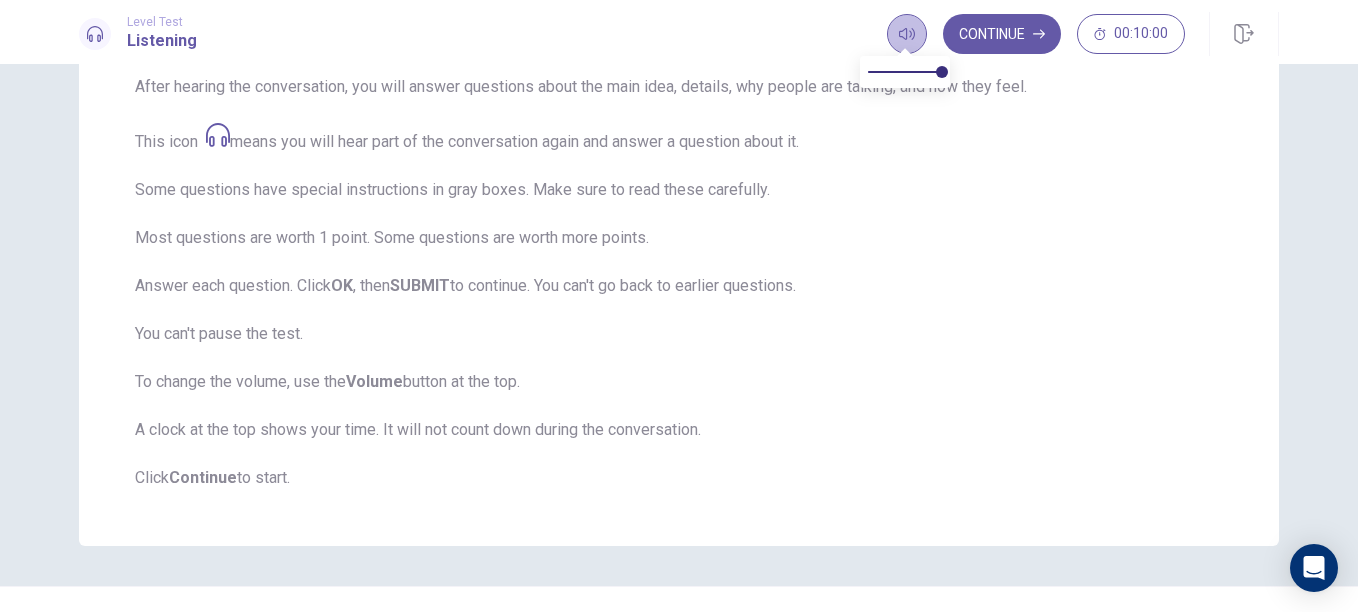 click 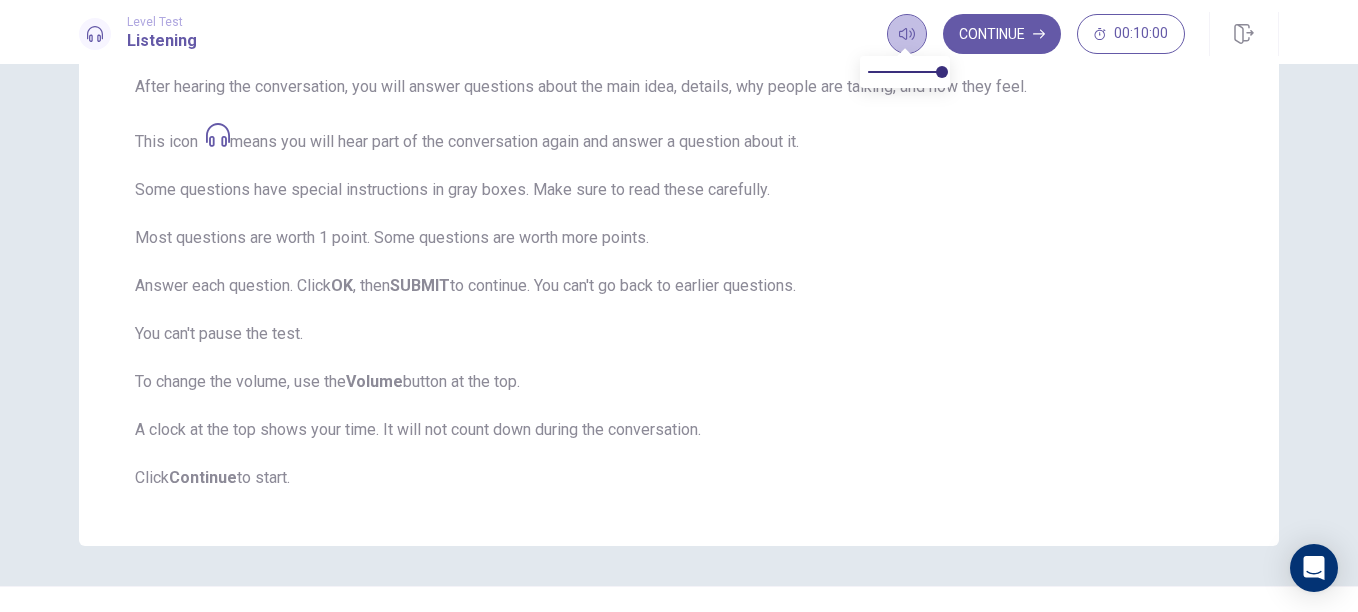 click 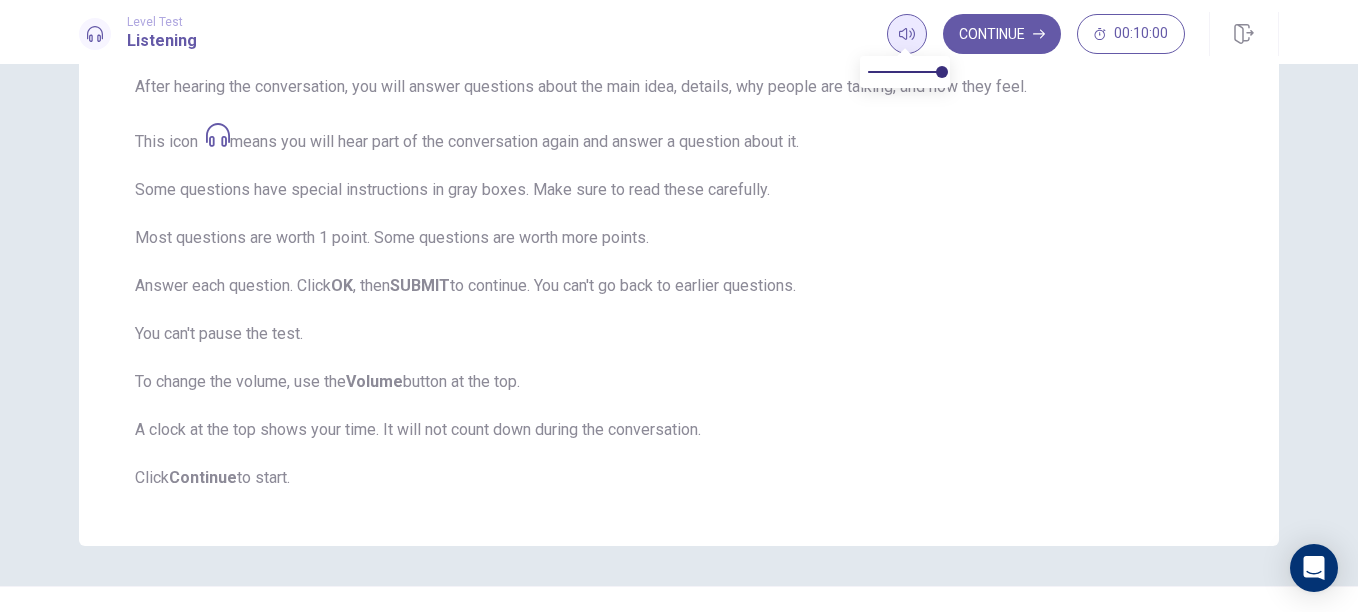 click 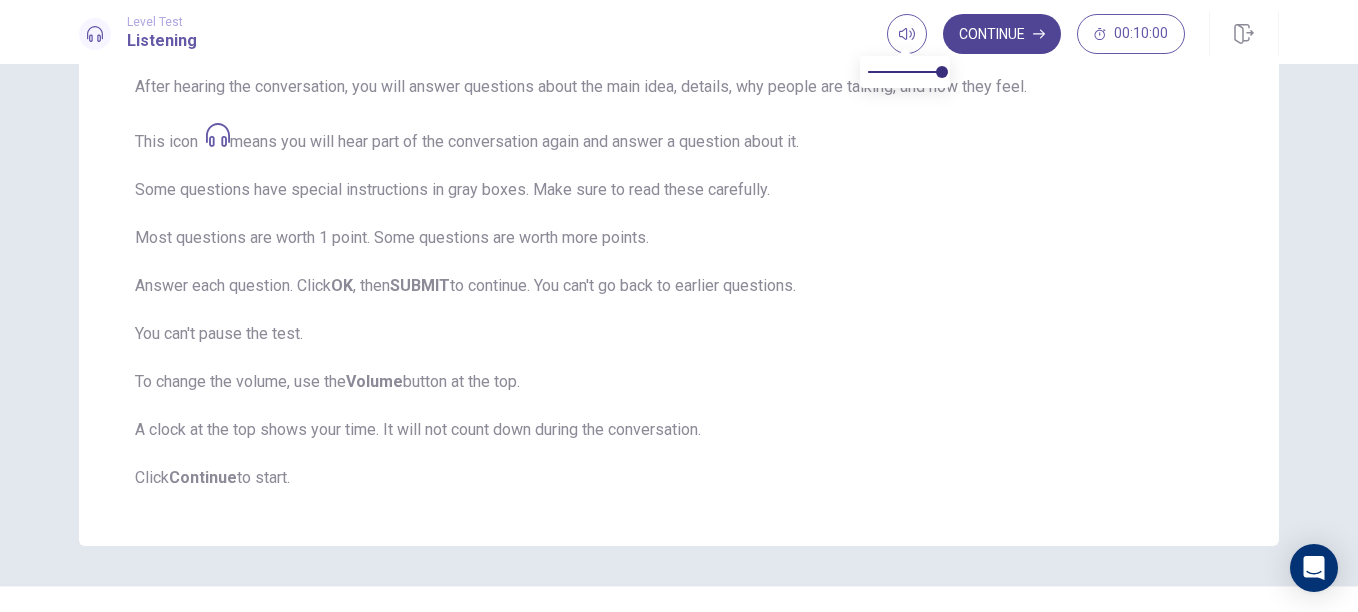drag, startPoint x: 909, startPoint y: 31, endPoint x: 1004, endPoint y: 26, distance: 95.131485 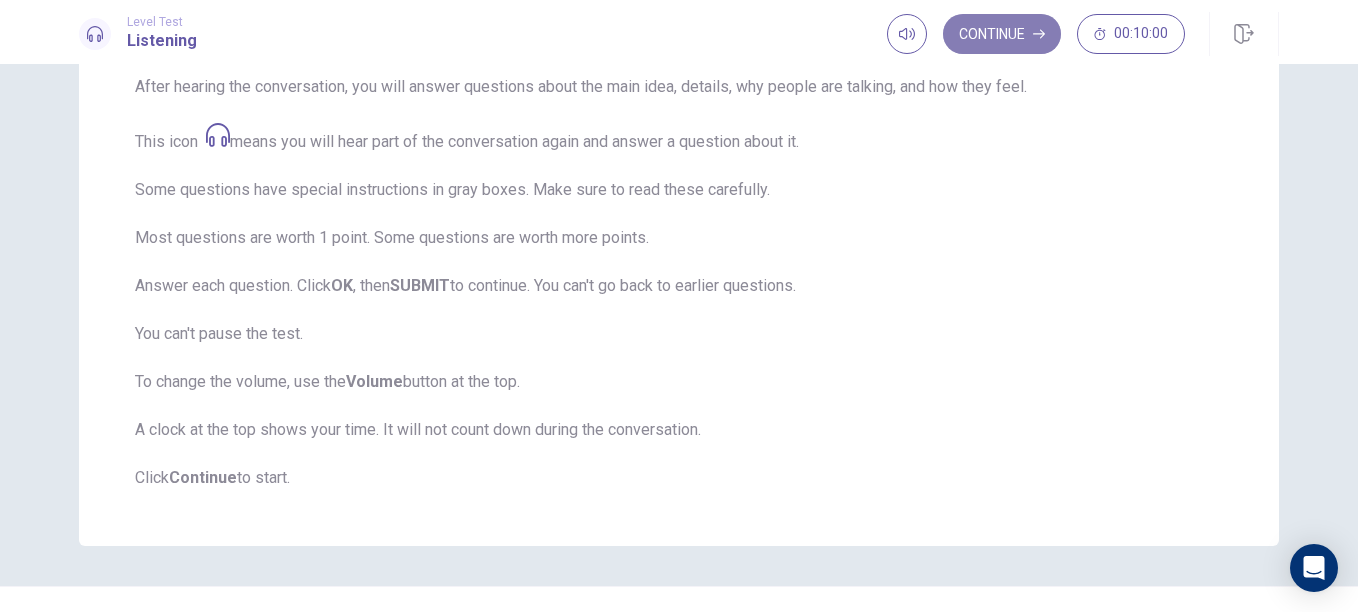 click on "Continue" at bounding box center (1002, 34) 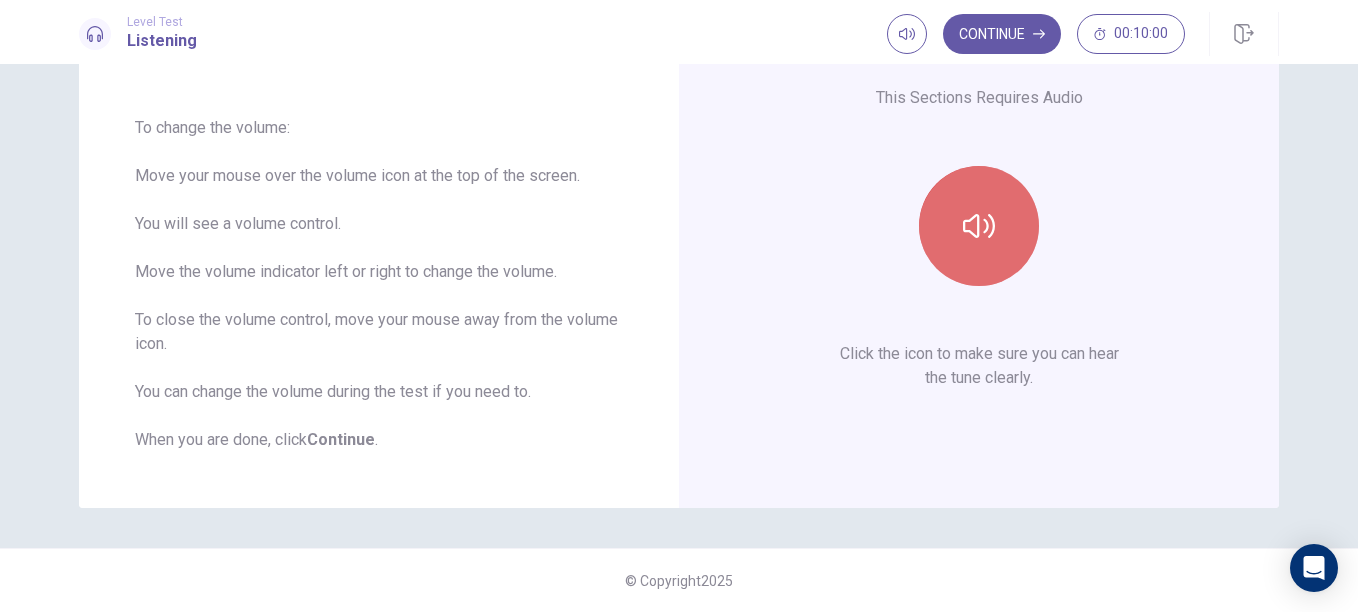 click at bounding box center [979, 226] 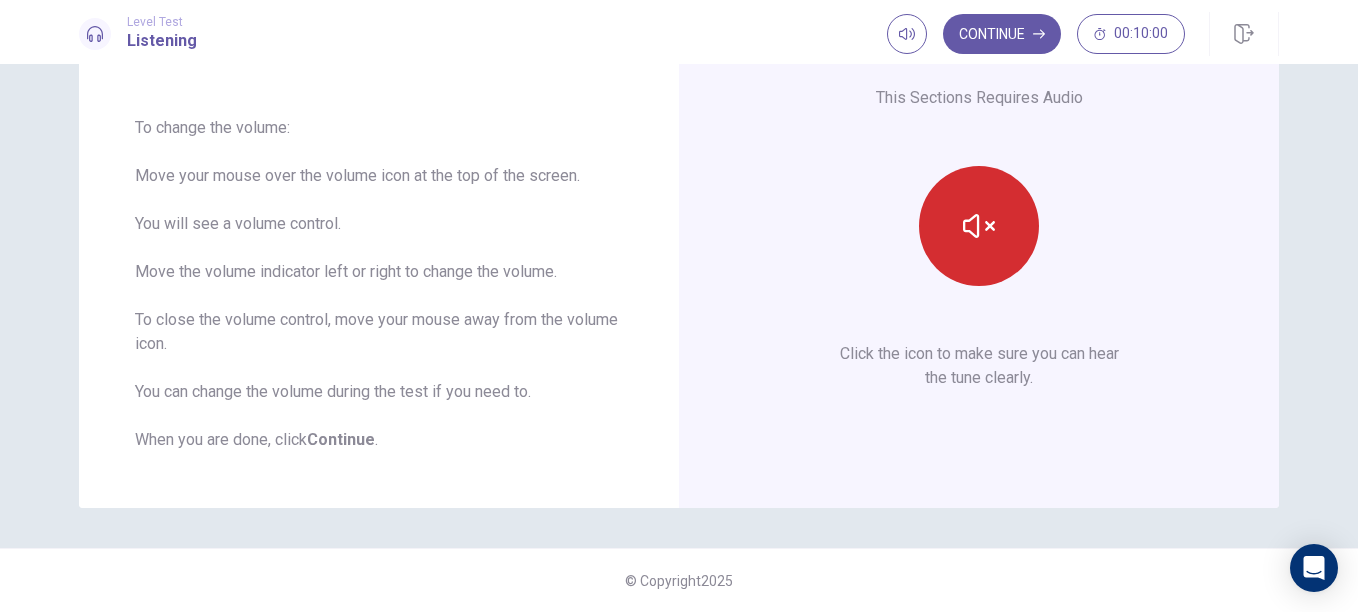 type 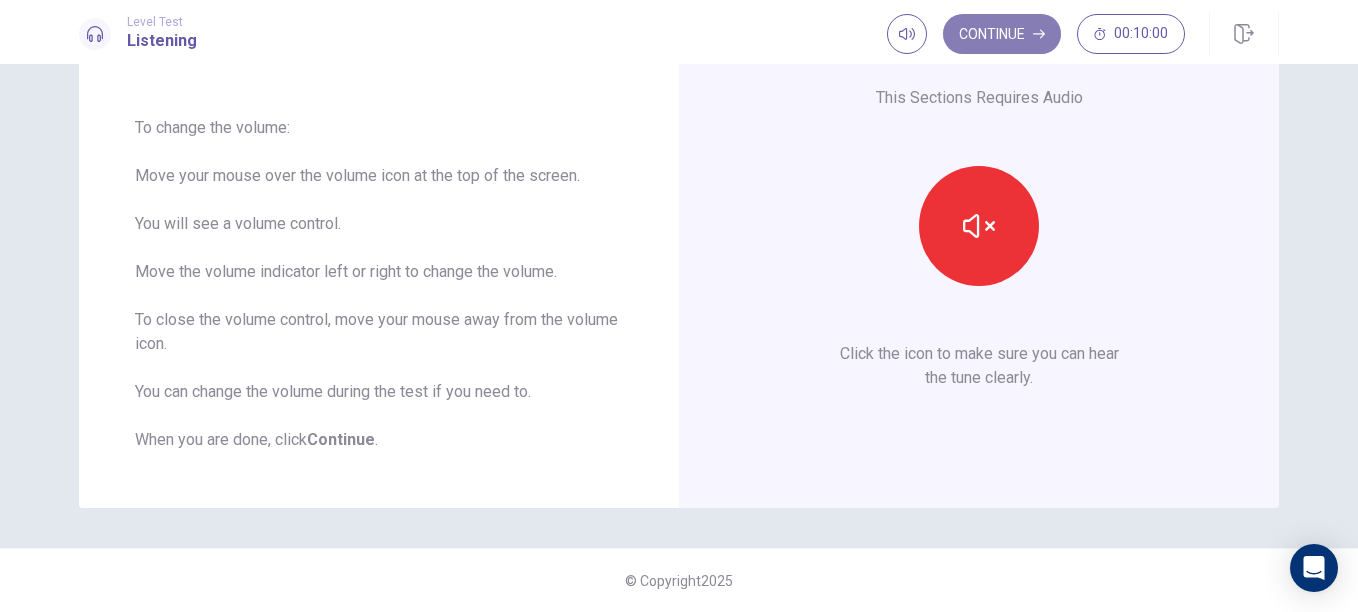 click on "Continue" at bounding box center (1002, 34) 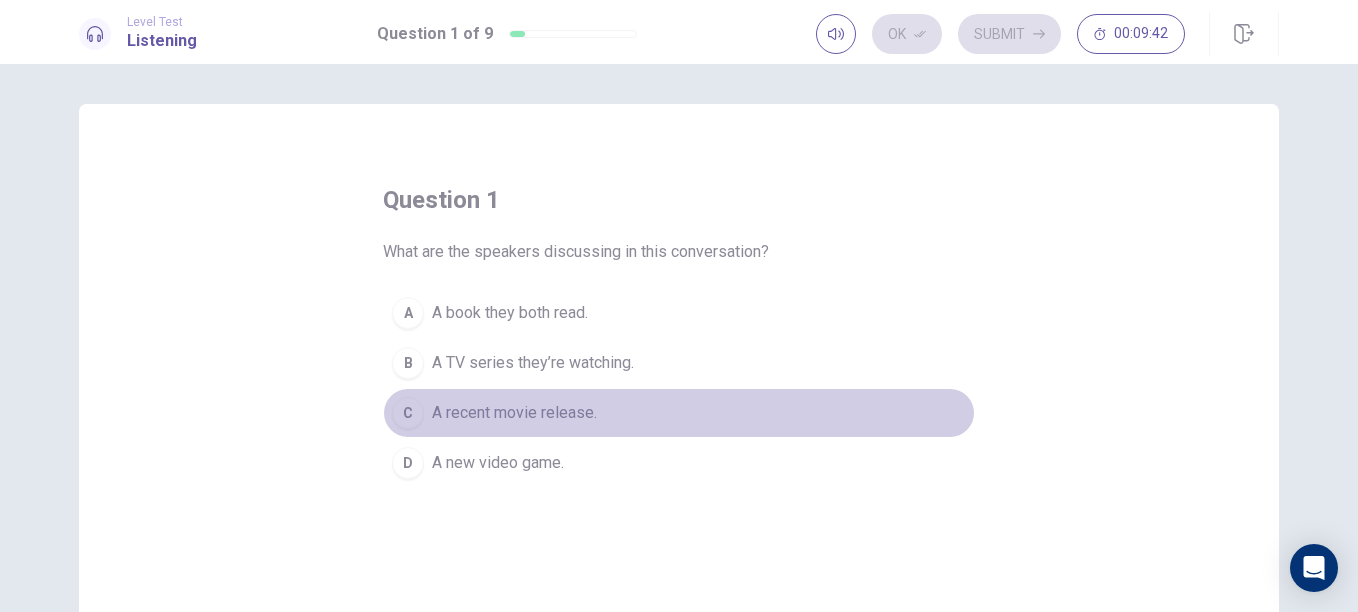 click on "A recent movie release." at bounding box center (514, 413) 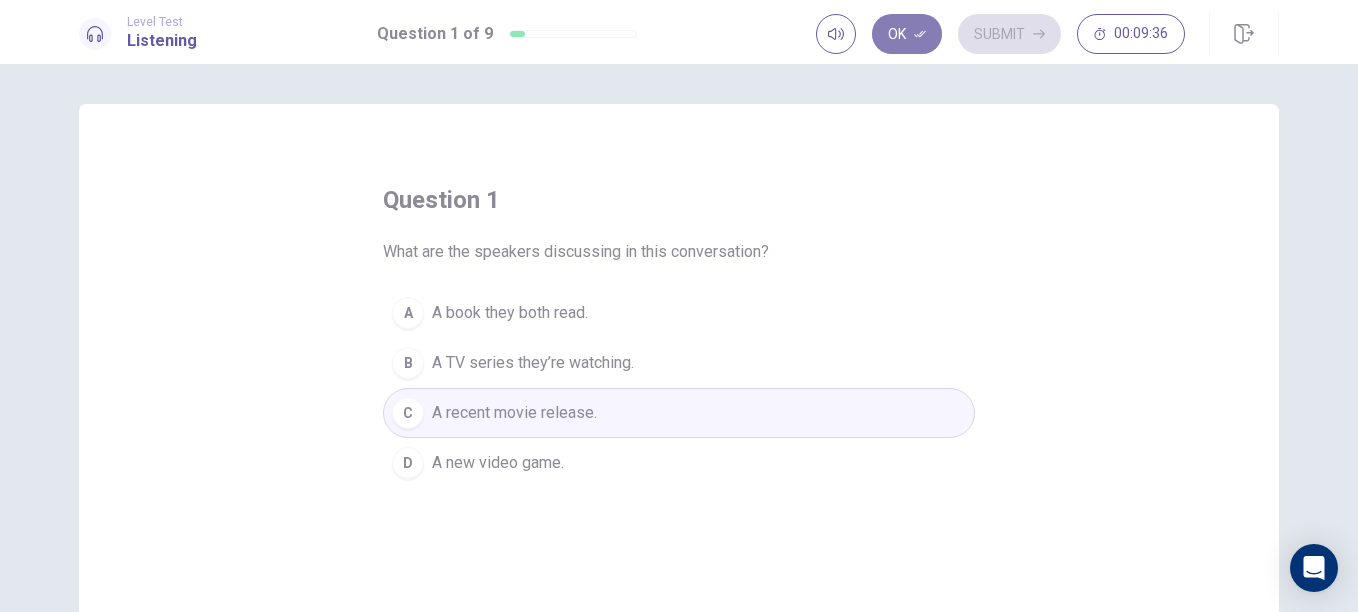 click 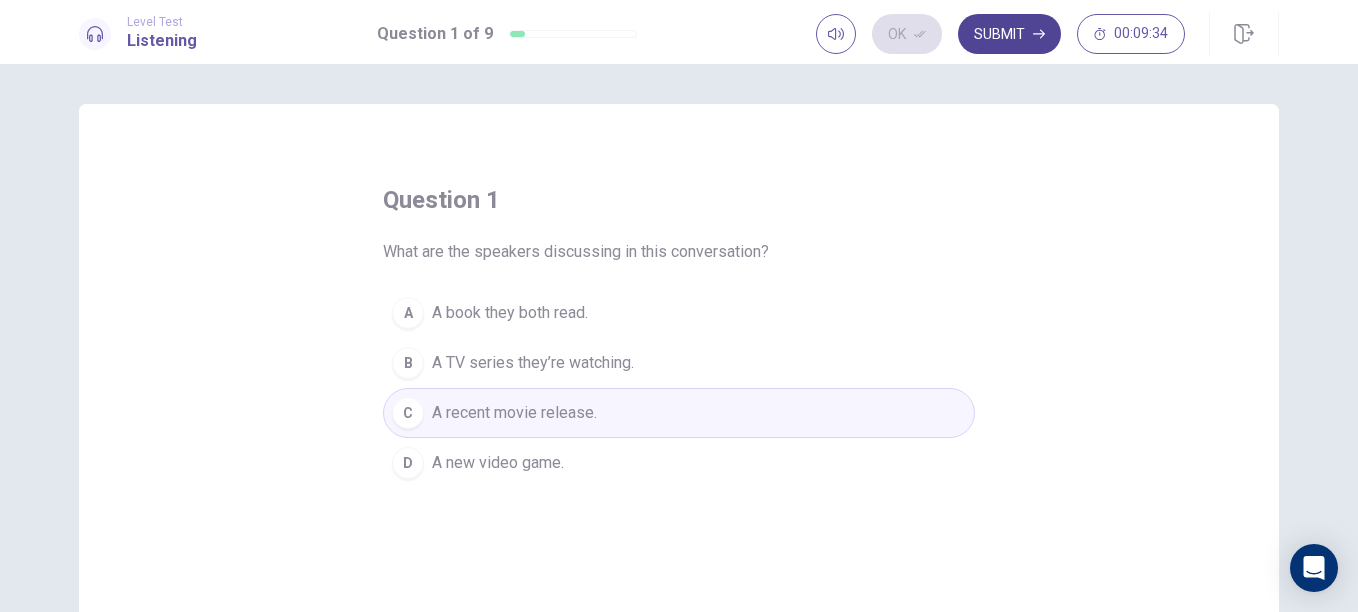 click on "Submit" at bounding box center (1009, 34) 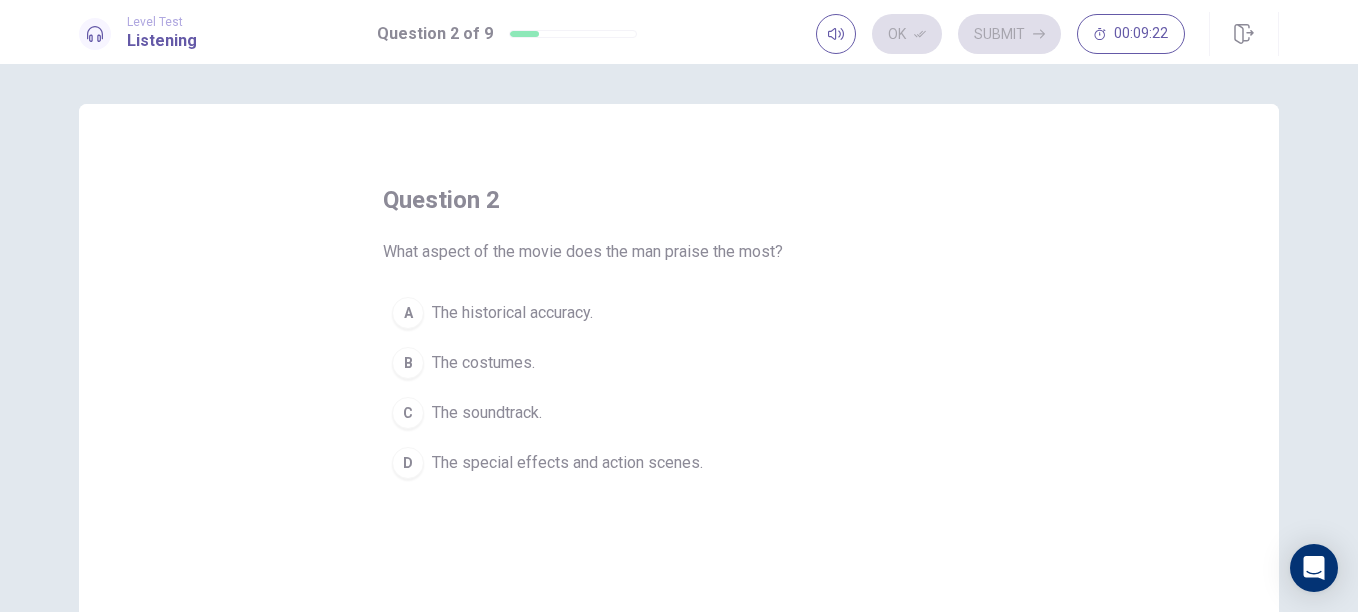 click on "The special effects and action scenes." at bounding box center (567, 463) 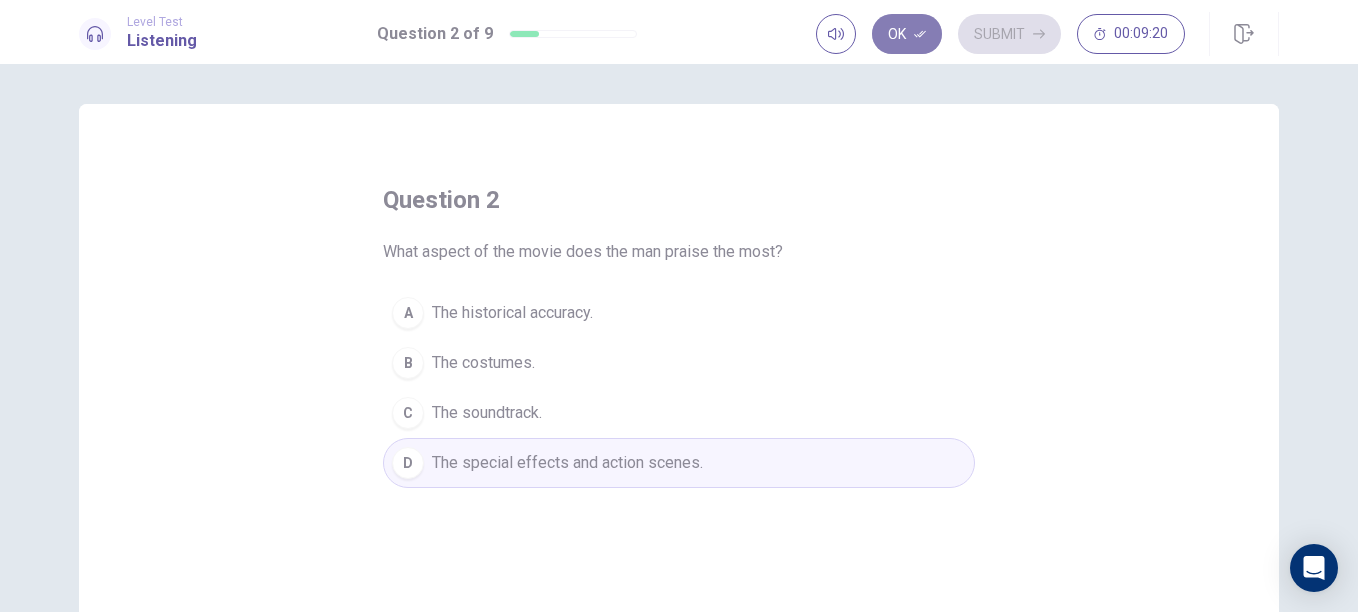 click on "Ok" at bounding box center [907, 34] 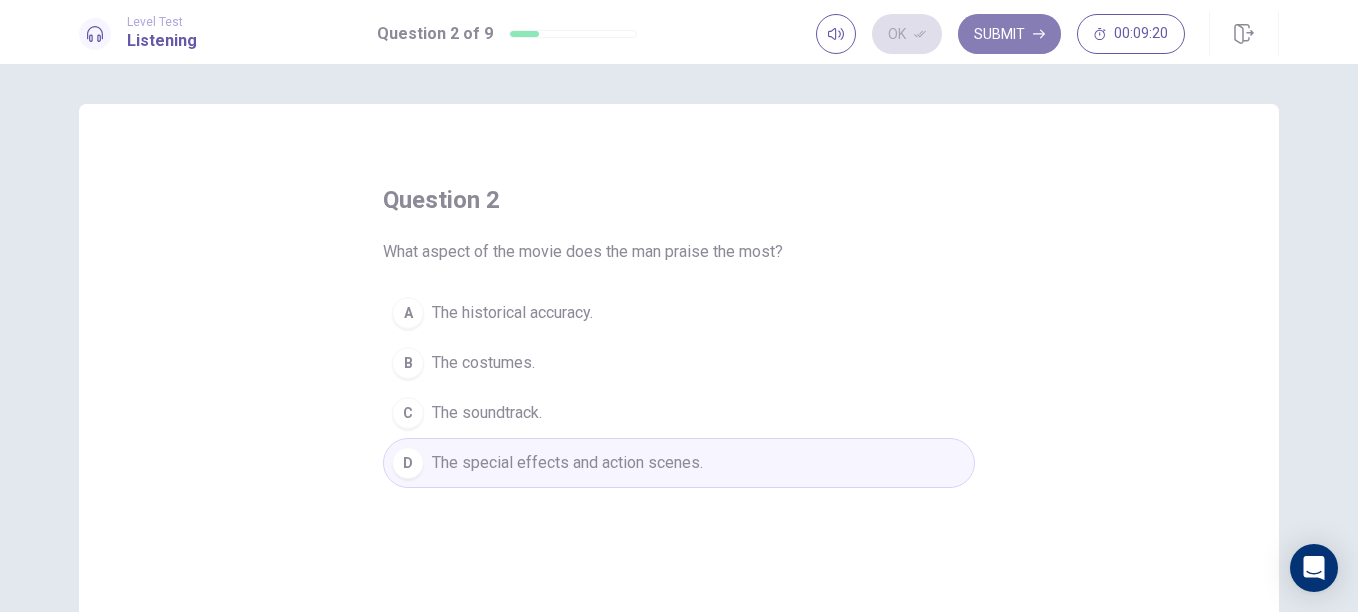 click on "Submit" at bounding box center (1009, 34) 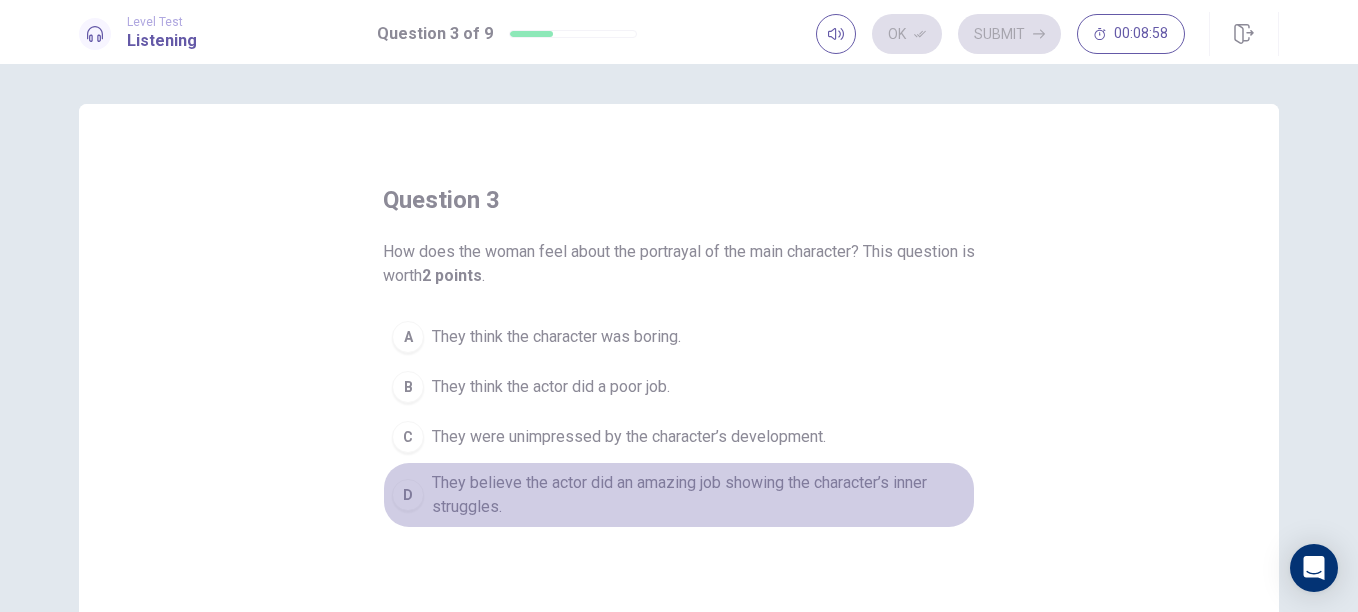 click on "They believe the actor did an amazing job showing the character’s inner struggles." at bounding box center [699, 495] 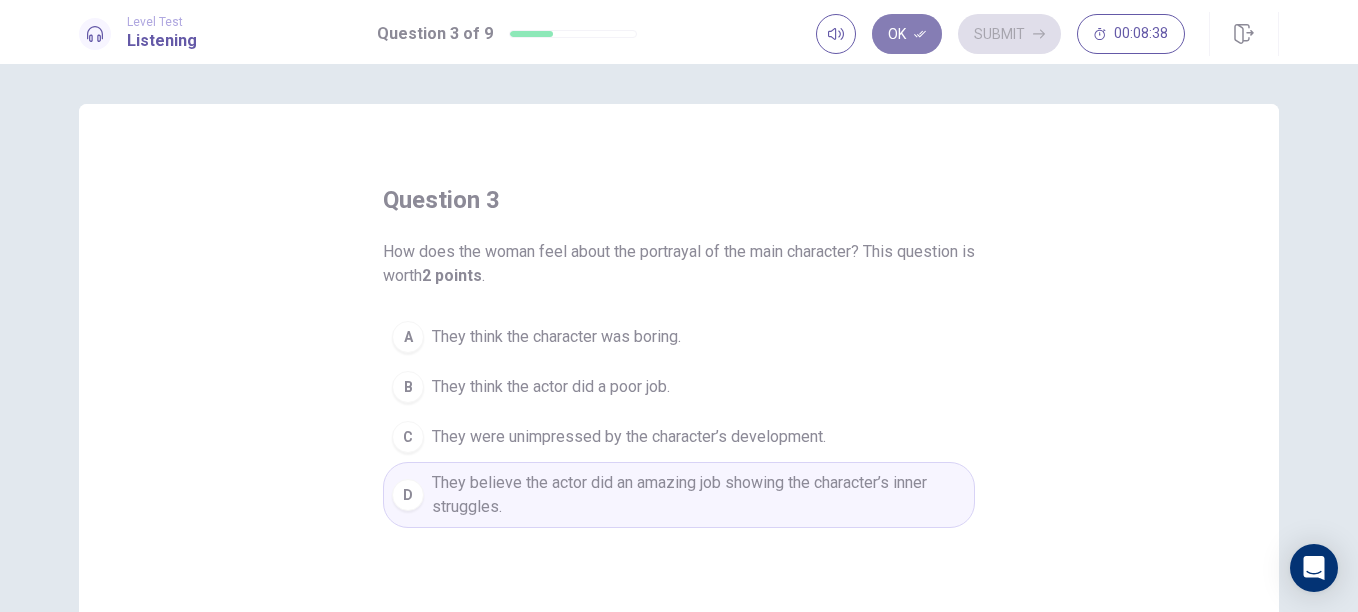 click on "Ok" at bounding box center [907, 34] 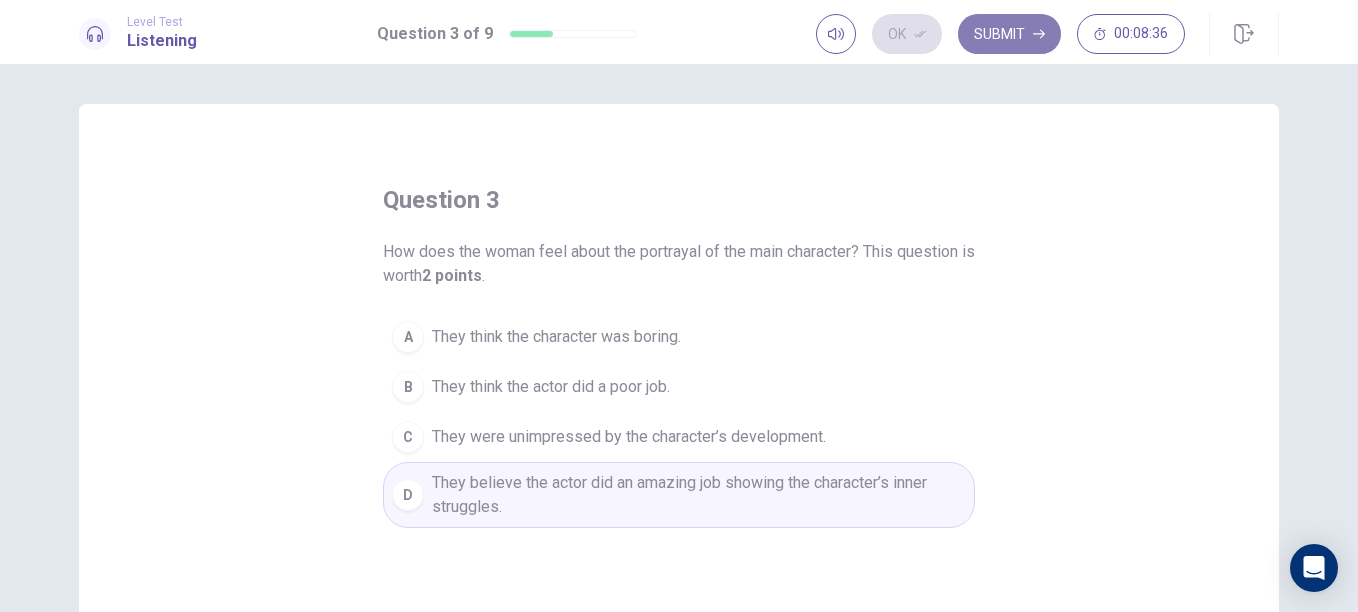 click on "Submit" at bounding box center [1009, 34] 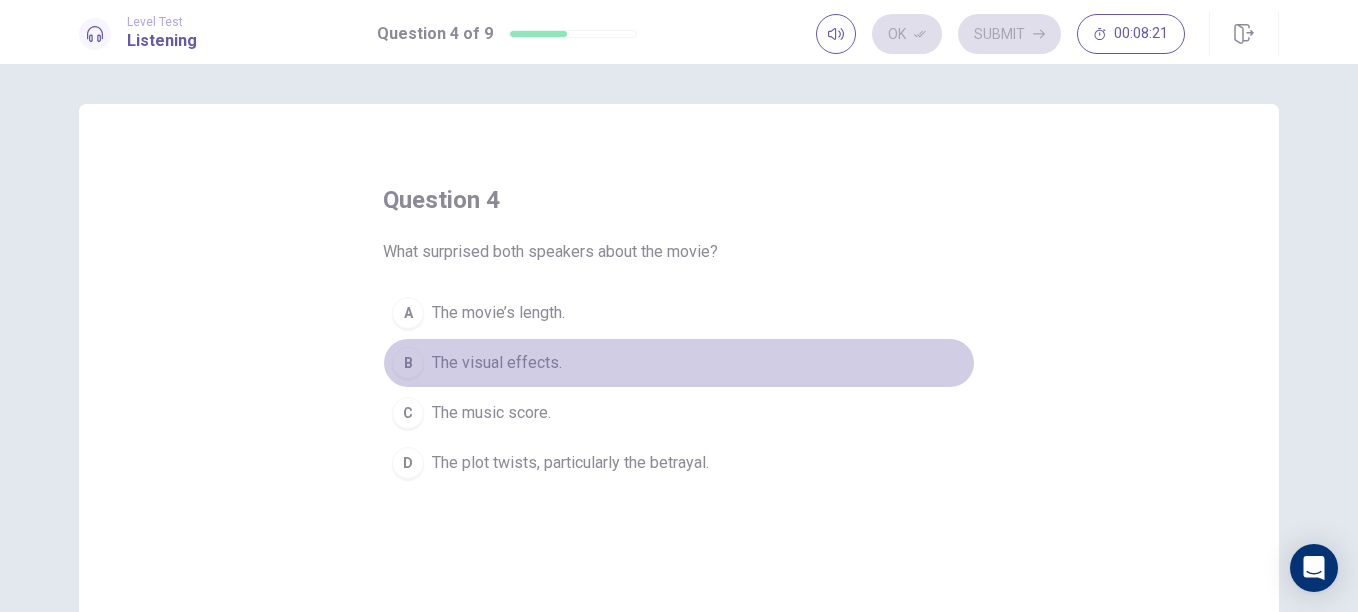 click on "The visual effects." at bounding box center (497, 363) 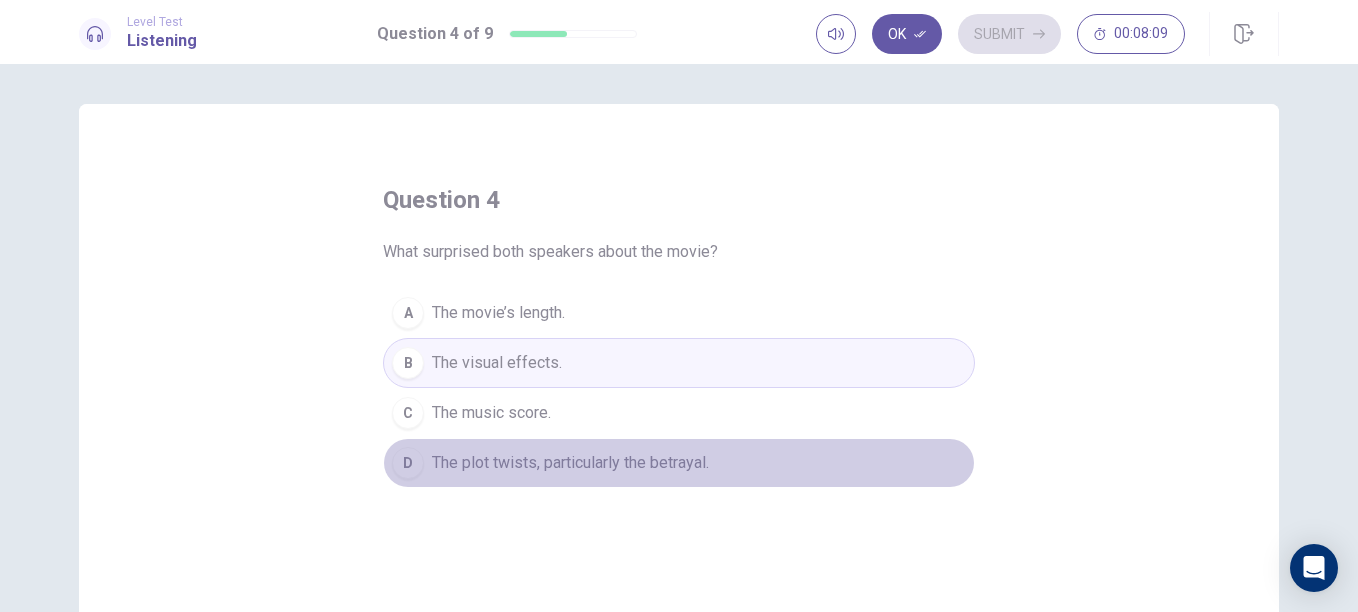 click on "The plot twists, particularly the betrayal." at bounding box center [570, 463] 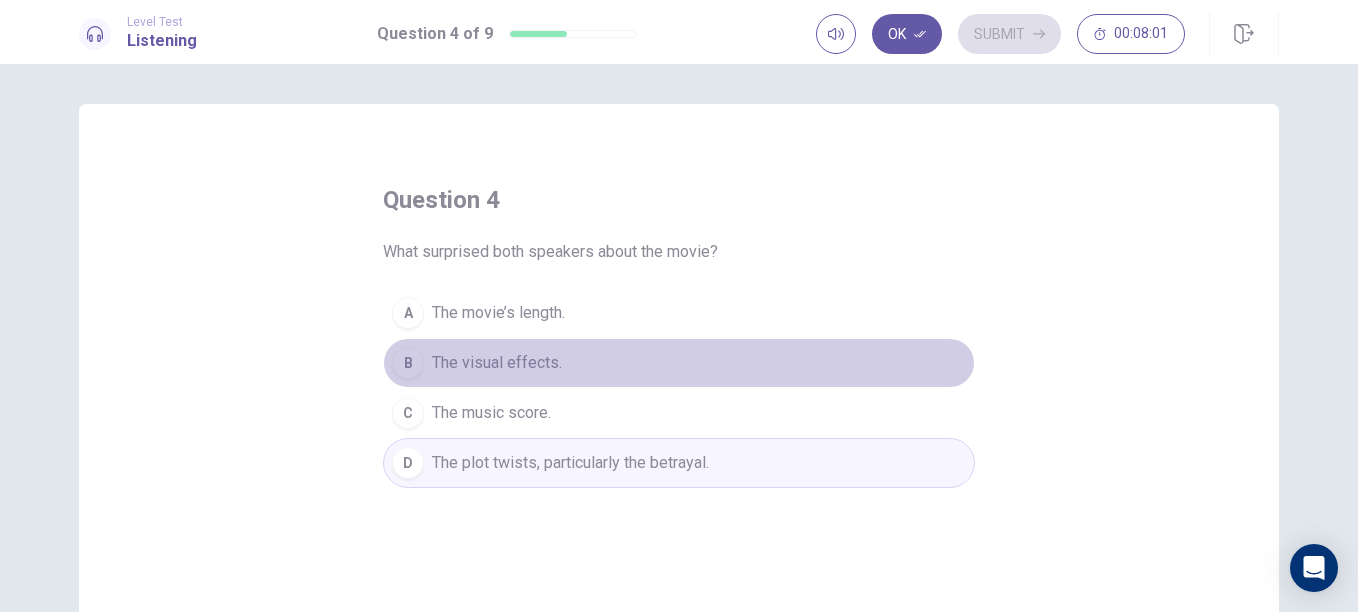 click on "The visual effects." at bounding box center [497, 363] 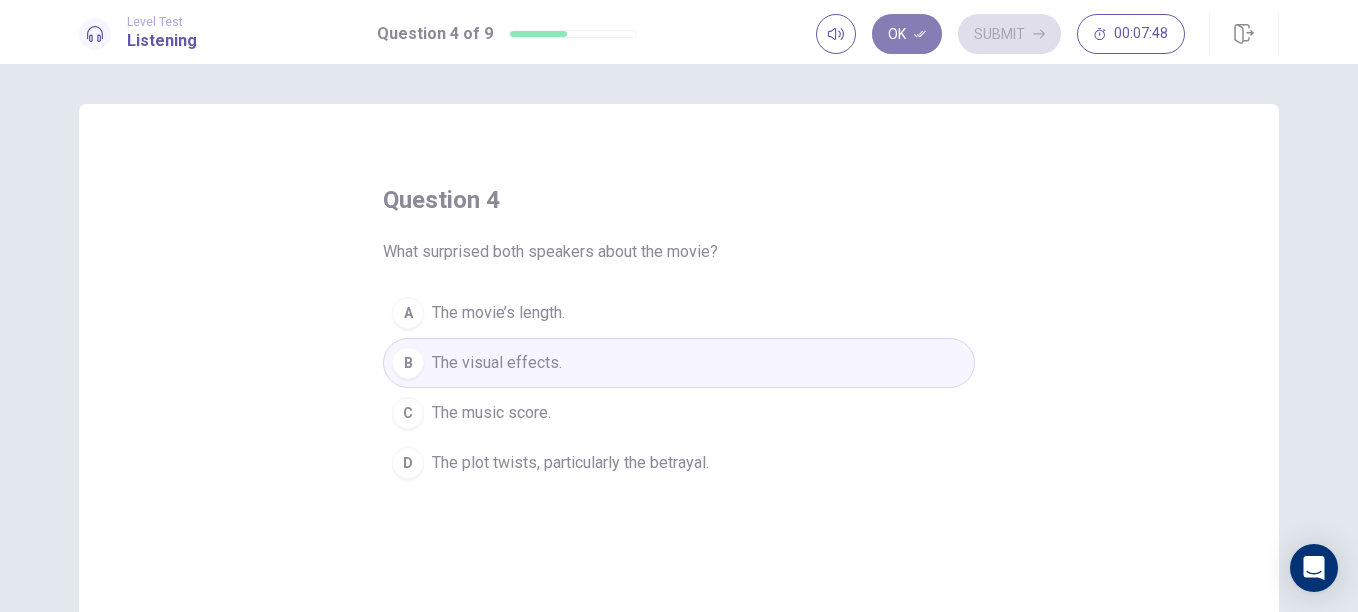 click on "Ok" at bounding box center (907, 34) 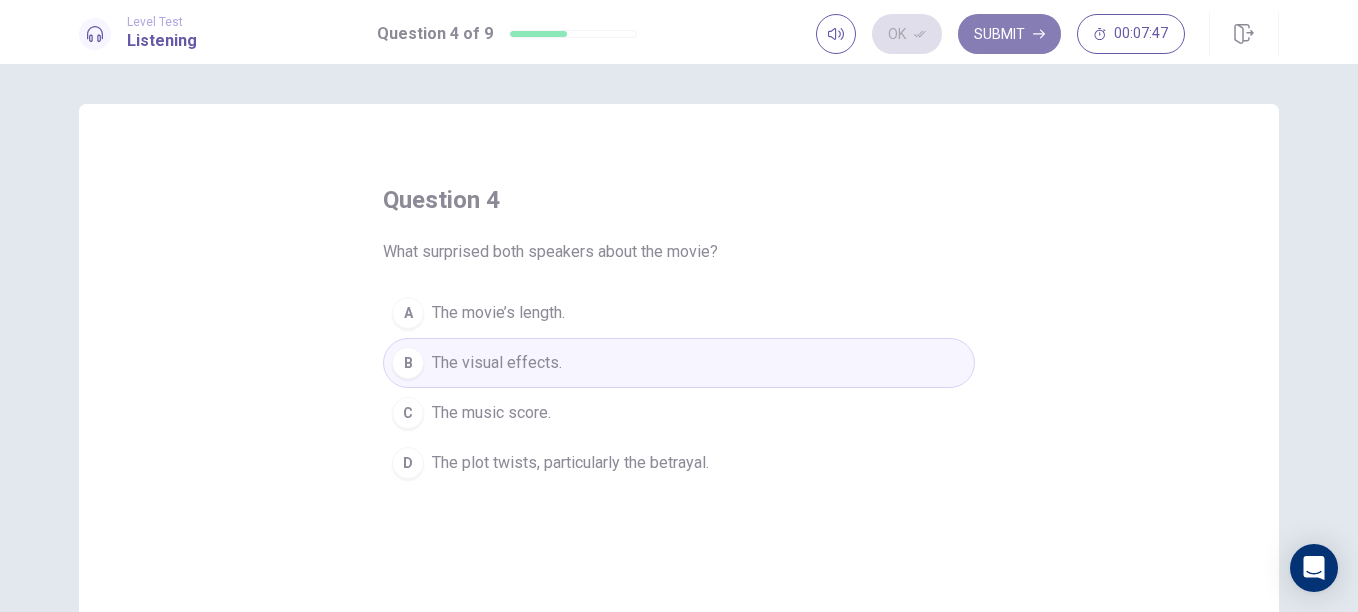 click on "Submit" at bounding box center [1009, 34] 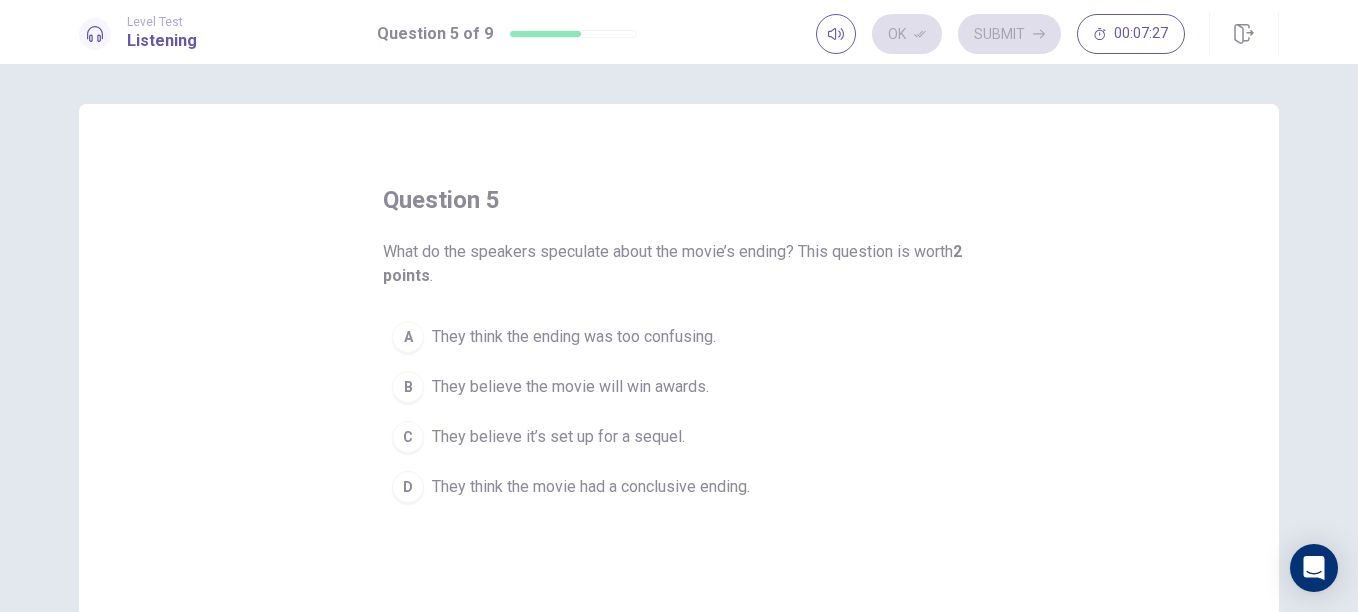 click on "C They believe it’s set up for a sequel." at bounding box center [679, 437] 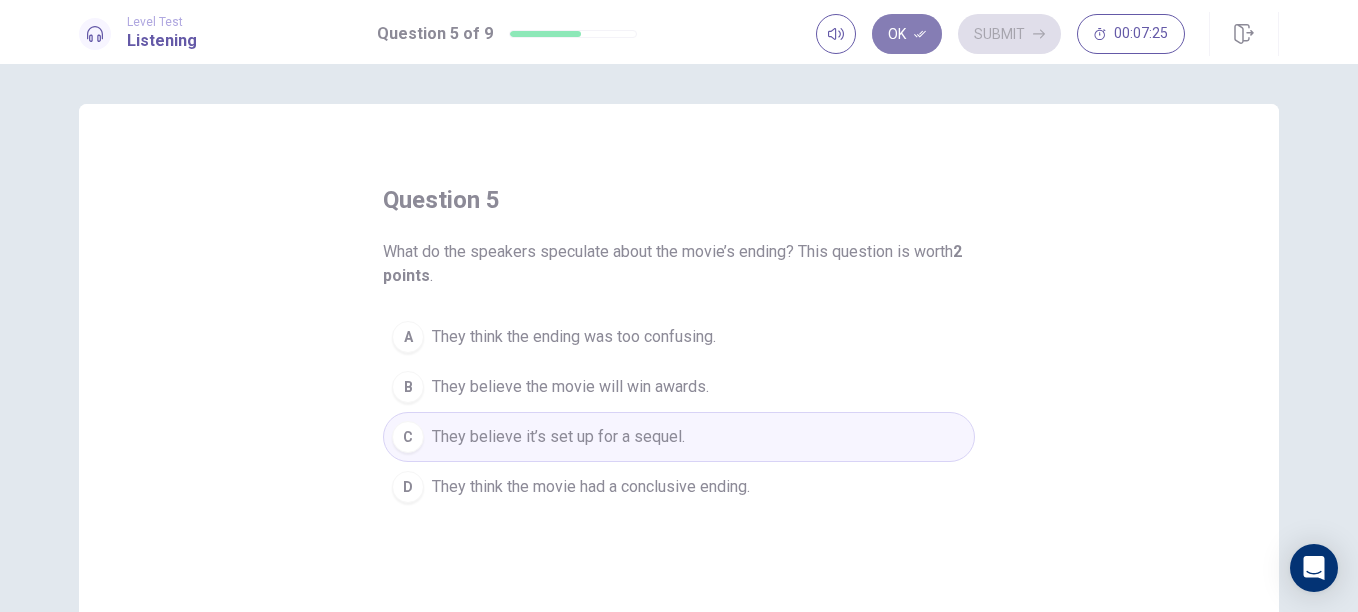 click on "Ok" at bounding box center (907, 34) 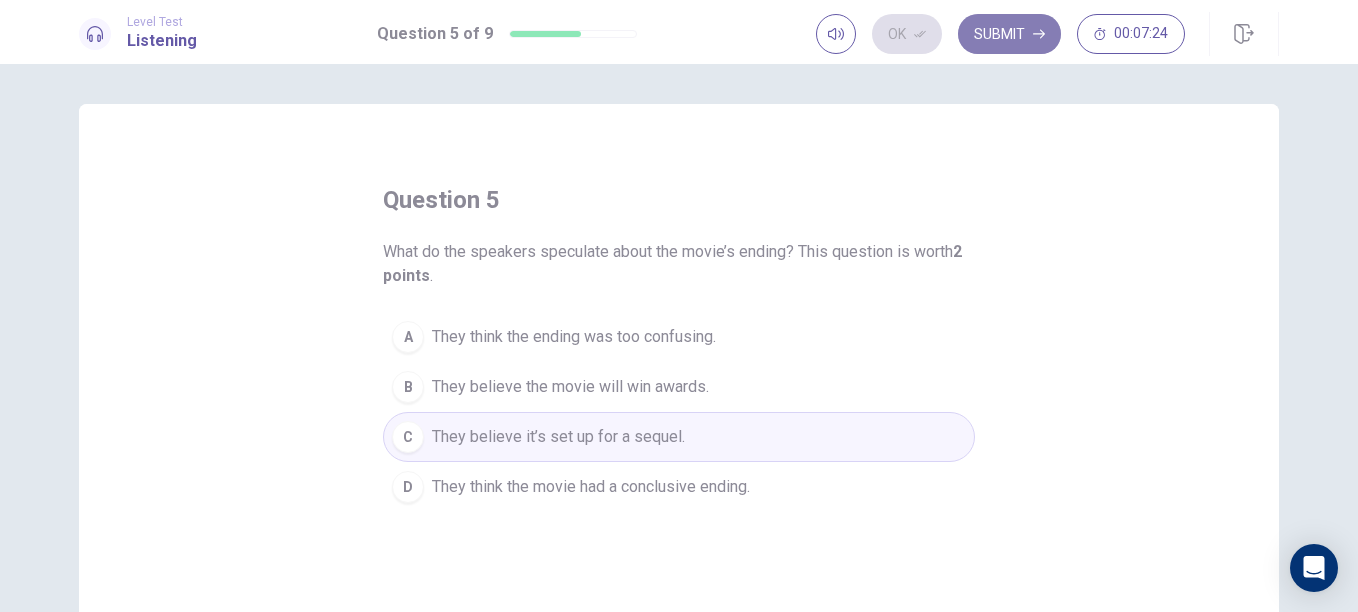 click on "Submit" at bounding box center (1009, 34) 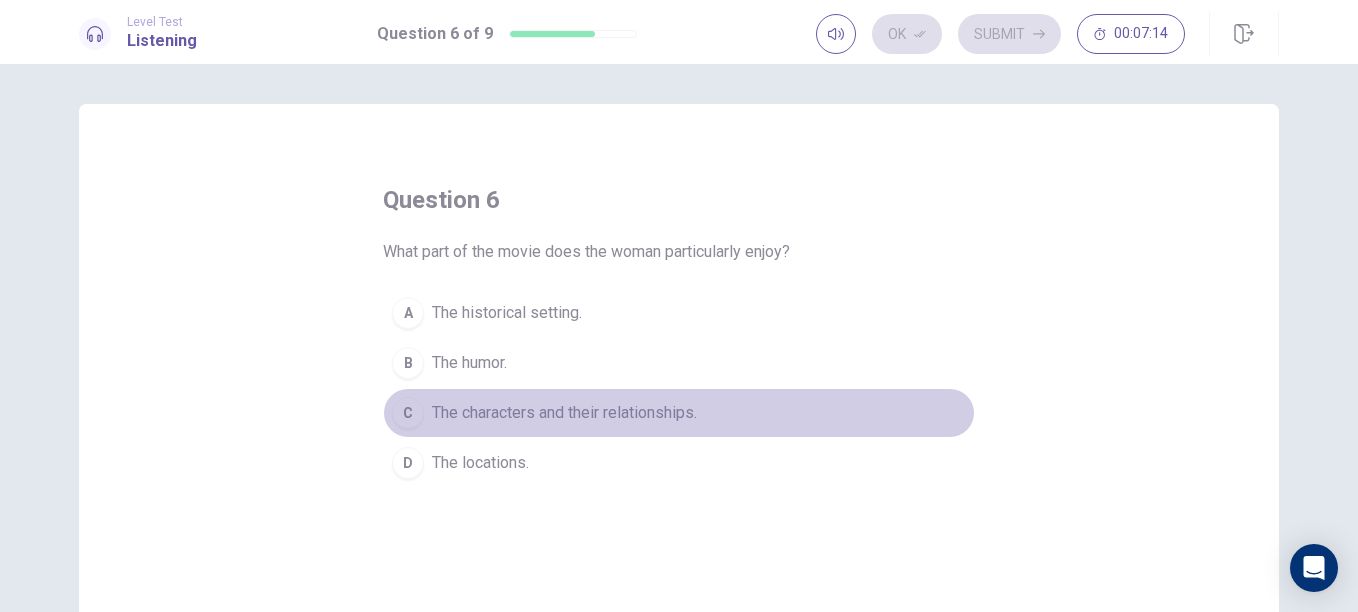 click on "The characters and their relationships." at bounding box center (564, 413) 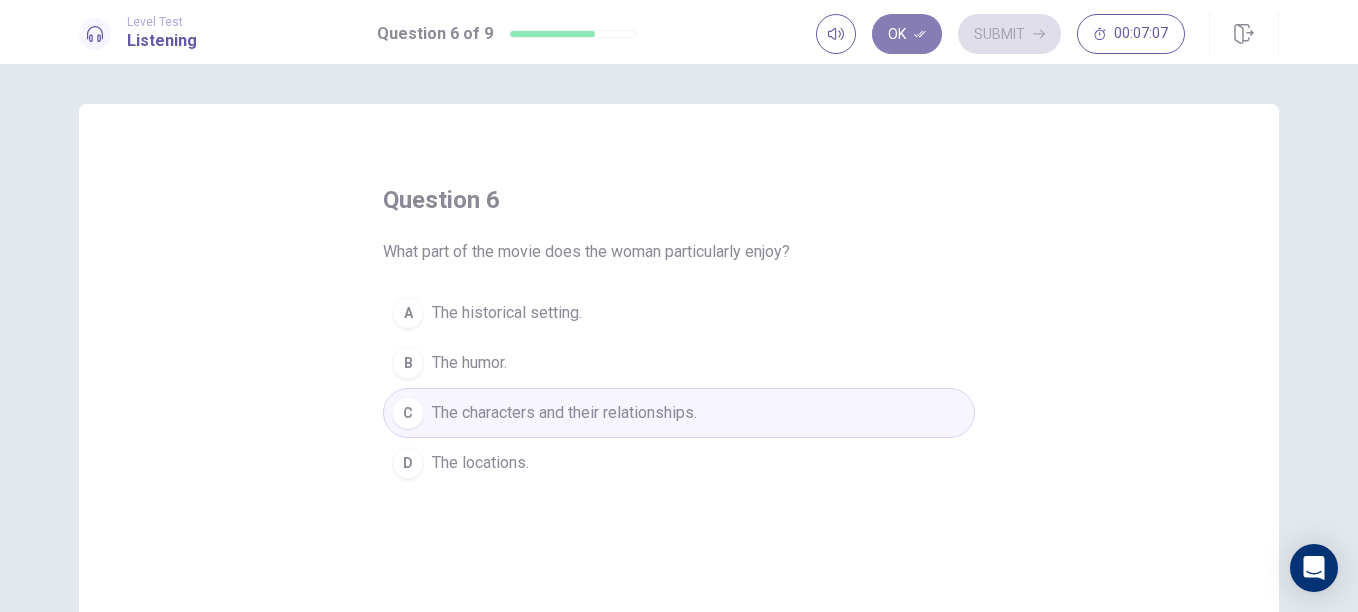 click on "Ok" at bounding box center [907, 34] 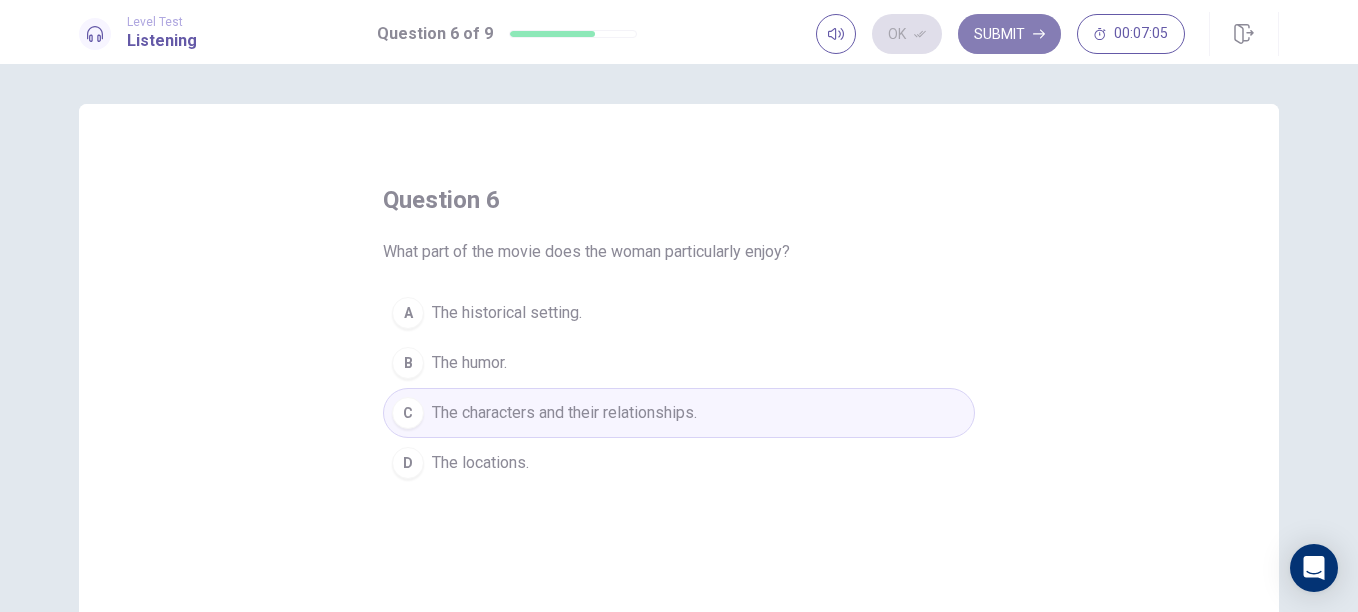 click on "Submit" at bounding box center (1009, 34) 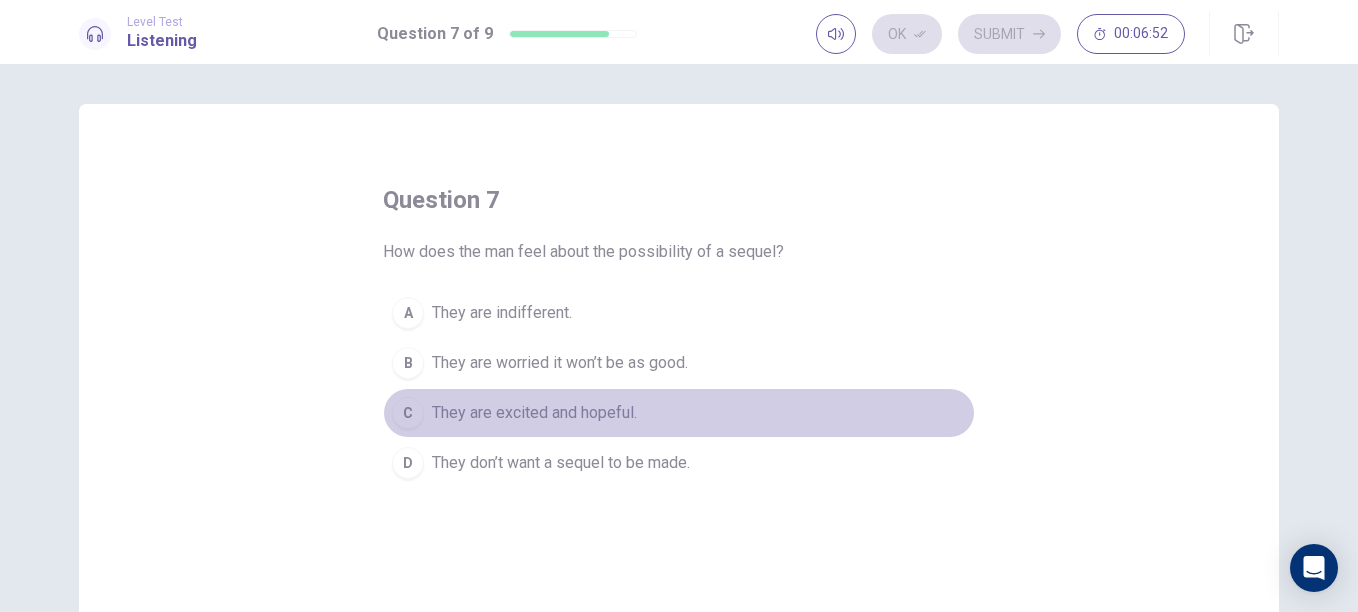 click on "They are excited and hopeful." at bounding box center [534, 413] 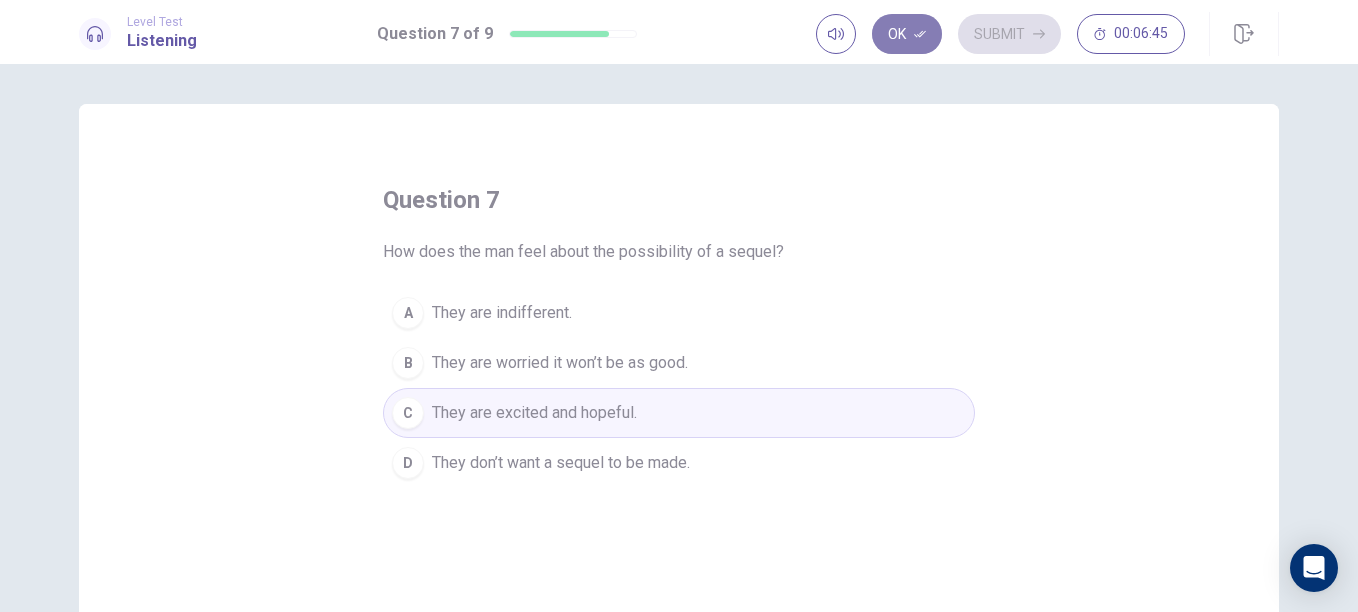 click on "Ok" at bounding box center (907, 34) 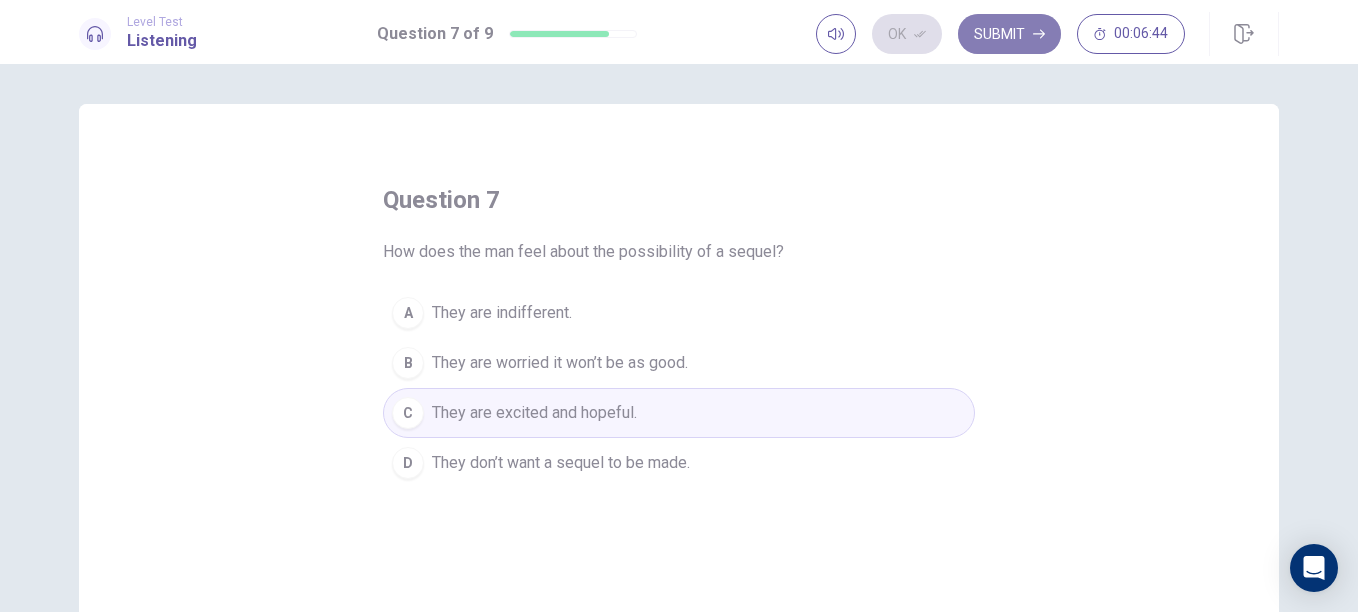 click on "Submit" at bounding box center [1009, 34] 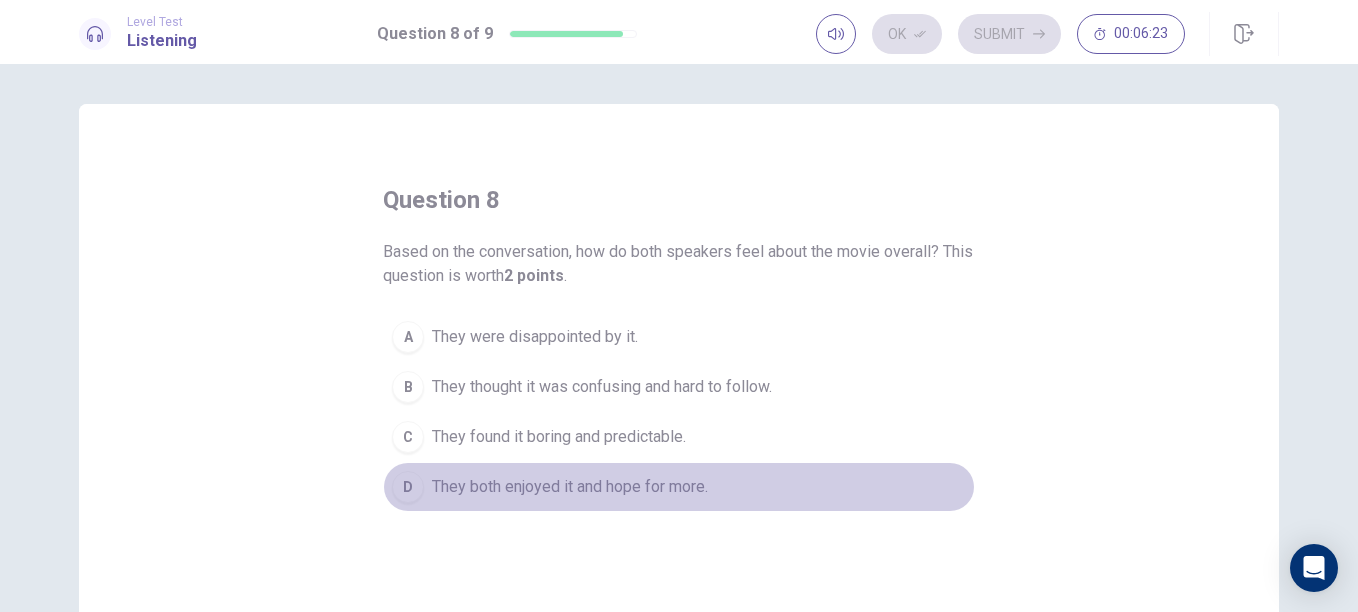 click on "They both enjoyed it and hope for more." at bounding box center [570, 487] 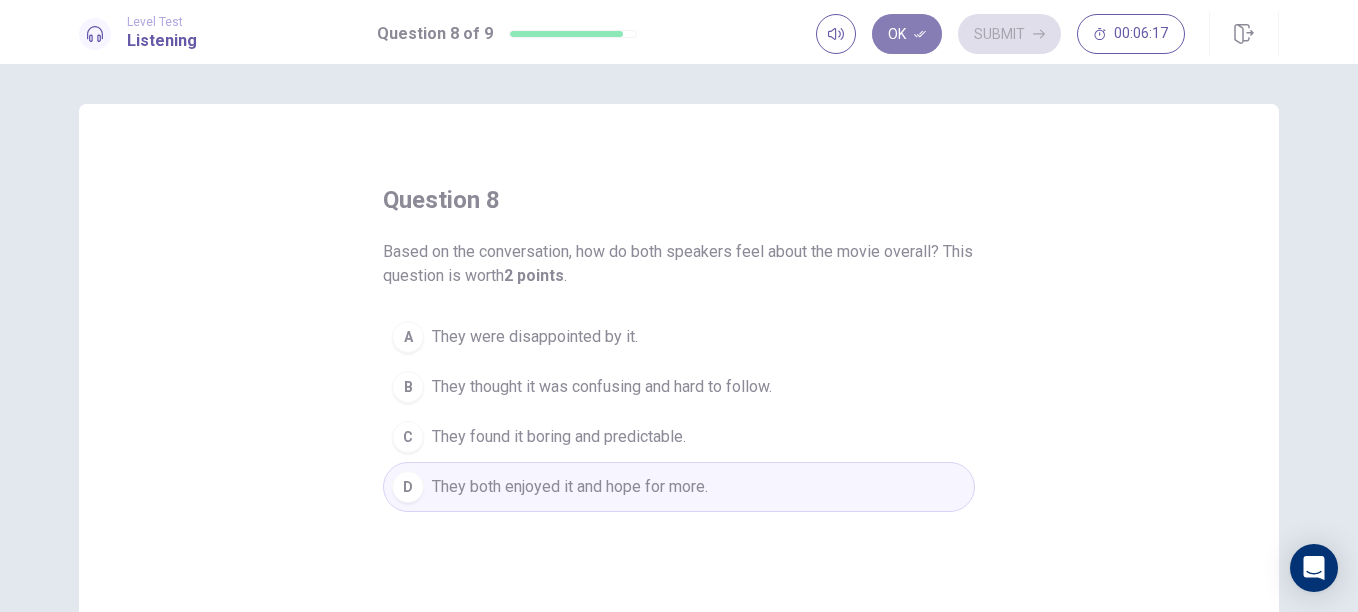 click on "Ok" at bounding box center [907, 34] 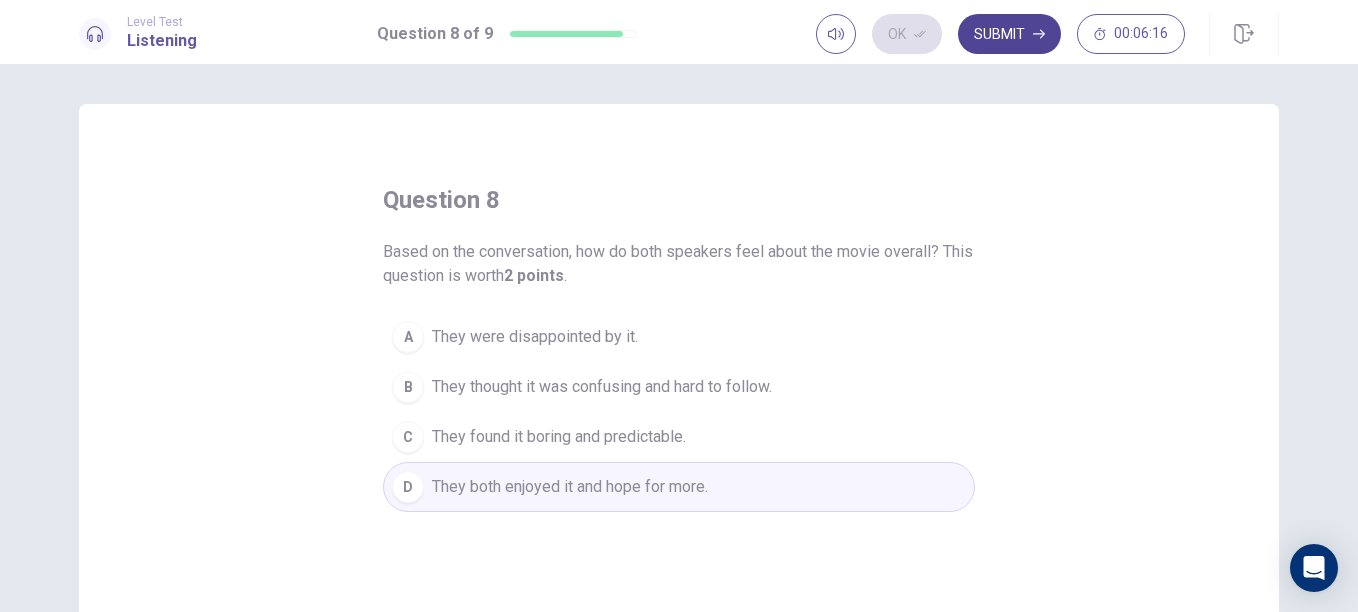 click on "Submit" at bounding box center [1009, 34] 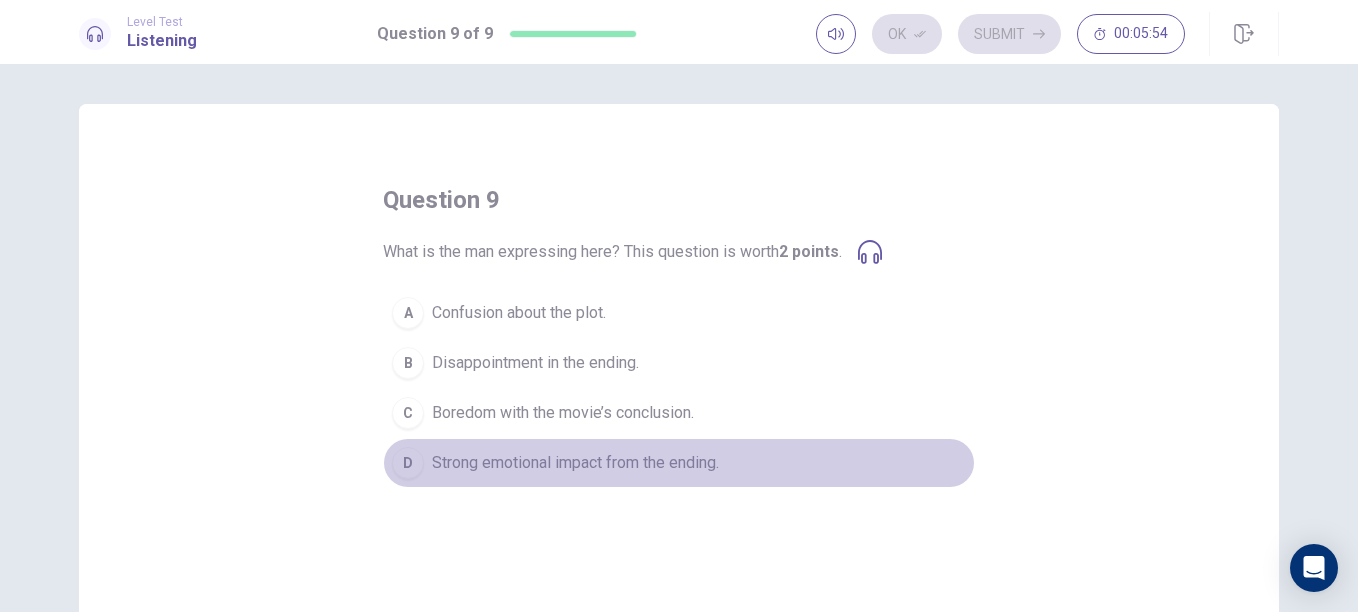 click on "Strong emotional impact from the ending." at bounding box center [575, 463] 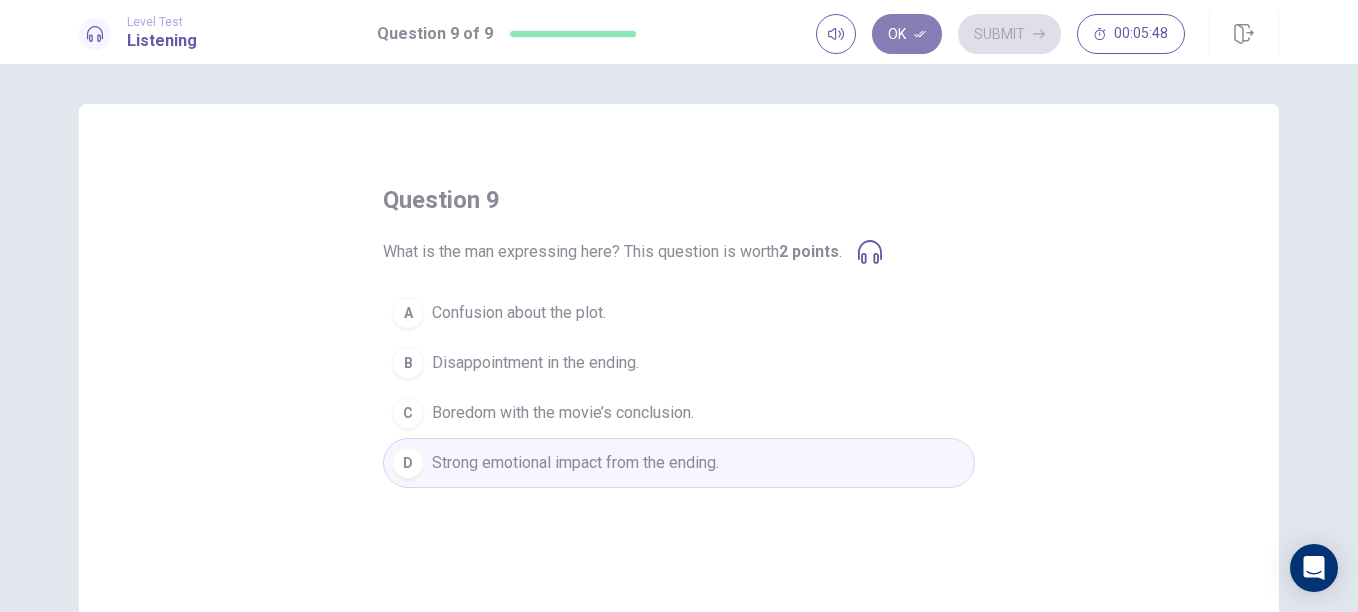 click on "Ok" at bounding box center [907, 34] 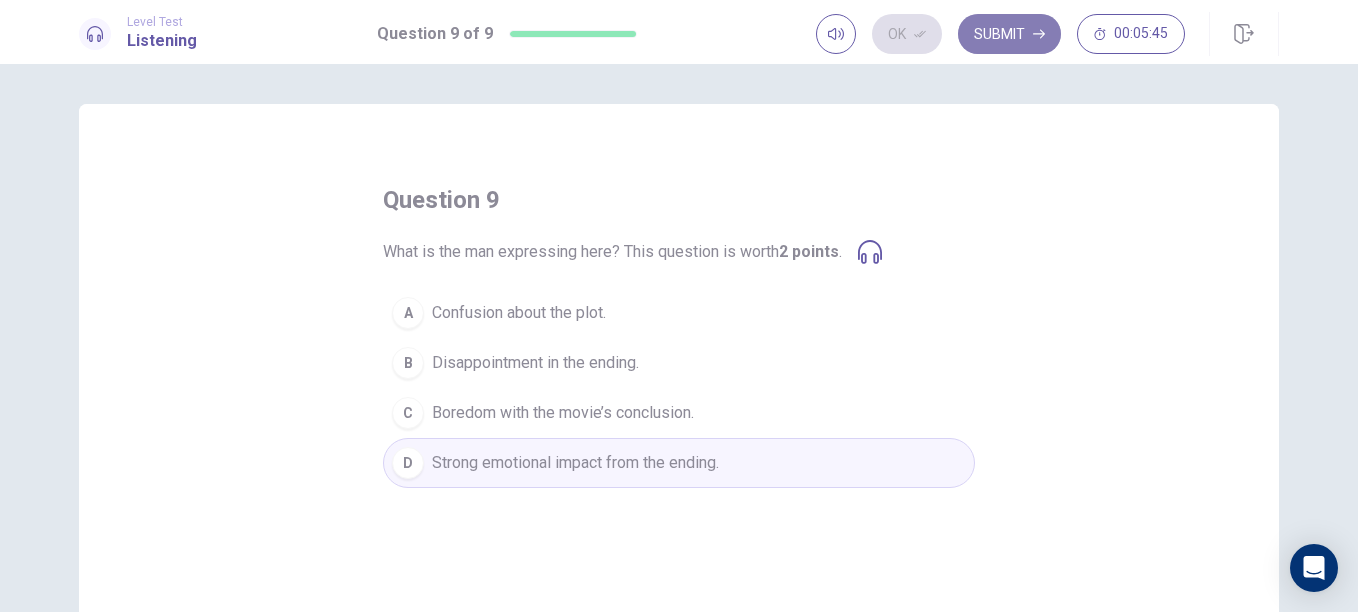 click on "Submit" at bounding box center [1009, 34] 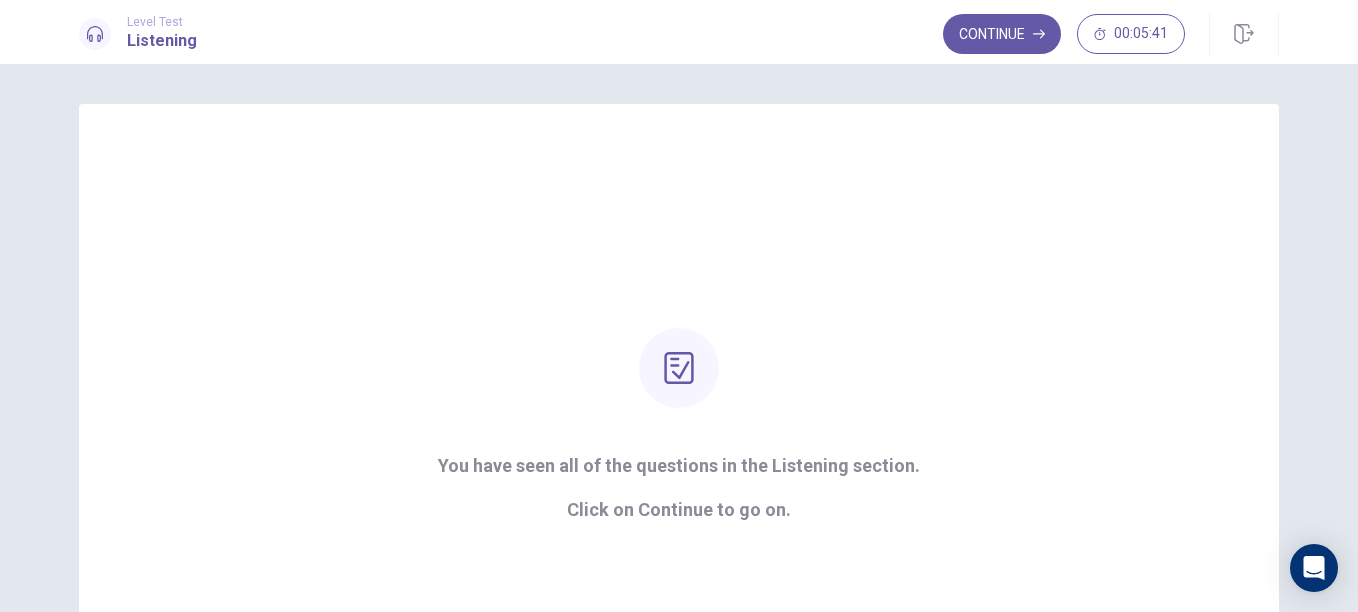 scroll, scrollTop: 1, scrollLeft: 0, axis: vertical 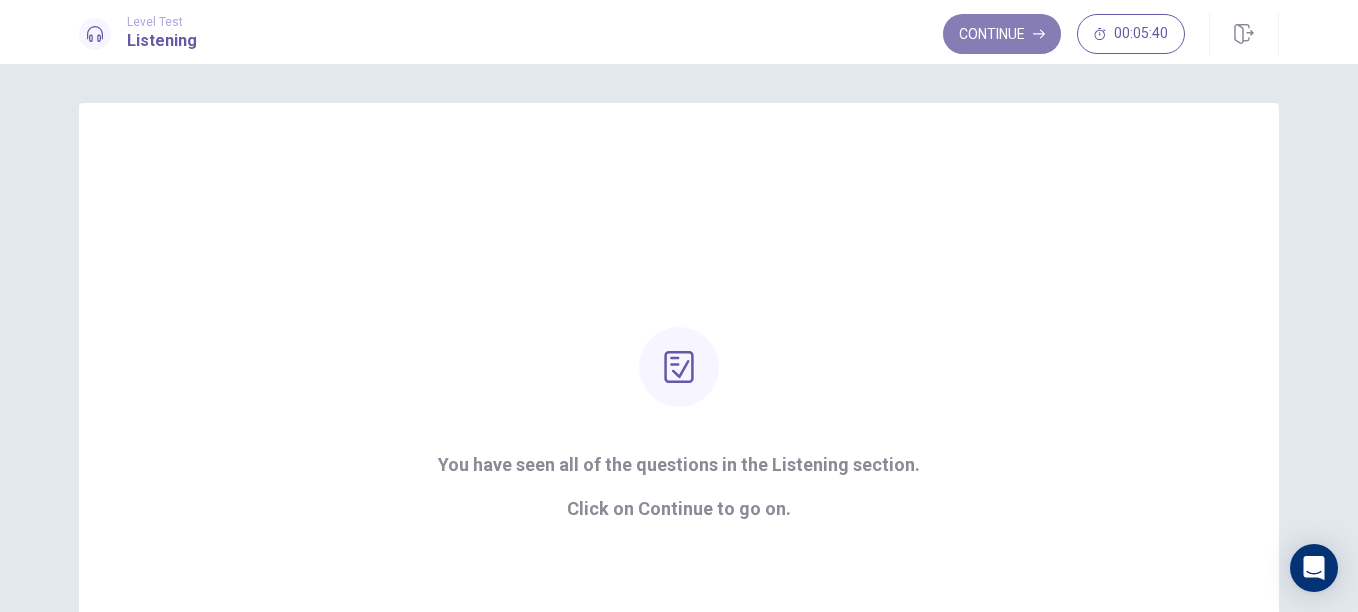 click on "Continue" at bounding box center (1002, 34) 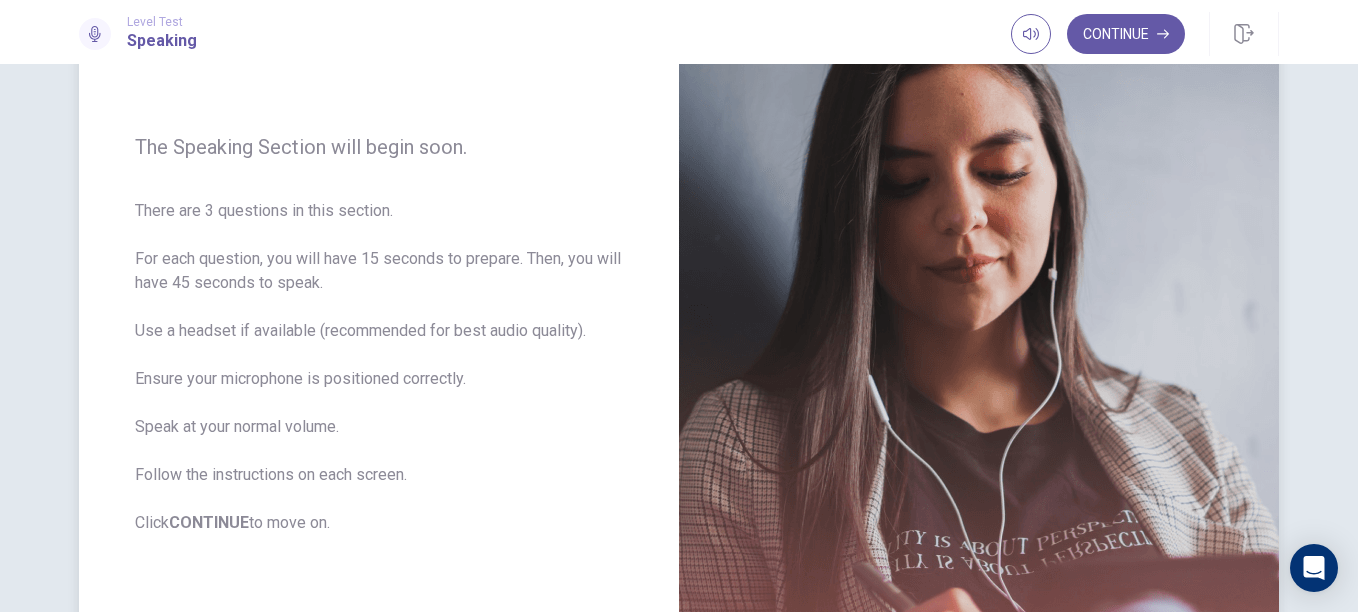 scroll, scrollTop: 189, scrollLeft: 0, axis: vertical 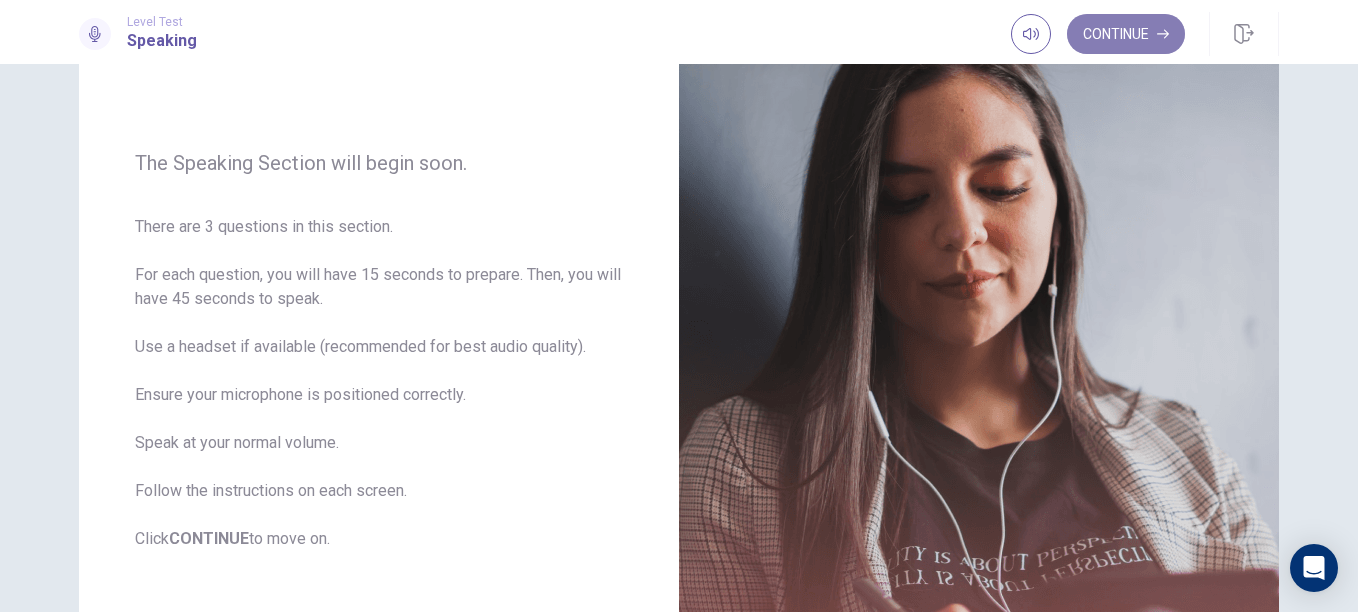 click on "Continue" at bounding box center (1126, 34) 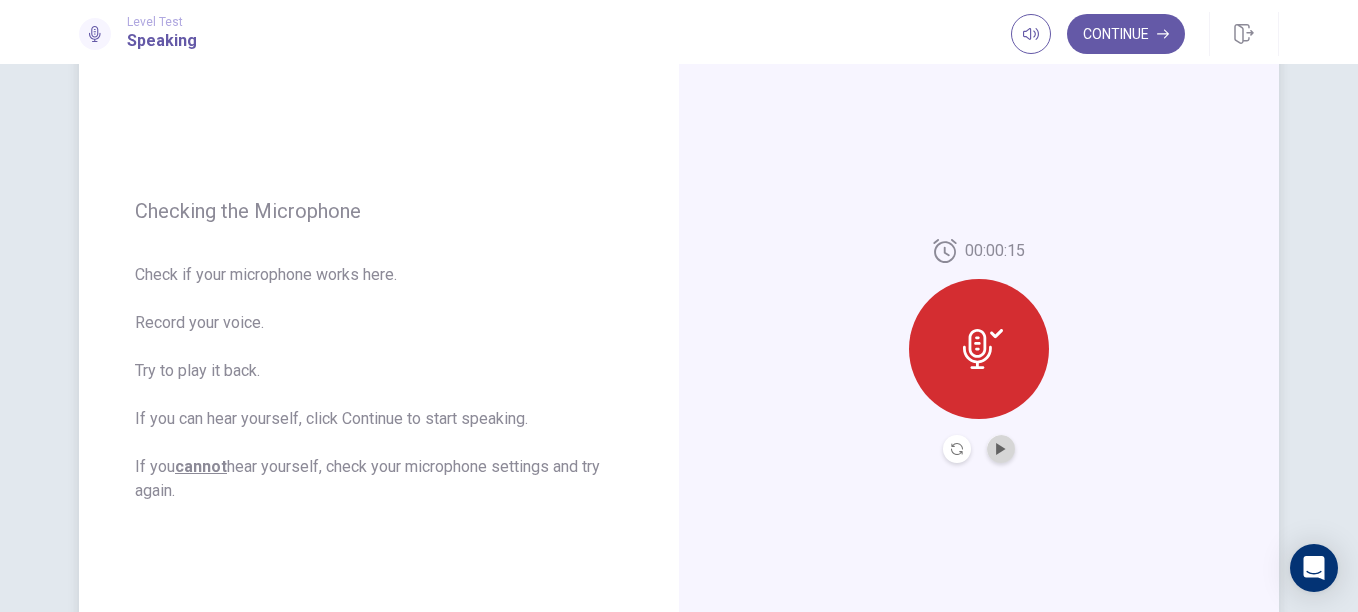 click at bounding box center [1001, 449] 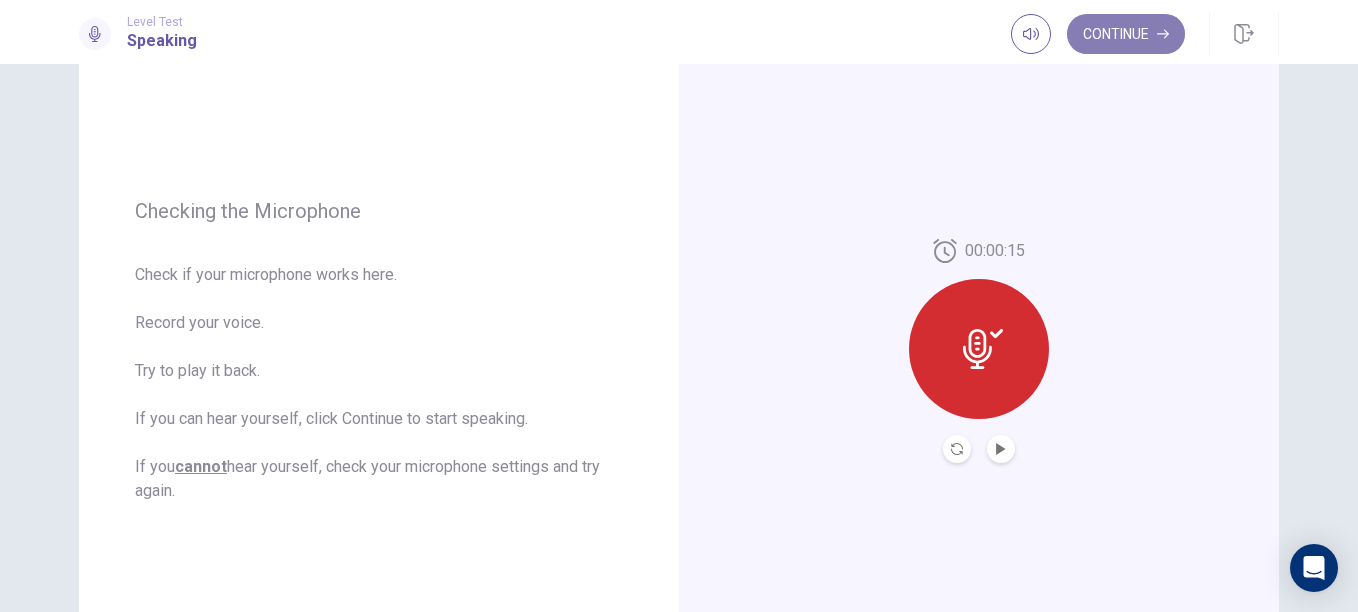 click on "Continue" at bounding box center [1126, 34] 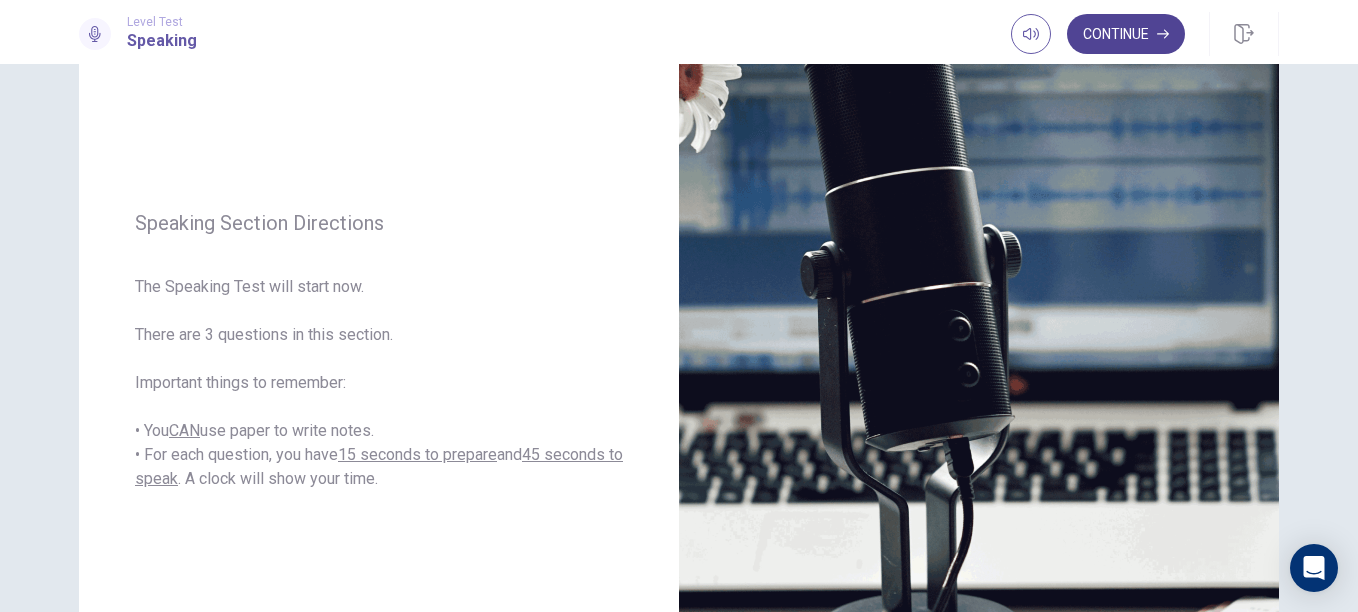 click on "Continue" at bounding box center [1126, 34] 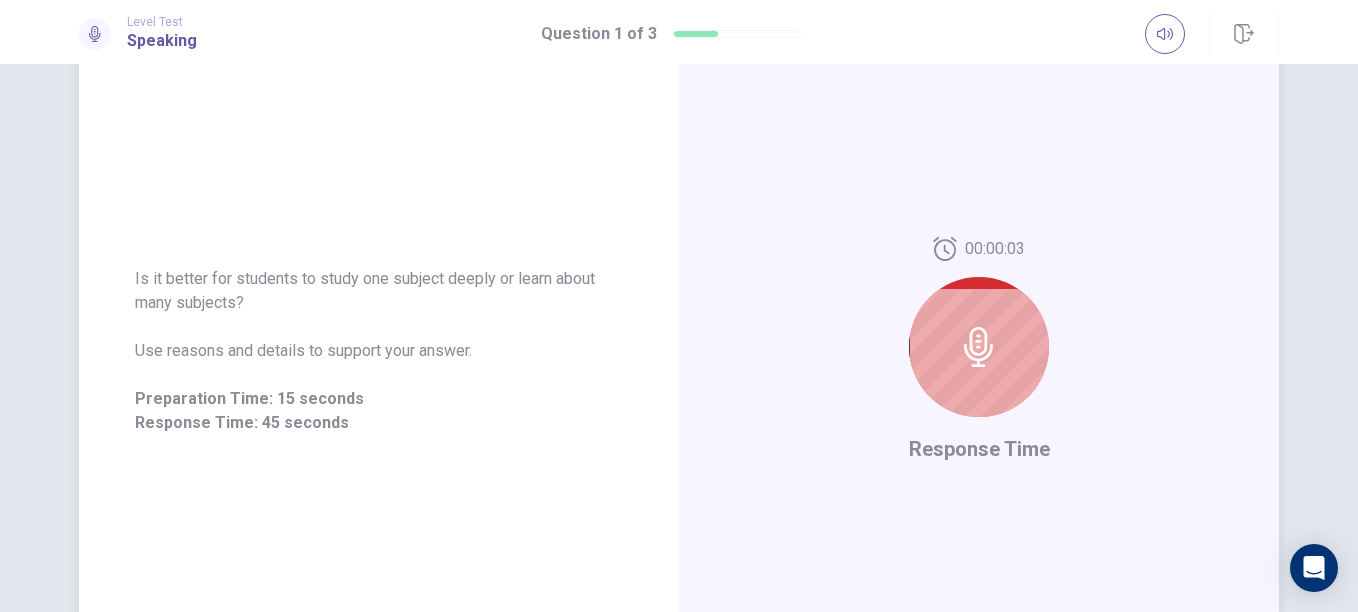 click at bounding box center [979, 347] 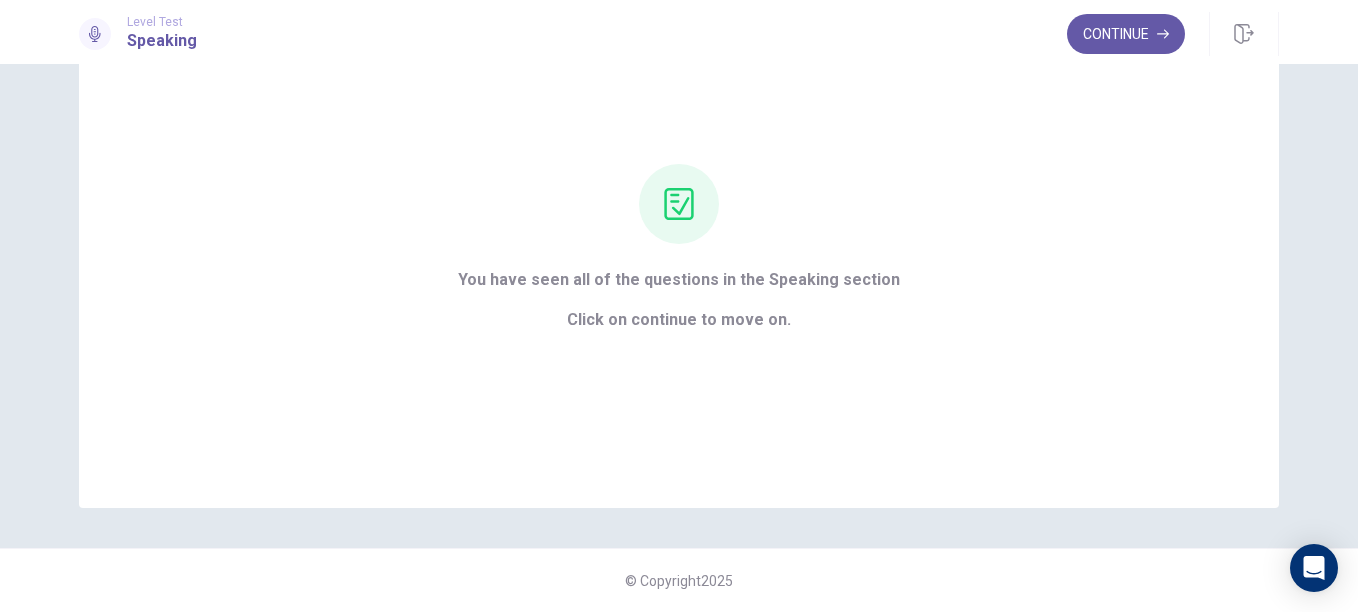 scroll, scrollTop: 116, scrollLeft: 0, axis: vertical 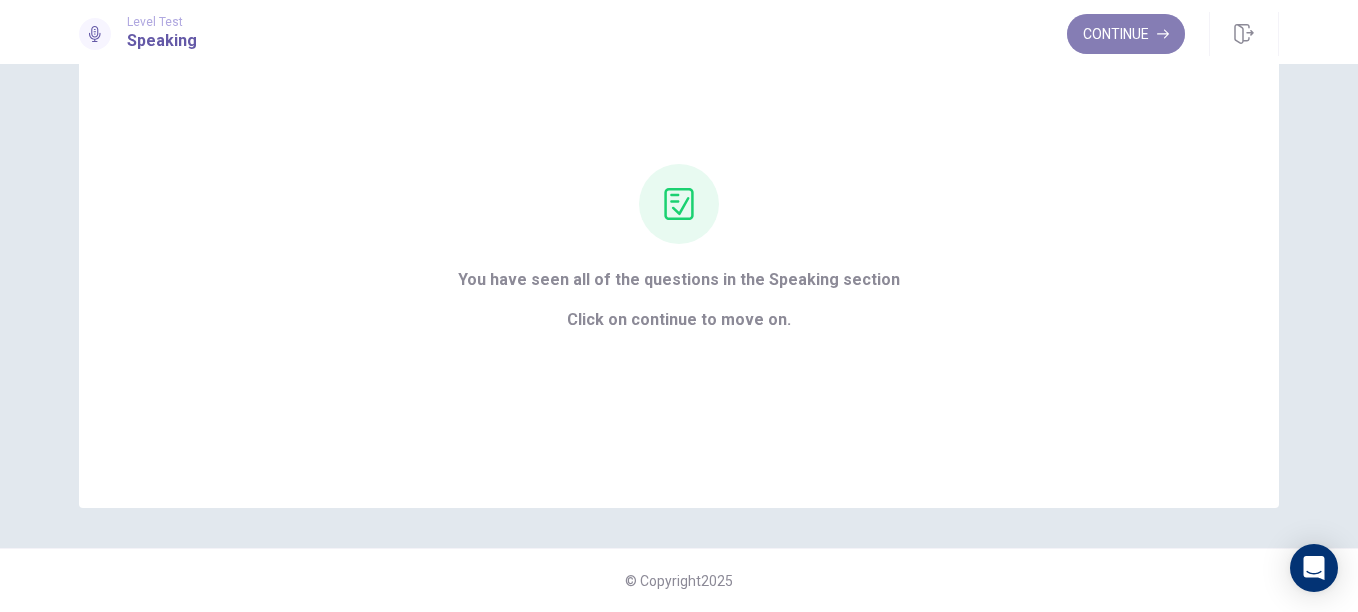 click on "Continue" at bounding box center [1126, 34] 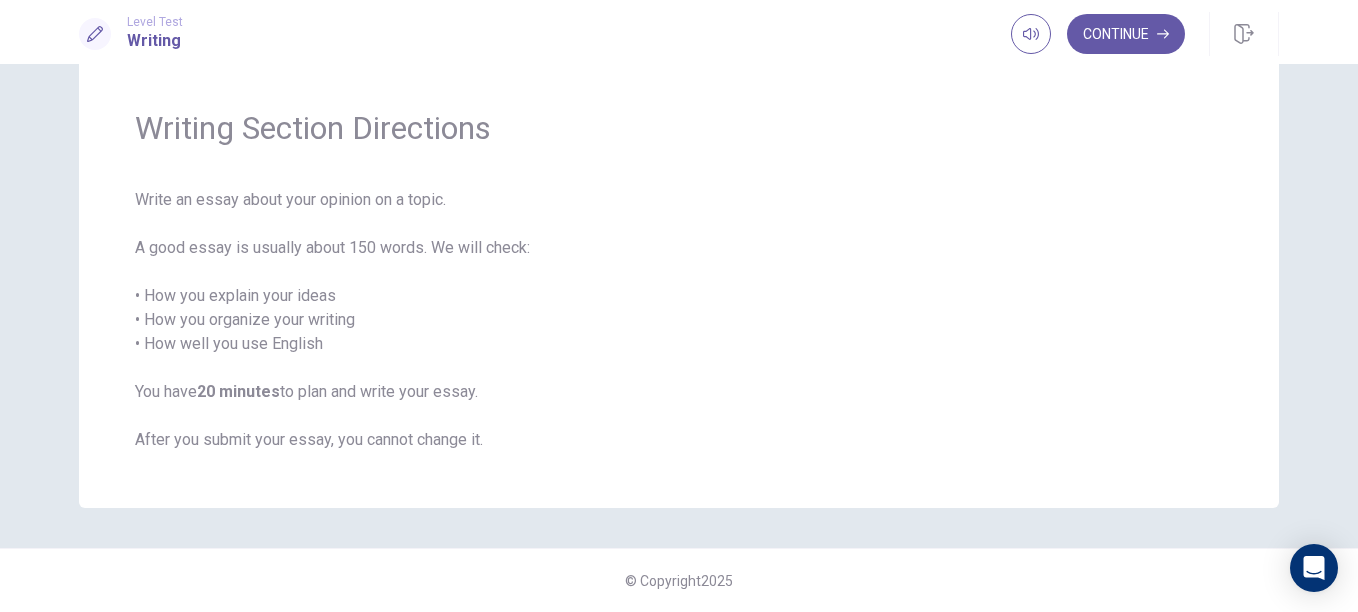 scroll, scrollTop: 0, scrollLeft: 0, axis: both 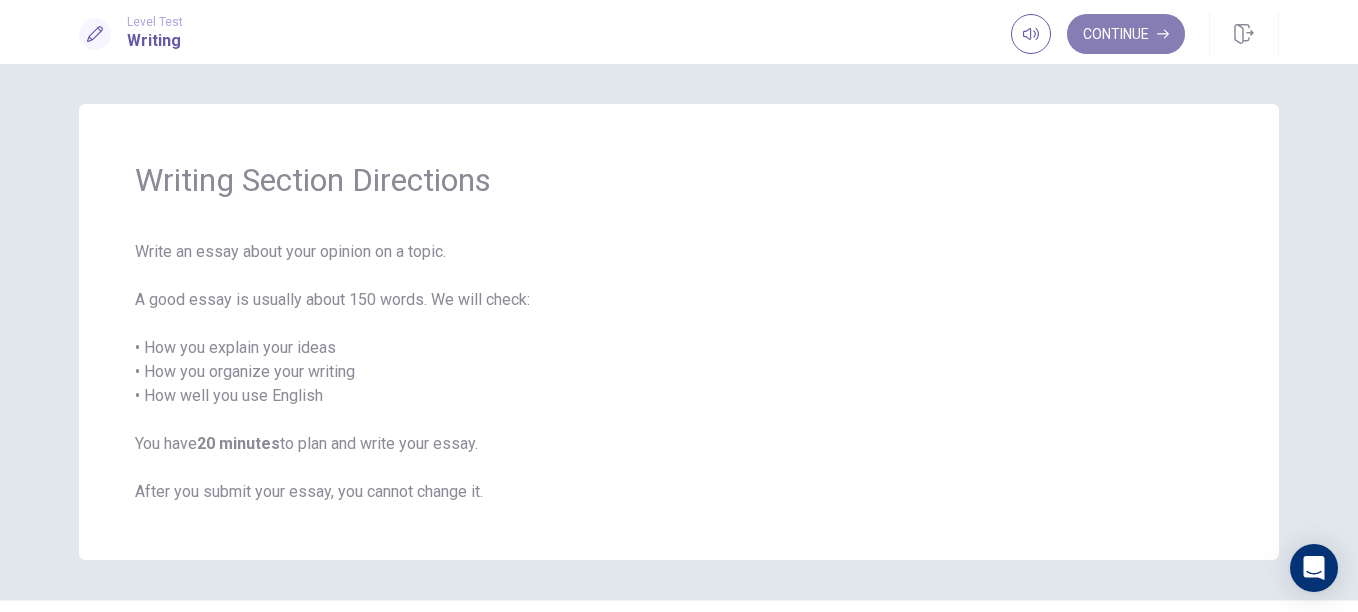 click on "Continue" at bounding box center (1126, 34) 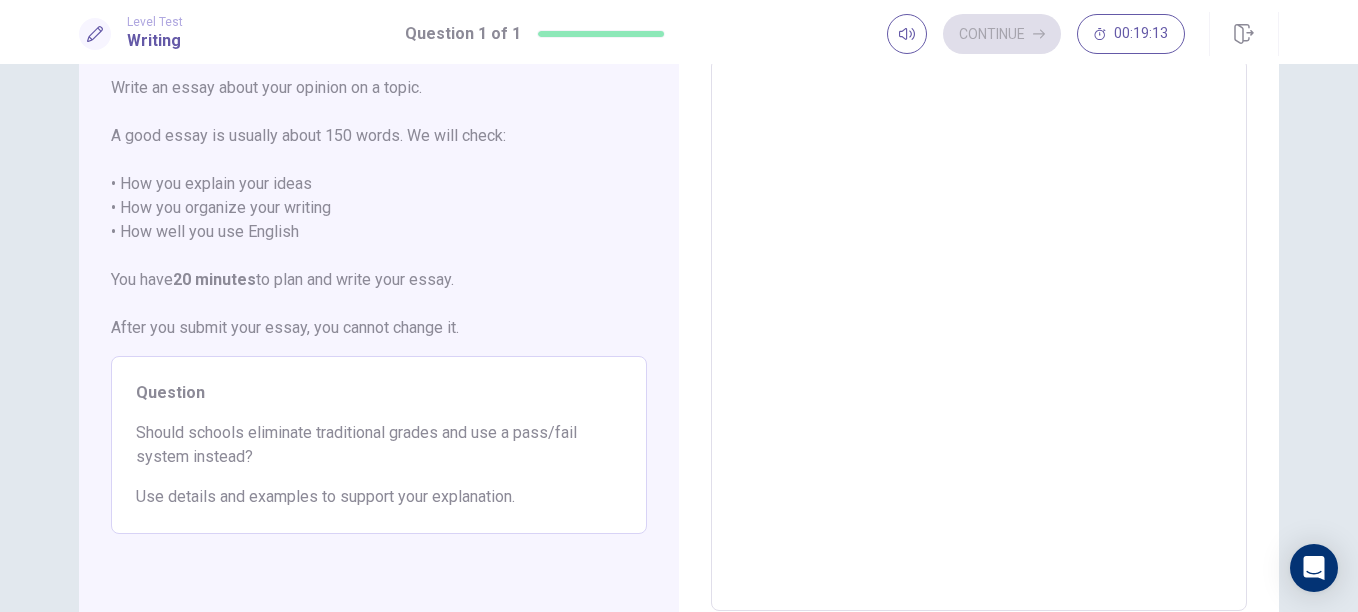 scroll, scrollTop: 115, scrollLeft: 0, axis: vertical 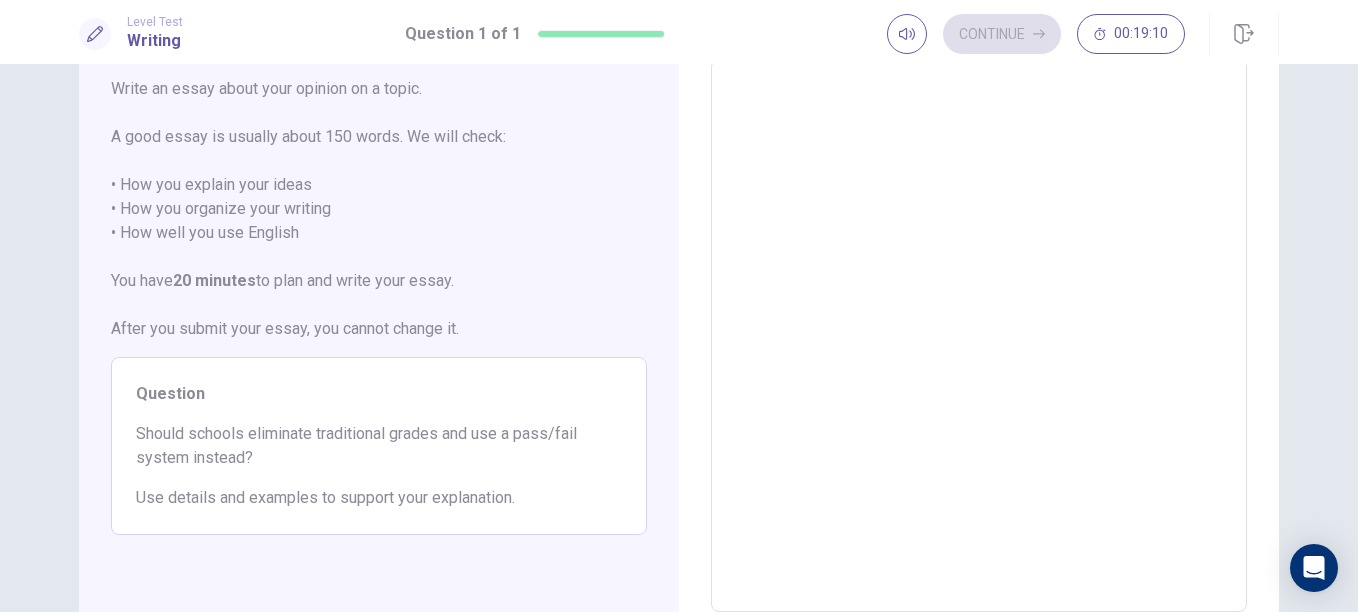 drag, startPoint x: 256, startPoint y: 457, endPoint x: 209, endPoint y: 450, distance: 47.518417 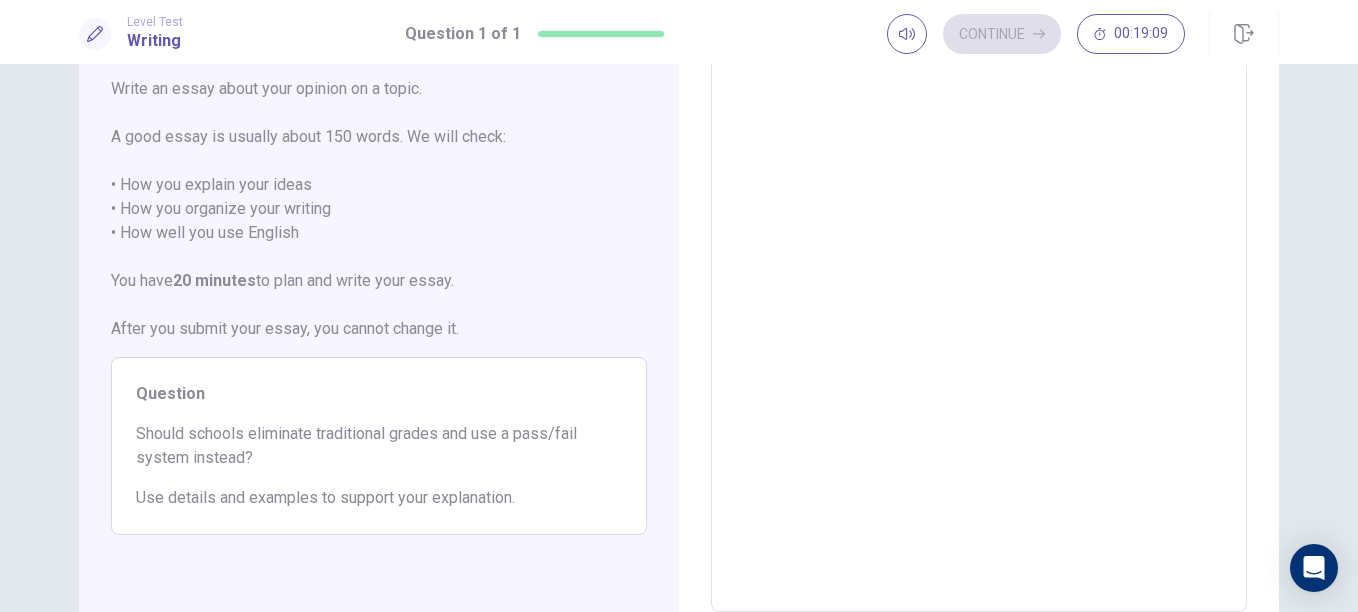 drag, startPoint x: 256, startPoint y: 461, endPoint x: 104, endPoint y: 437, distance: 153.88307 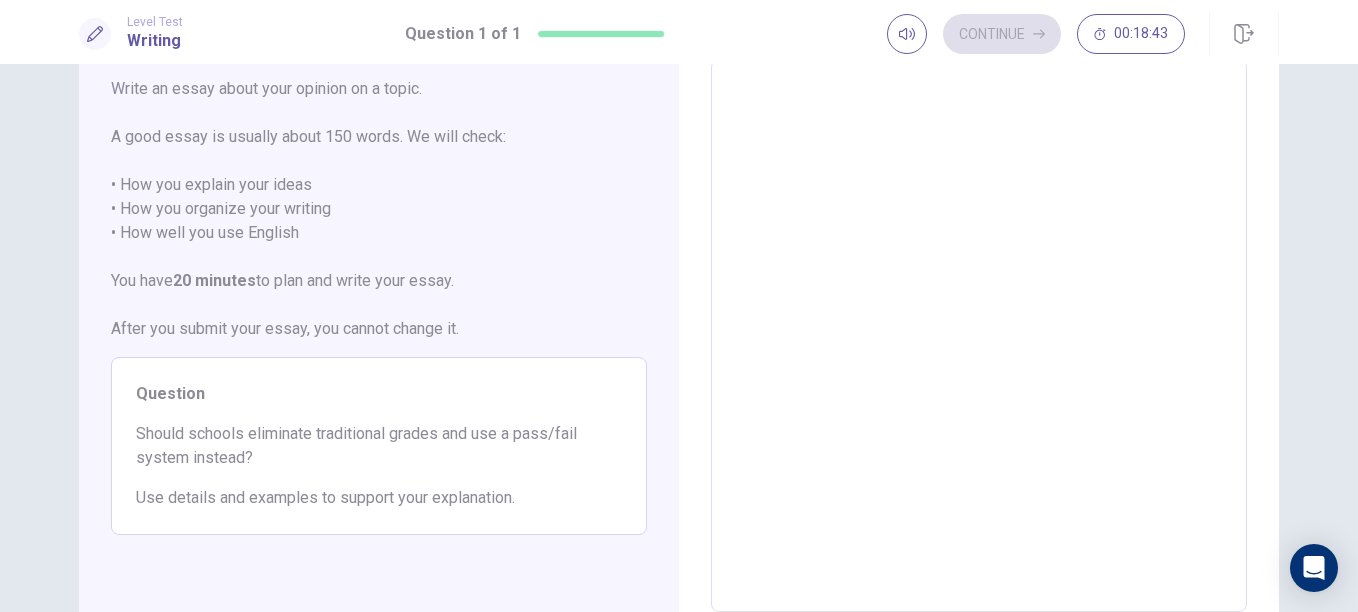 scroll, scrollTop: 0, scrollLeft: 0, axis: both 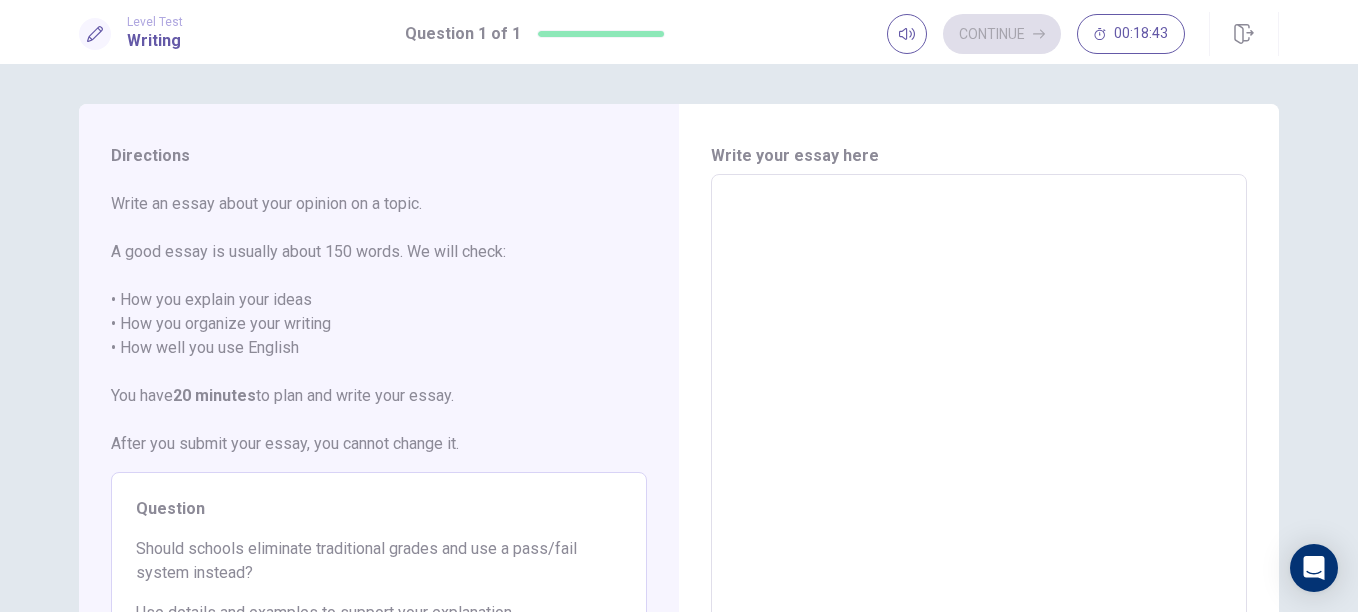 click at bounding box center [979, 451] 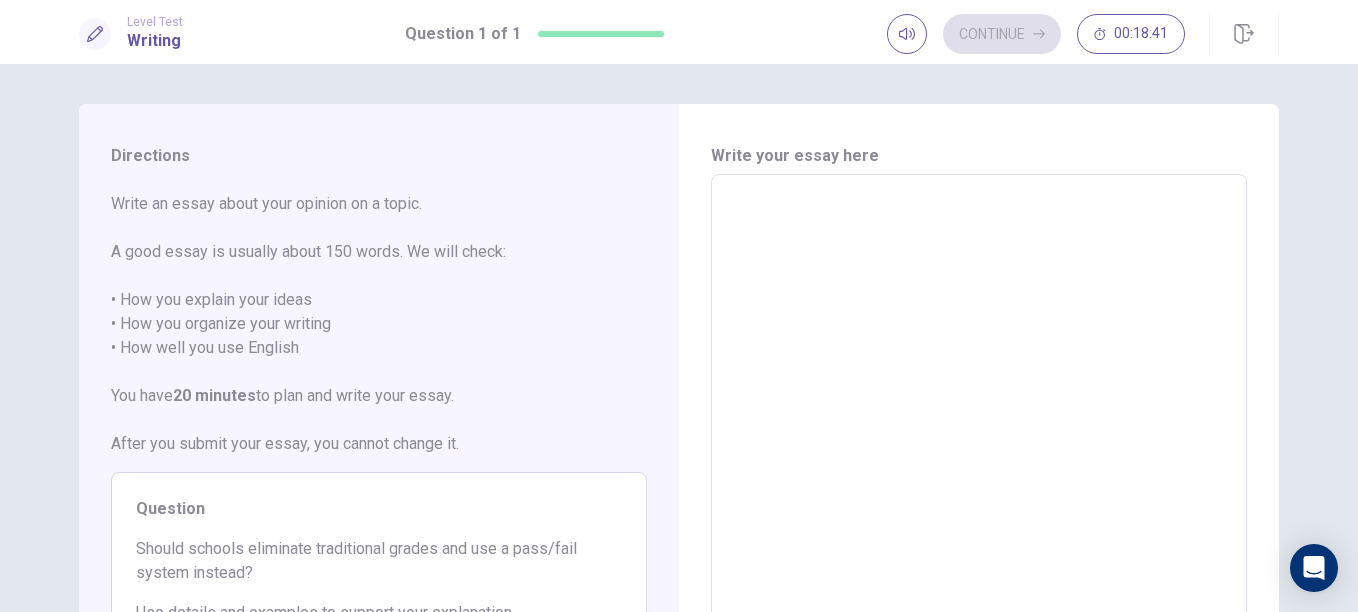 type on "*" 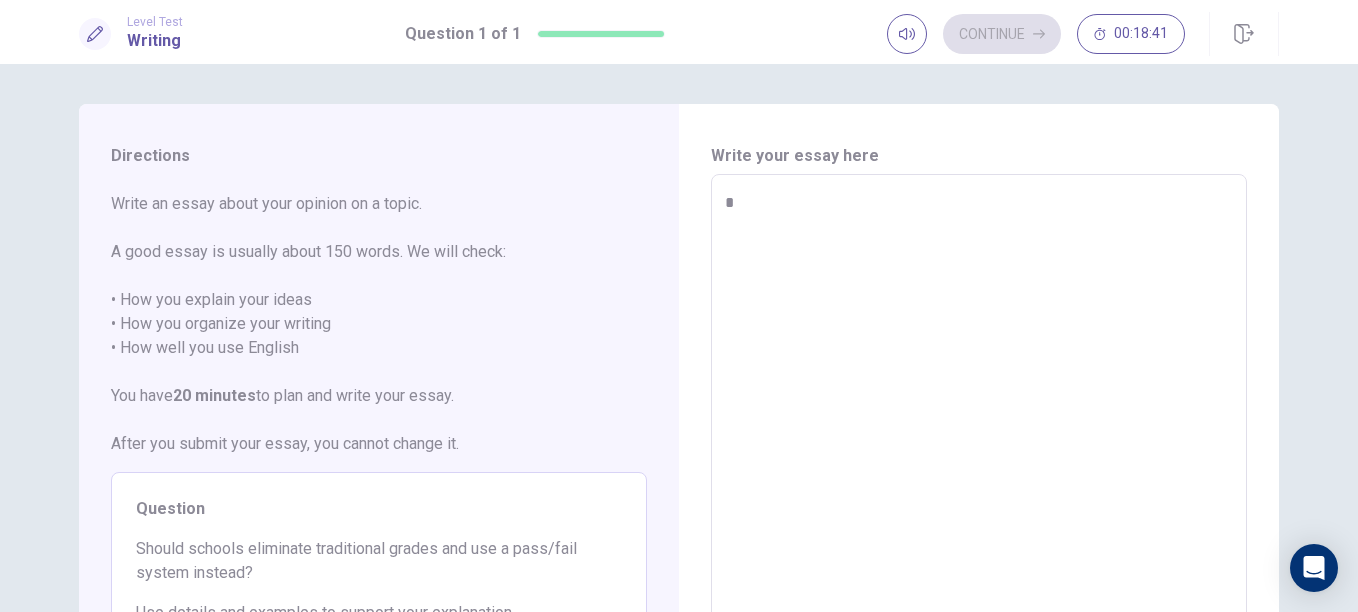 type on "*" 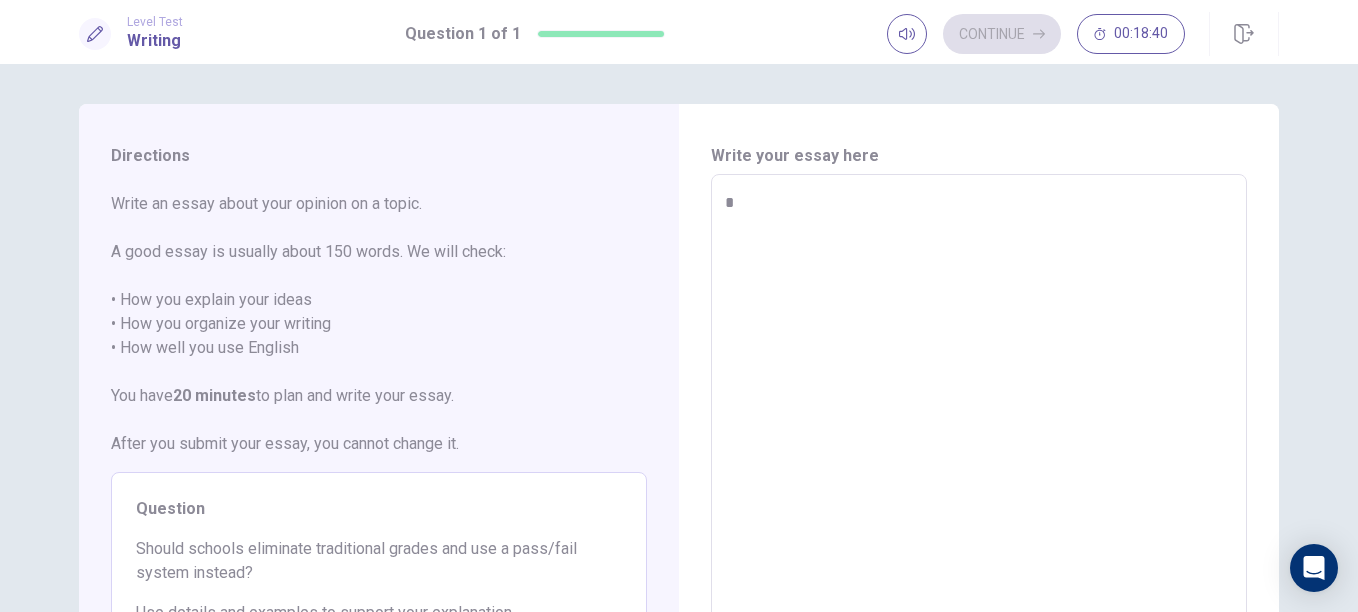 type on "*" 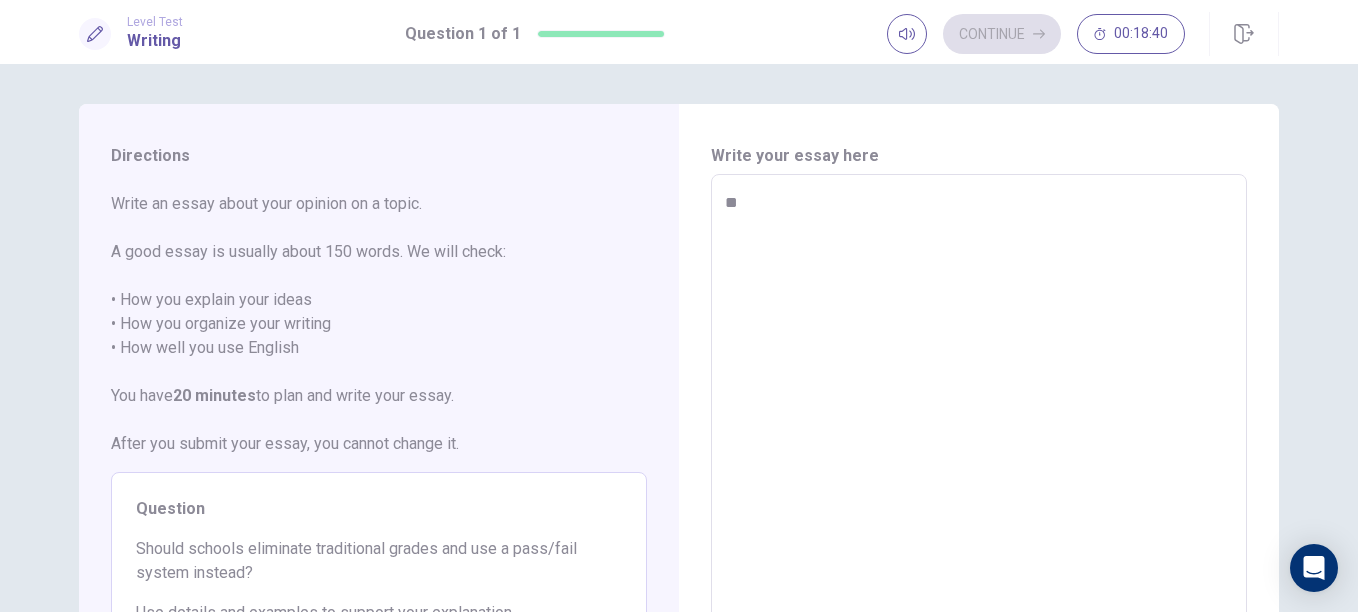 type on "*" 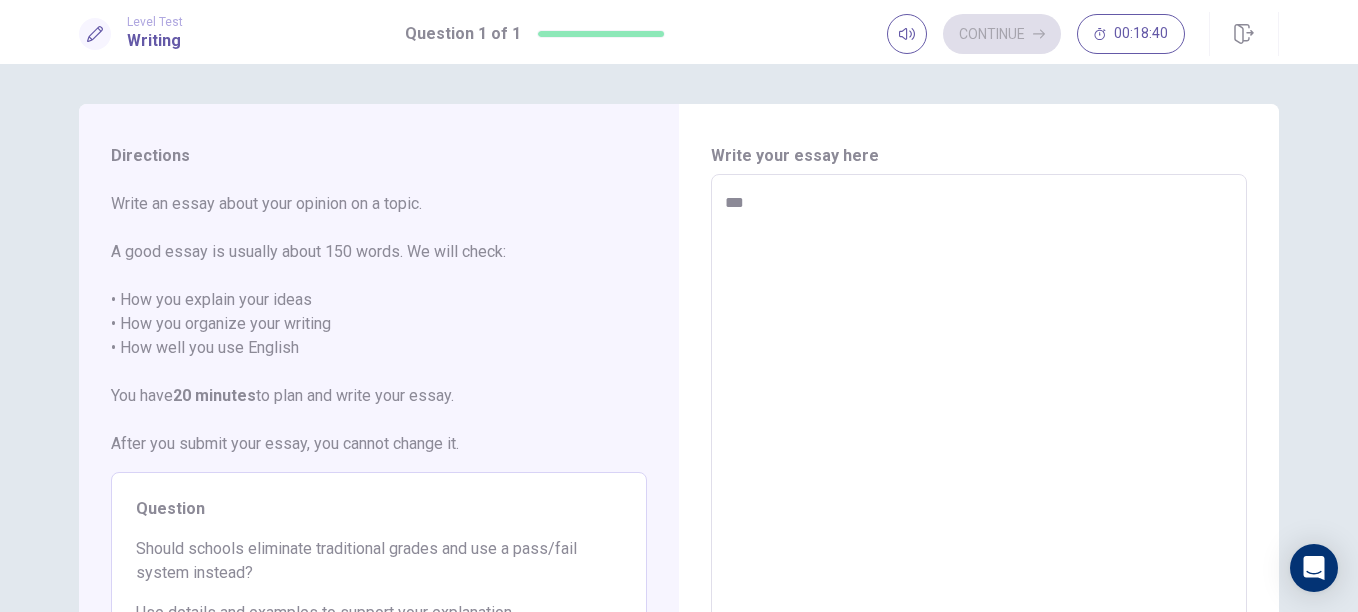 type on "*" 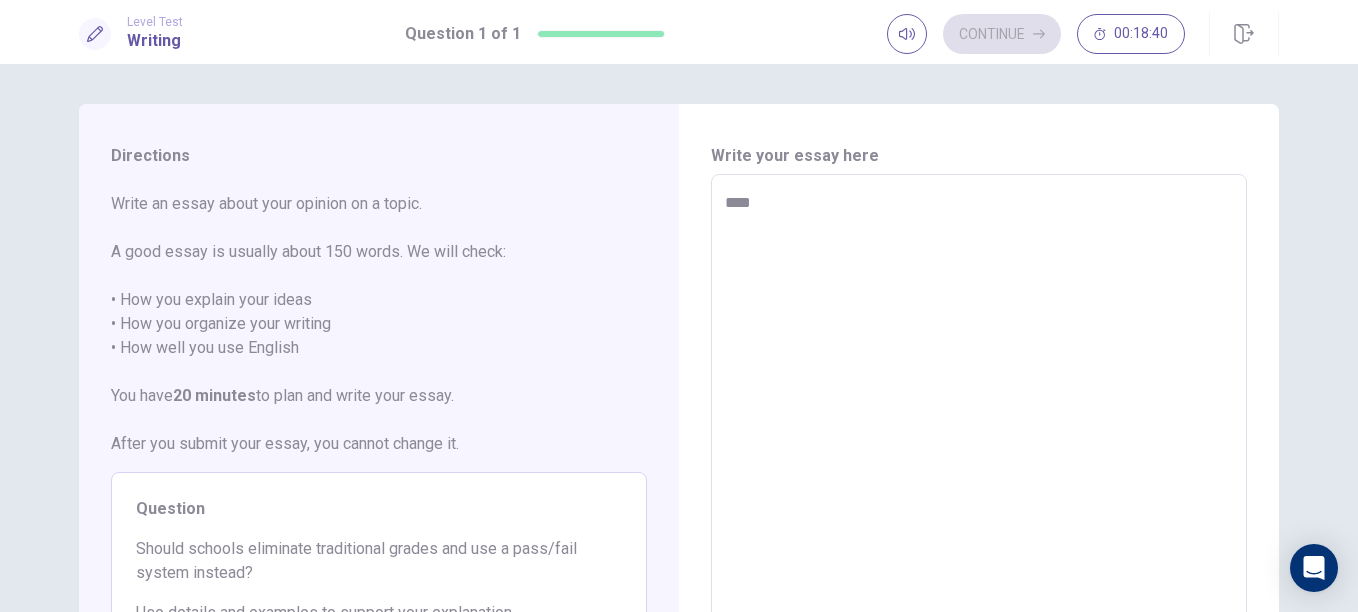 type on "*" 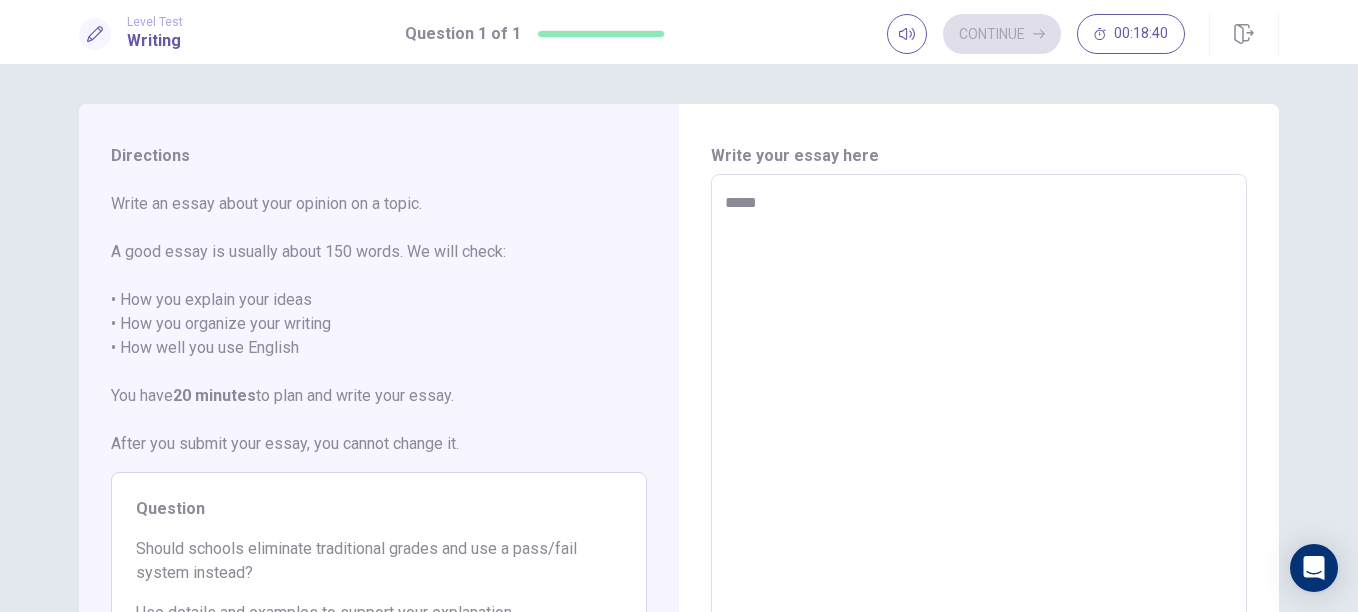 type on "*" 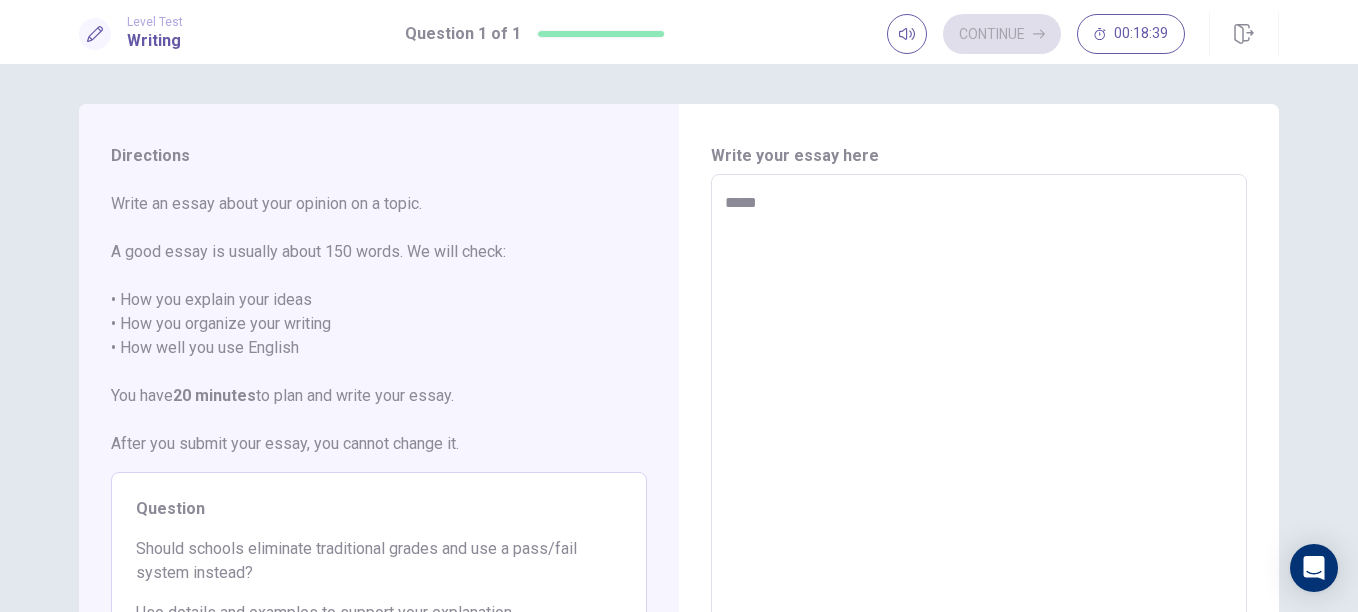 type on "******" 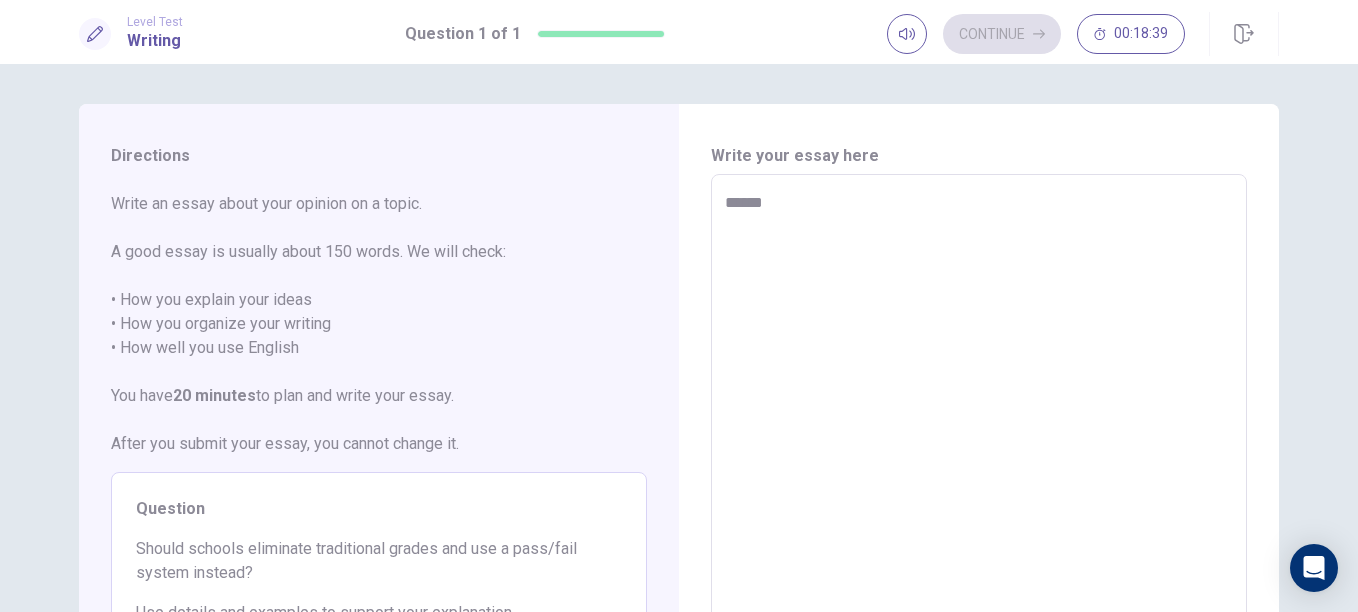 type on "*" 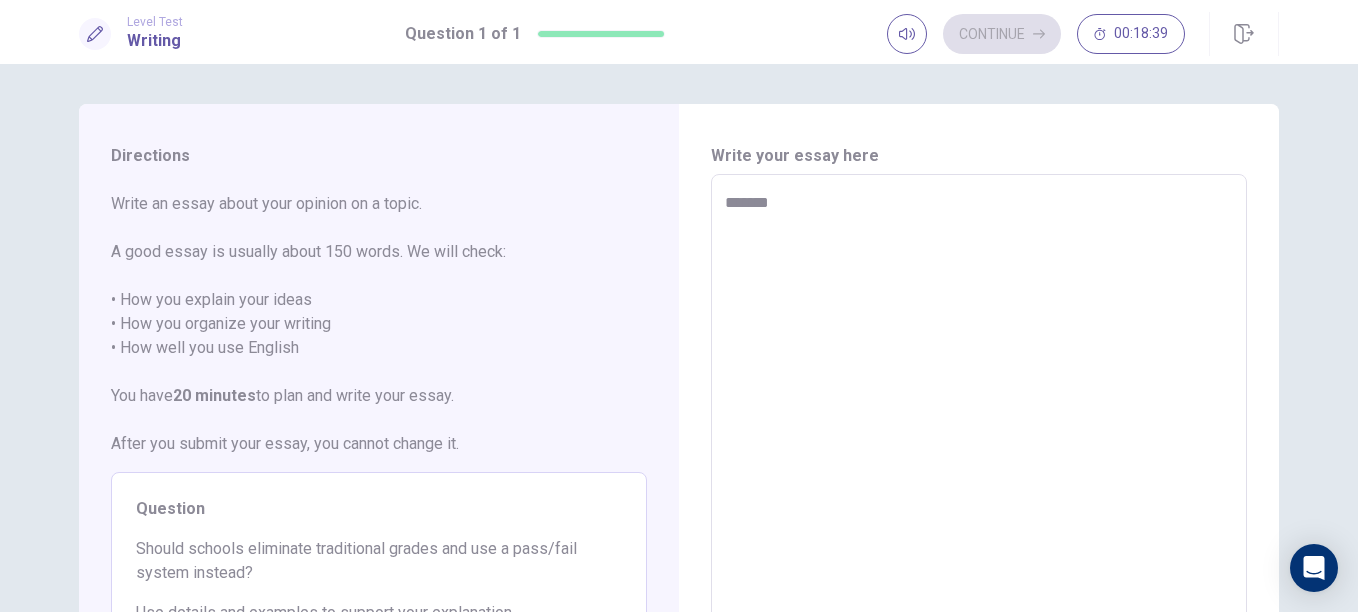 type on "*" 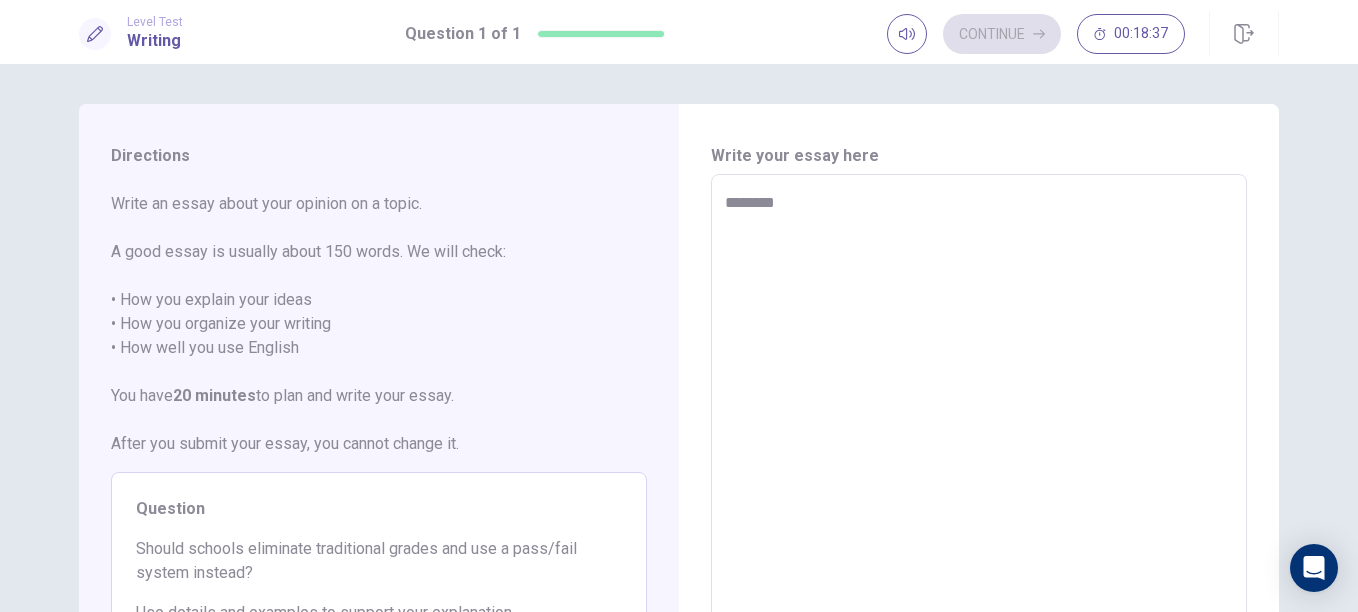 type on "*" 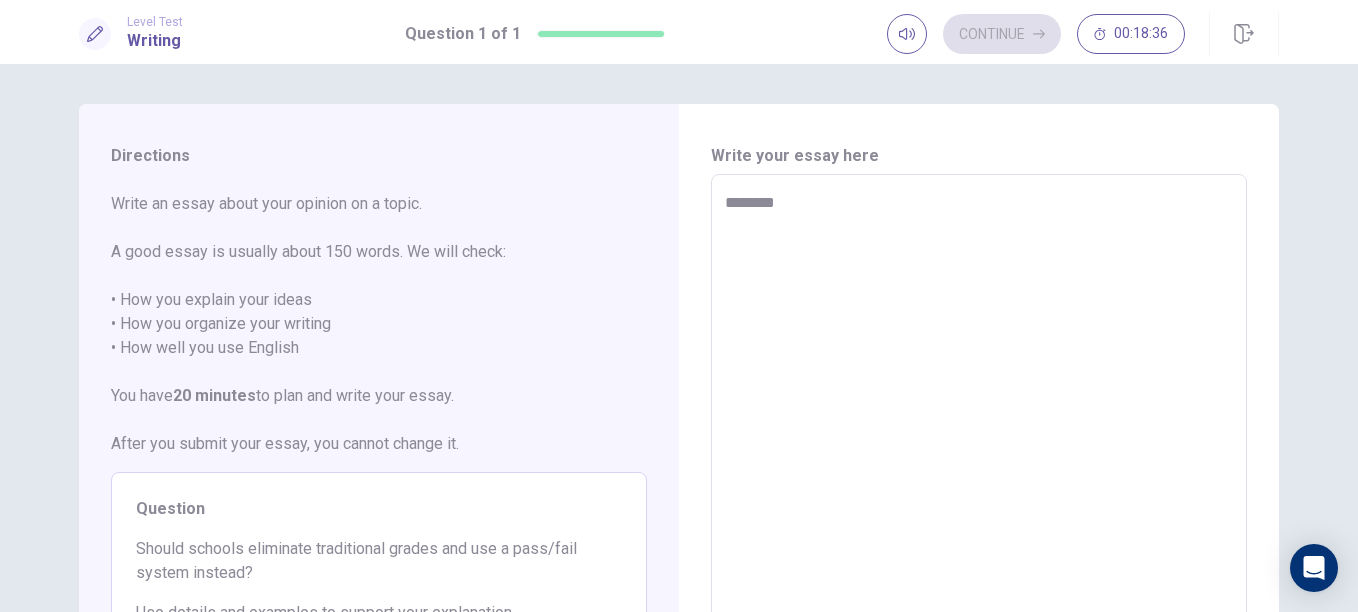 type on "*******" 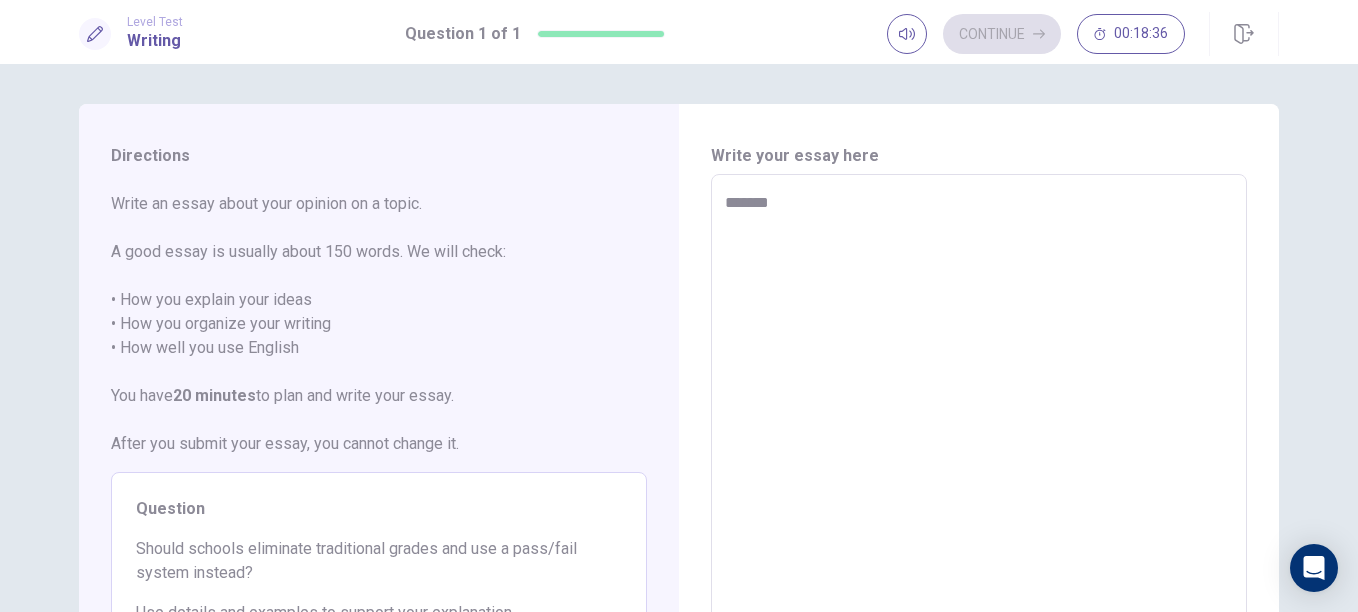 type on "*" 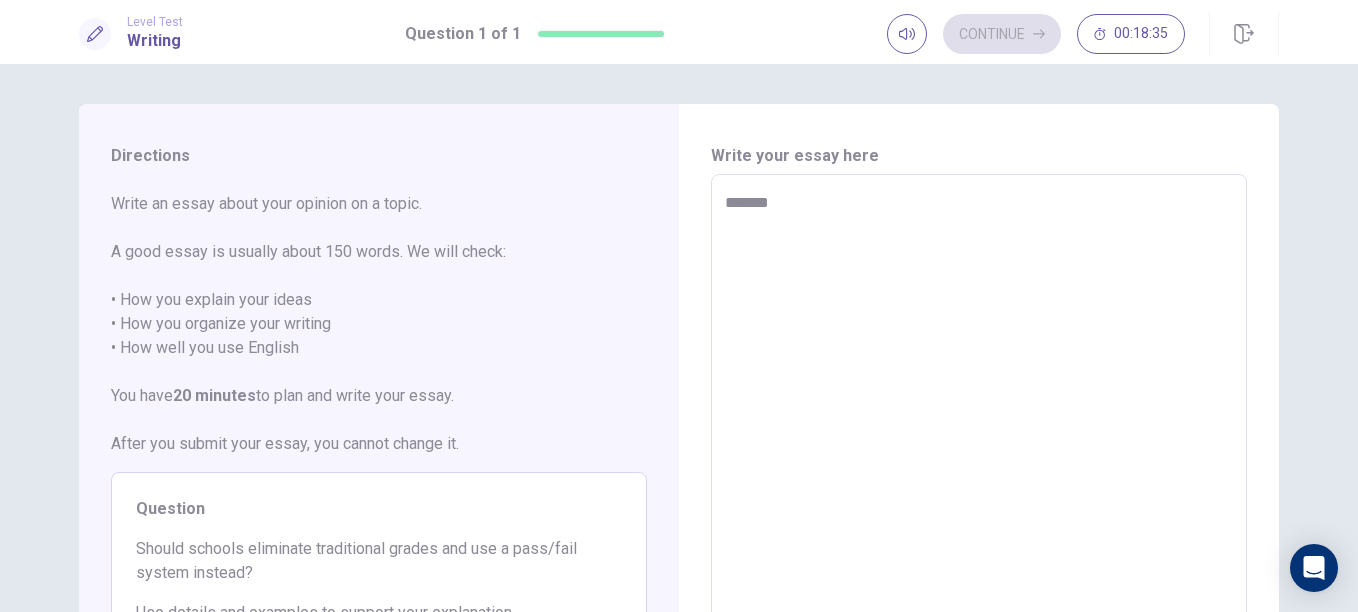 type on "*******" 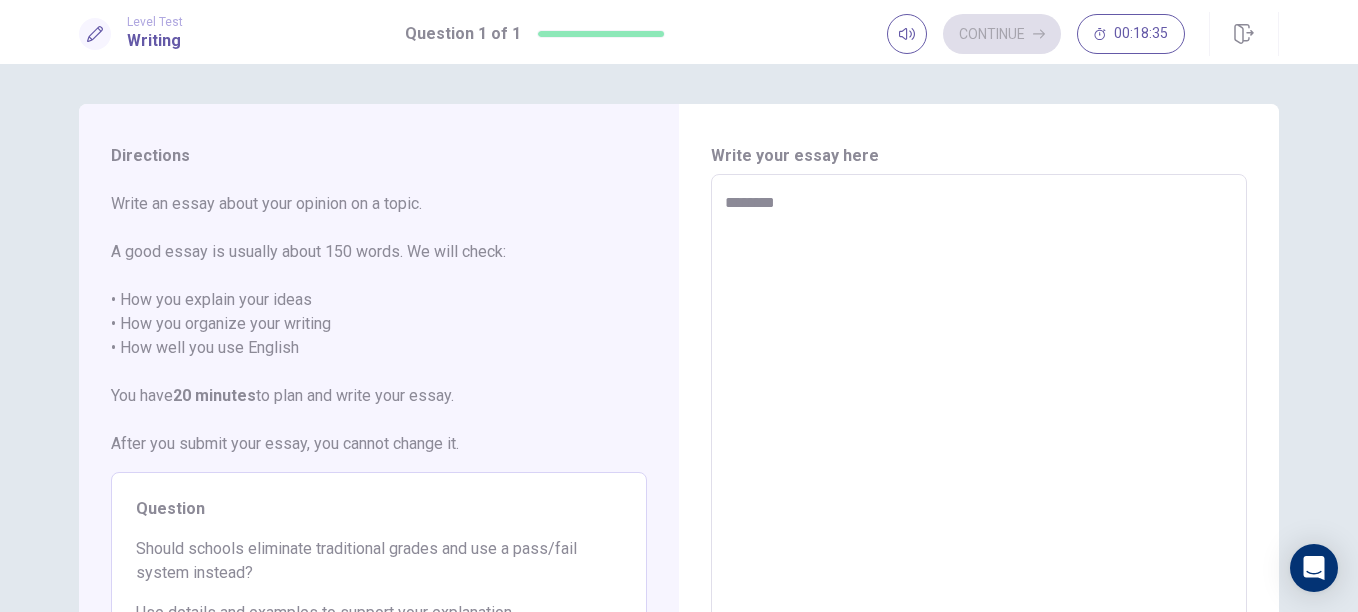 type on "*" 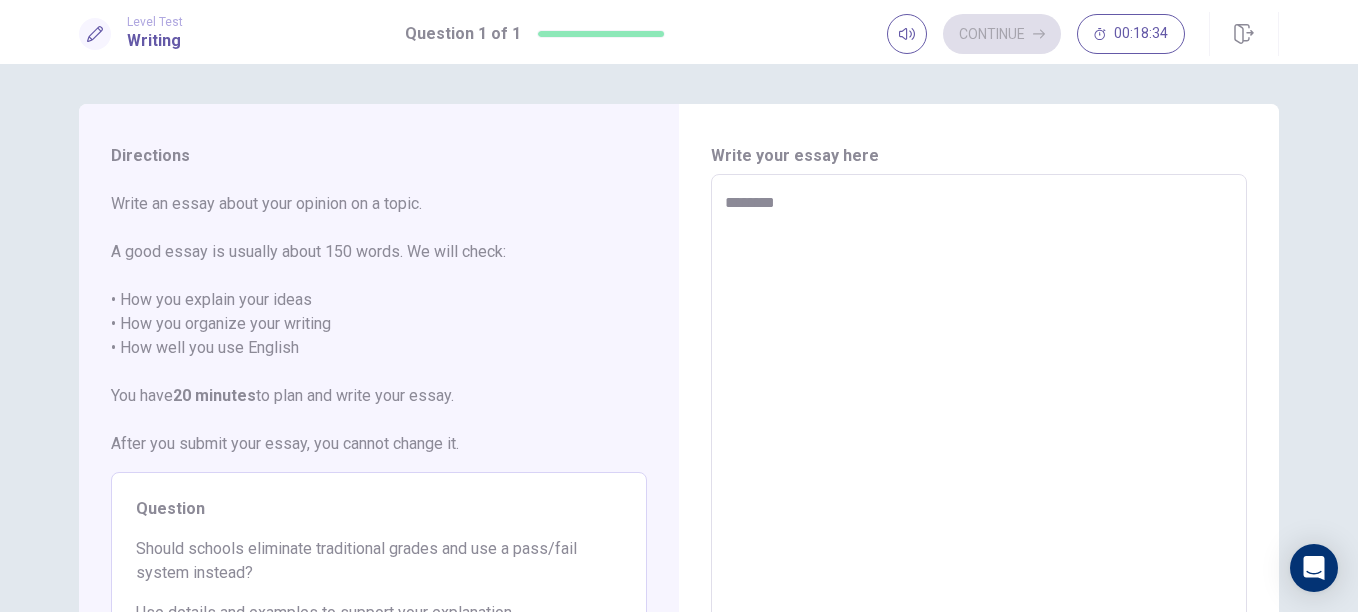 type on "*********" 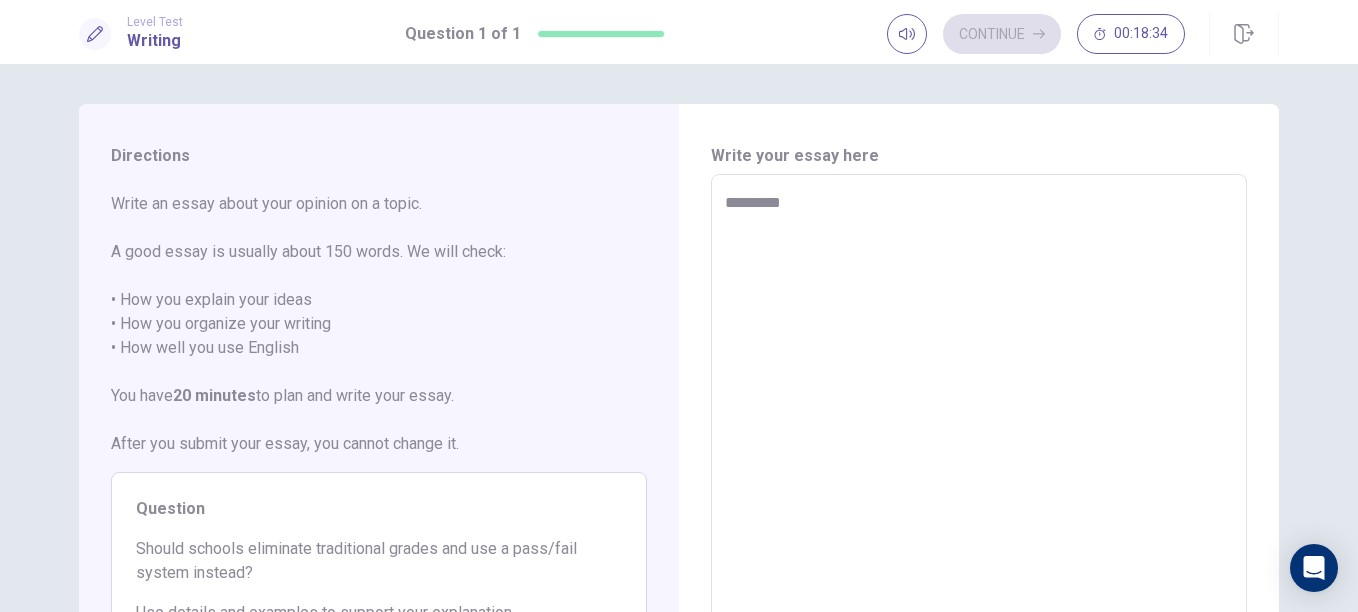 type on "*" 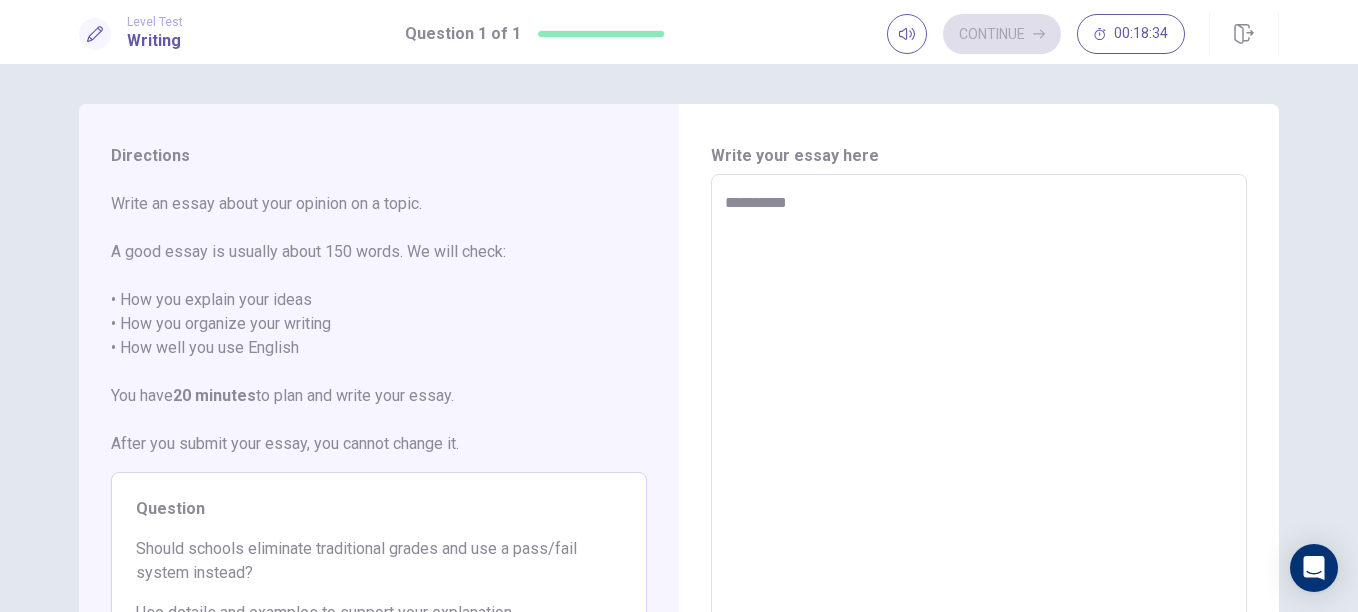 type on "*" 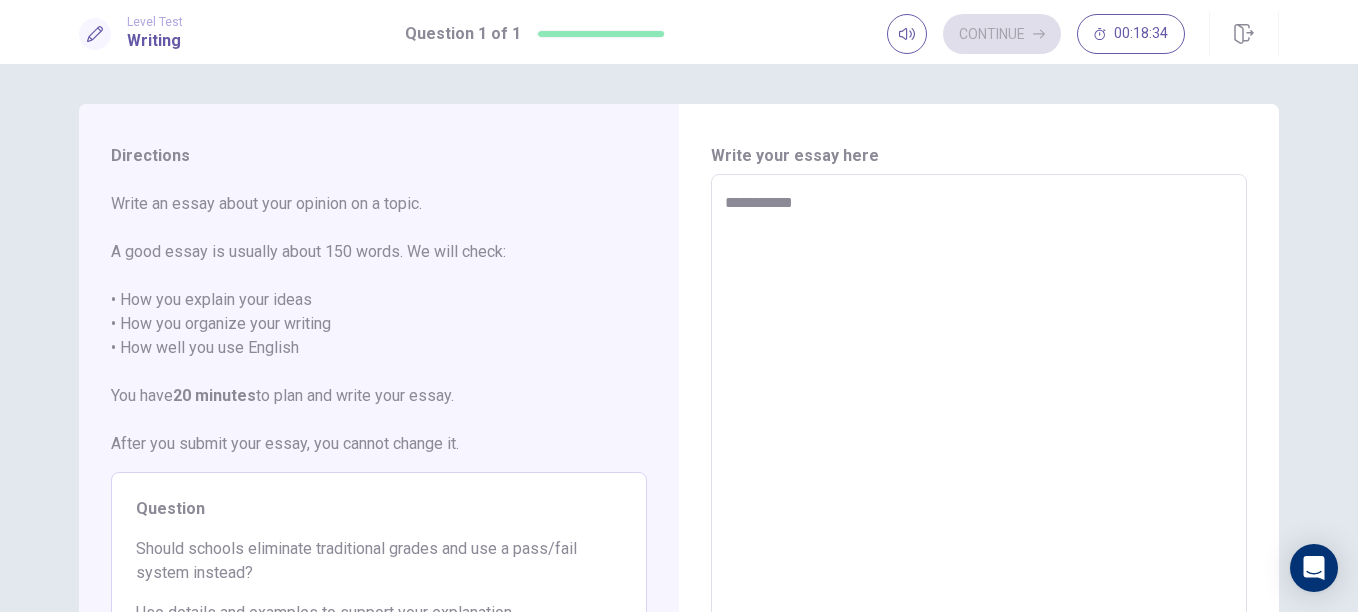 type on "*" 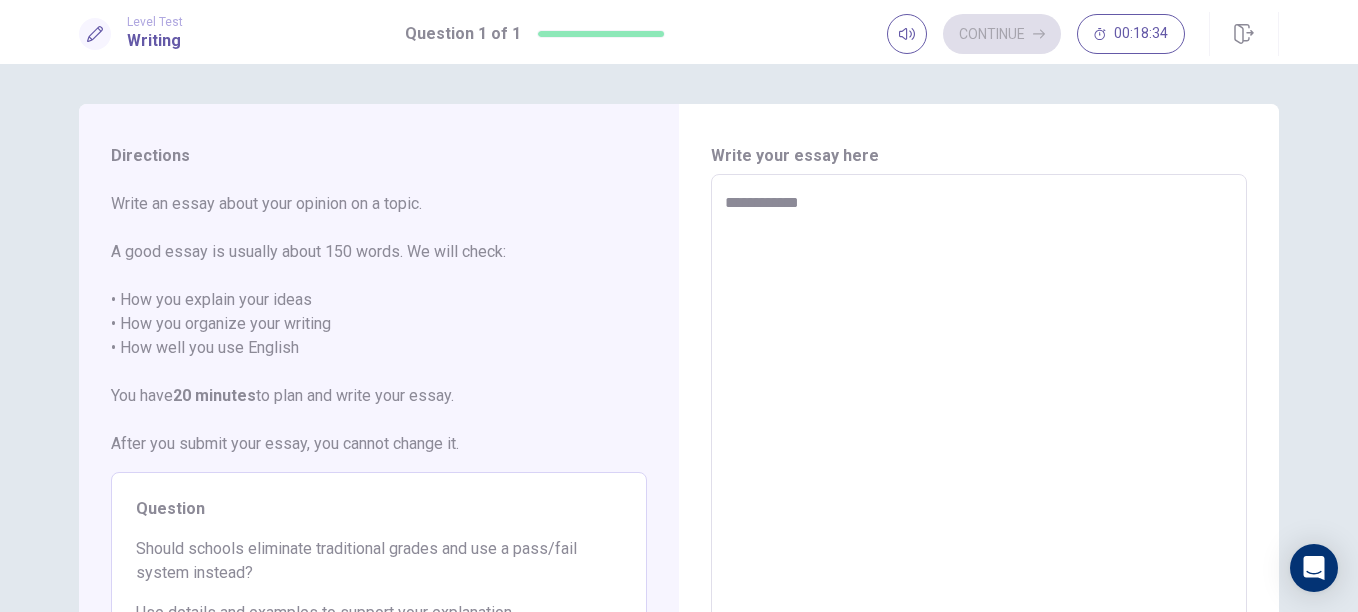 type on "*" 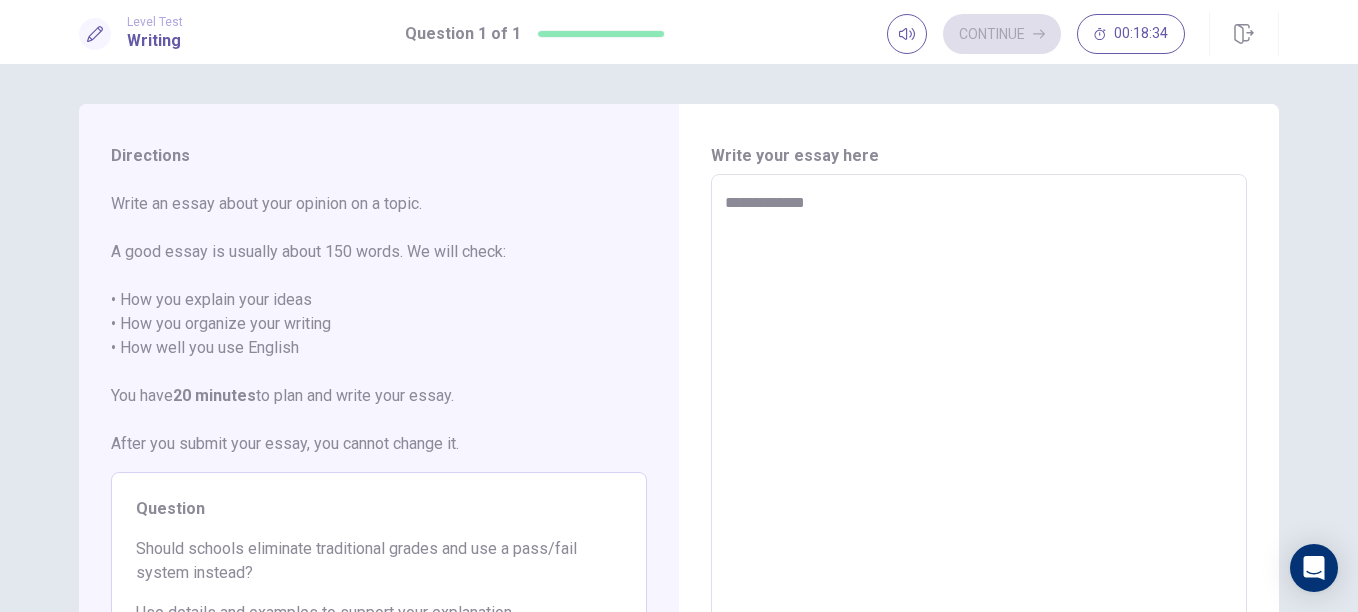 type on "*" 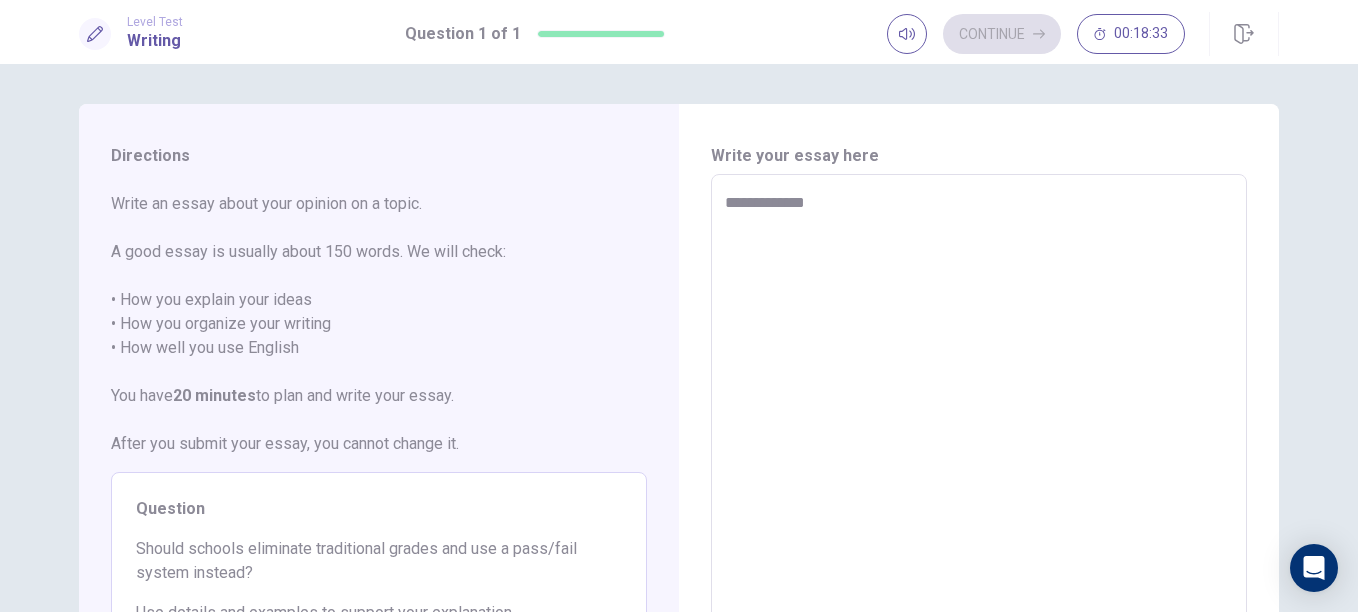 type on "**********" 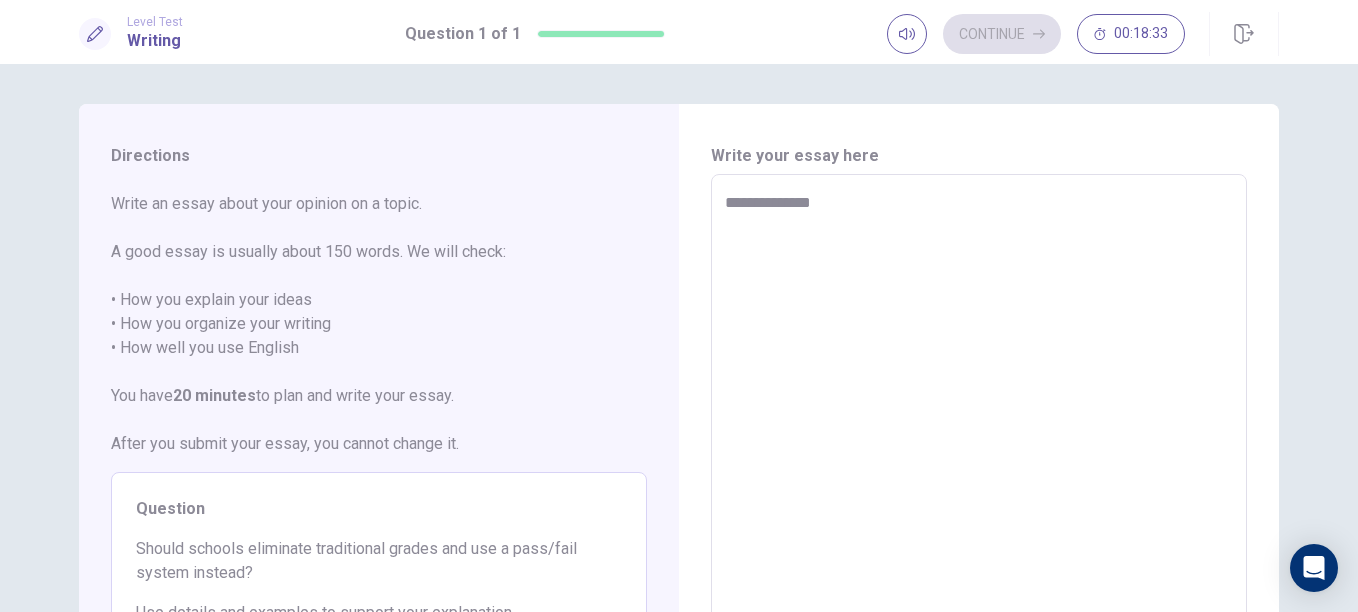 type on "*" 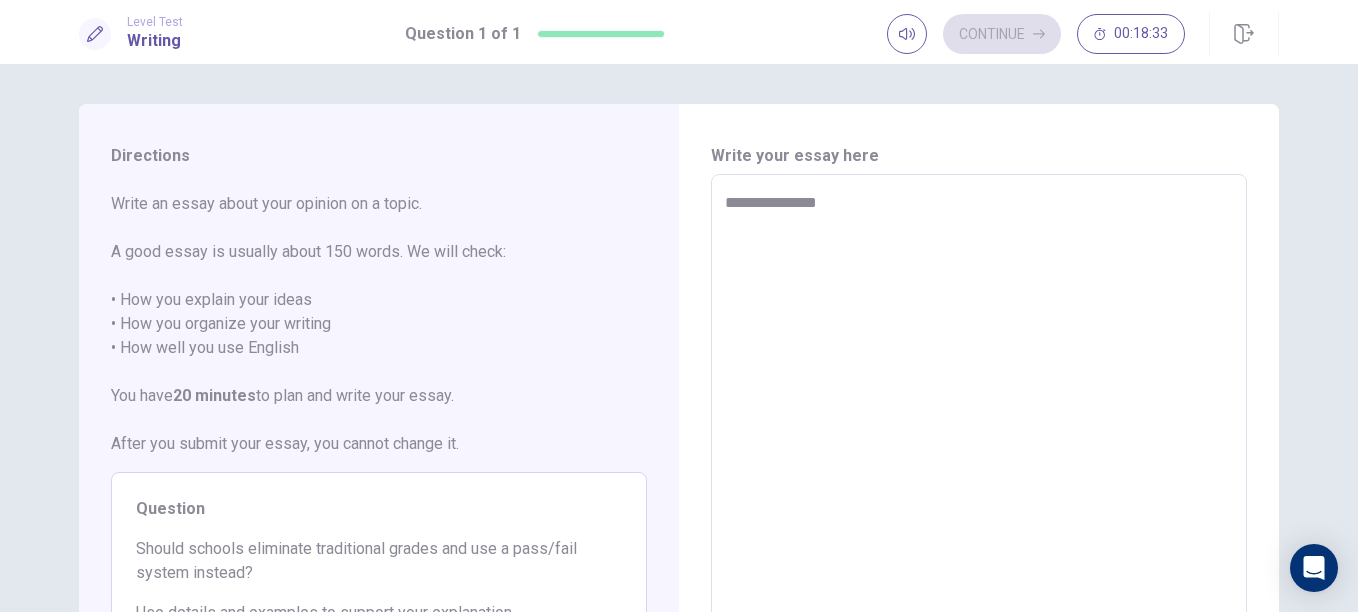 type on "*" 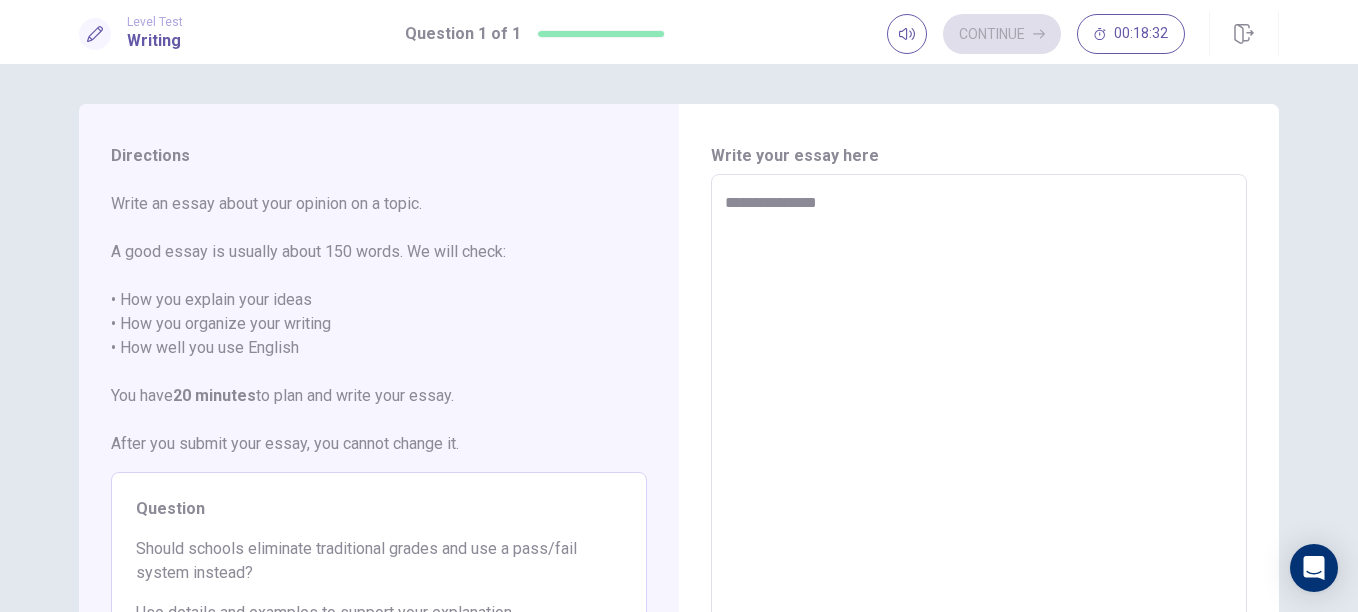 type on "**********" 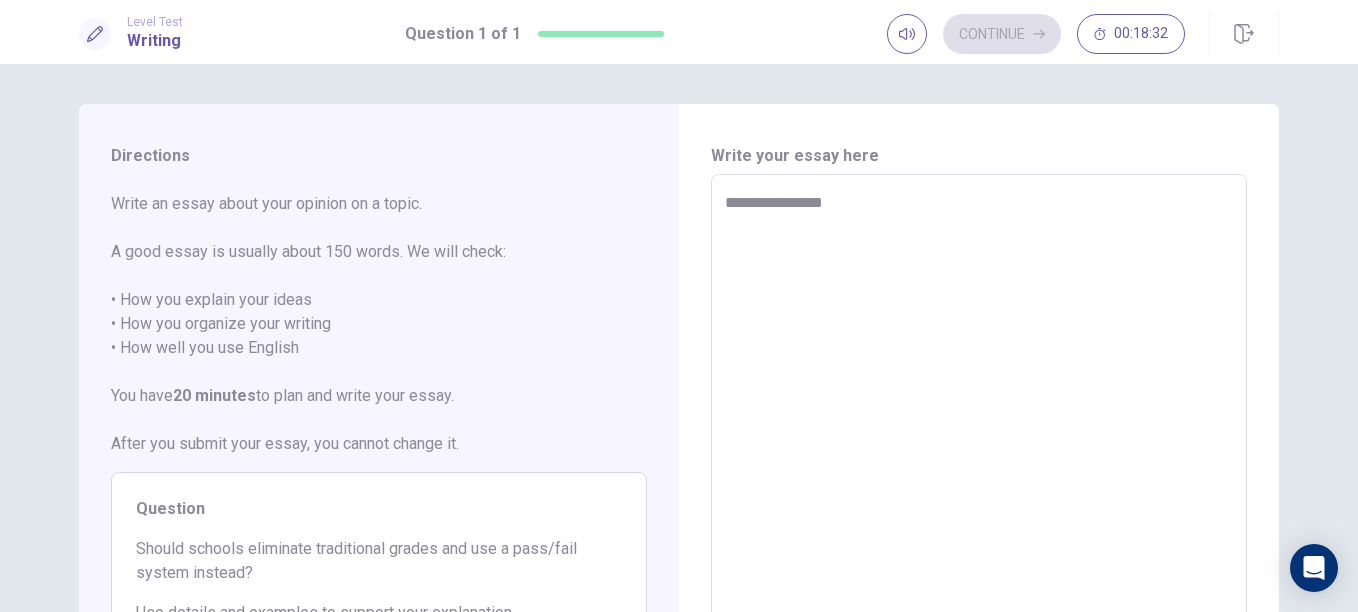 type on "*" 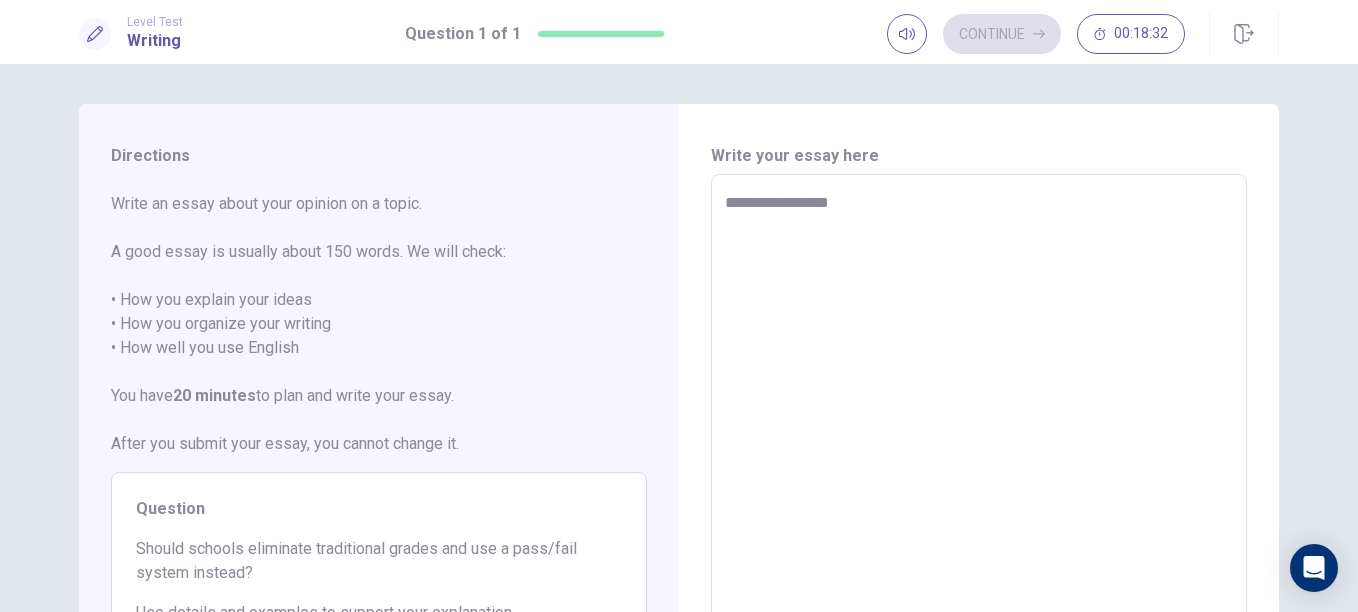 type on "*" 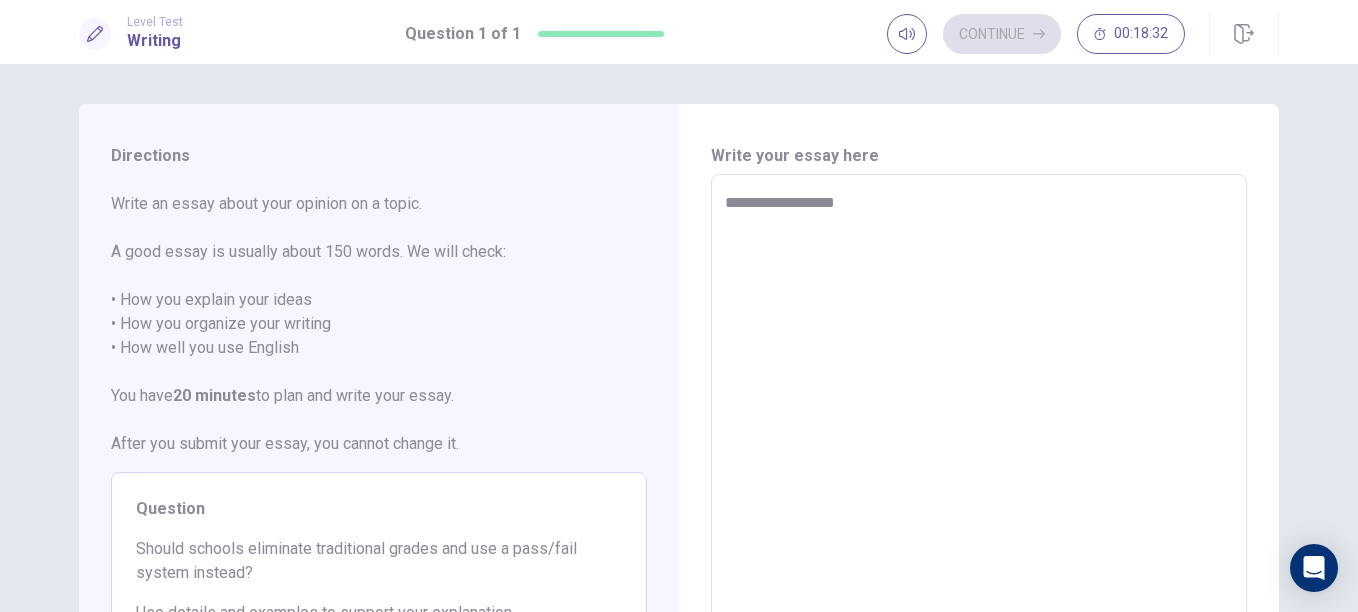 type on "*" 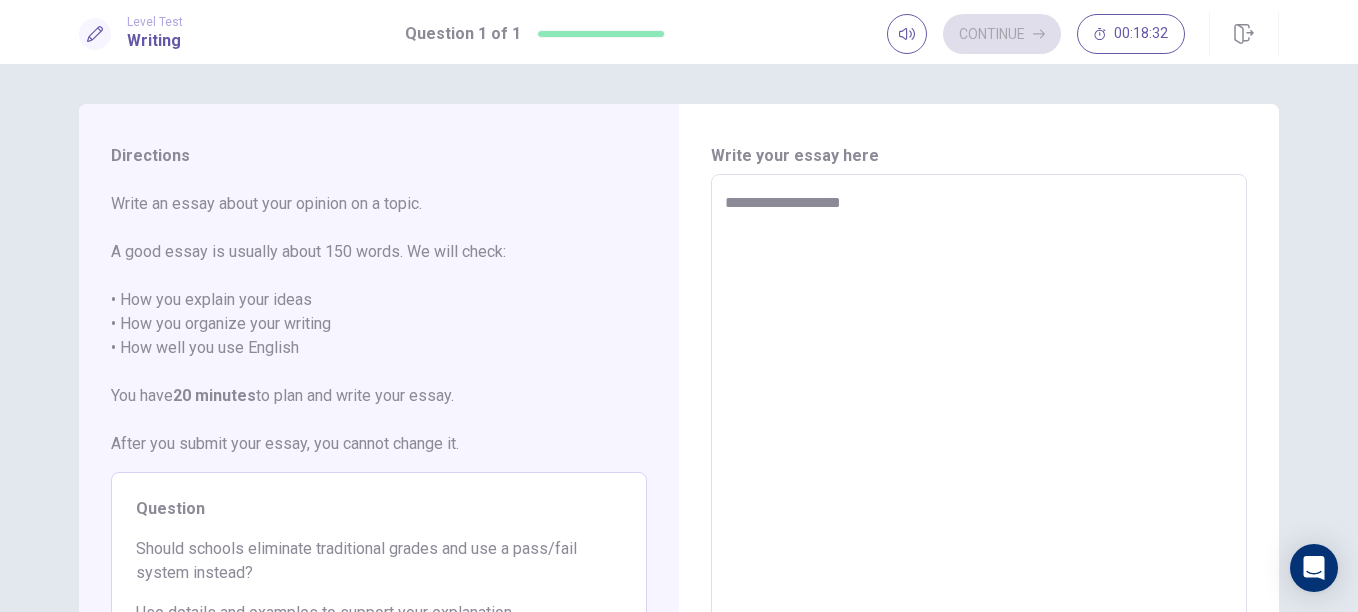 type on "*" 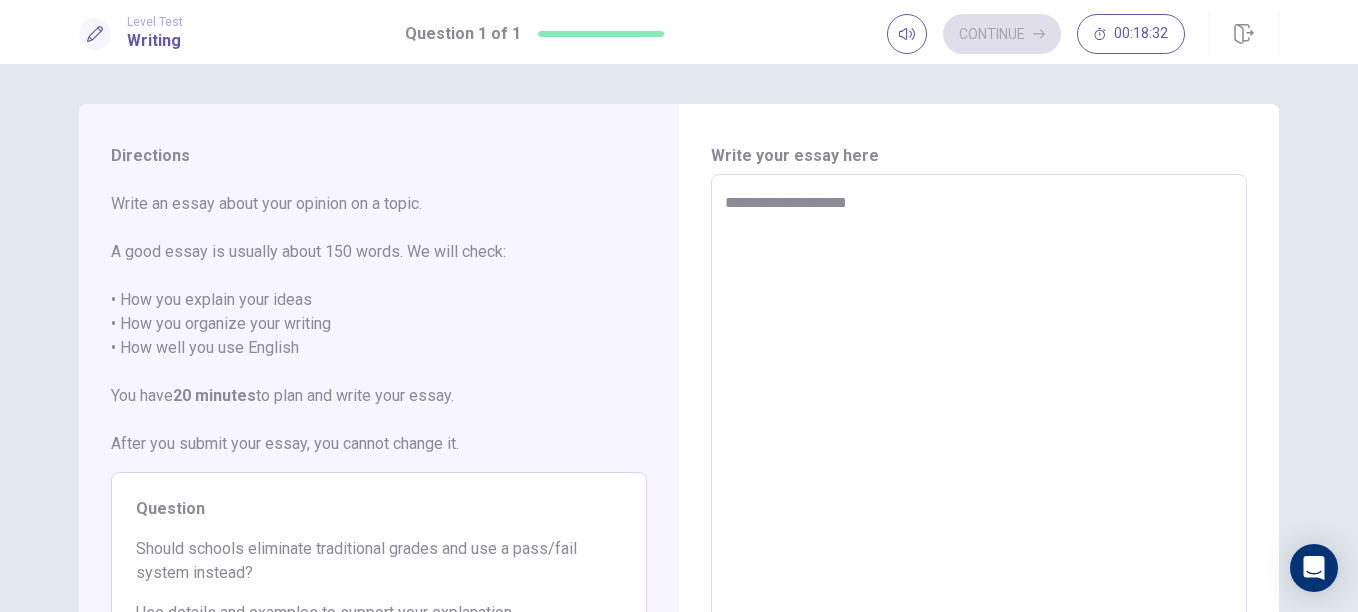 type on "*" 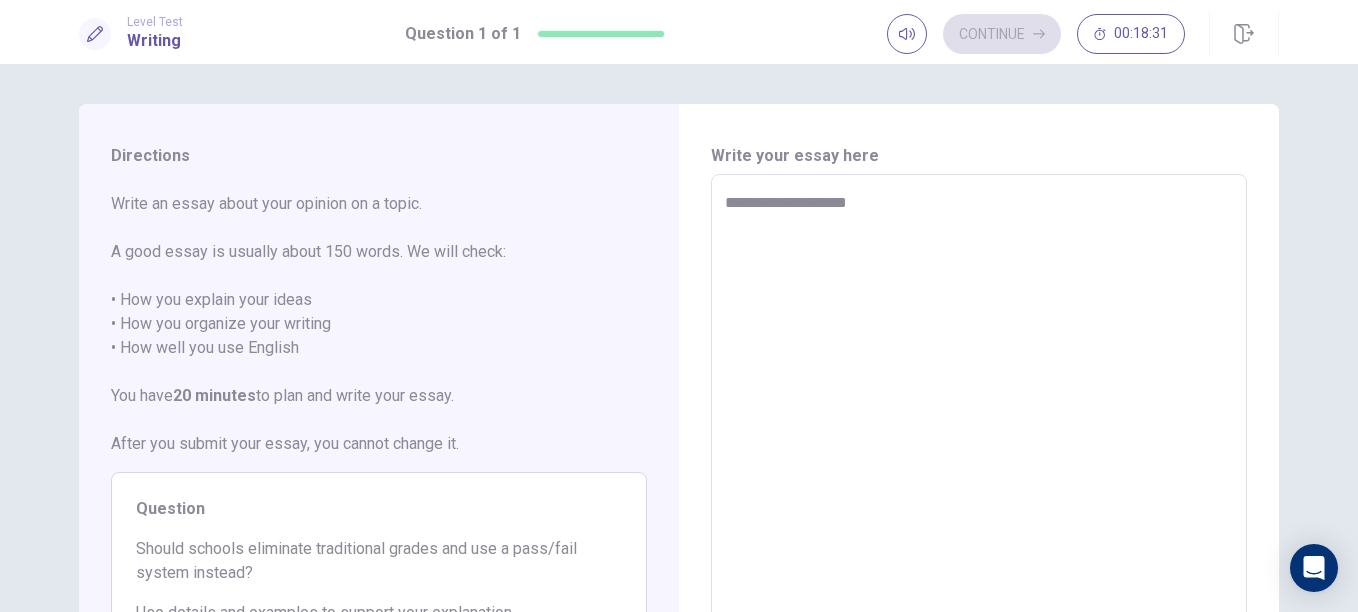 type on "**********" 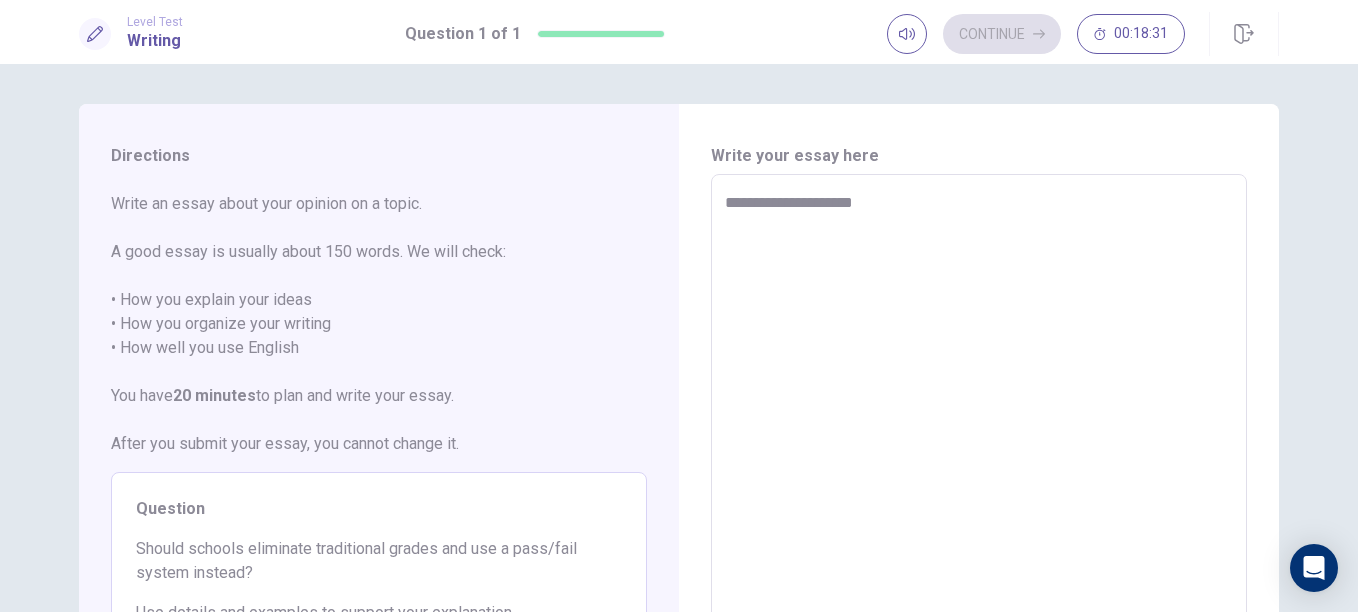 type on "*" 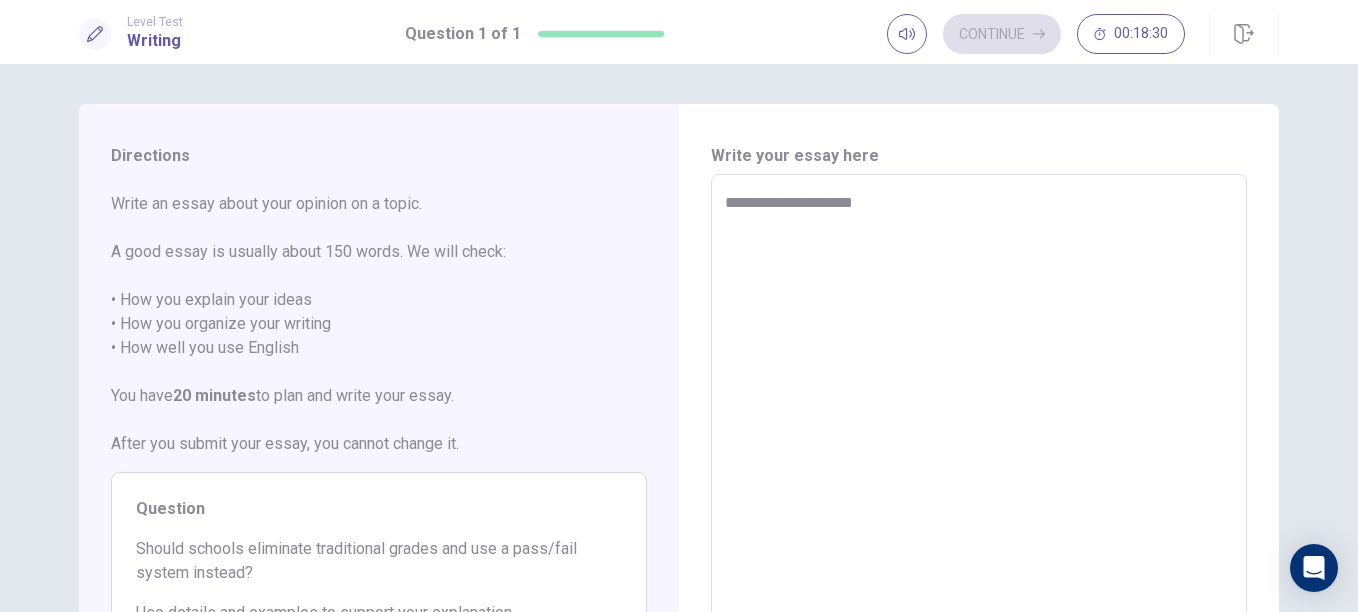 type on "**********" 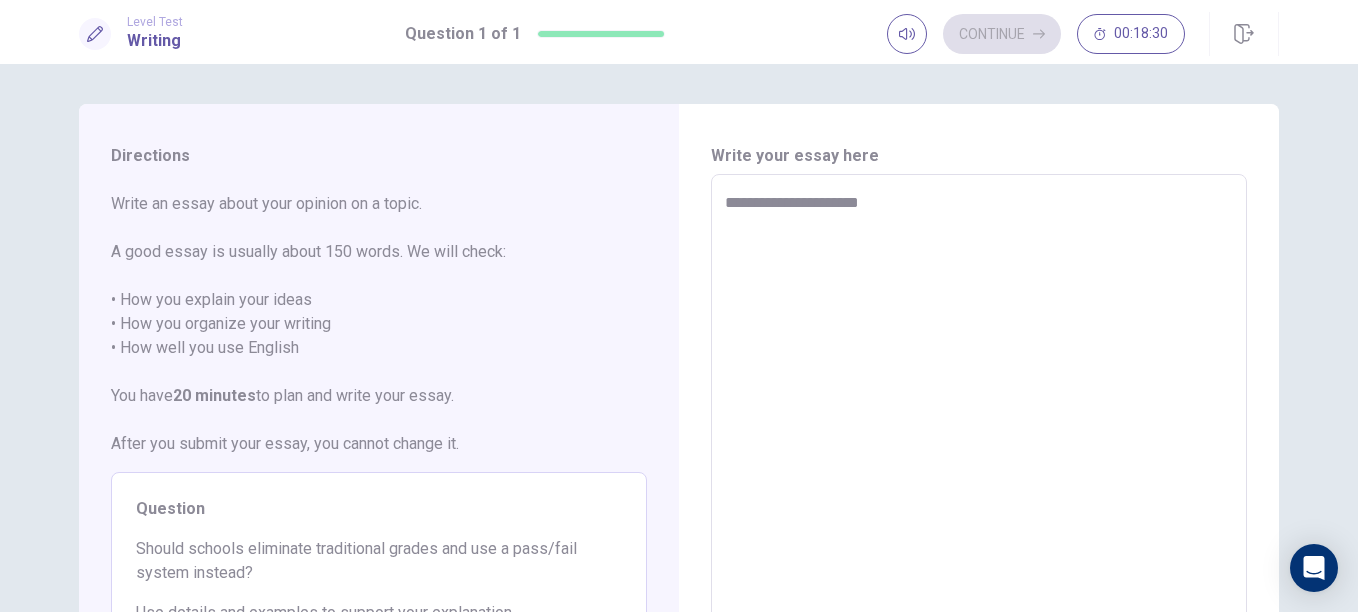 type on "*" 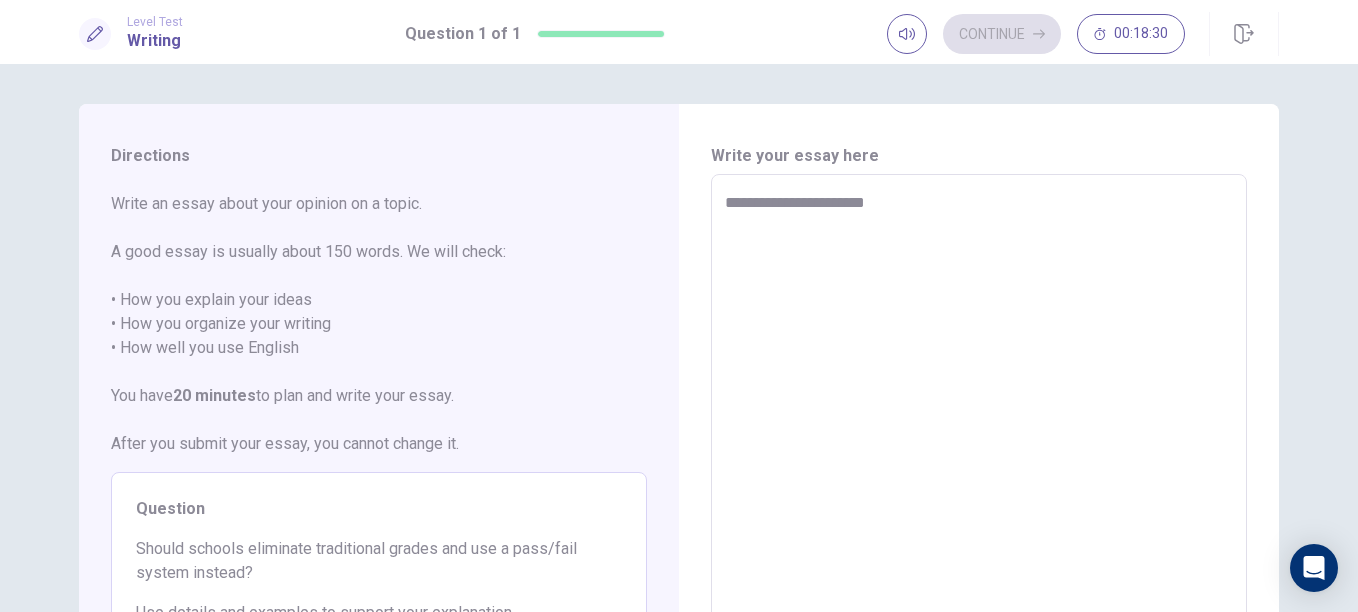 type on "*" 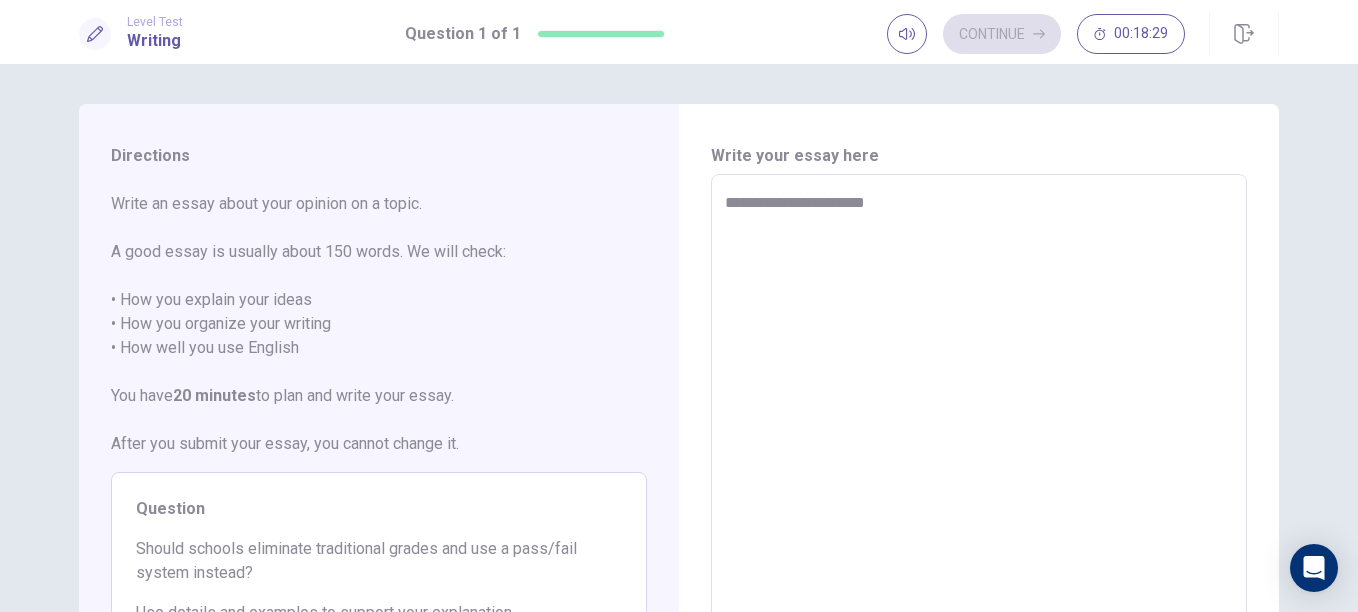 type on "**********" 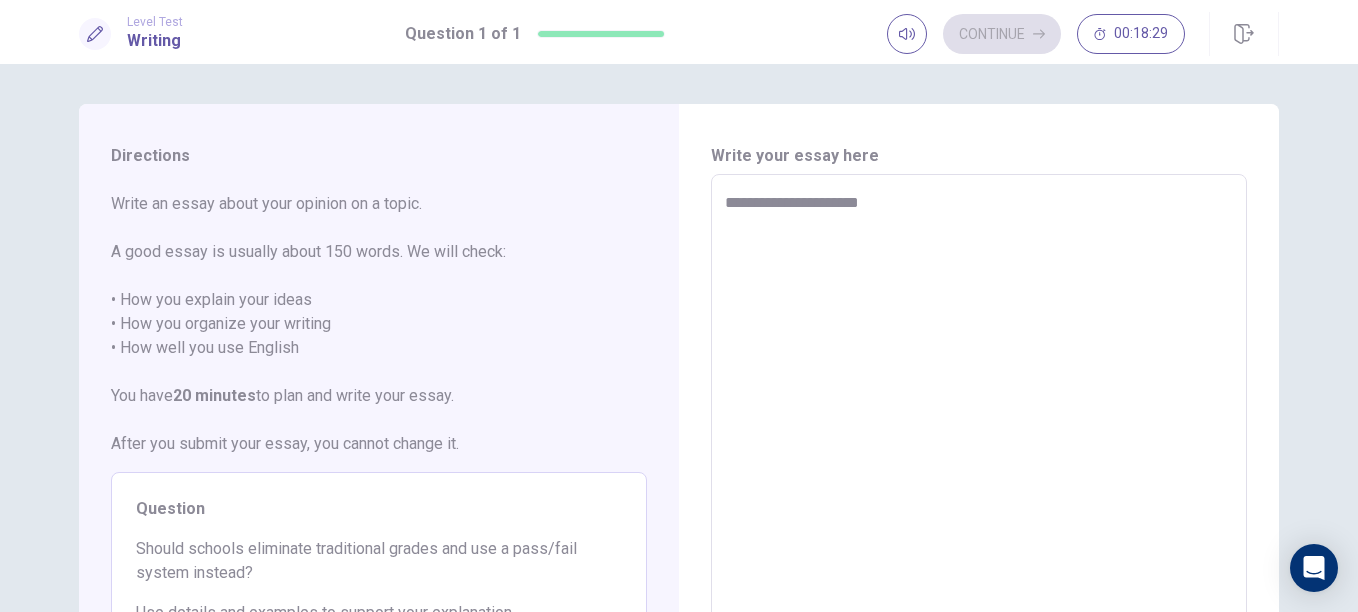 type on "*" 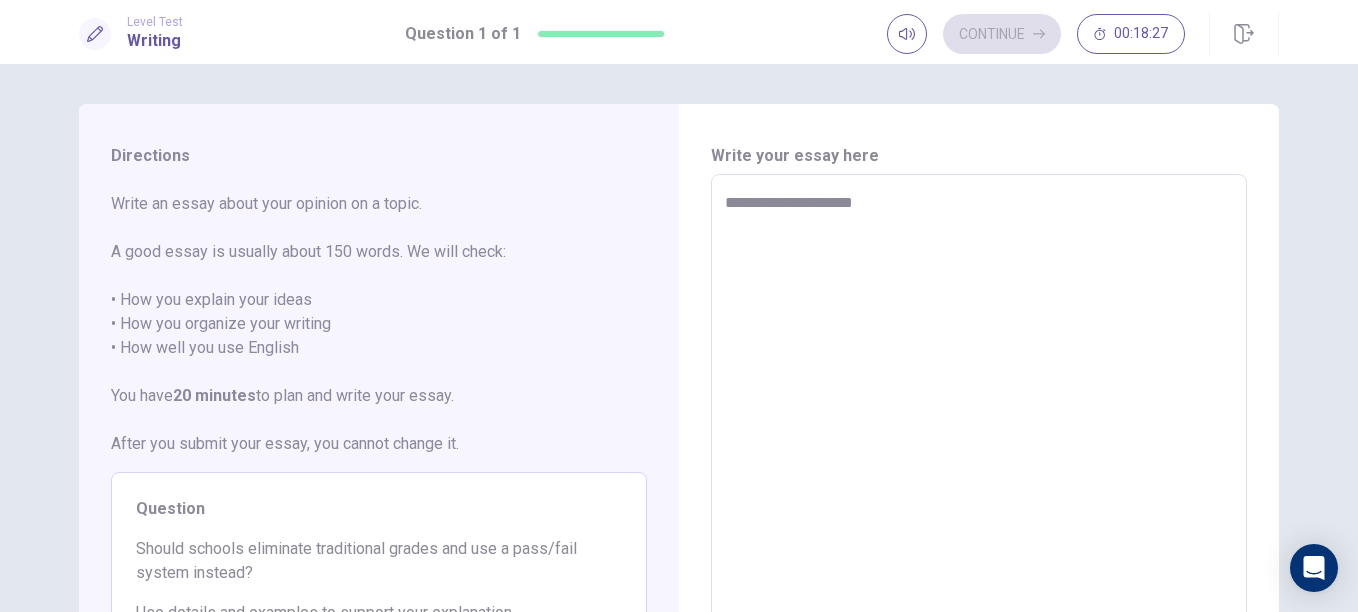 type on "*" 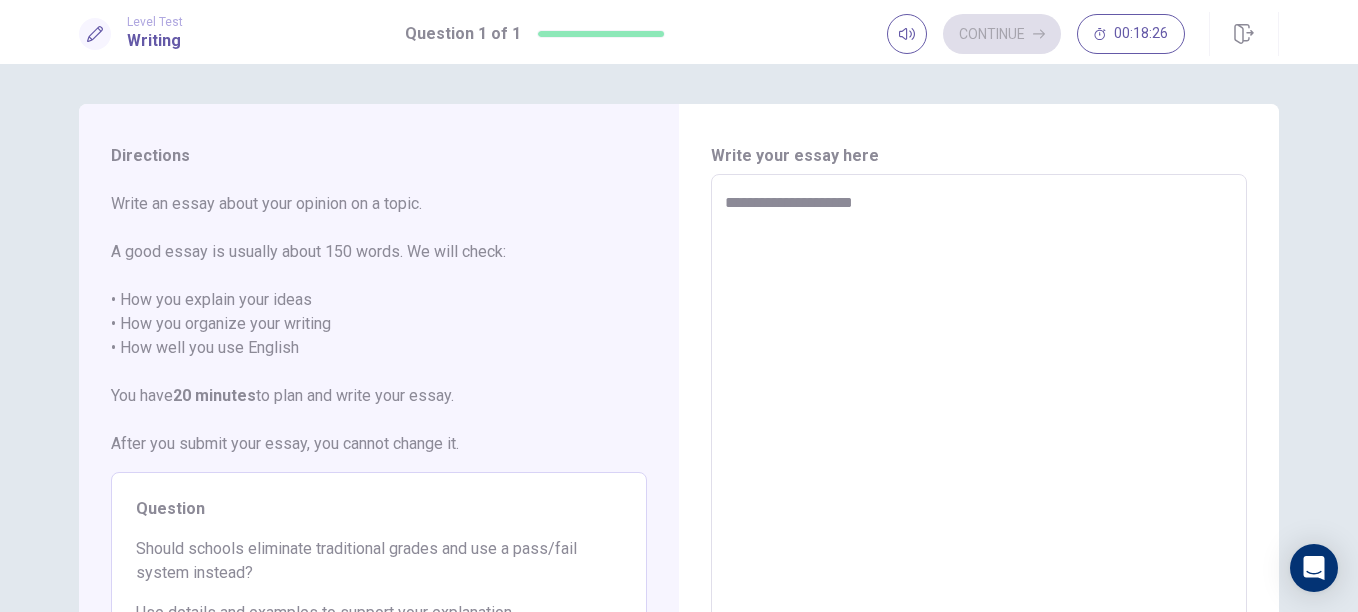 type on "**********" 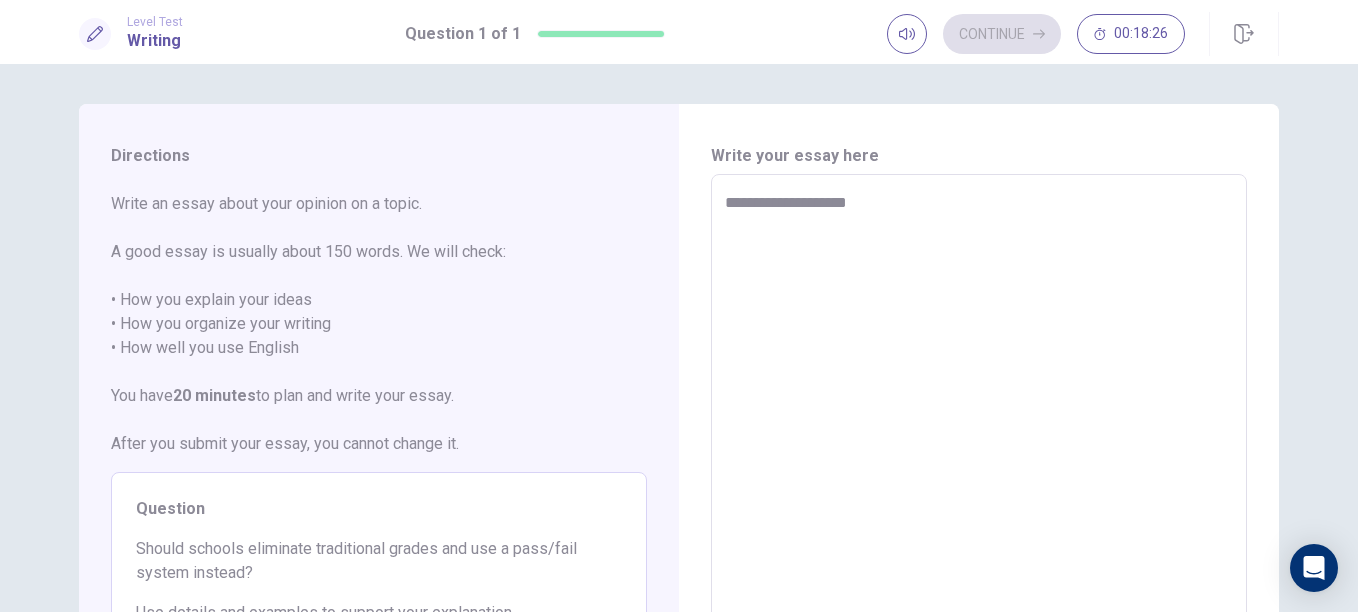 type on "*" 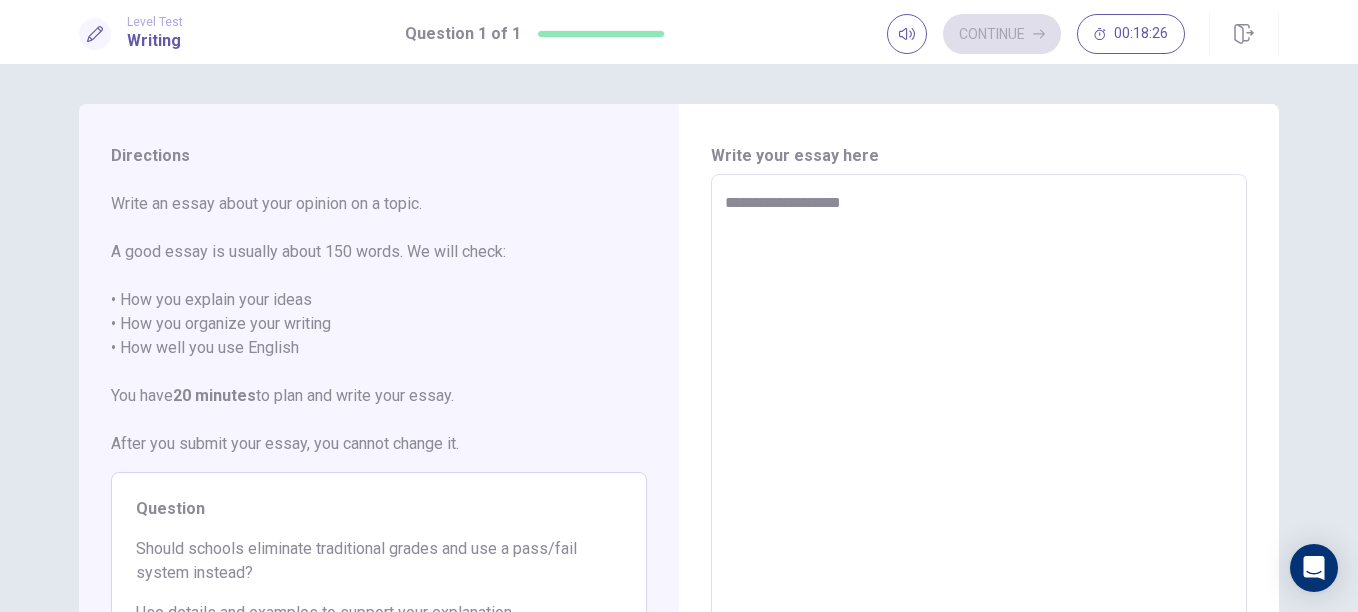 type on "*" 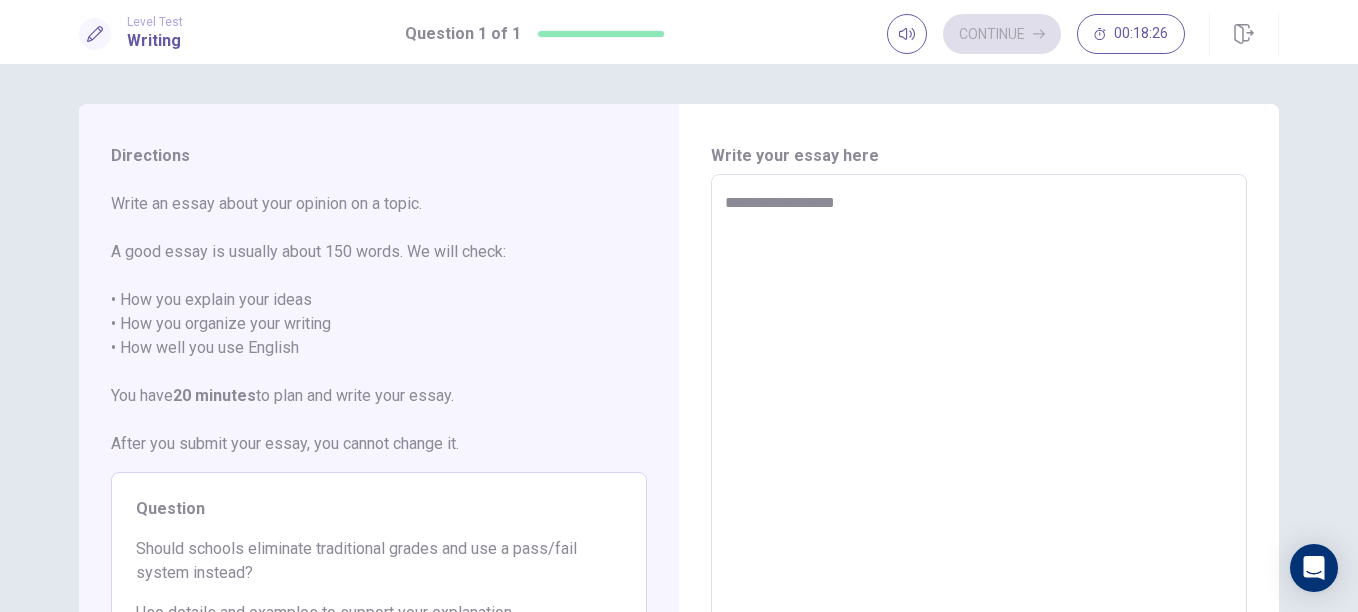type on "*" 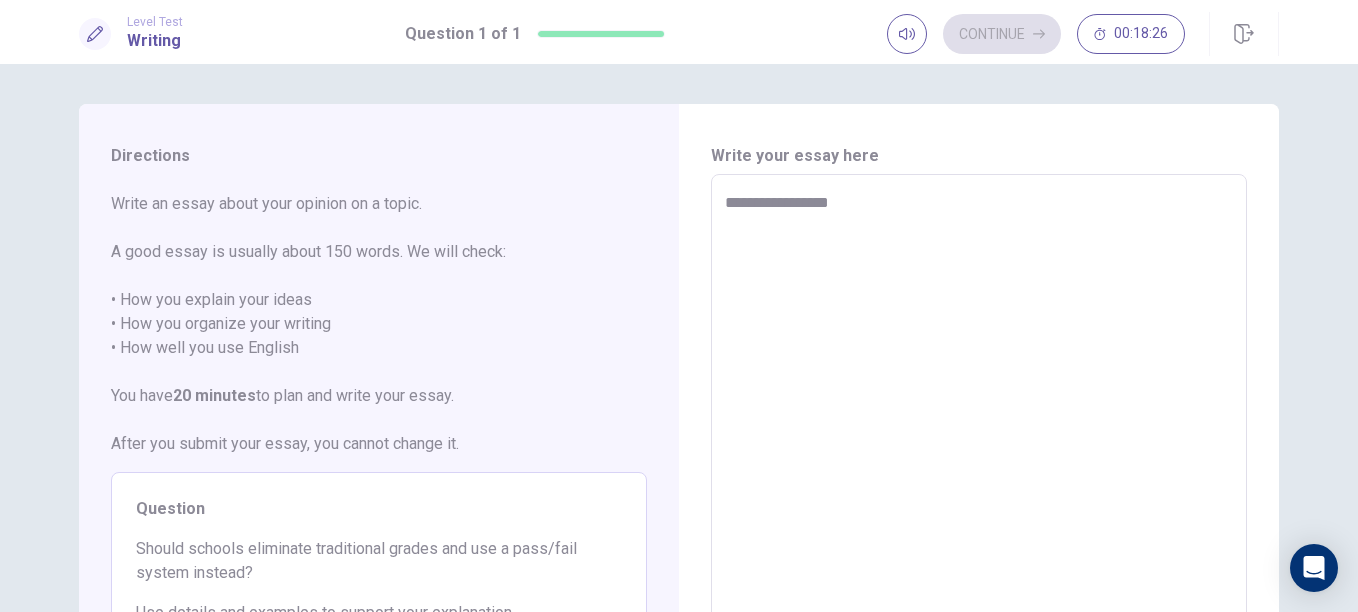 type on "*" 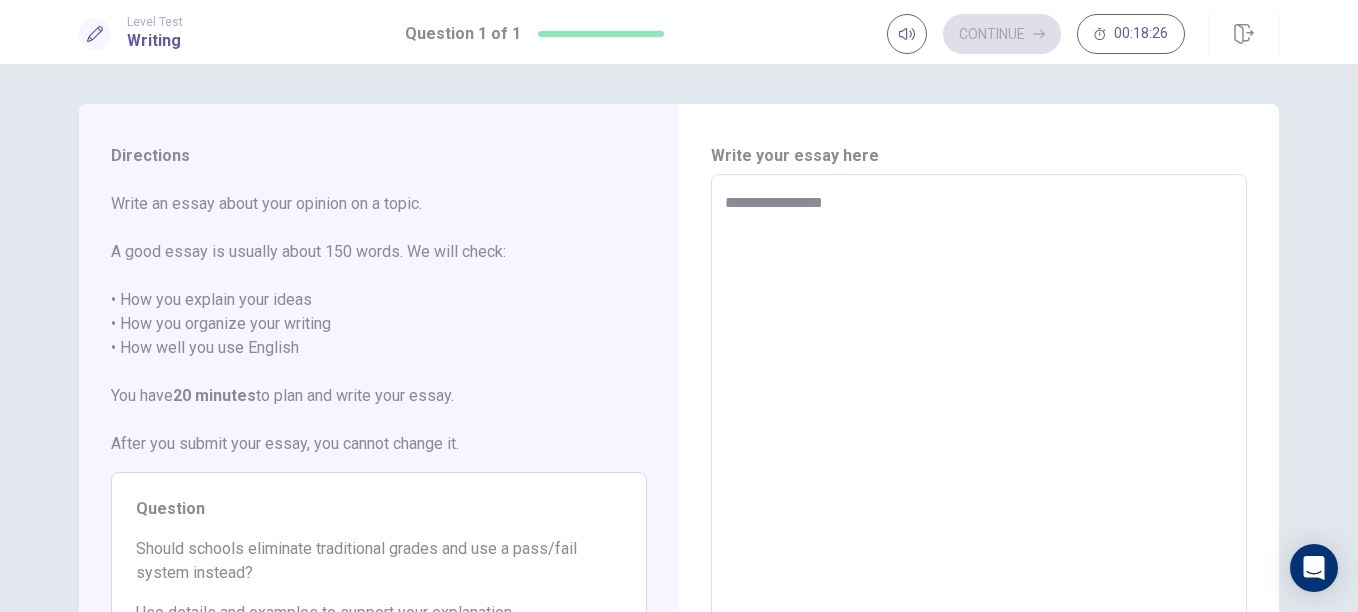 type on "*" 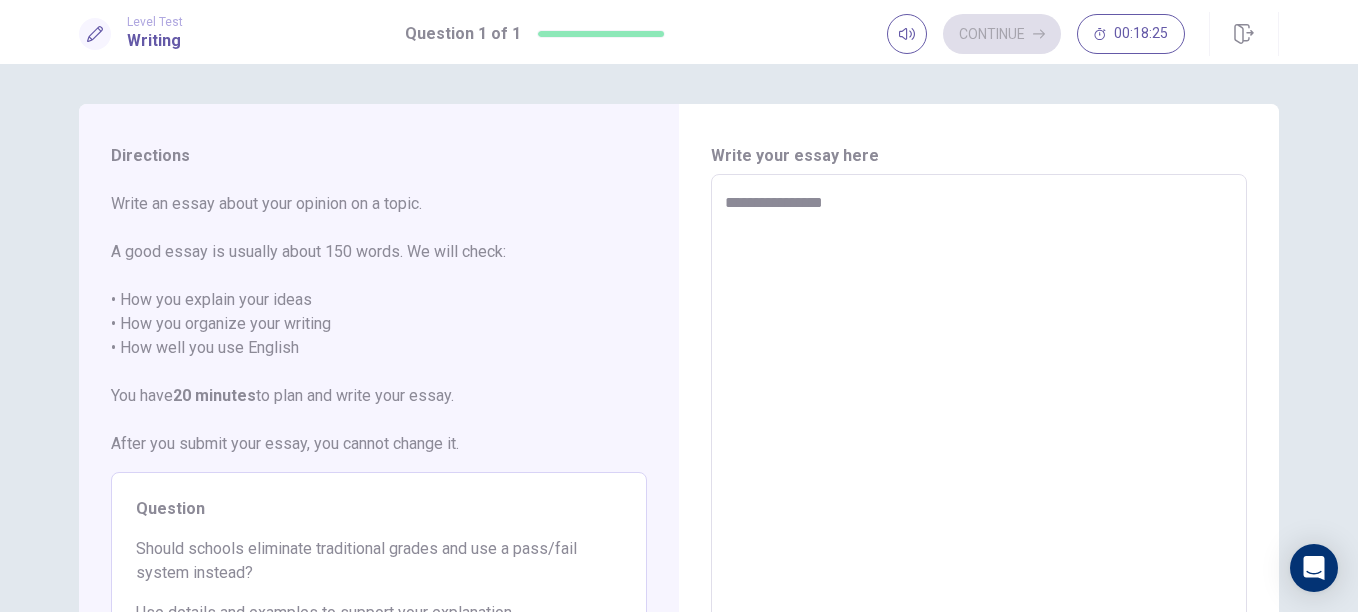 type on "**********" 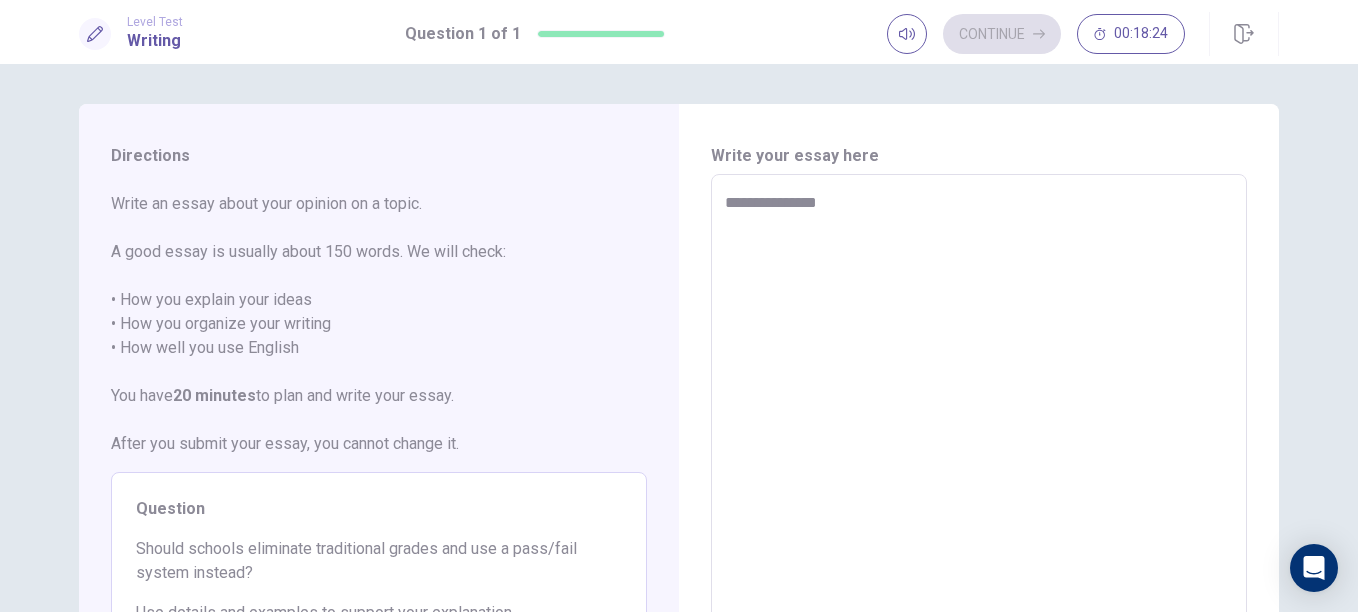 type on "*" 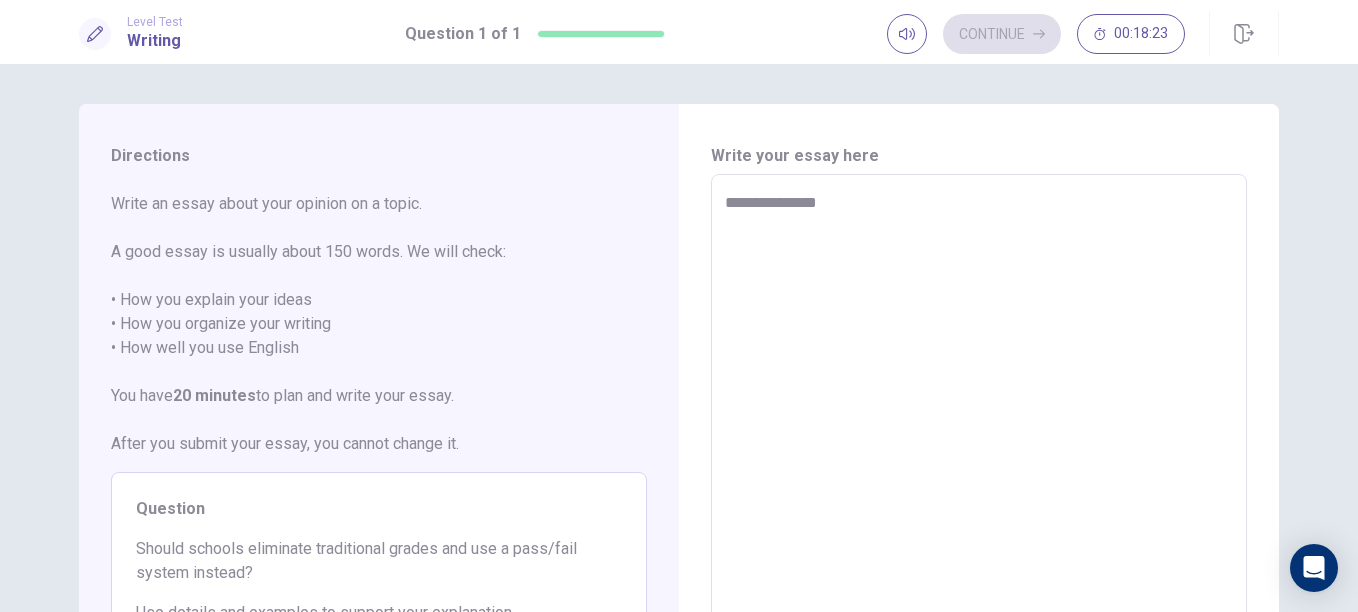 type on "**********" 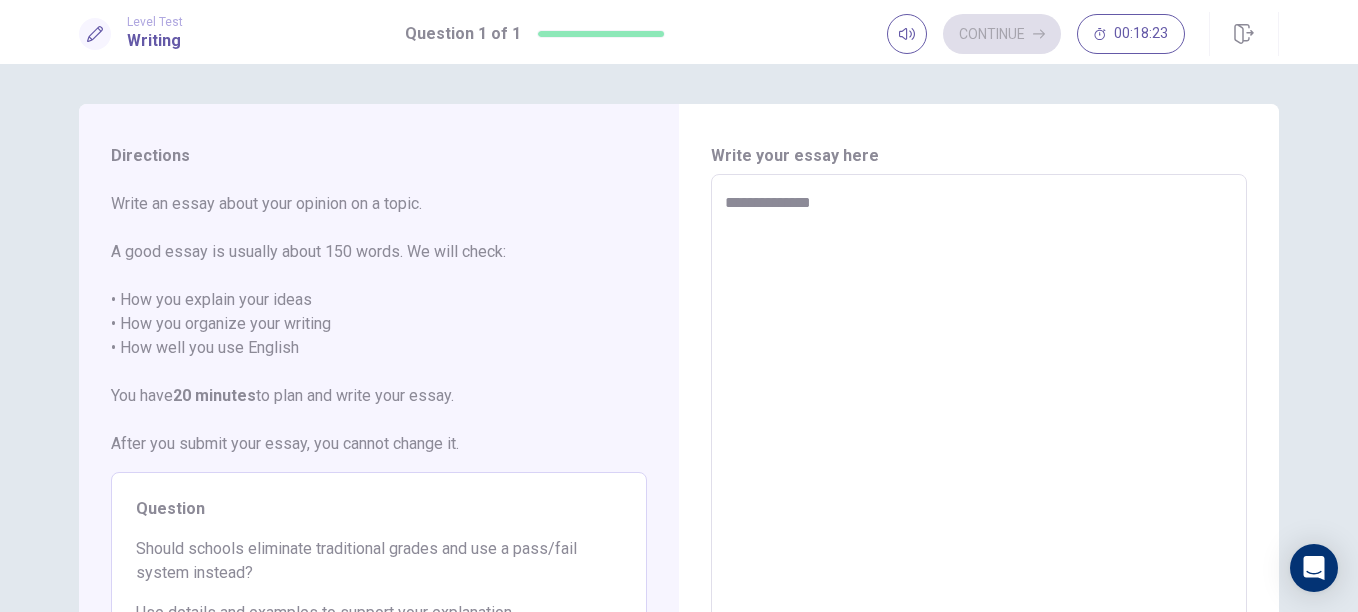 type on "*" 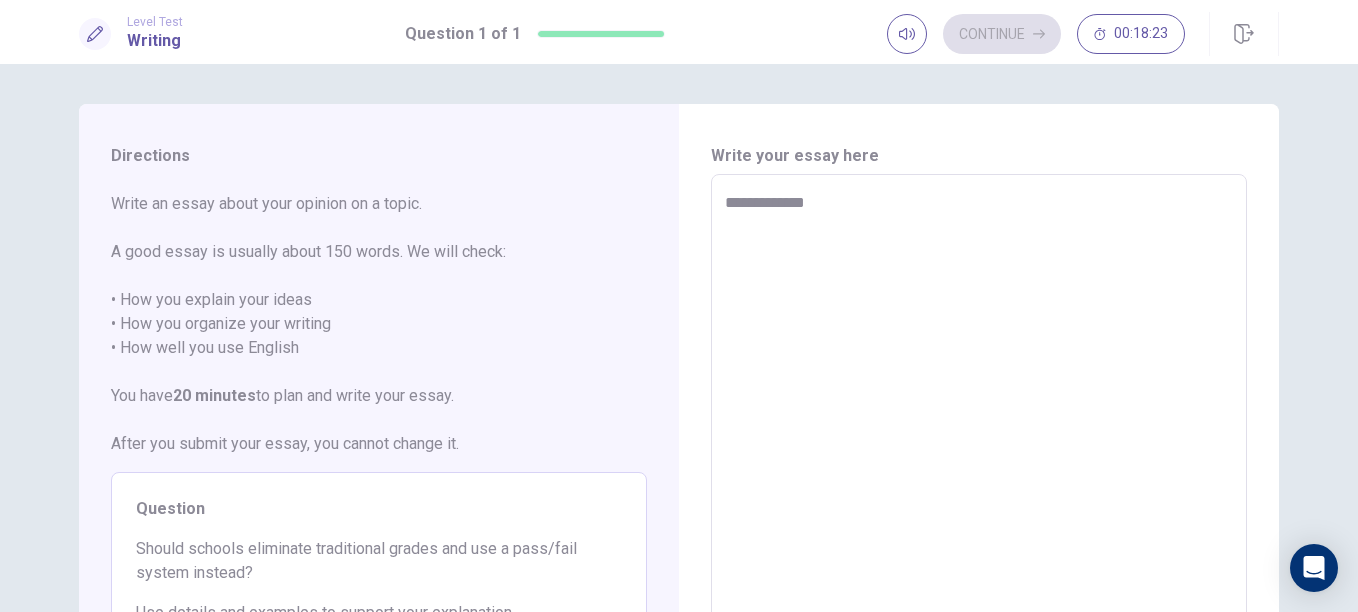 type on "*" 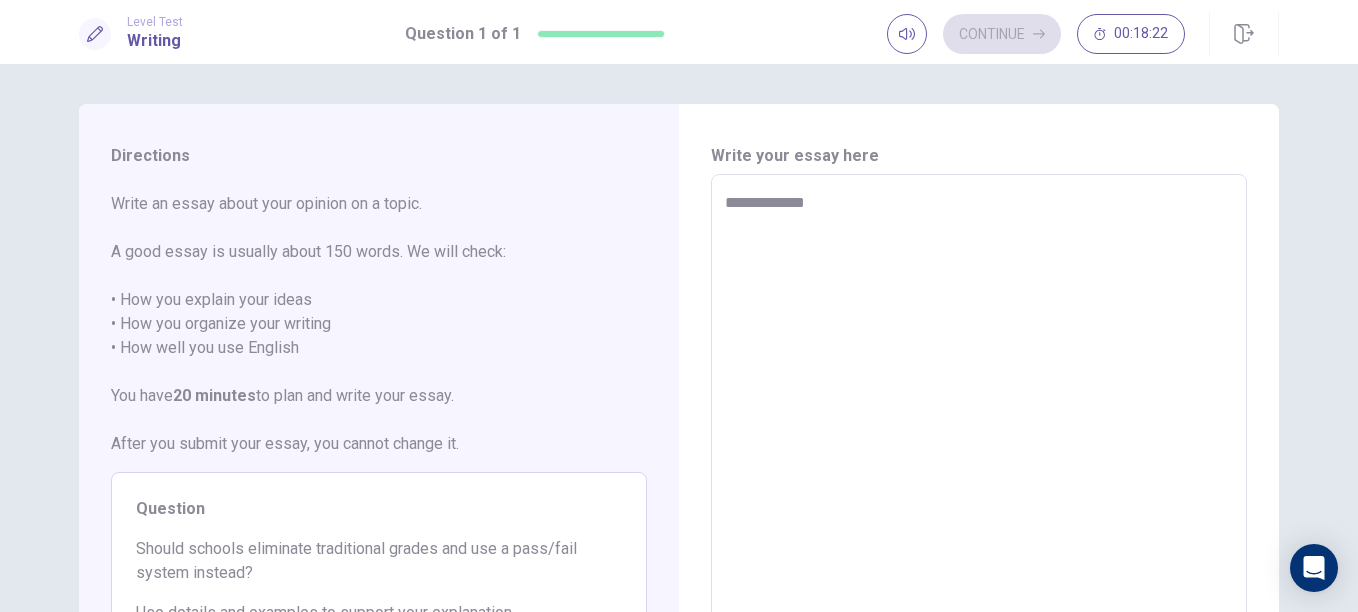 type on "**********" 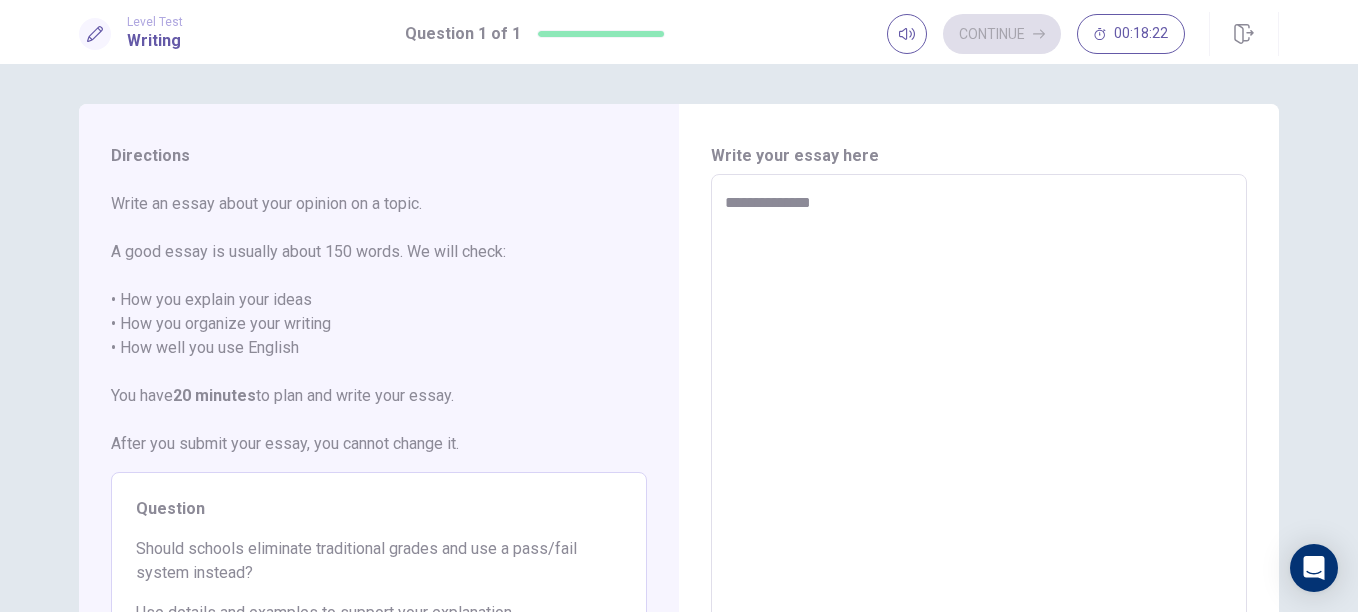 type on "*" 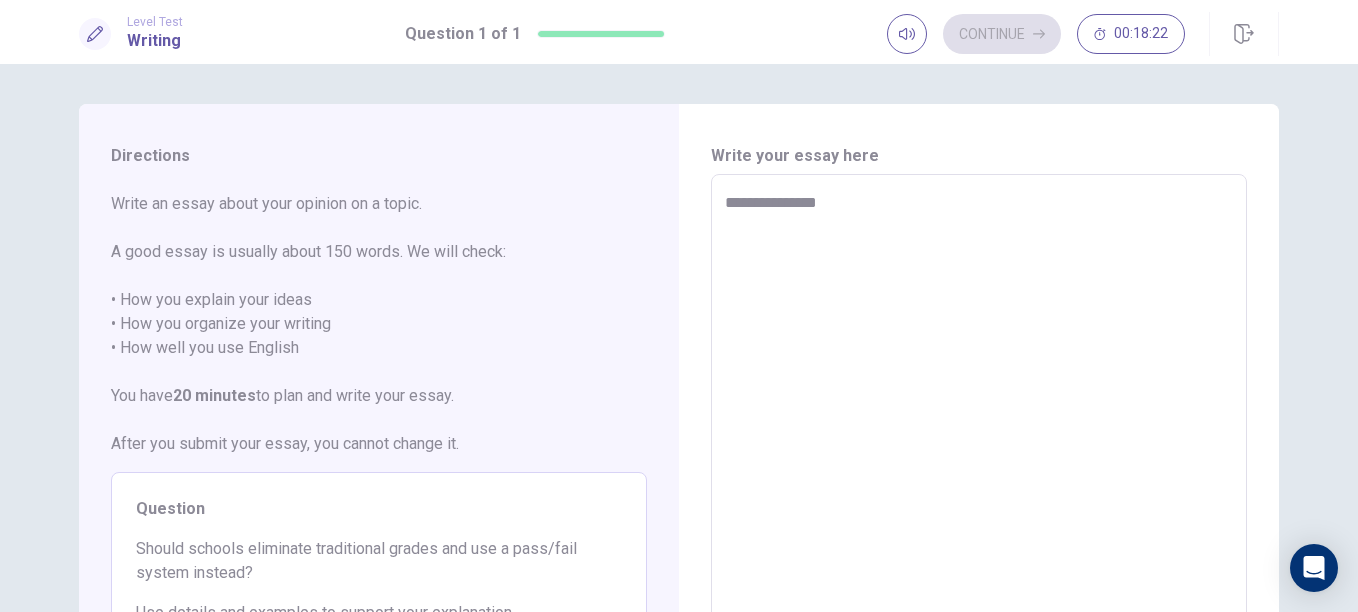 type on "*" 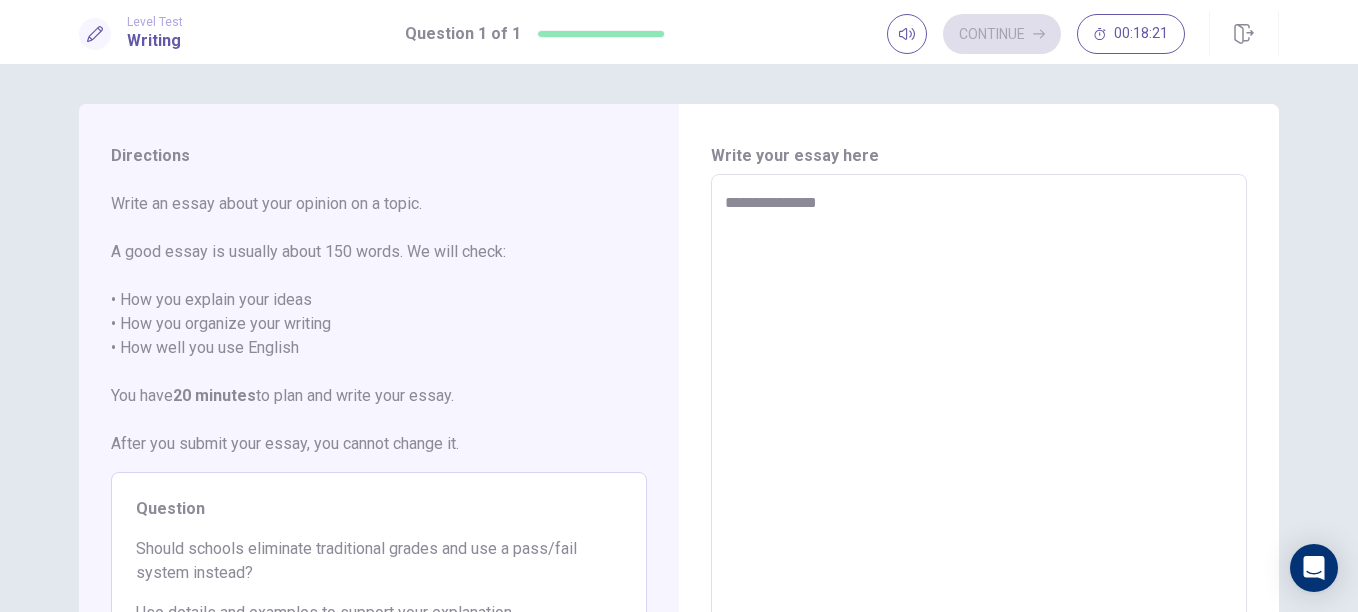 type on "**********" 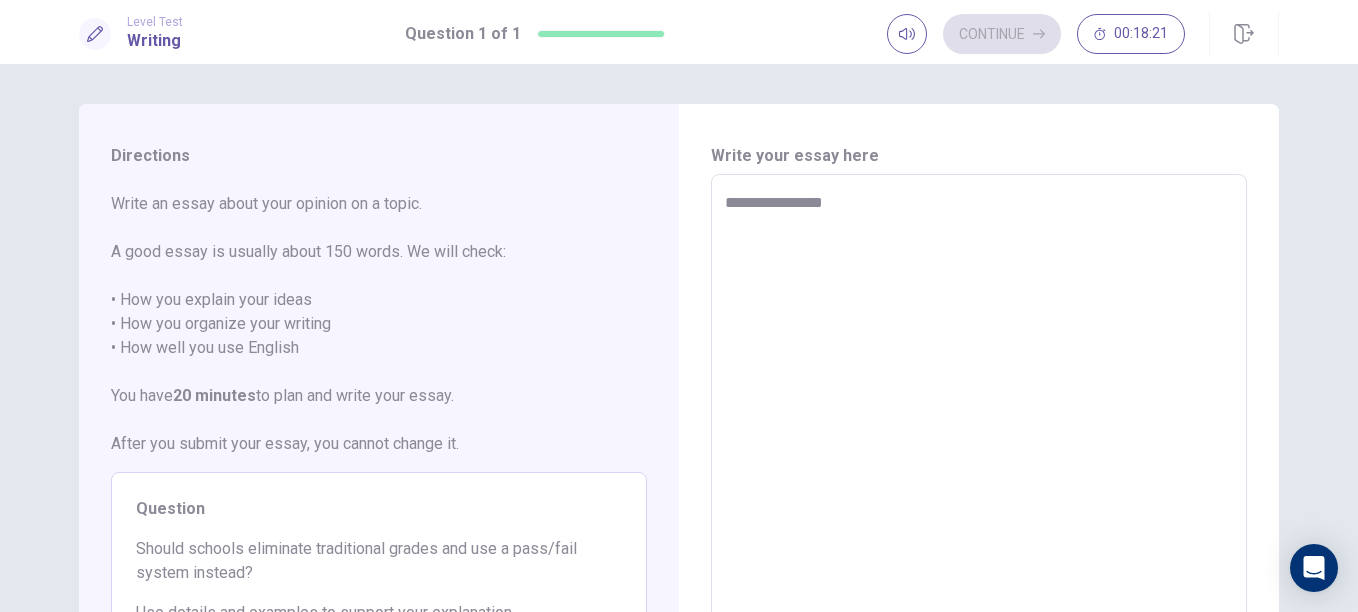 type on "*" 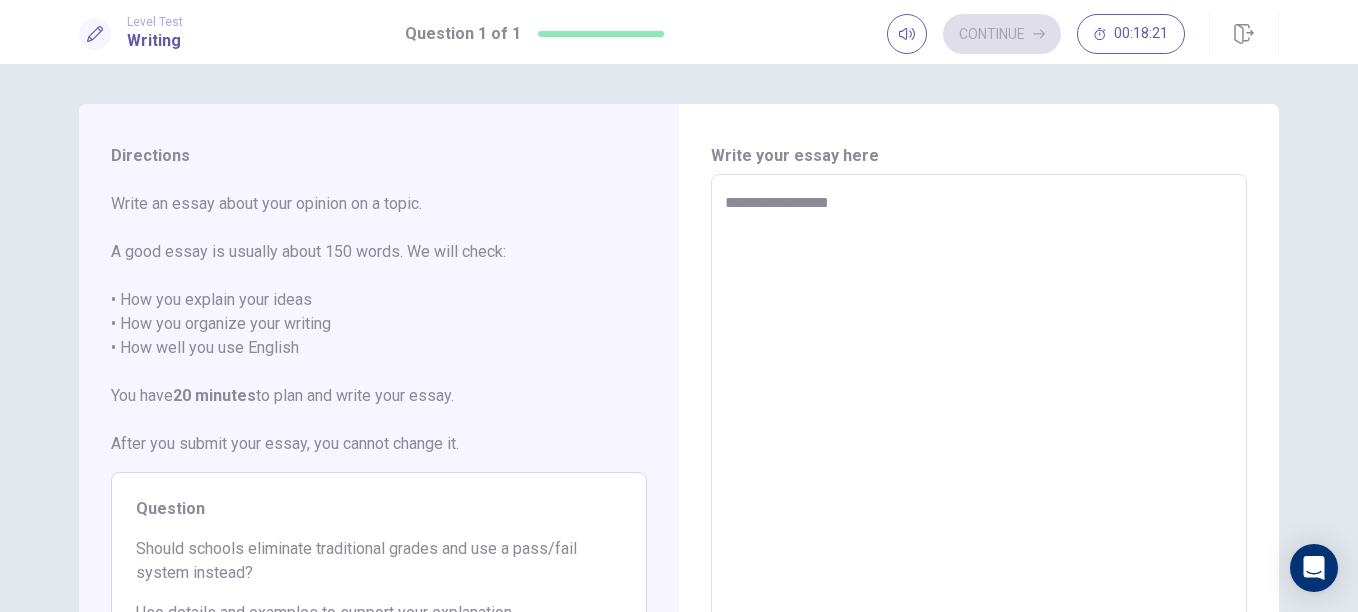 type on "*" 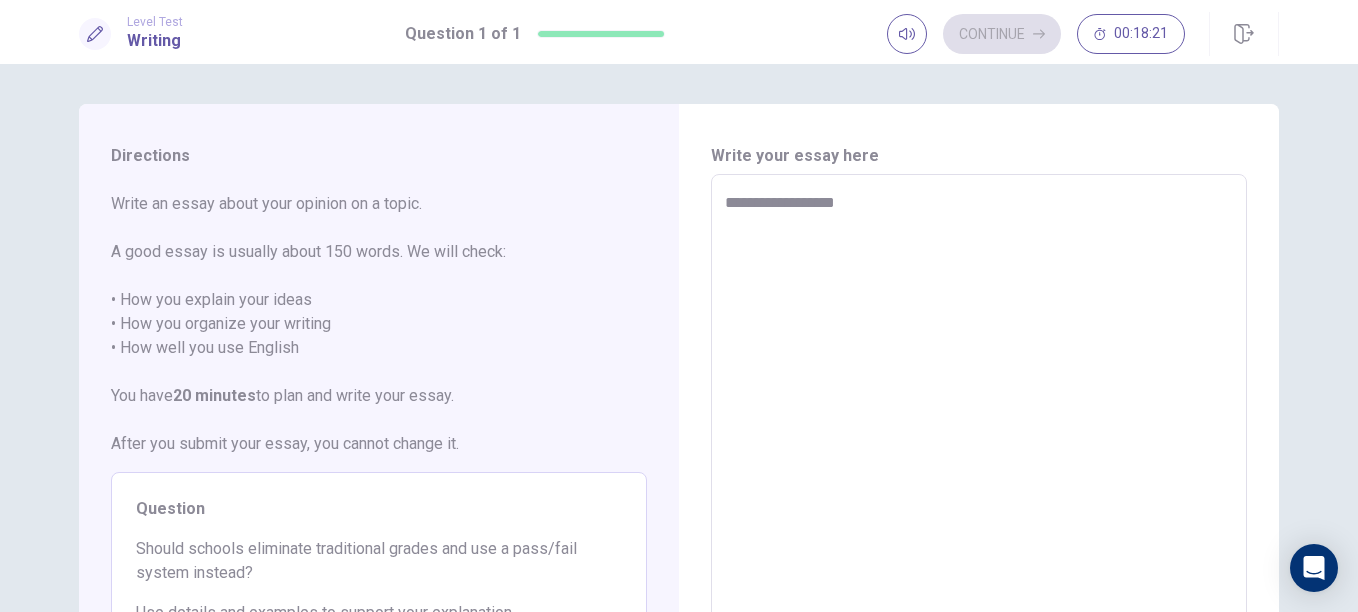 type on "*" 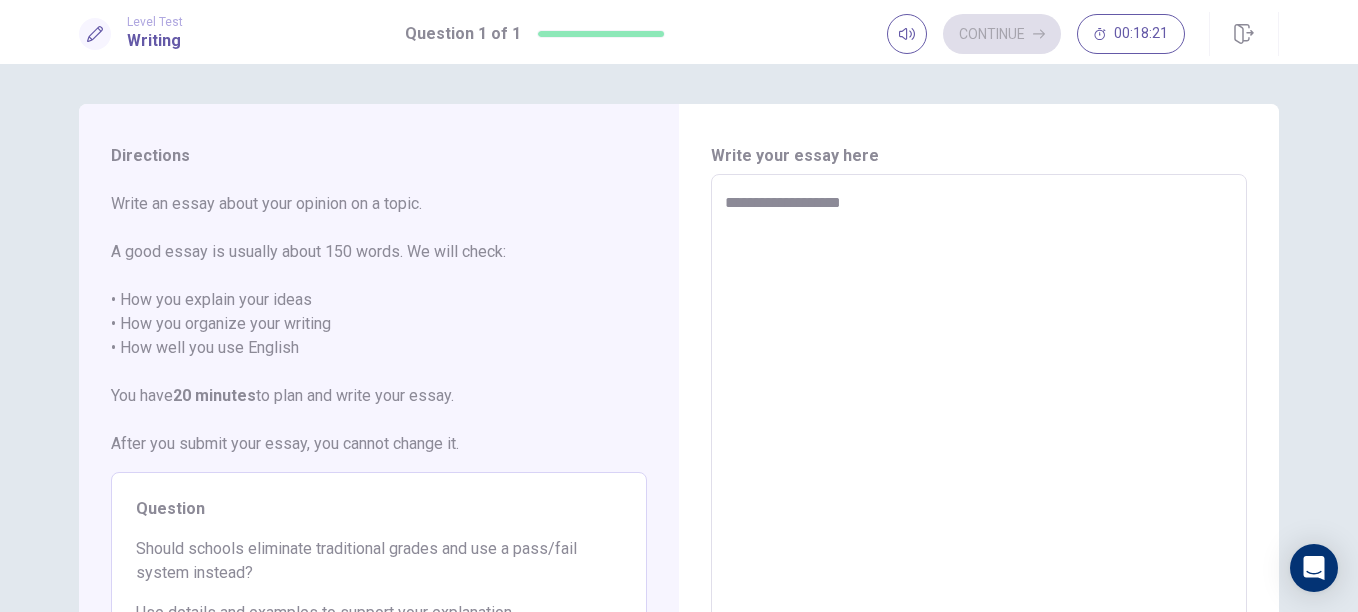 type on "*" 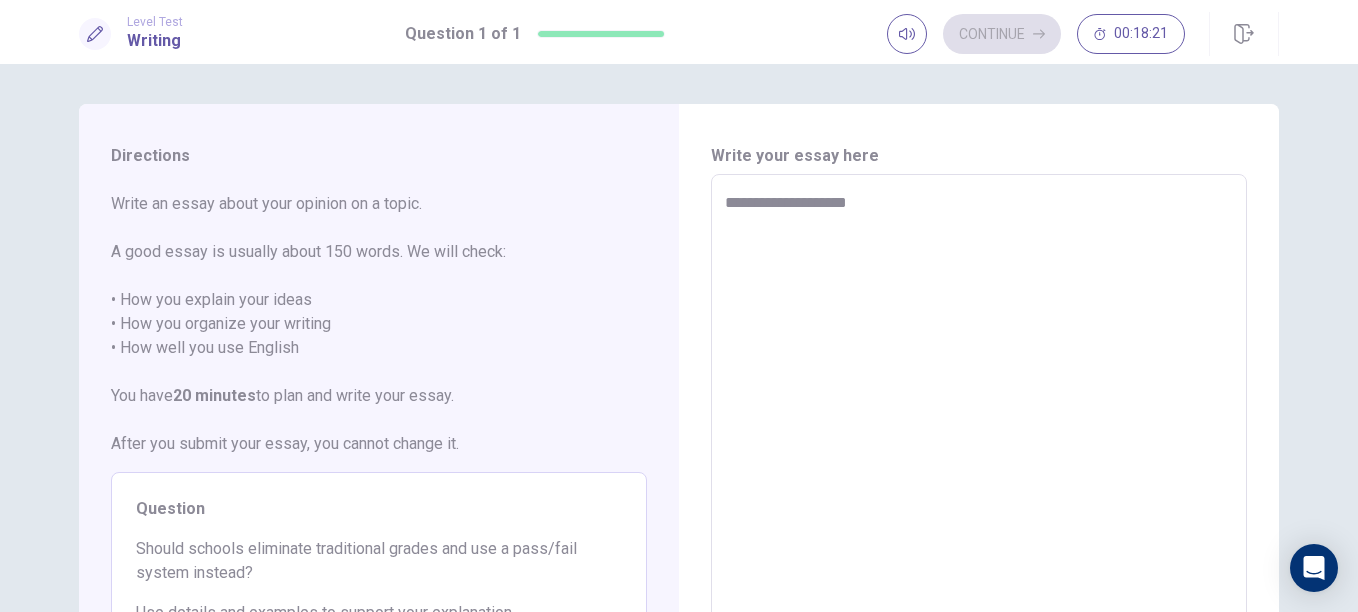 type on "*" 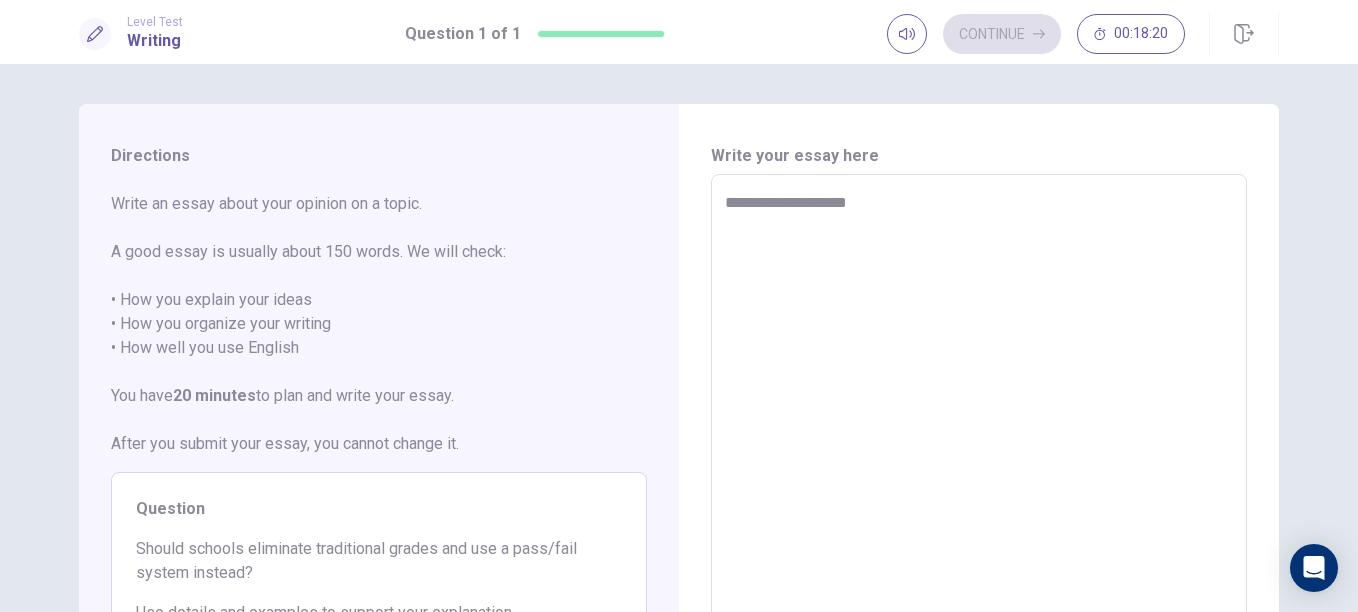 type on "**********" 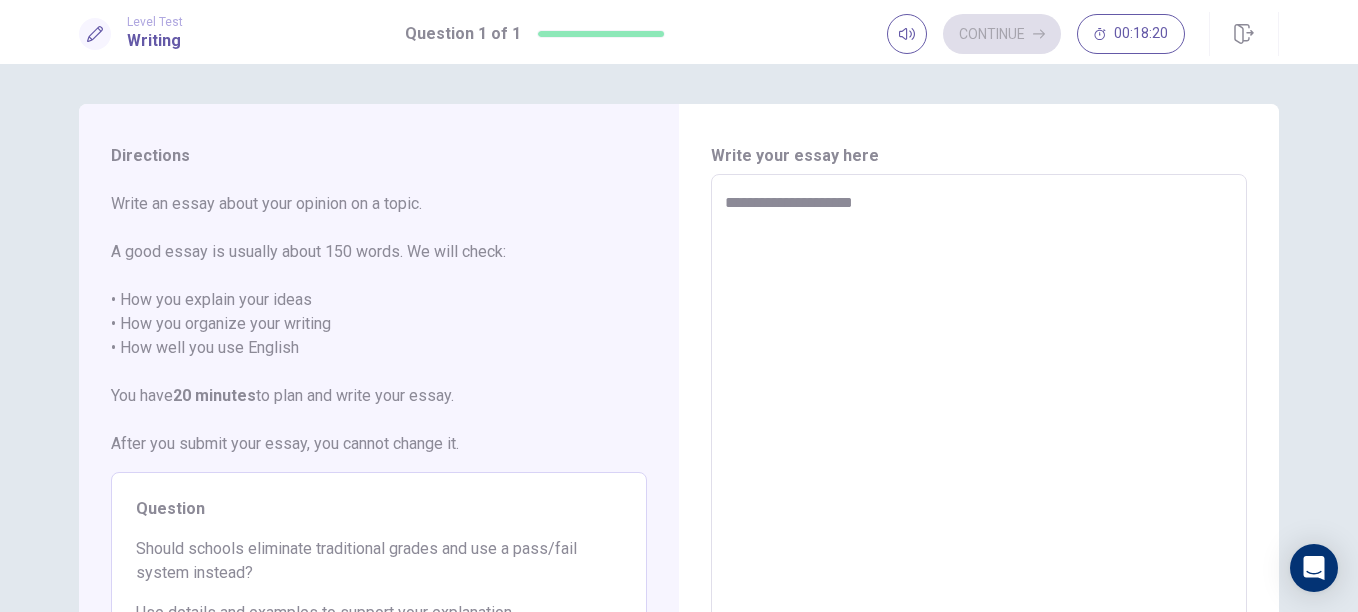 type on "*" 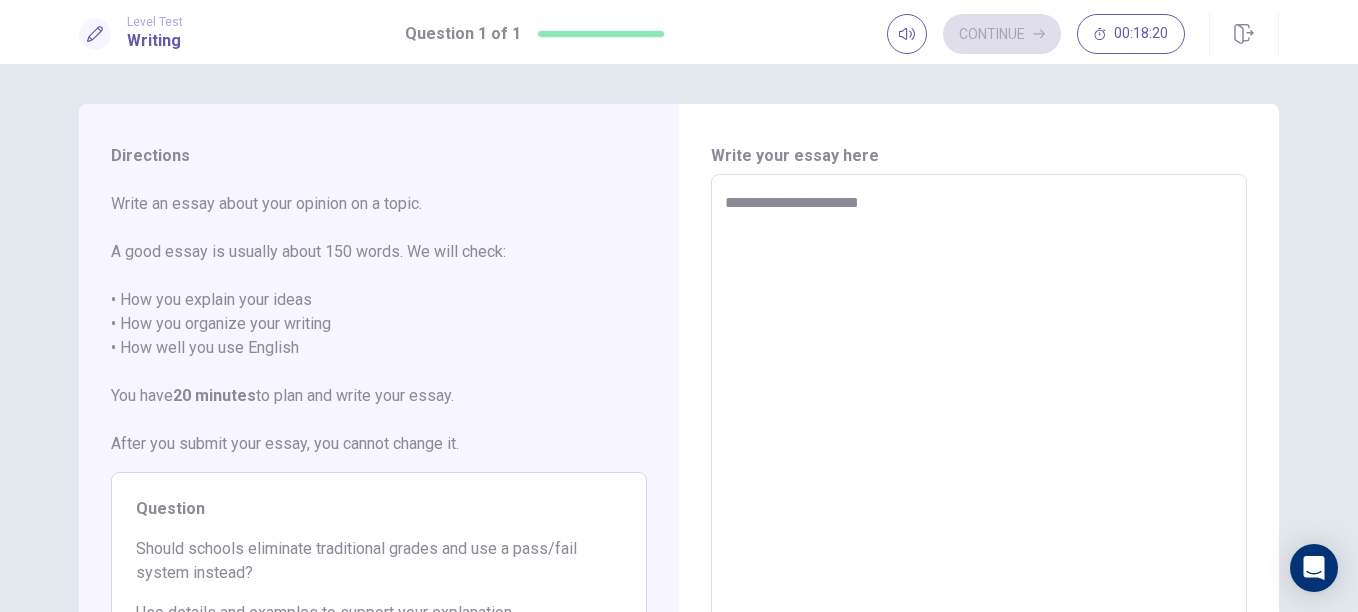 type on "*" 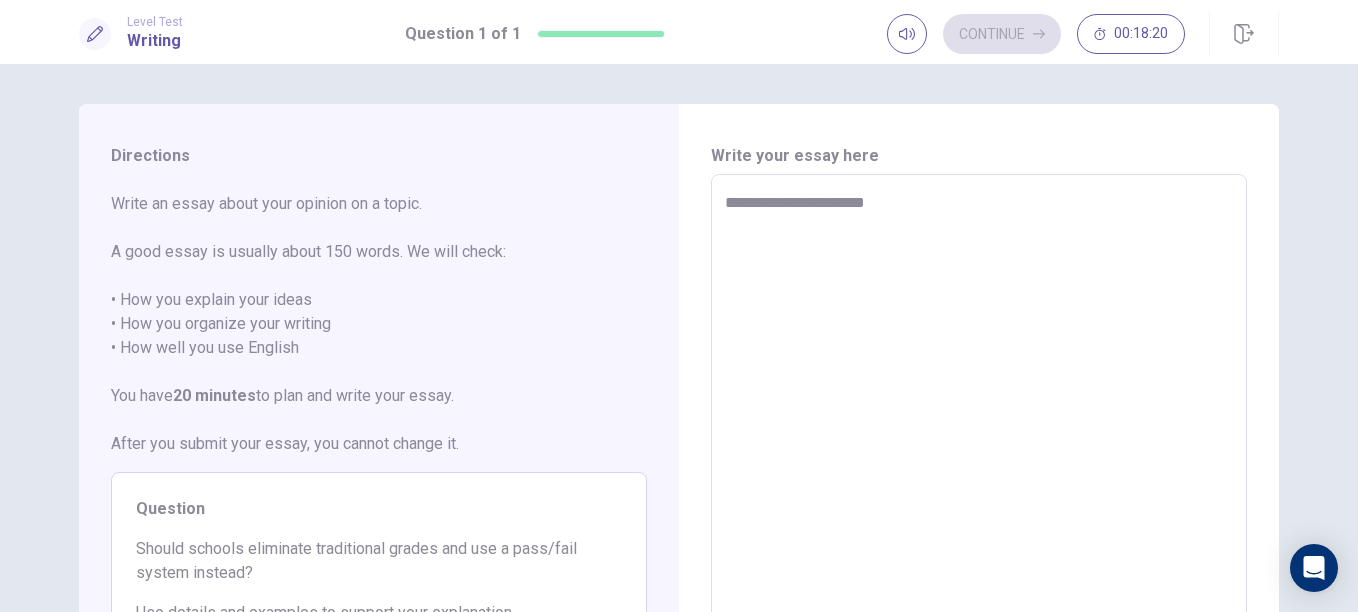 type on "*" 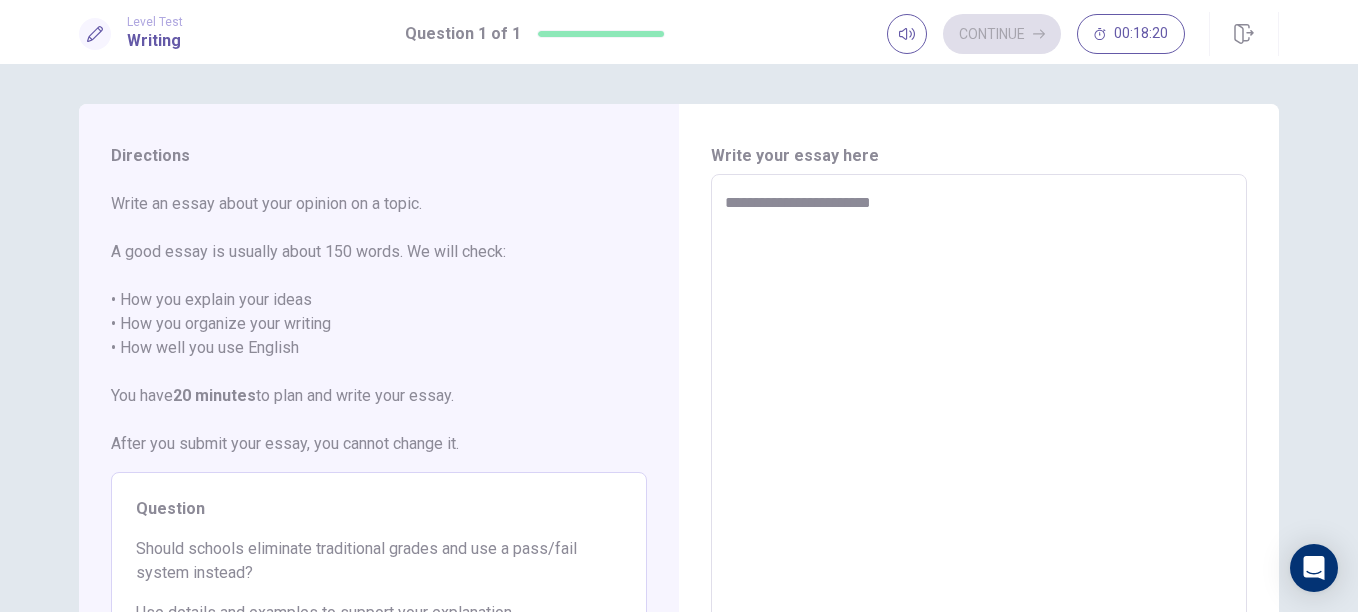 type on "*" 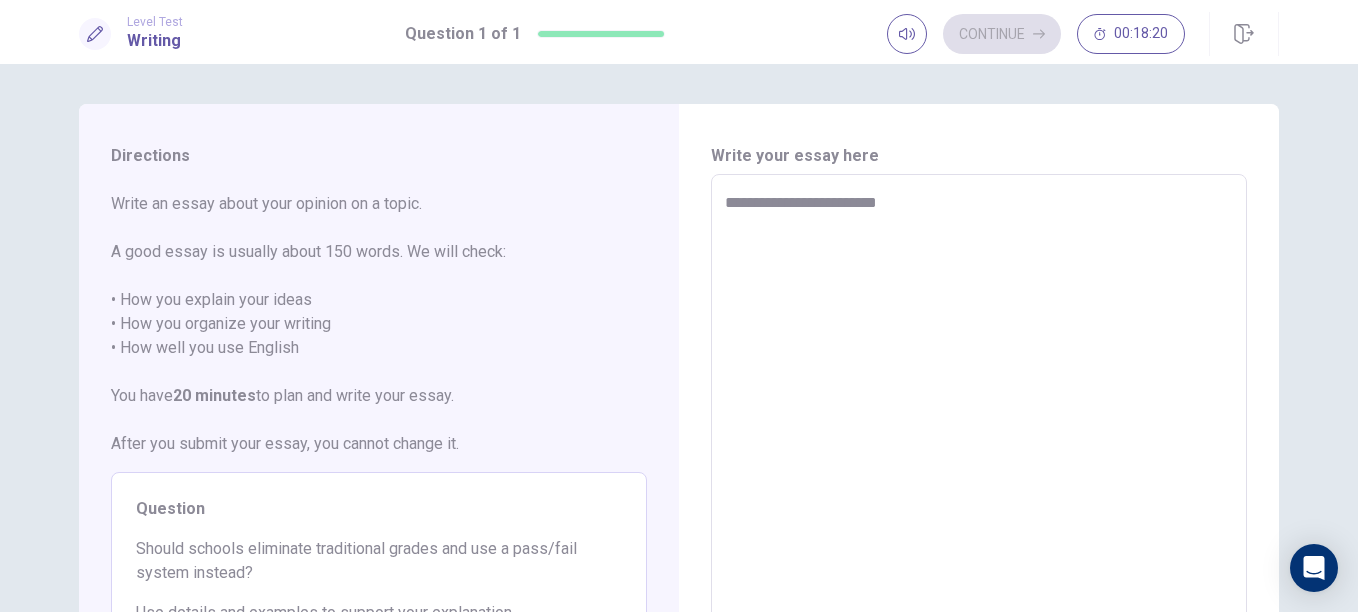 type on "*" 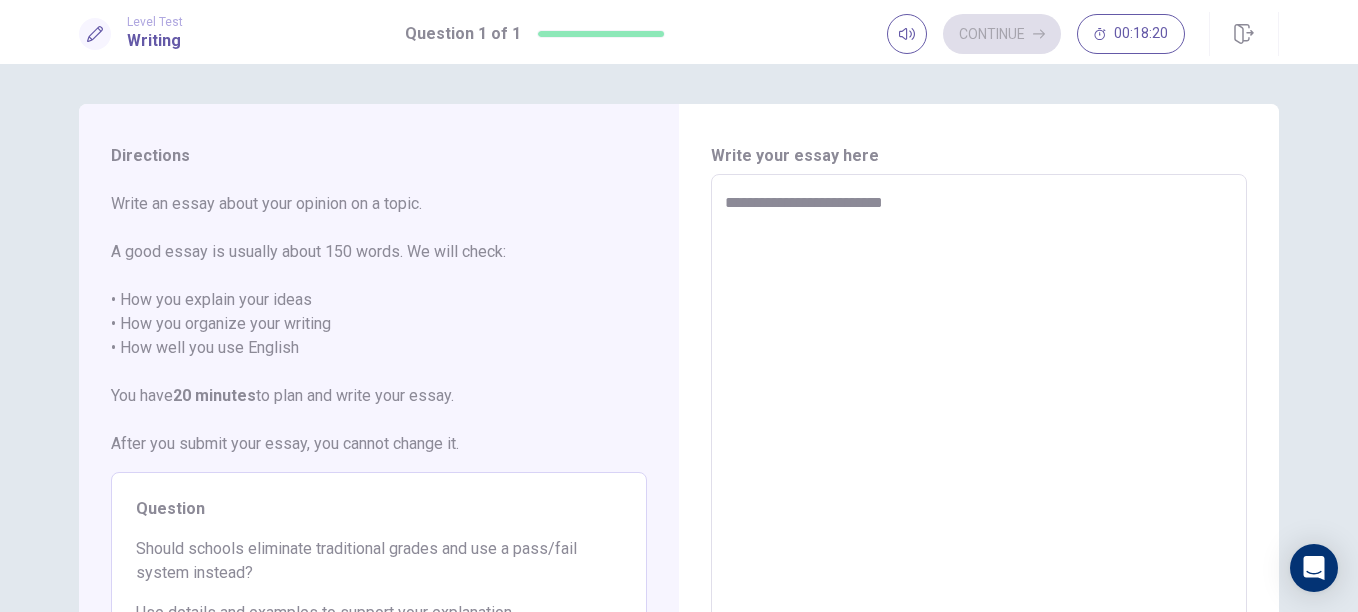 type on "*" 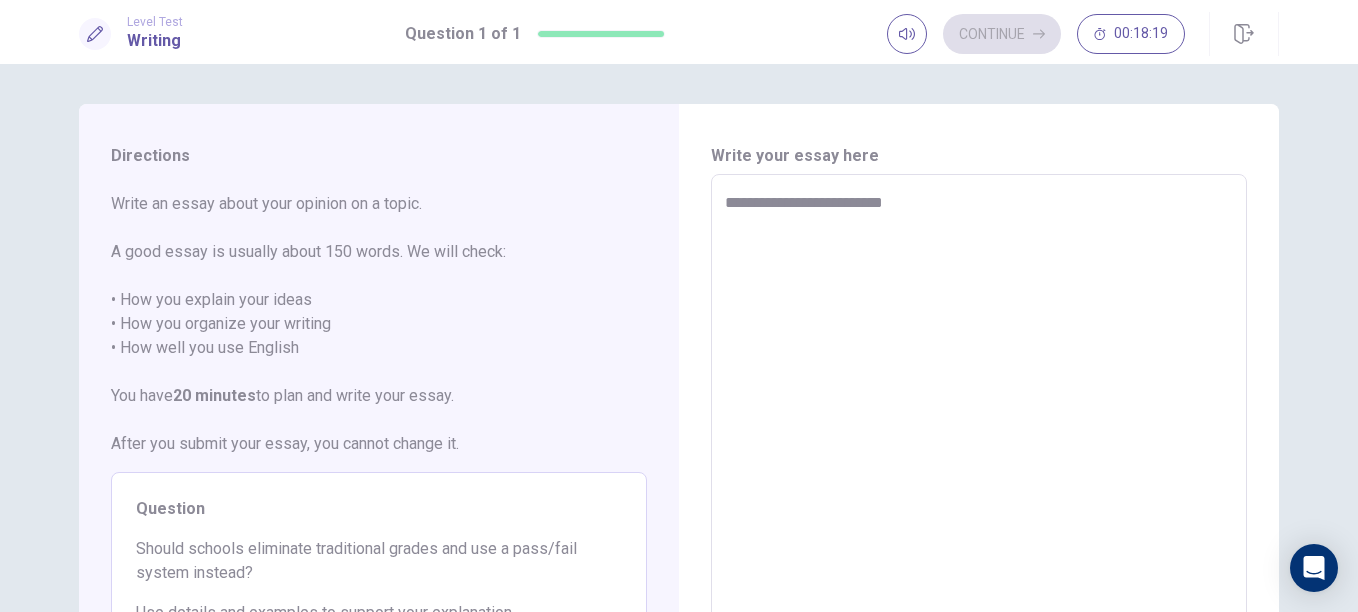 type on "**********" 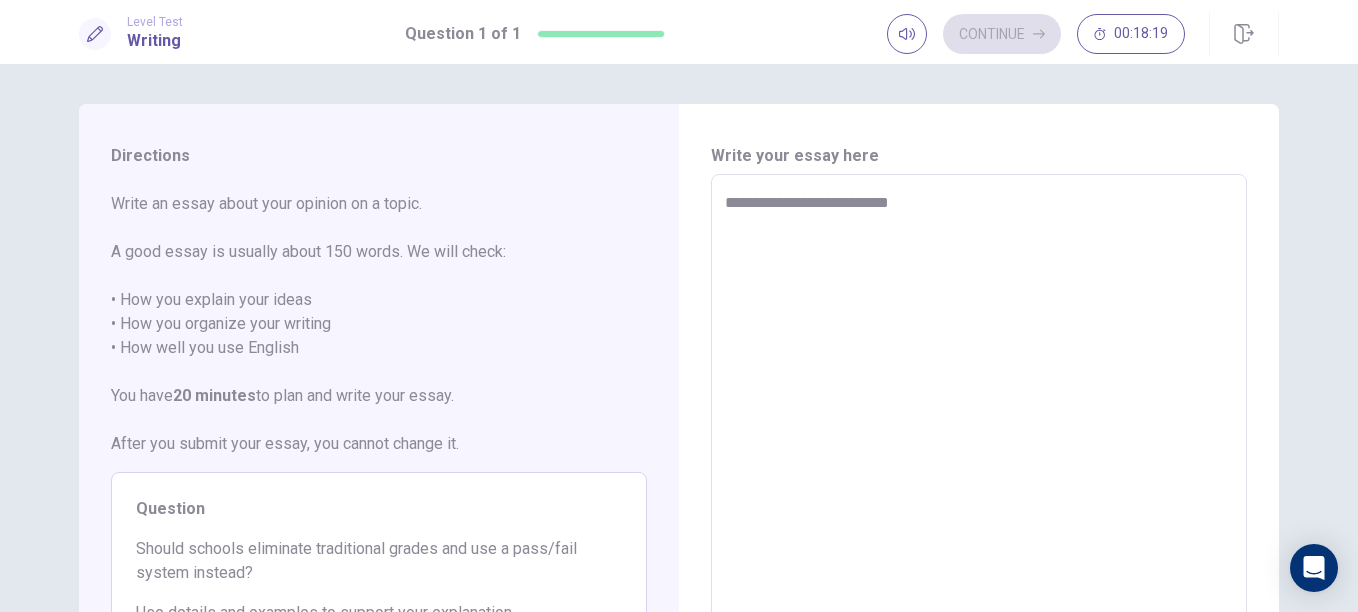 type on "*" 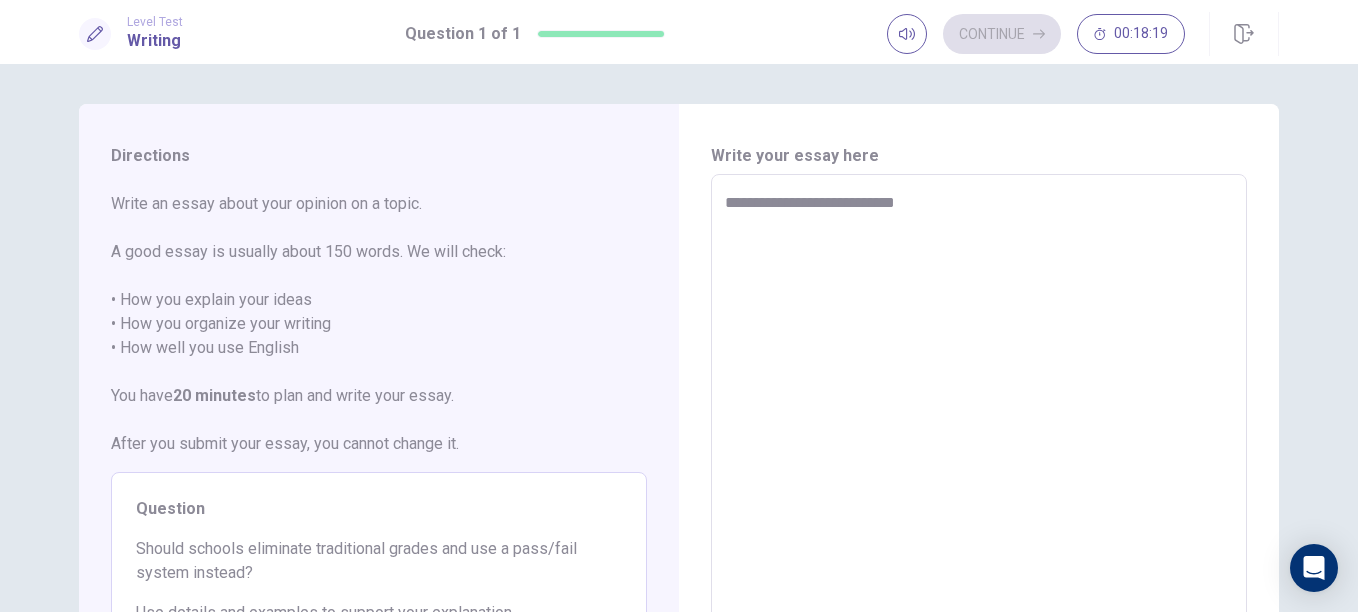 type on "*" 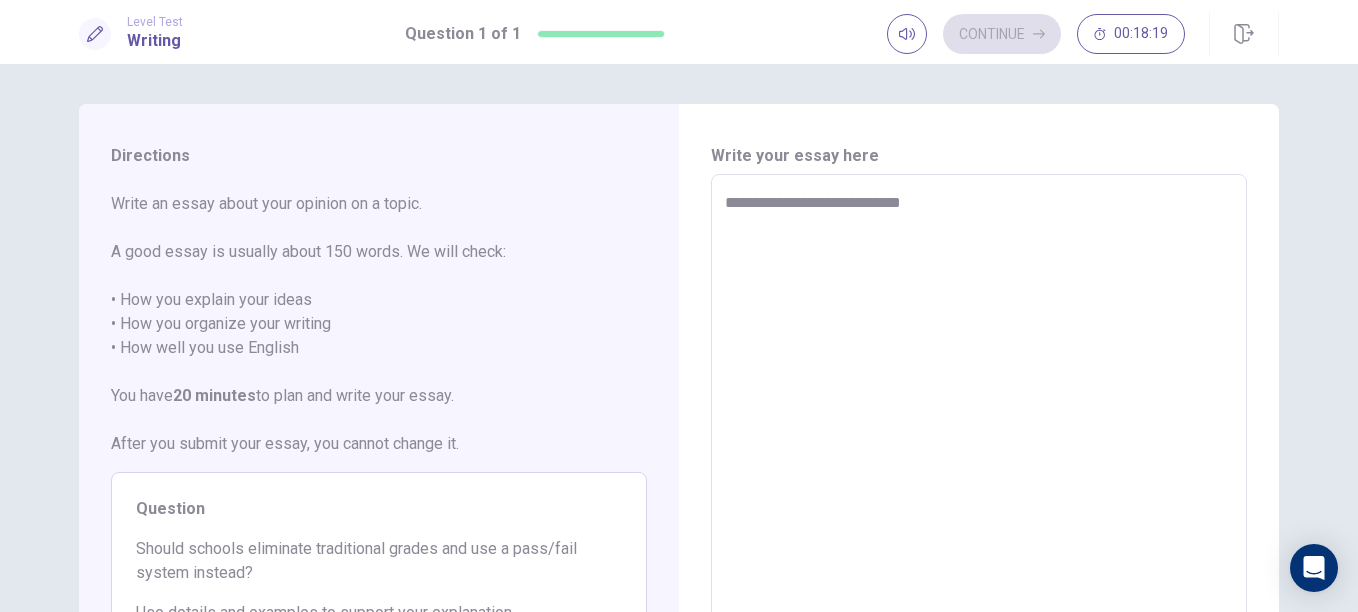 type on "*" 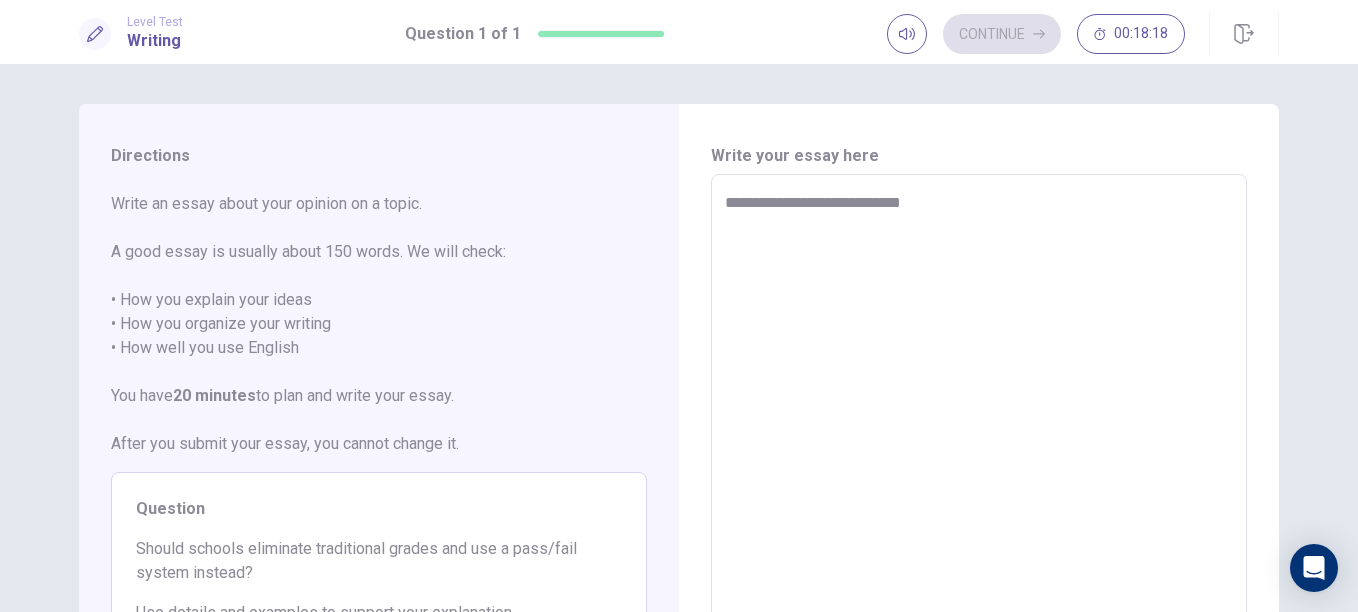 type on "**********" 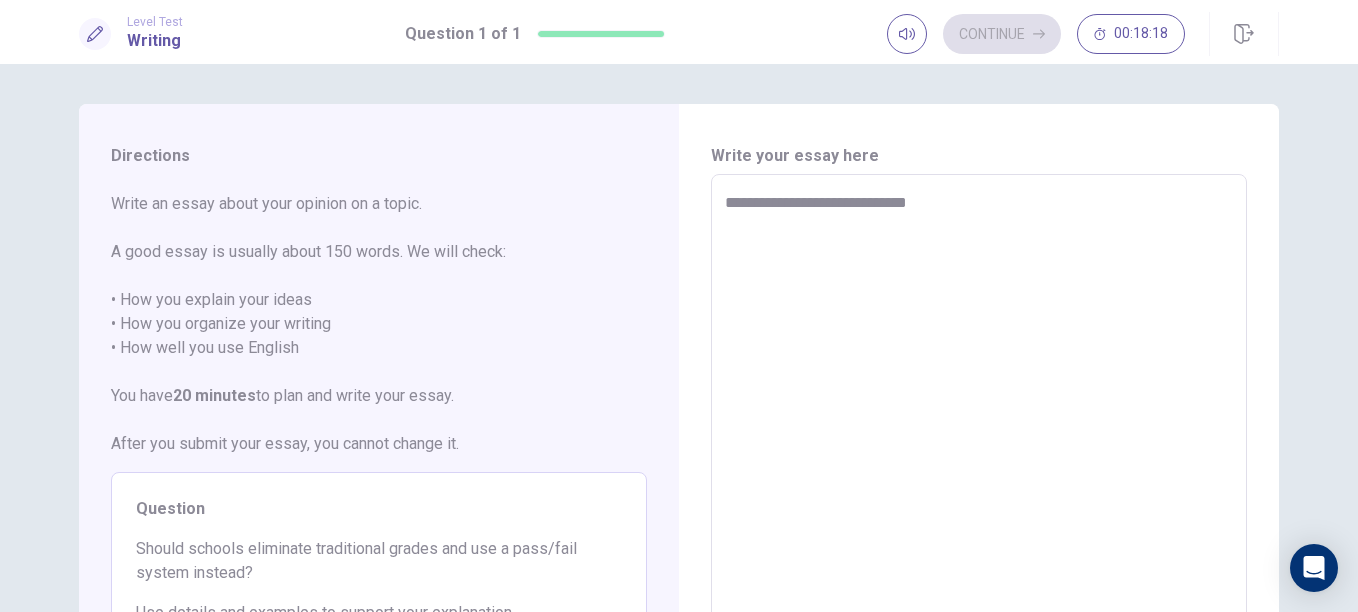 type on "*" 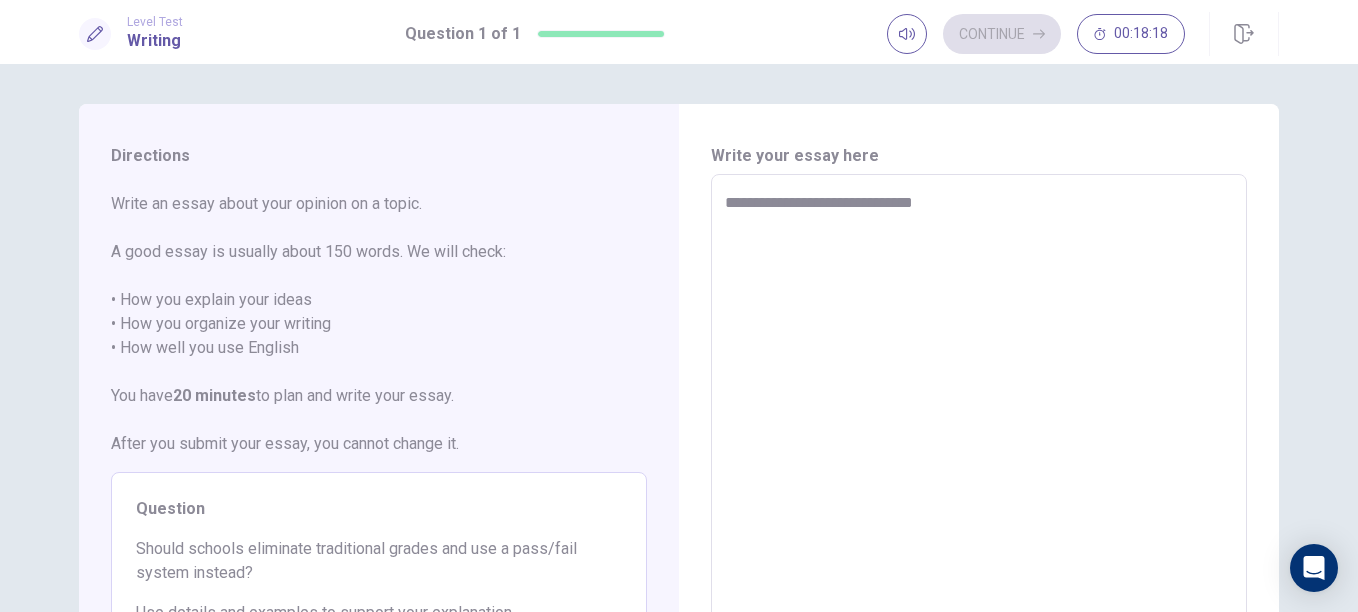 type on "*" 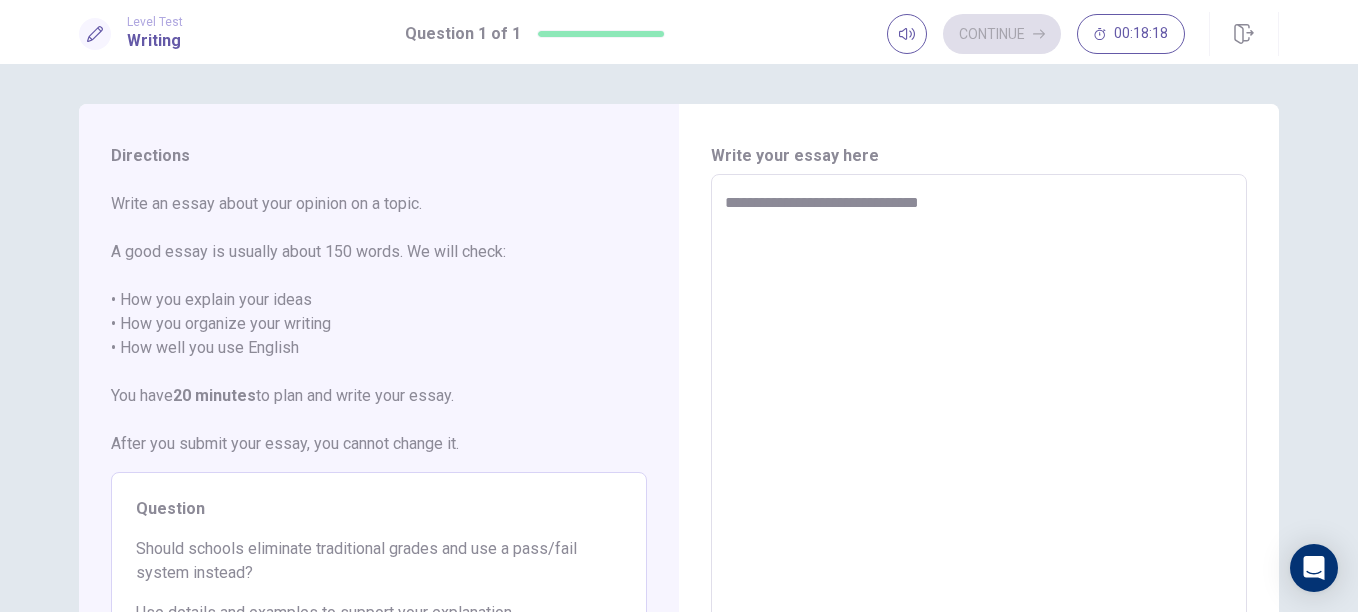 type on "*" 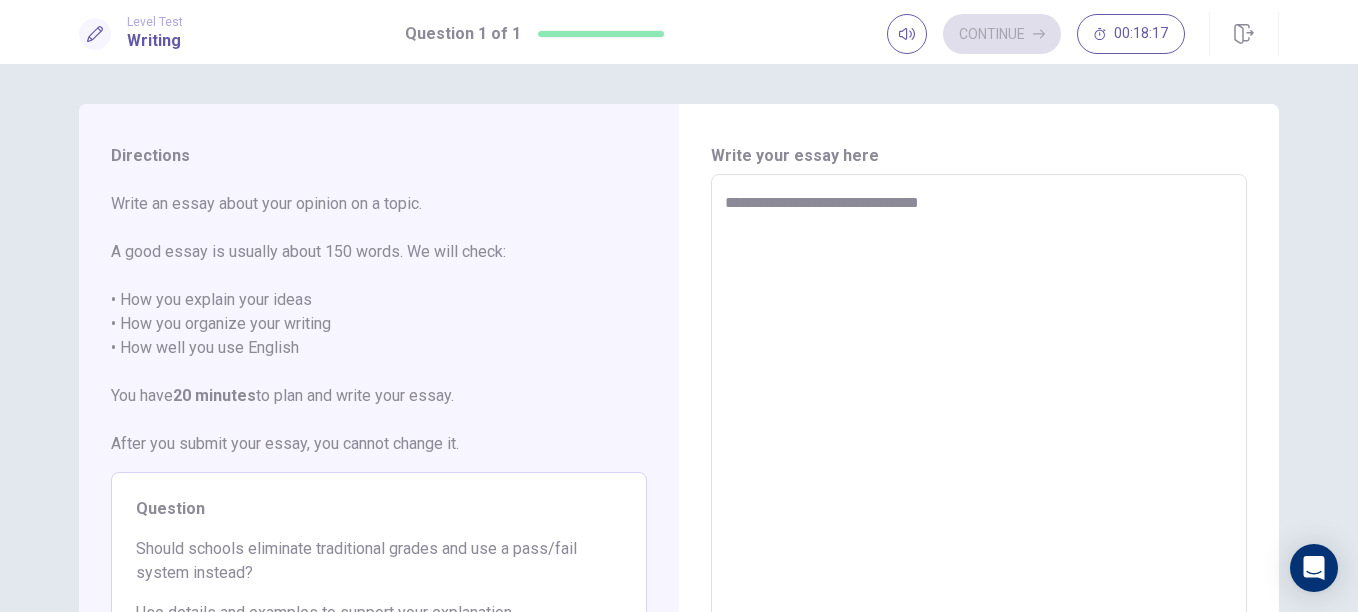 type on "**********" 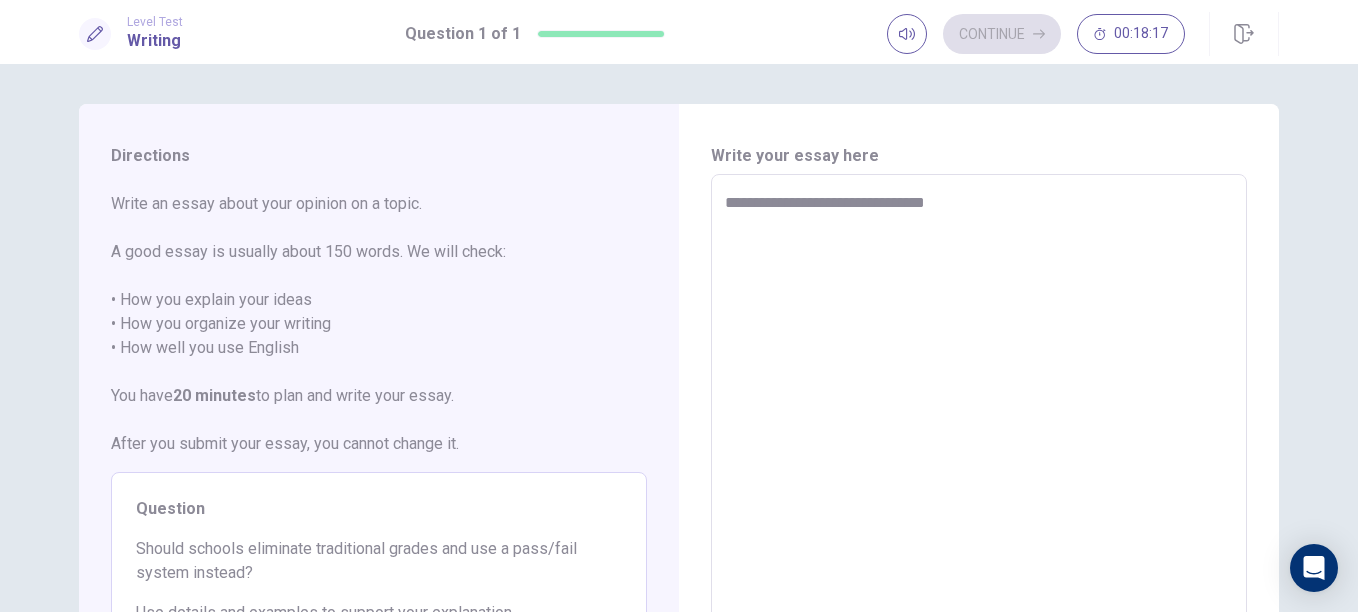 type on "*" 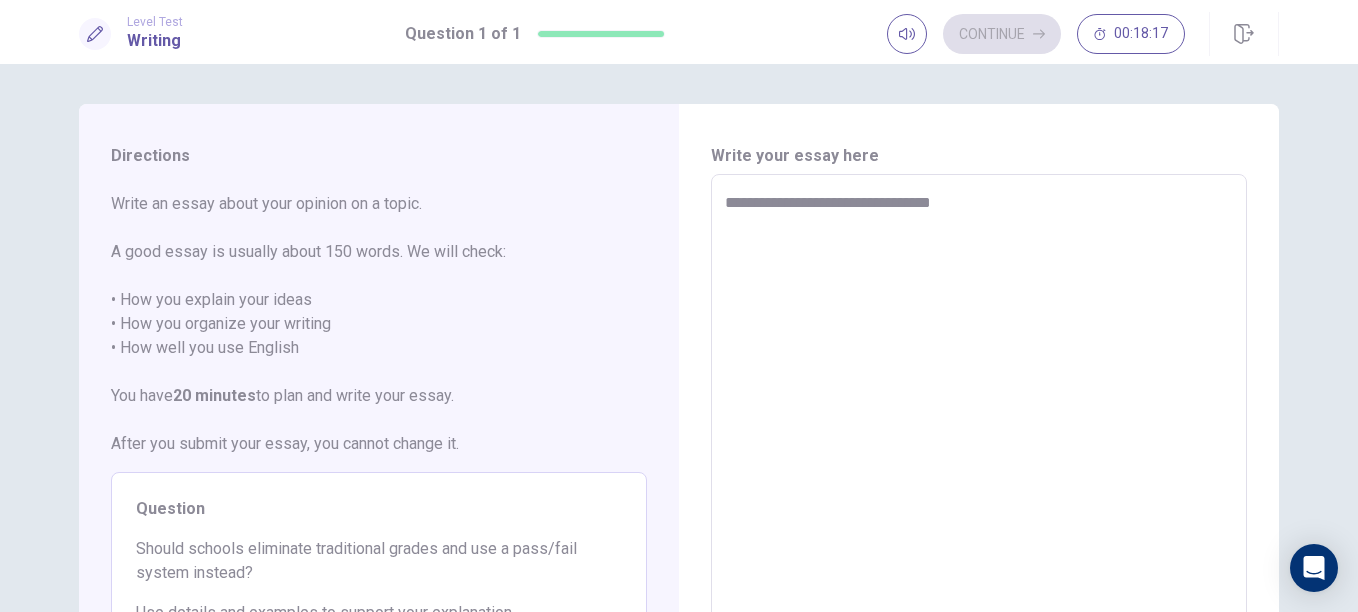 type on "*" 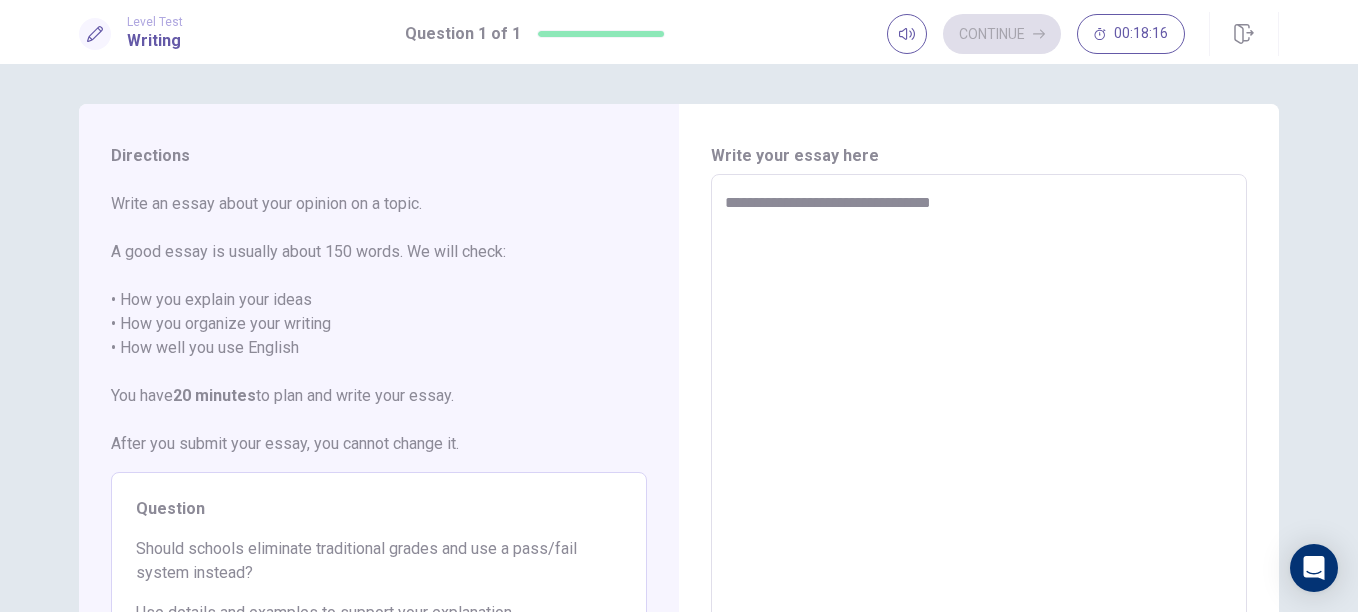 type on "**********" 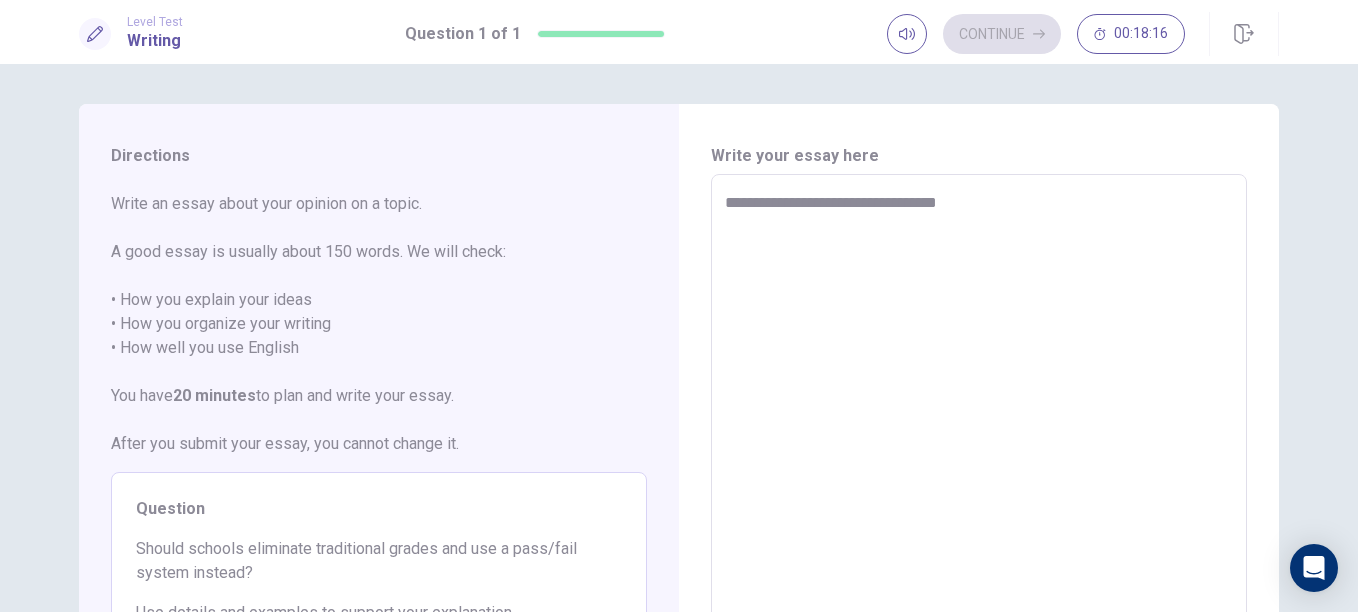 type on "*" 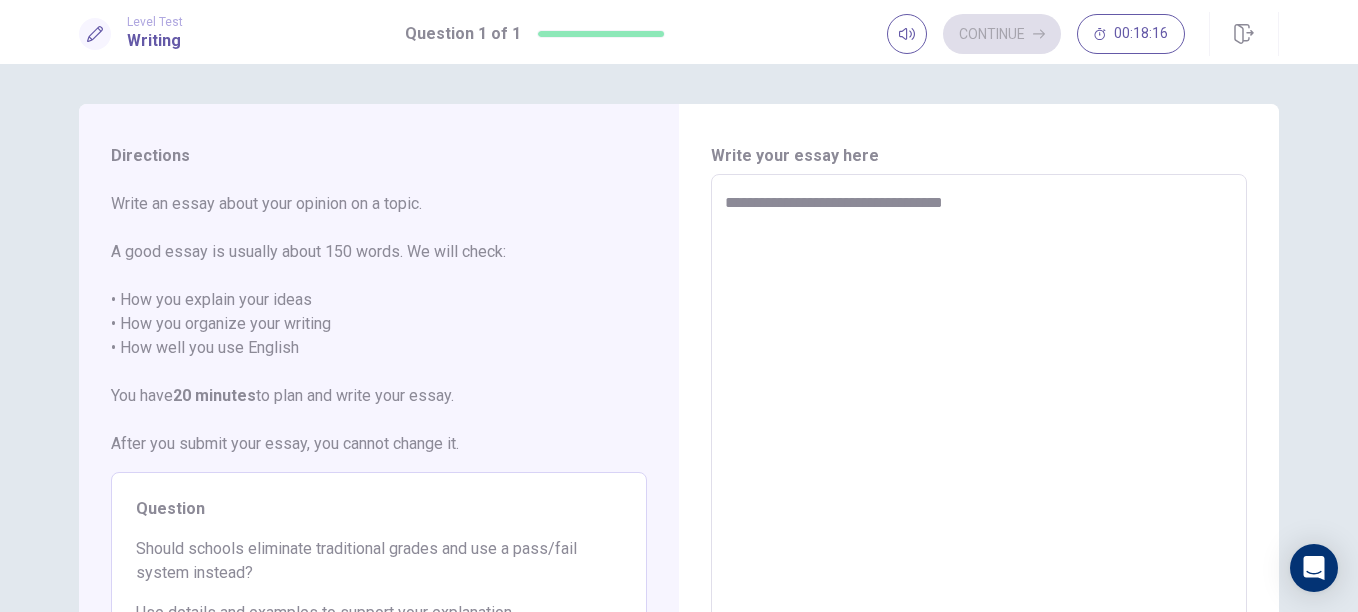 type on "*" 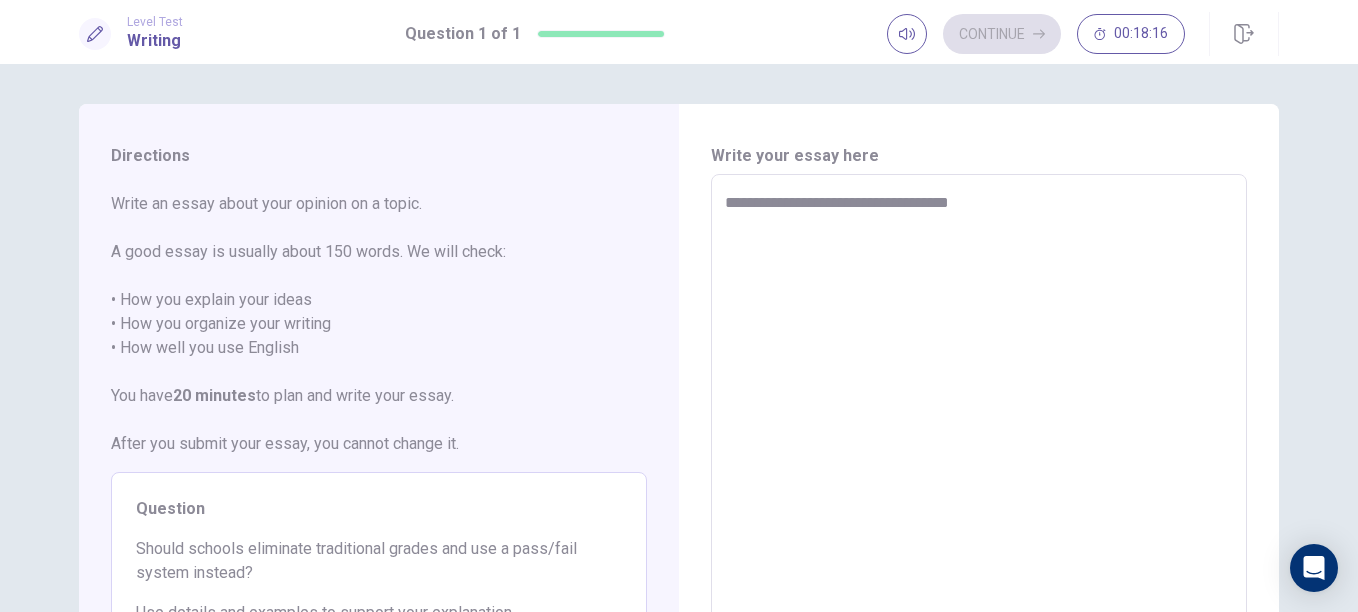 type on "*" 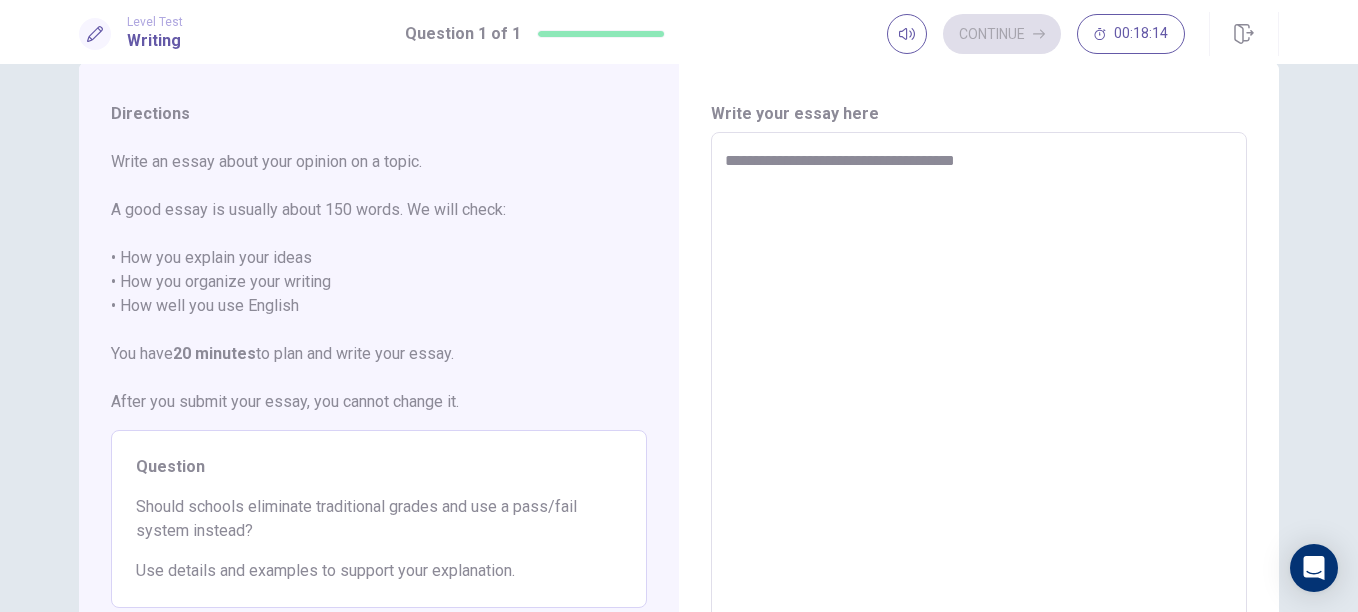 scroll, scrollTop: 41, scrollLeft: 0, axis: vertical 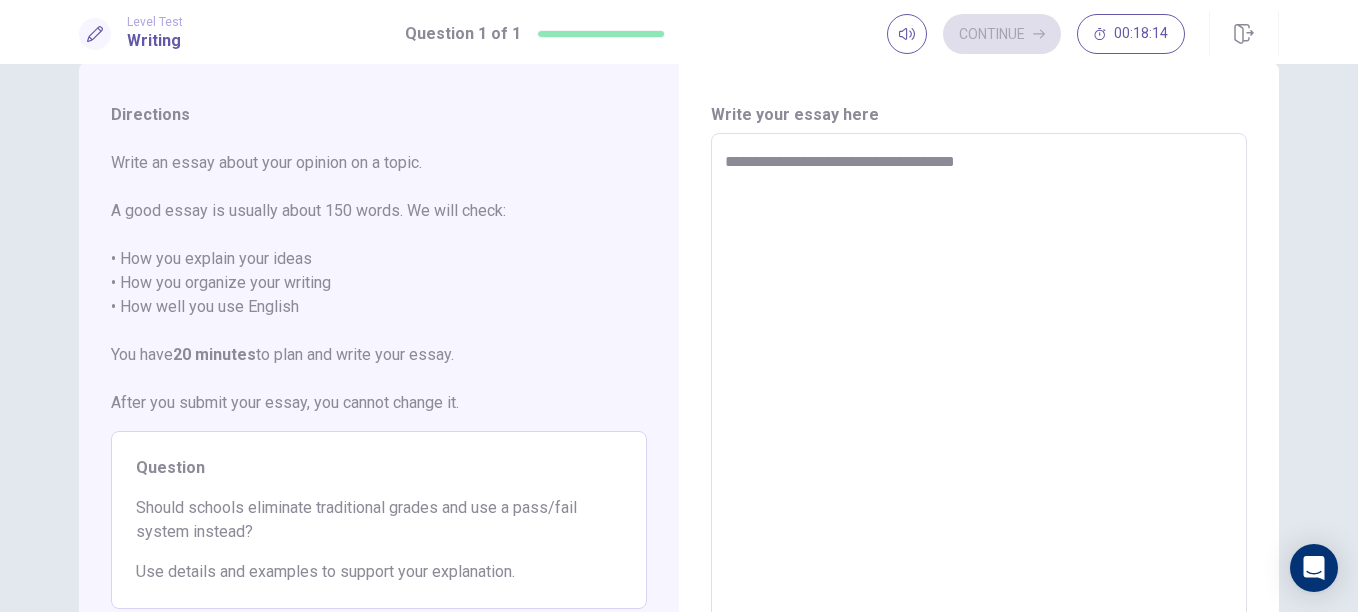 type on "*" 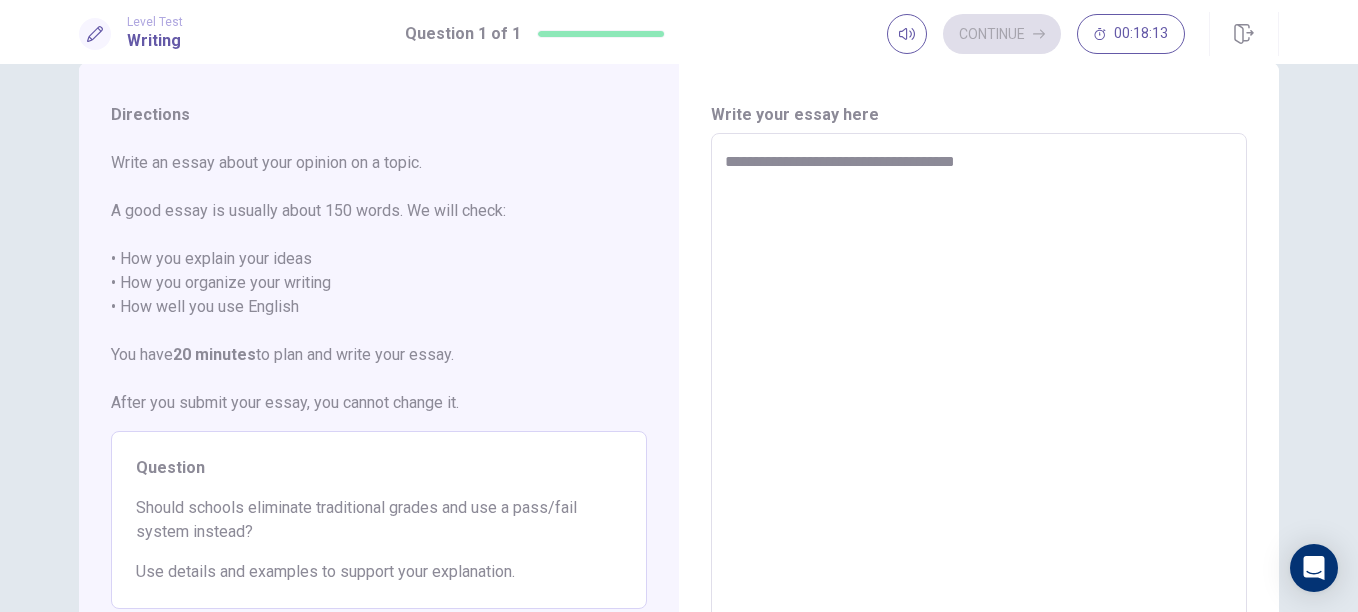 type on "**********" 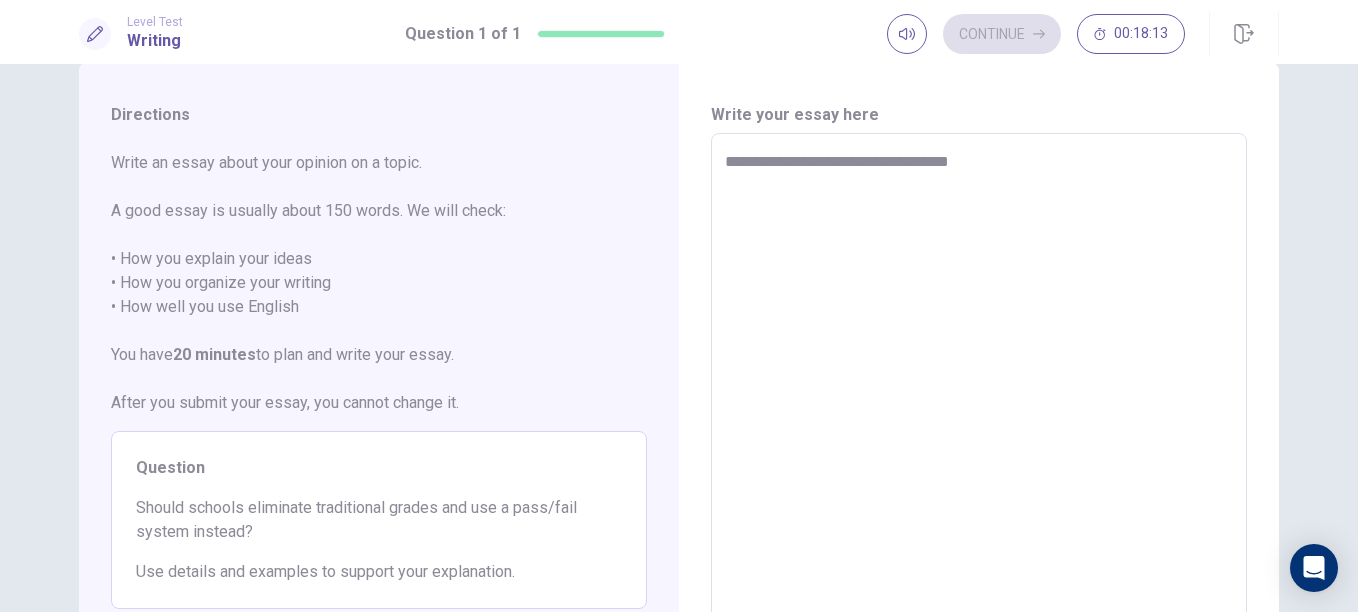type on "*" 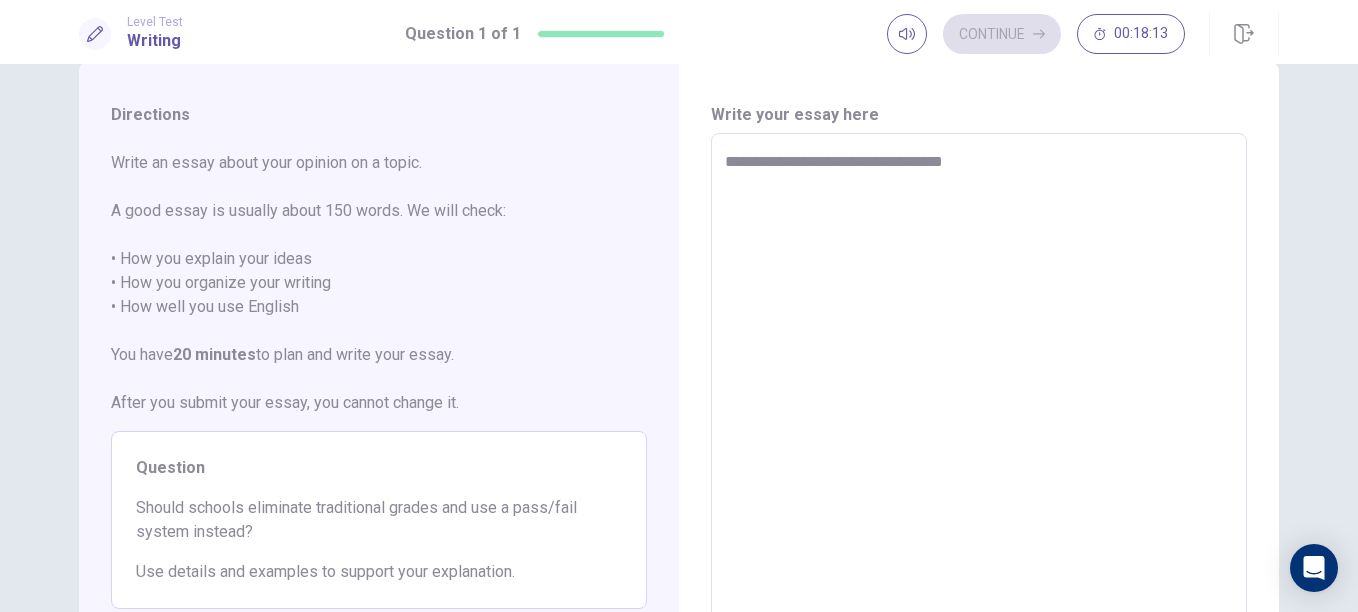 type on "**********" 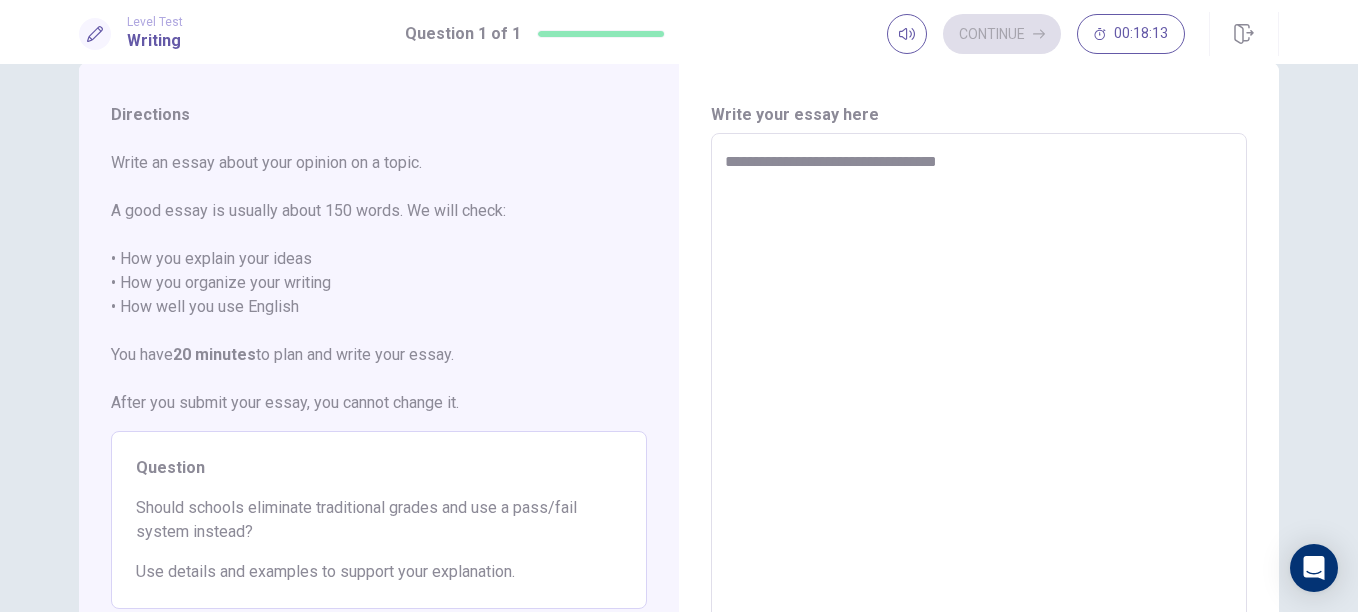 type on "*" 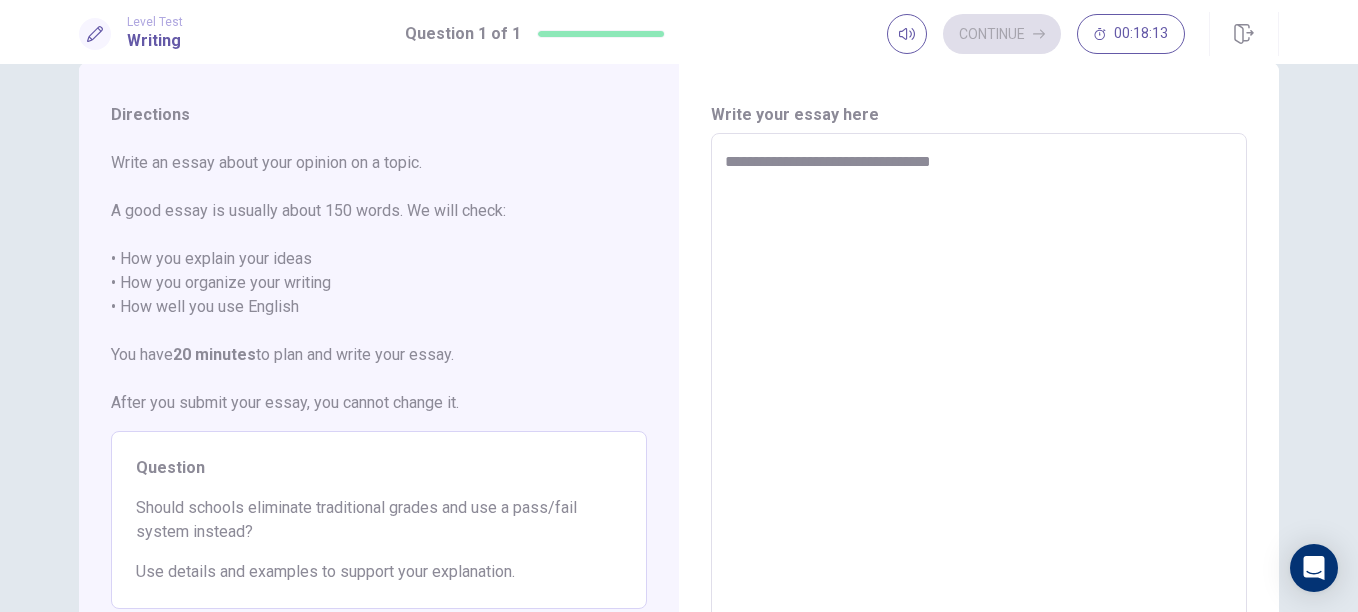 type on "*" 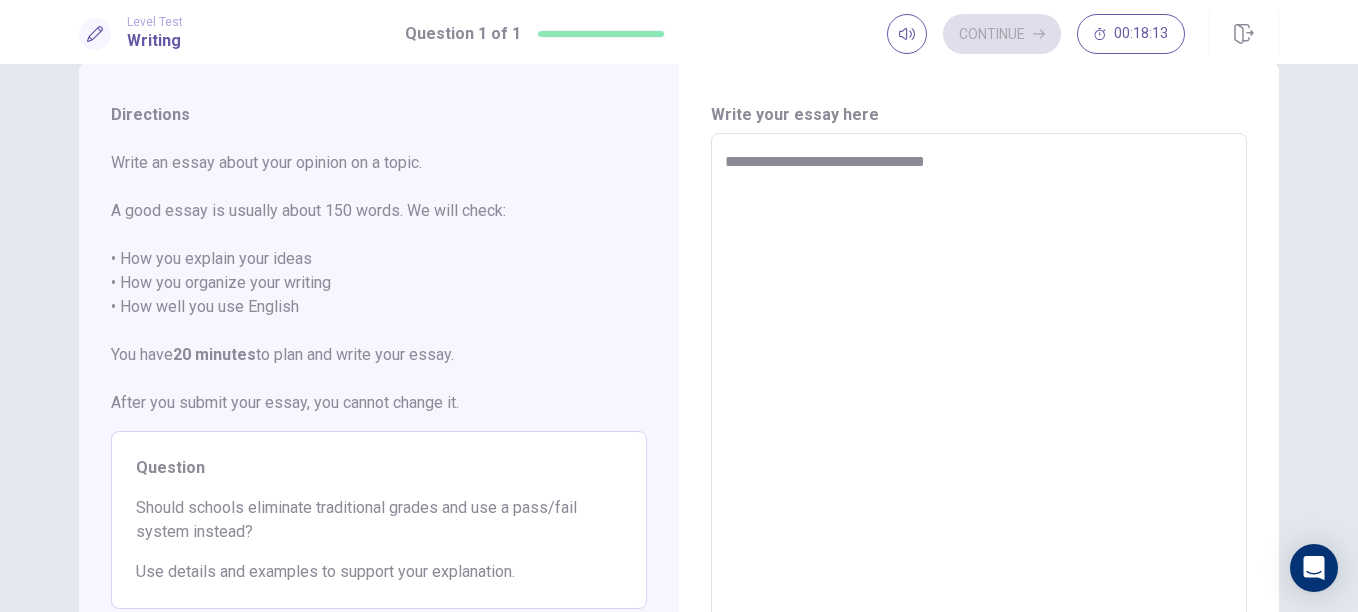 type on "*" 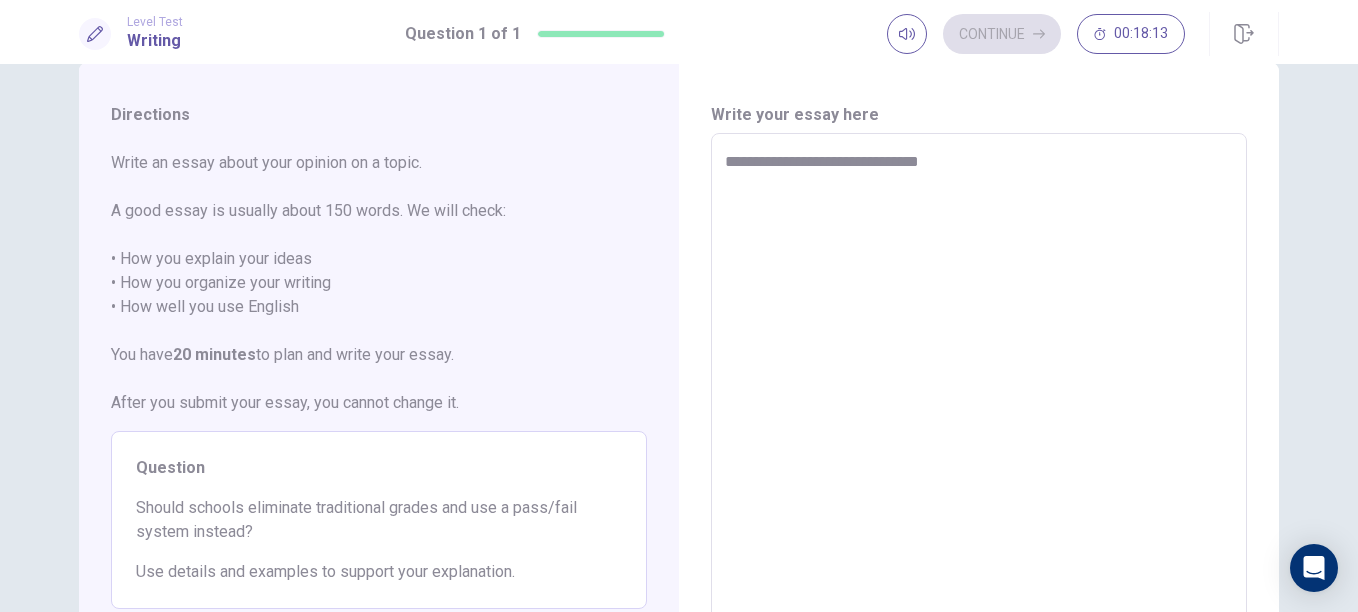 type on "**********" 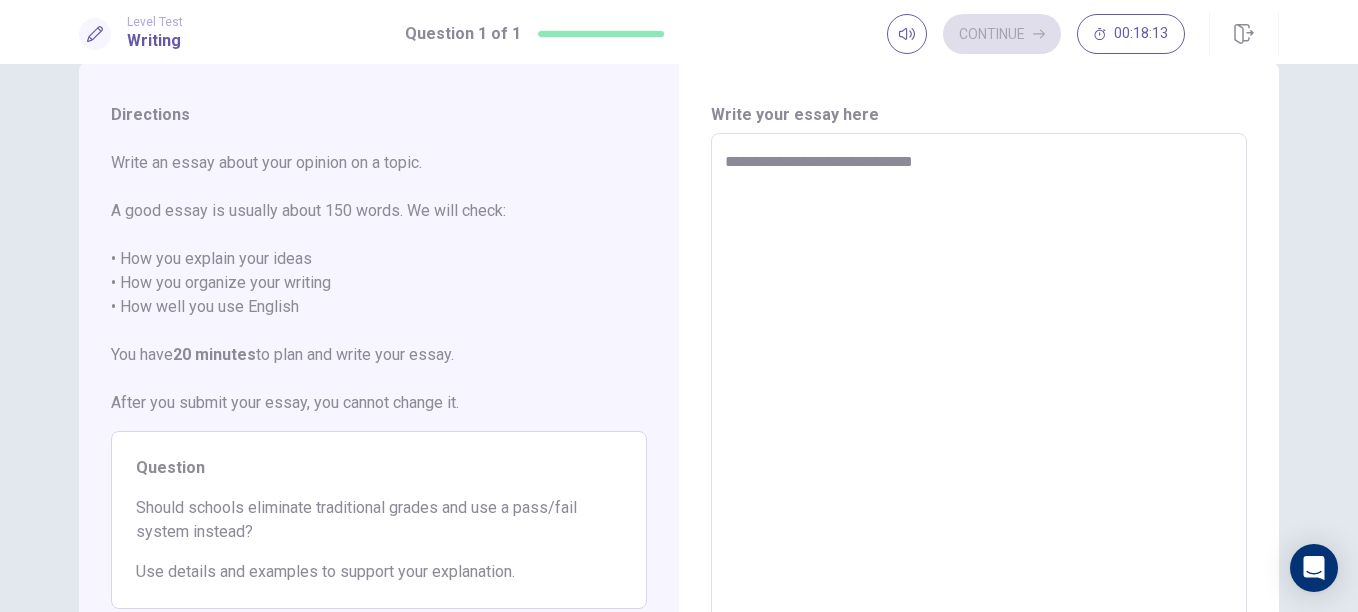 type on "*" 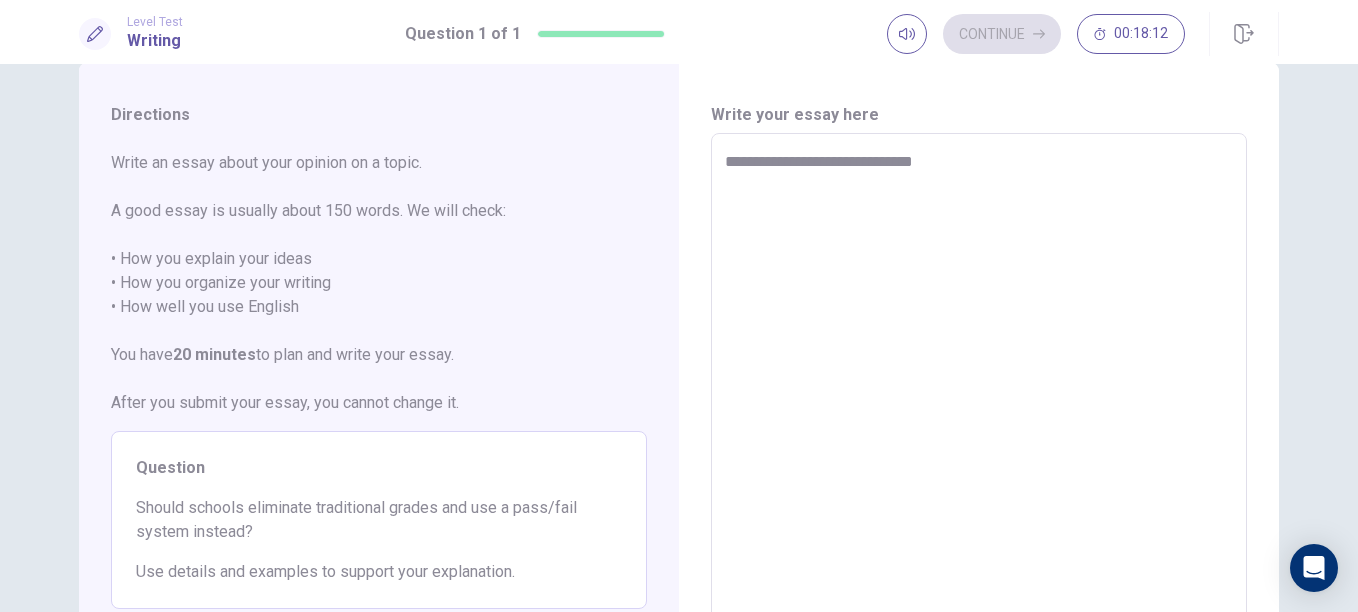 type on "**********" 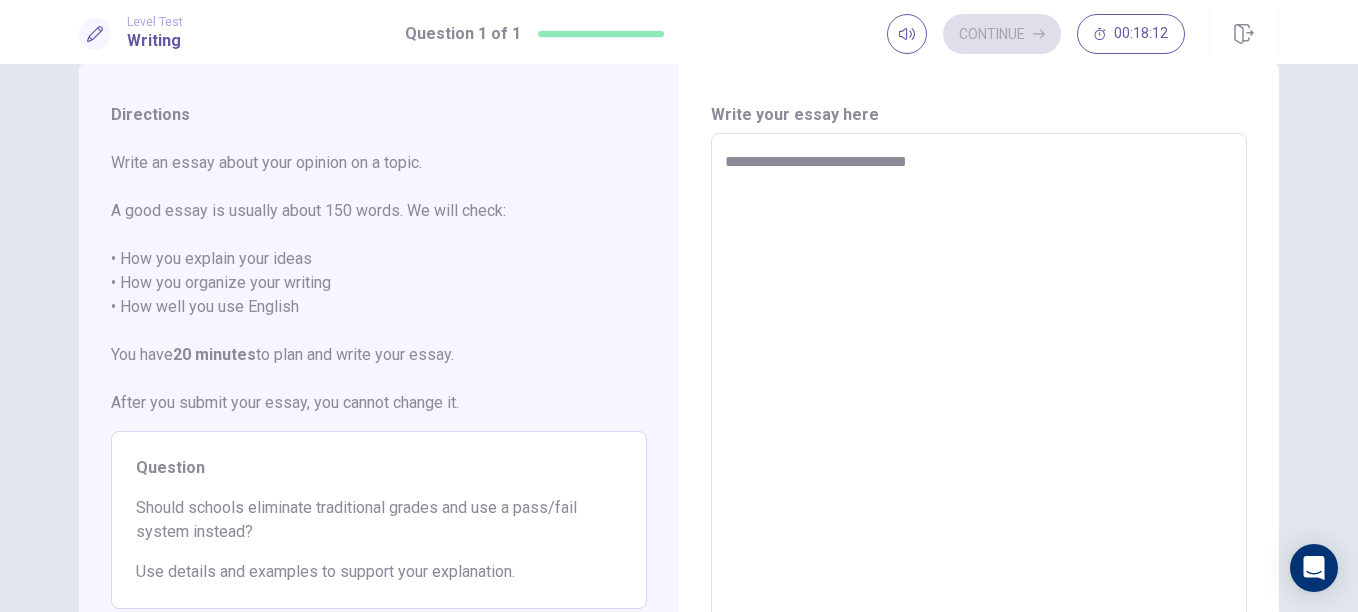 type on "**********" 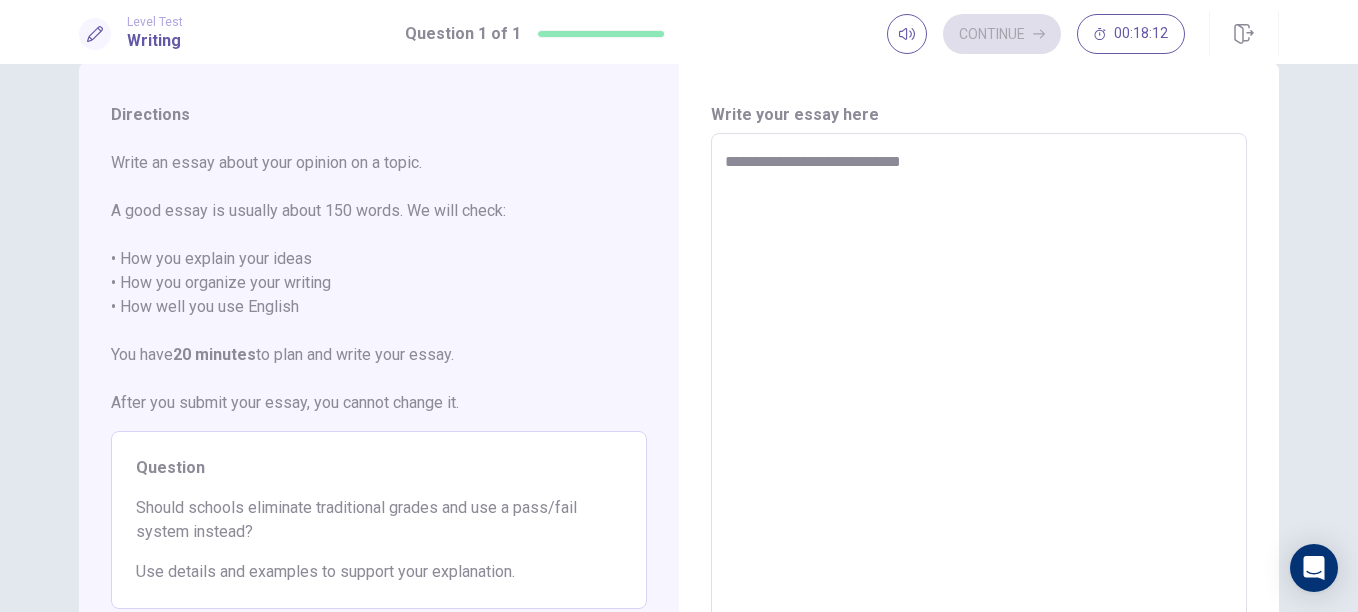 type on "*" 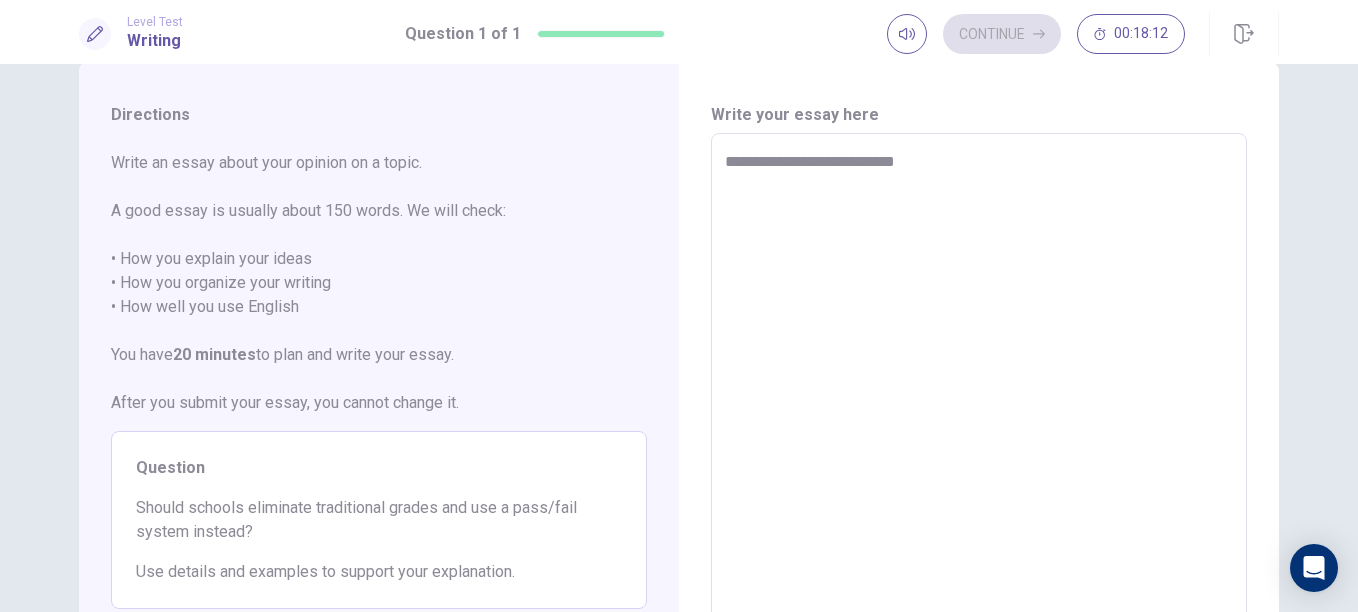 type on "*" 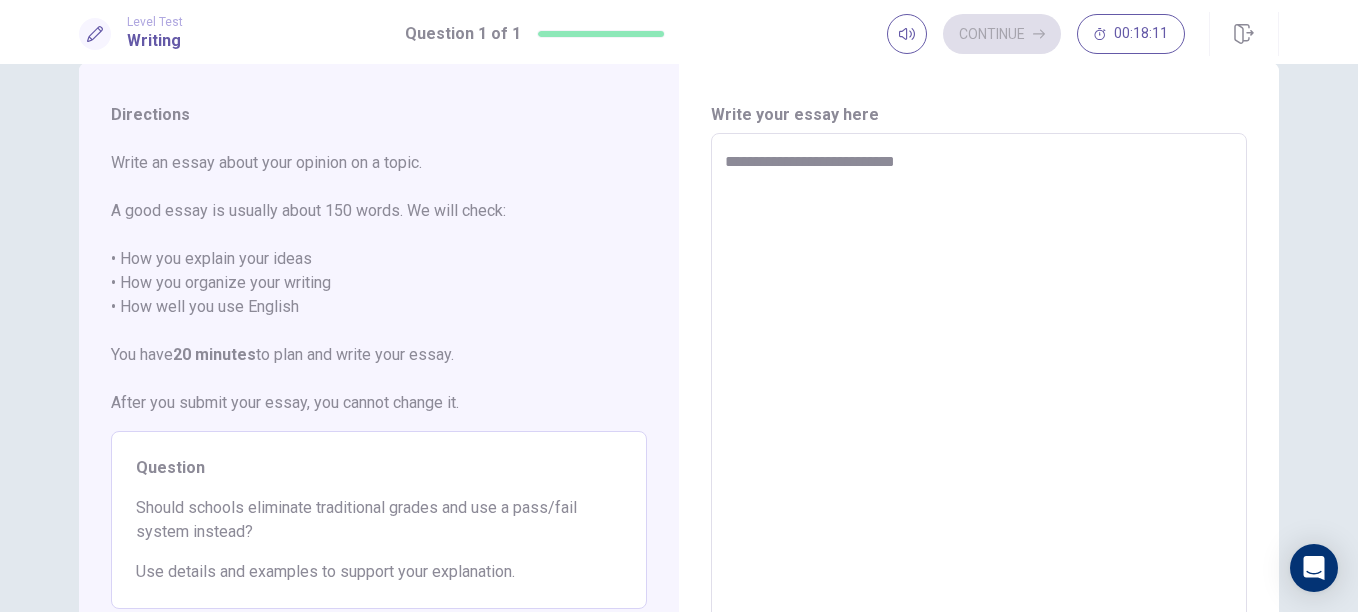 type on "**********" 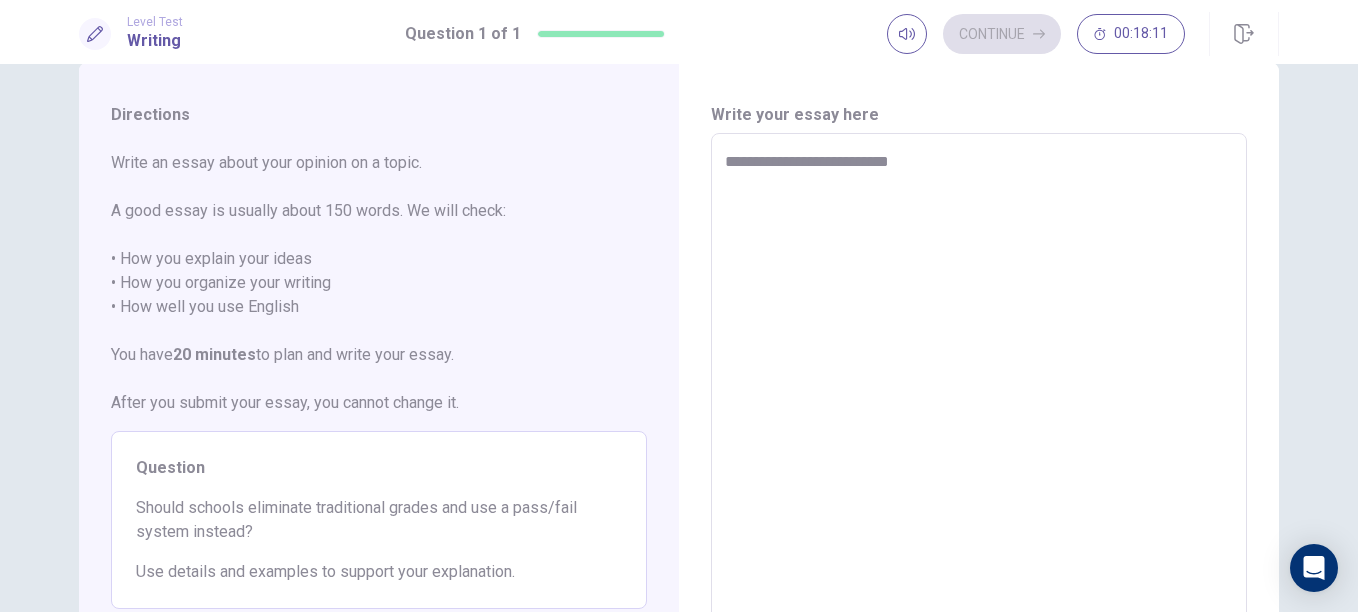 type on "**********" 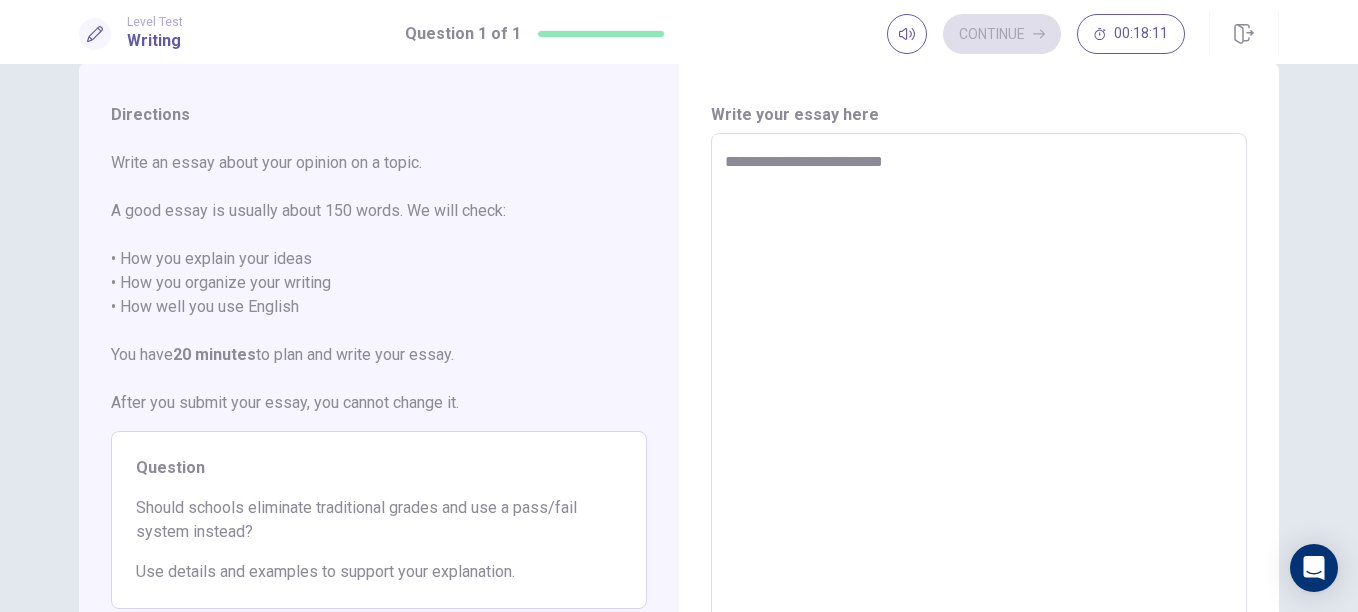 type on "*" 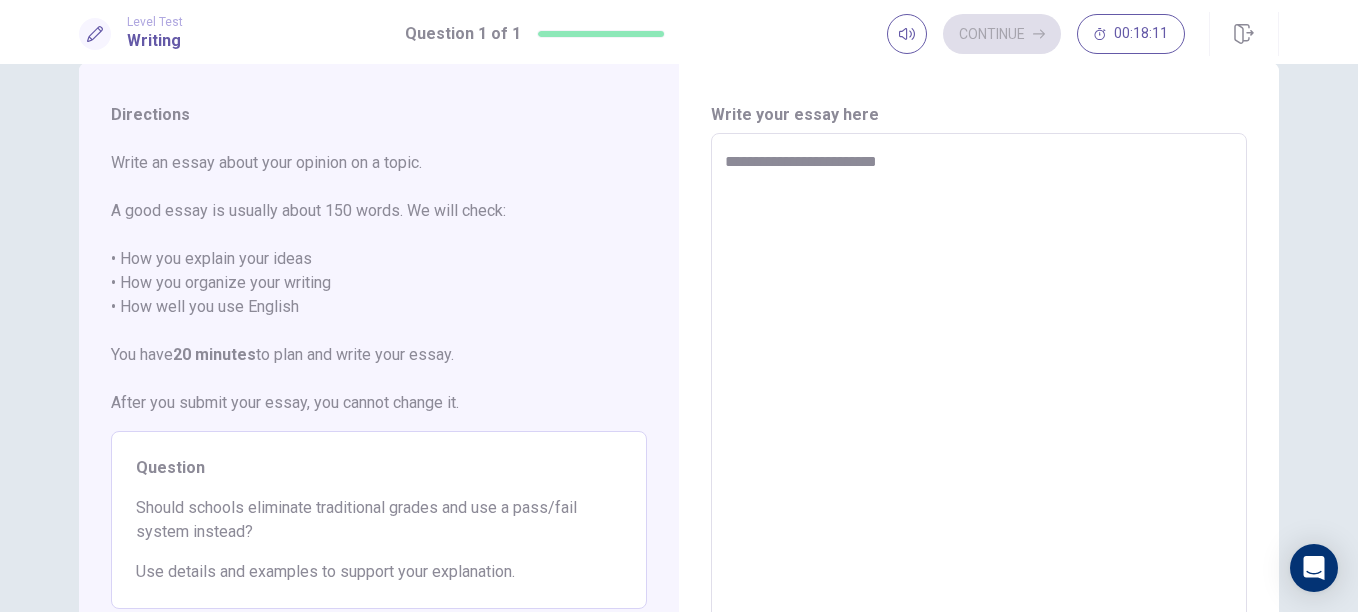 type on "*" 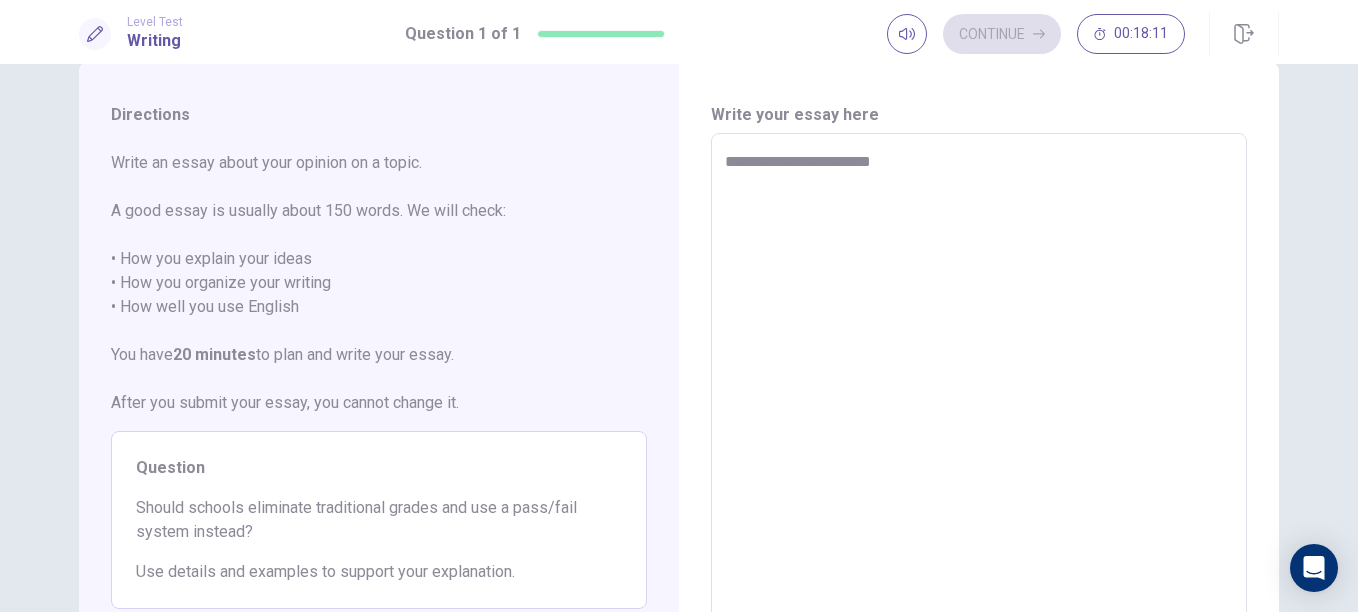 type on "*" 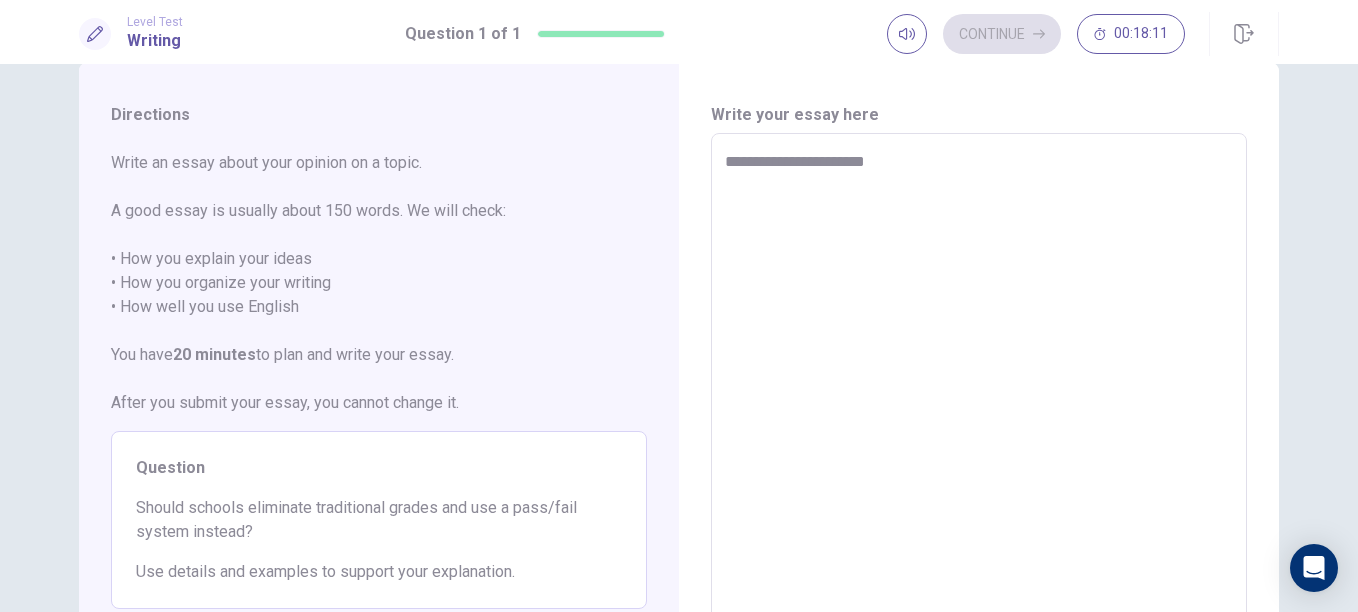 type on "**********" 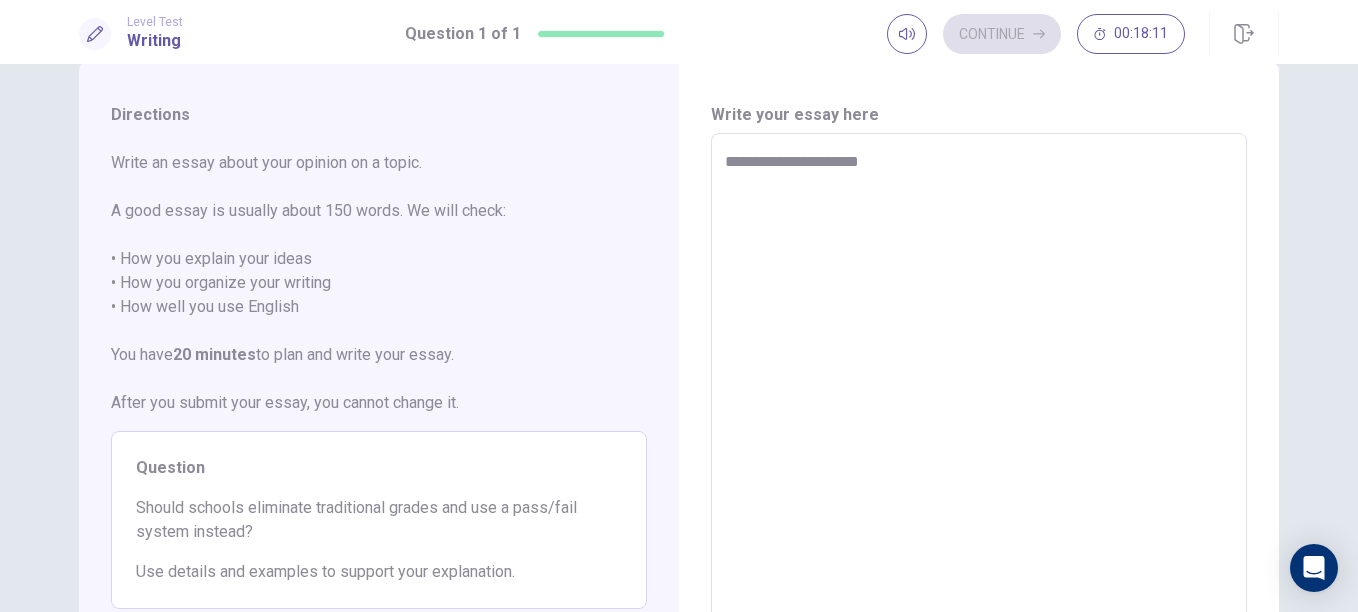 type on "**********" 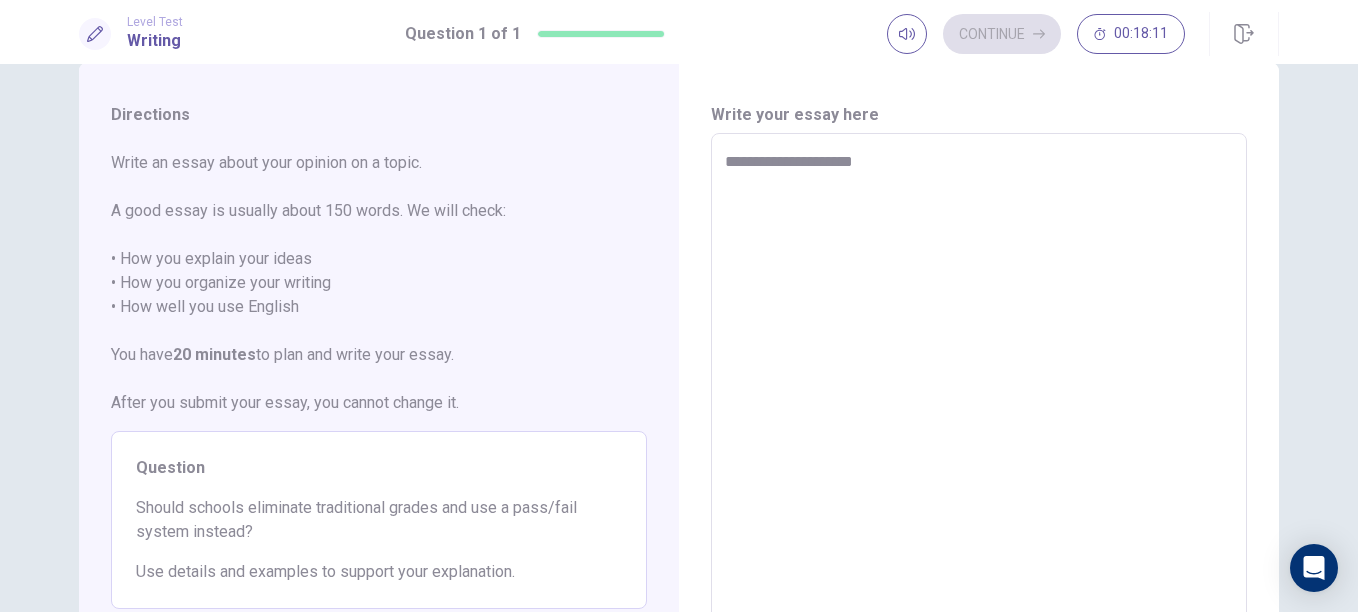 type on "*" 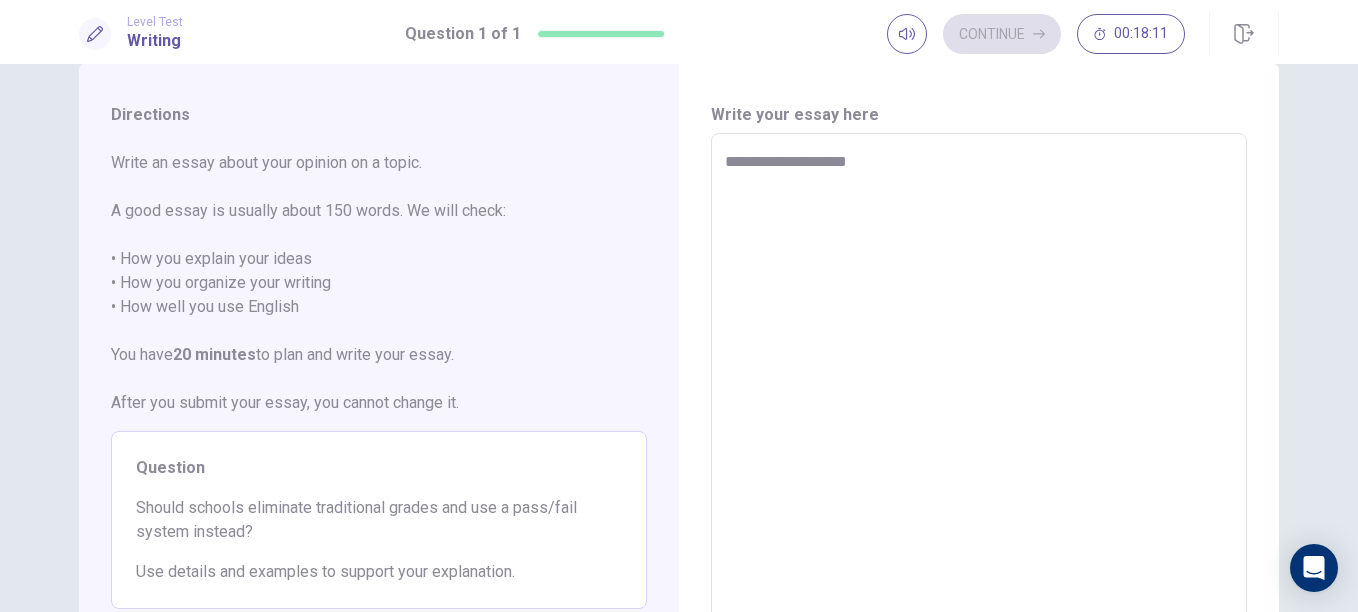 type on "*" 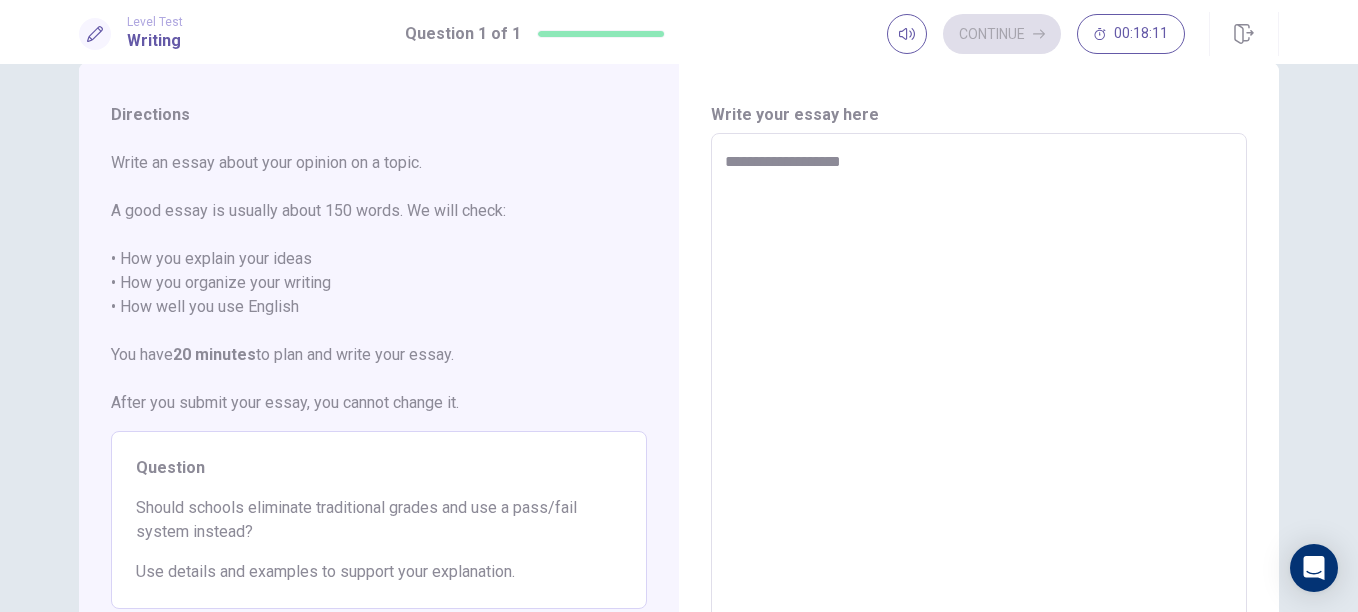 type on "**********" 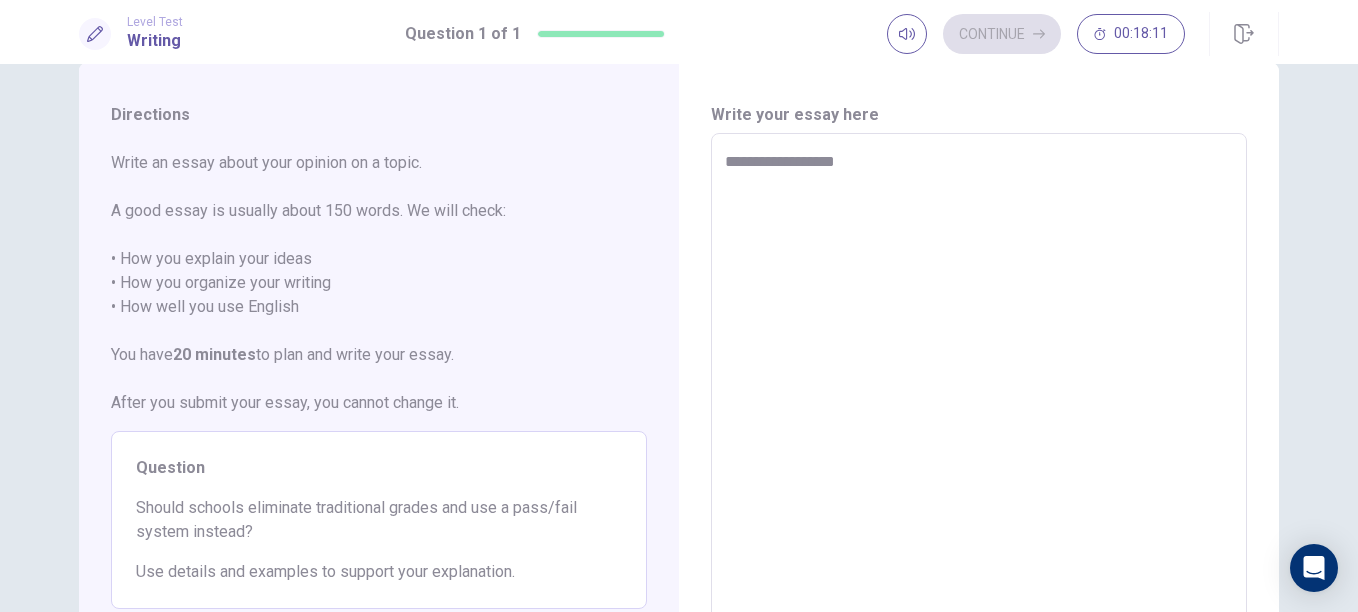 type on "*" 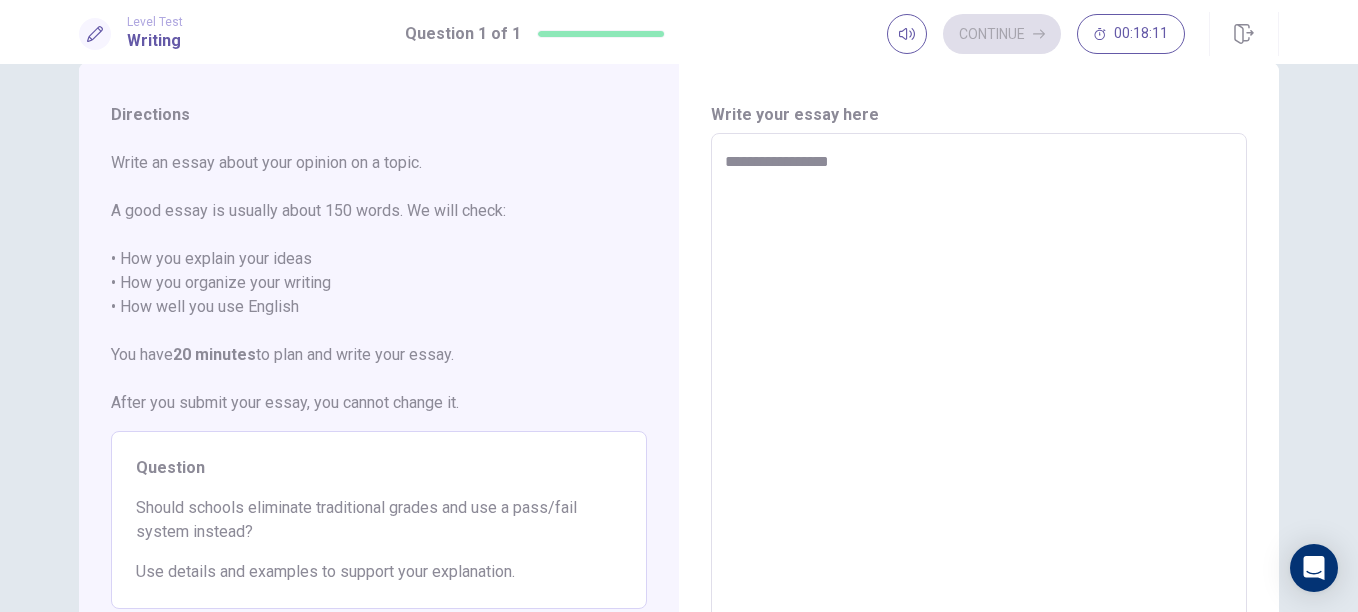 type on "*" 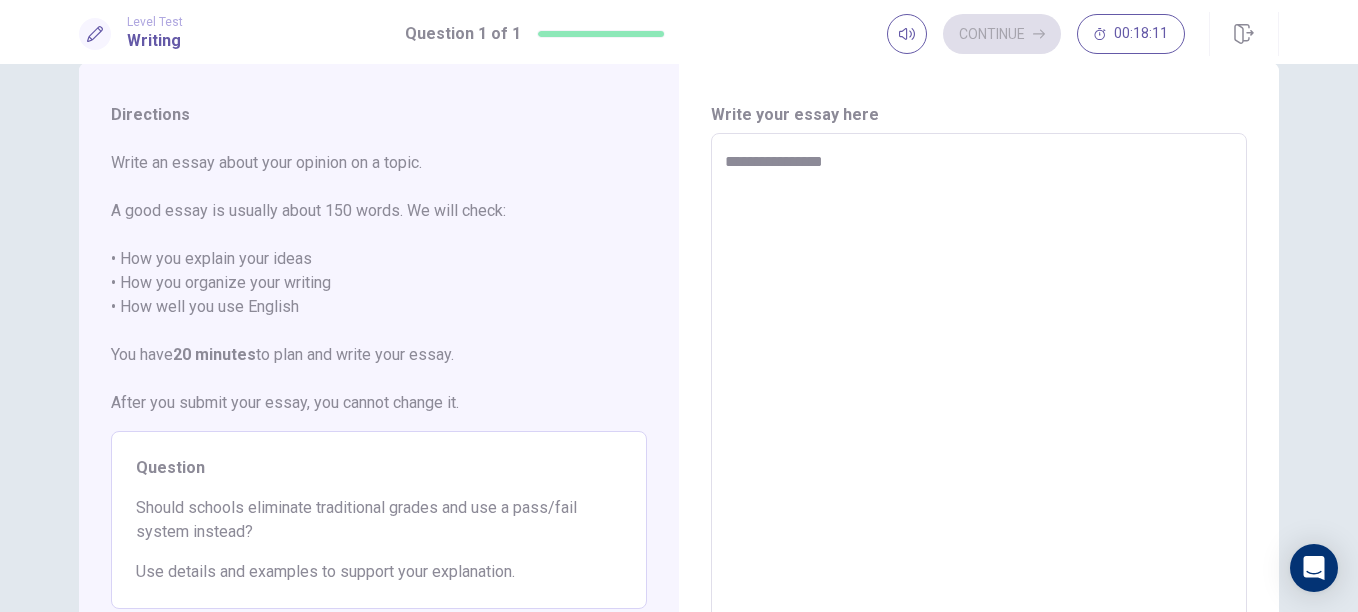 type on "*" 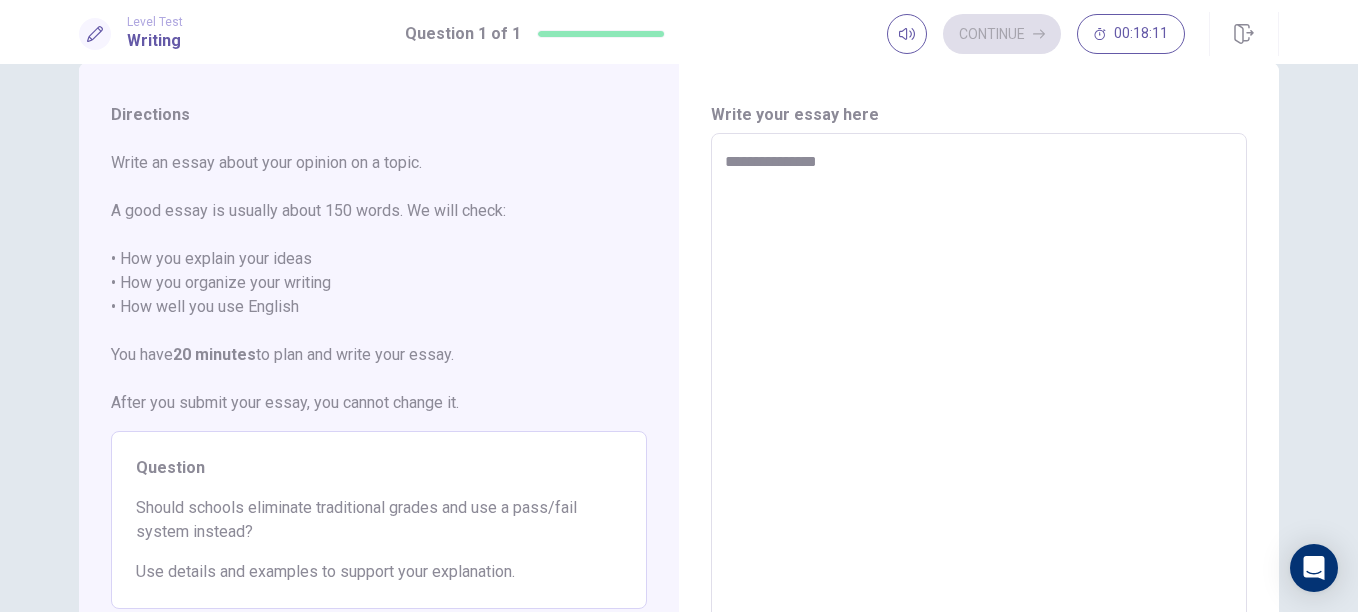 type on "*" 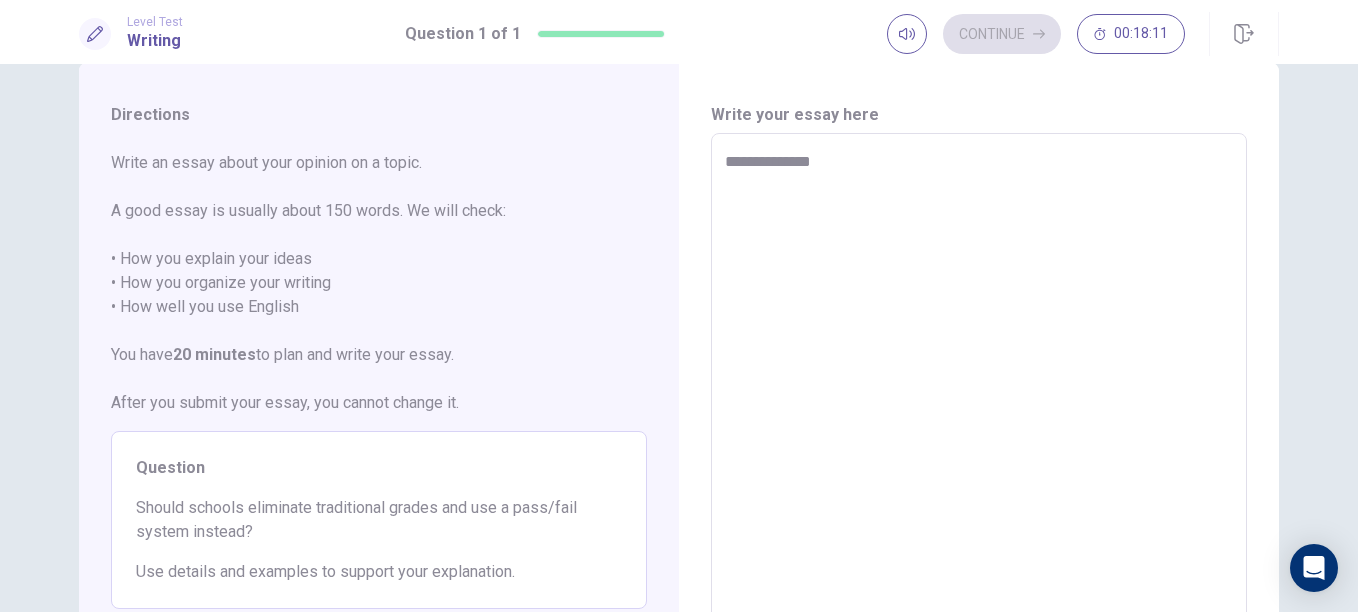 type on "**********" 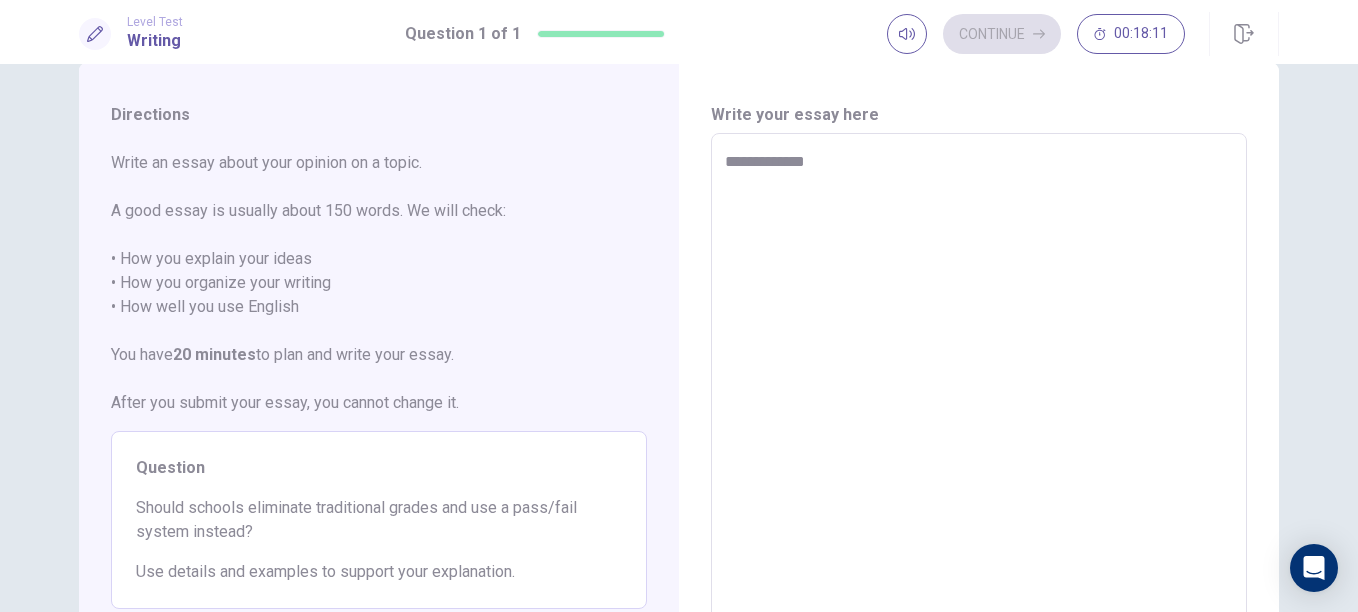 type on "*" 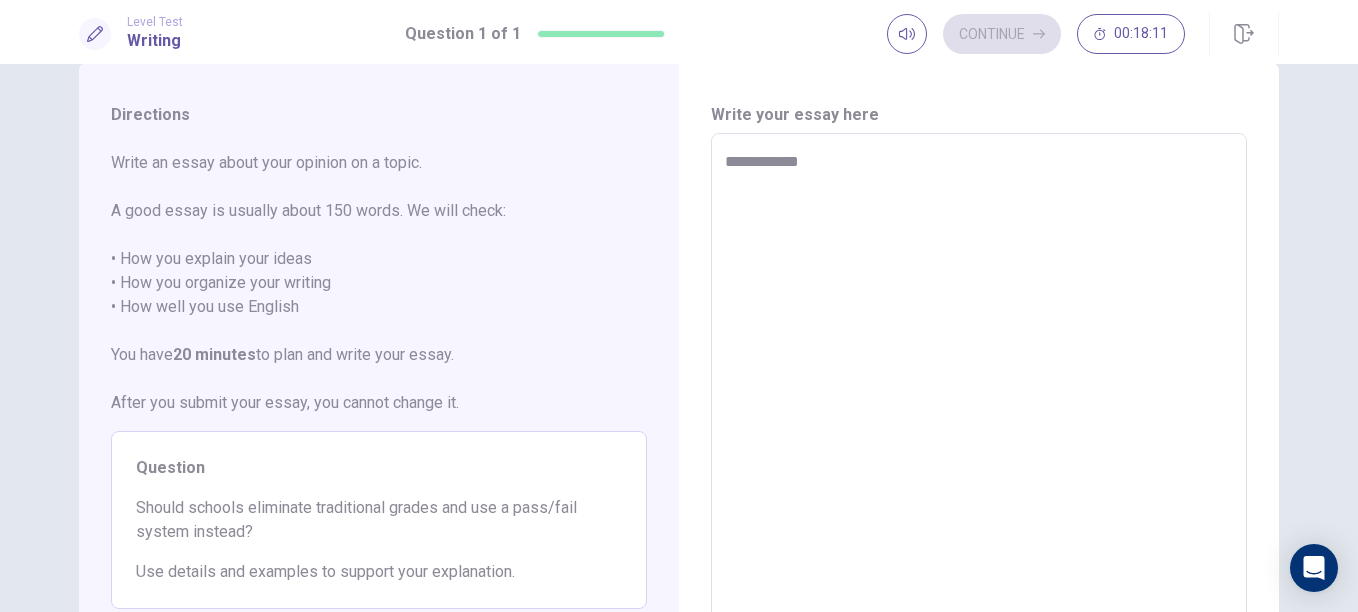 type on "*" 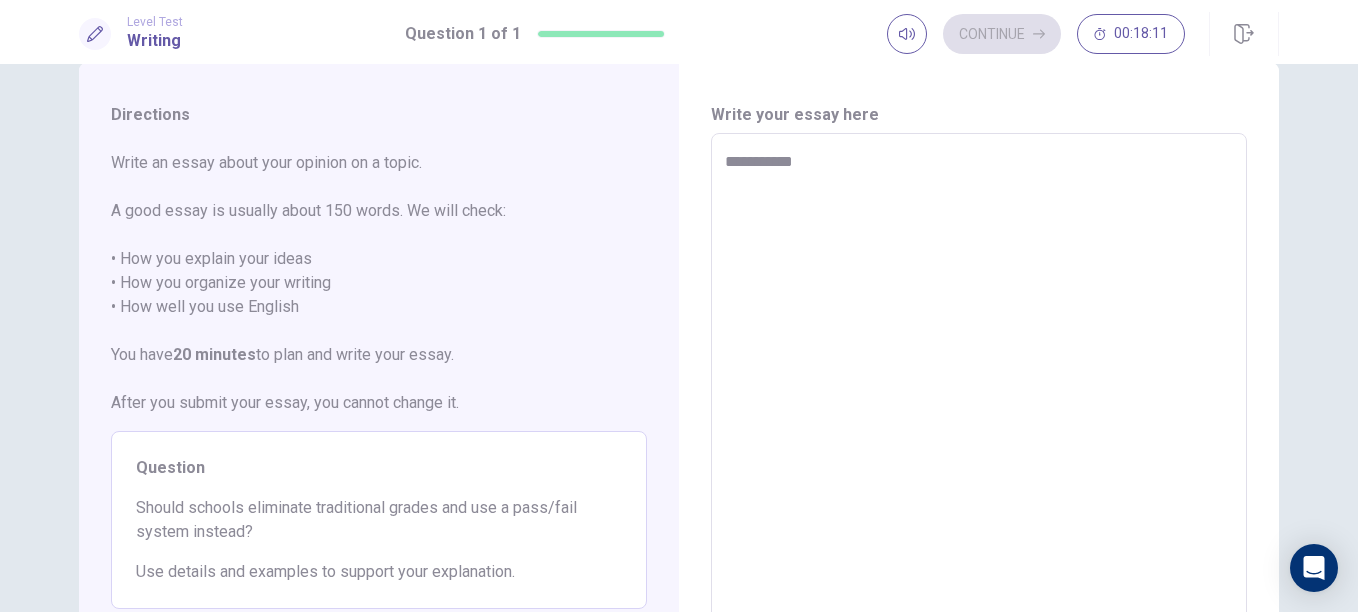 type on "**********" 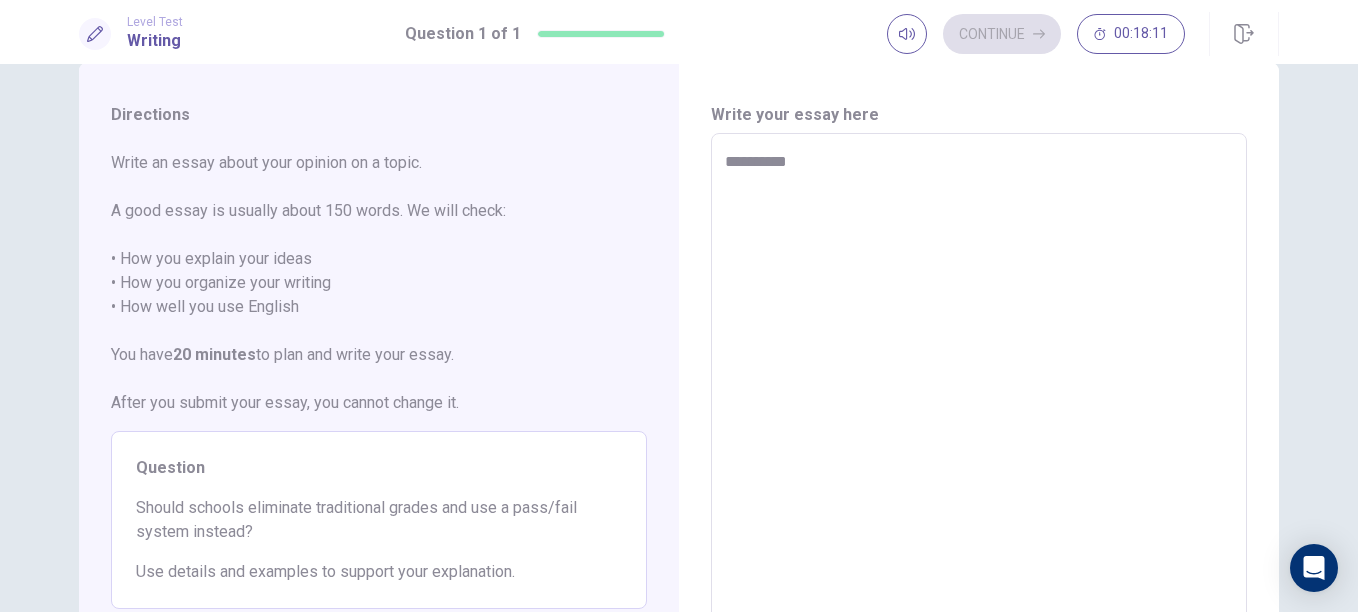 type on "*********" 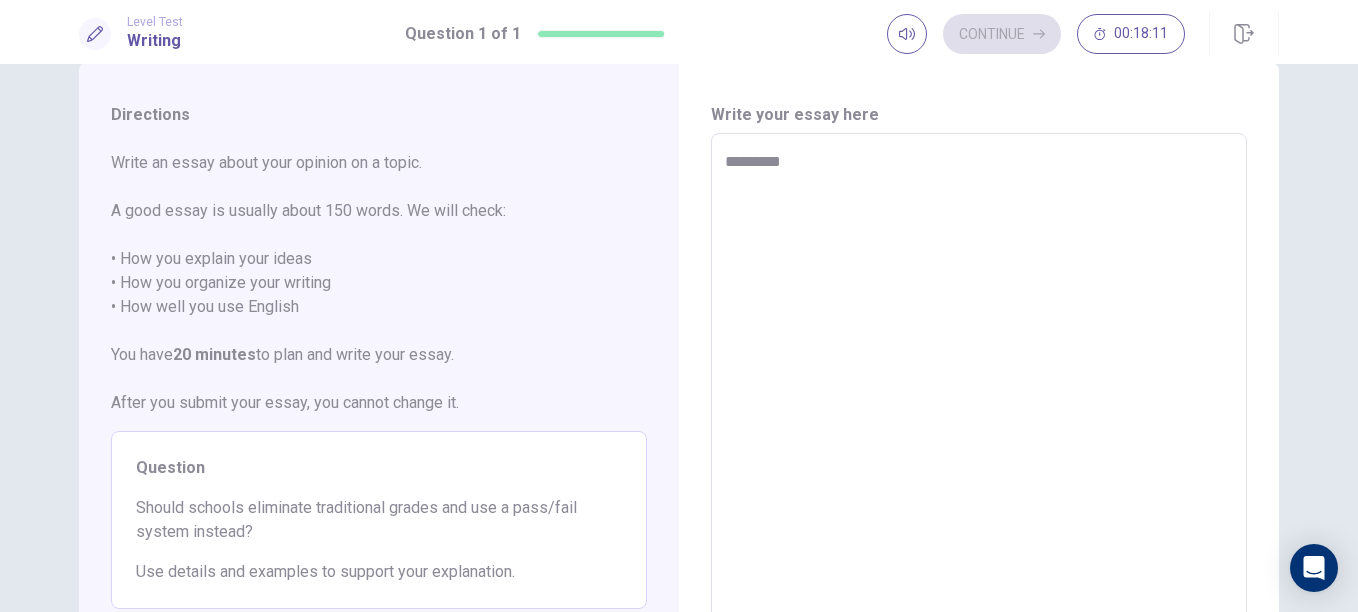 type on "*******" 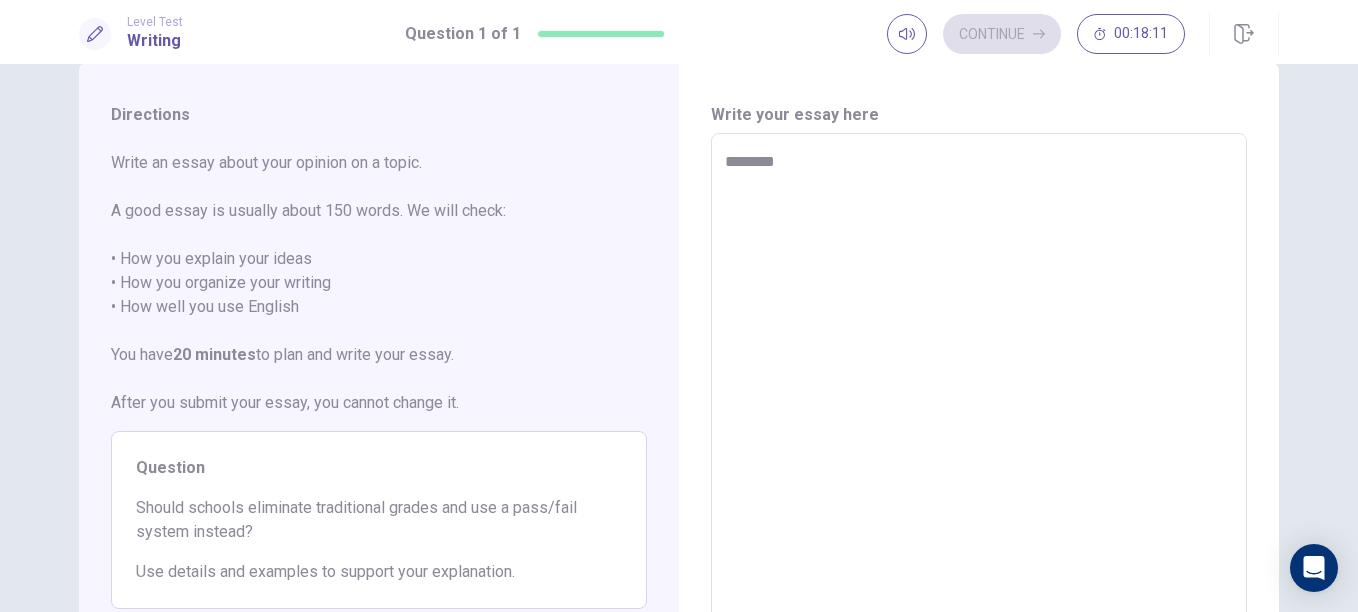 type on "*" 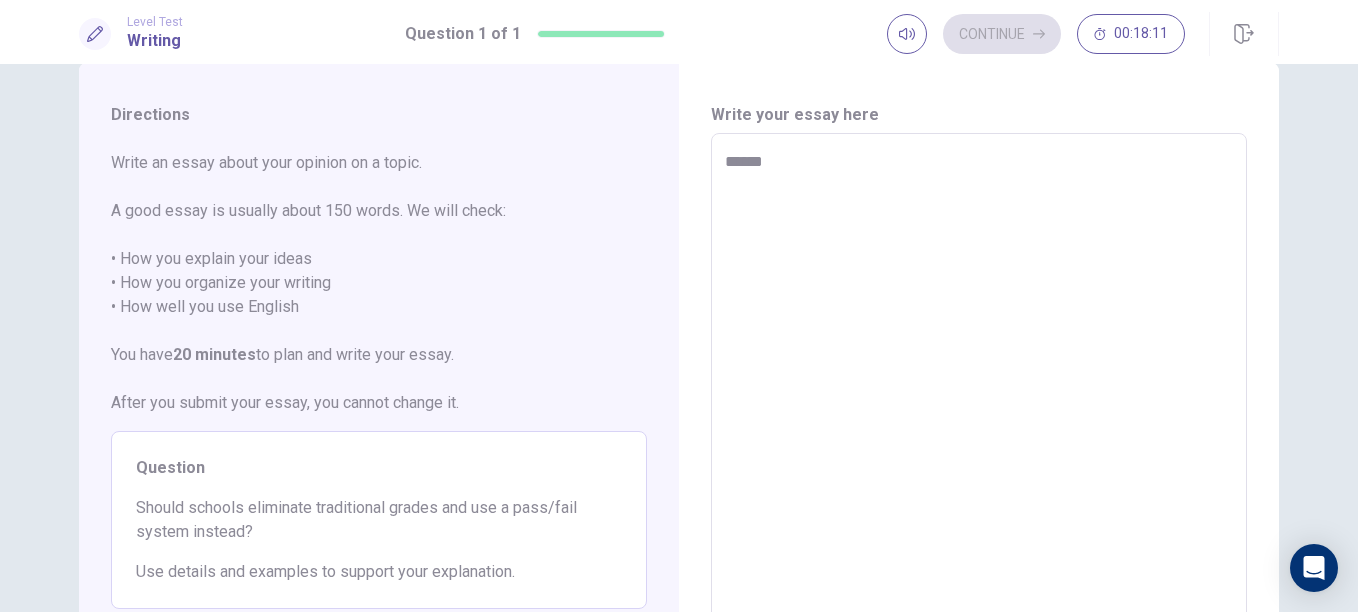type on "*****" 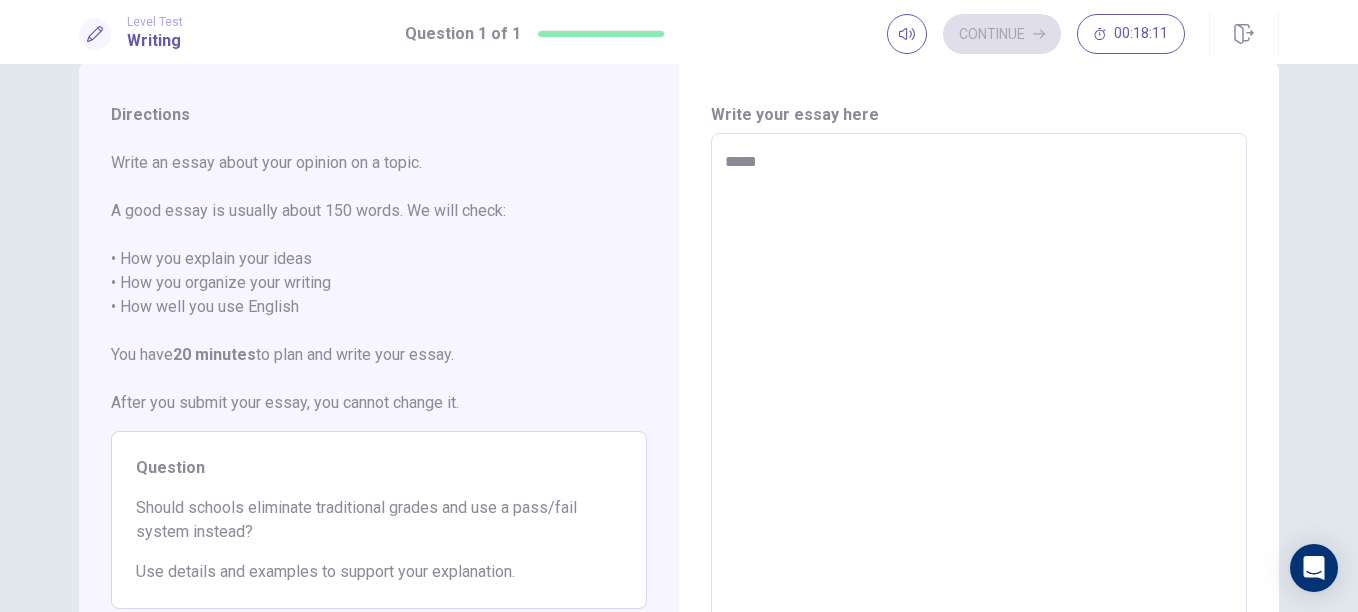 type on "*" 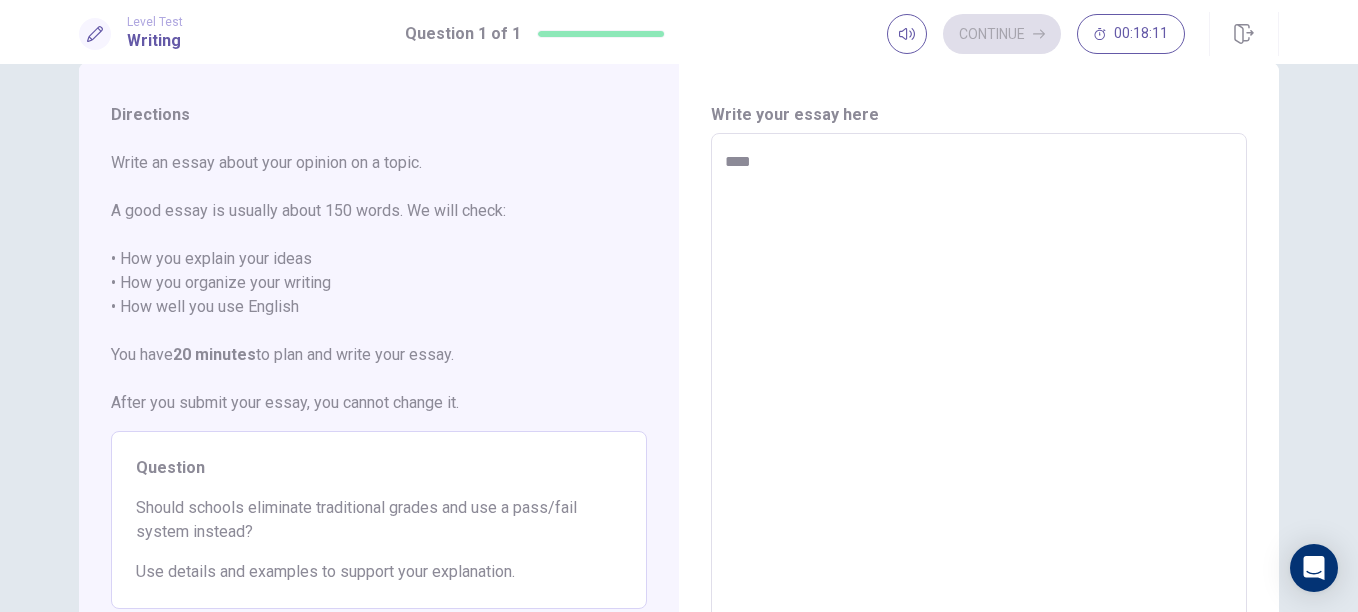 type on "***" 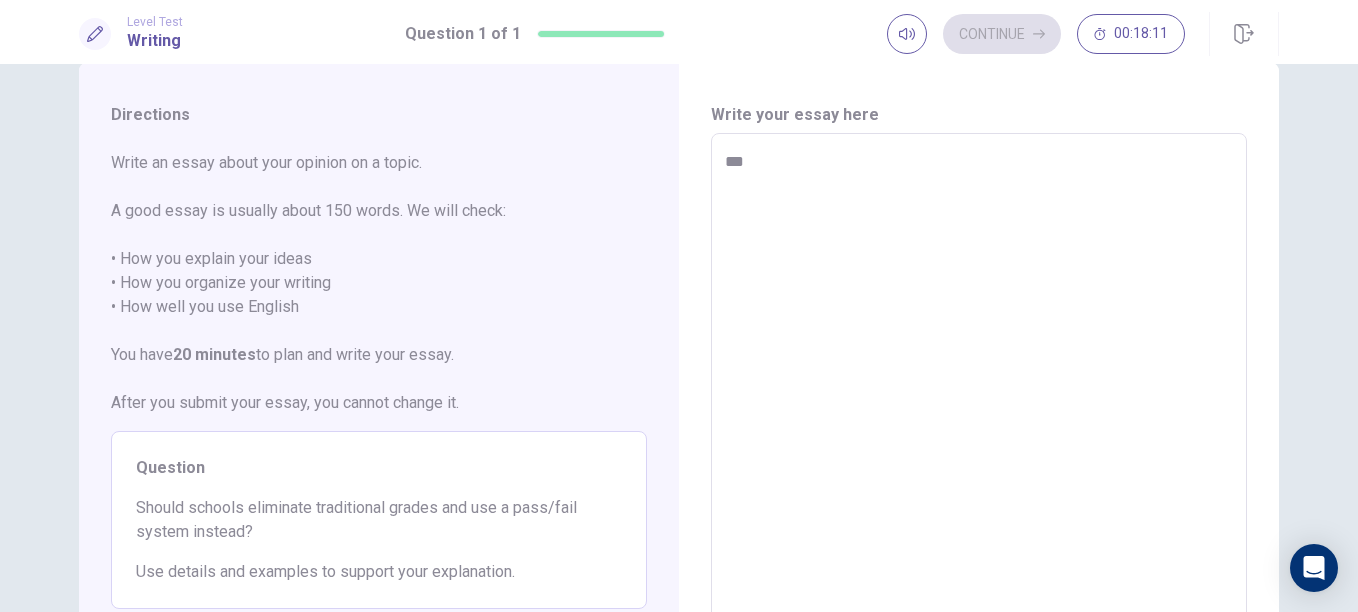 type on "*" 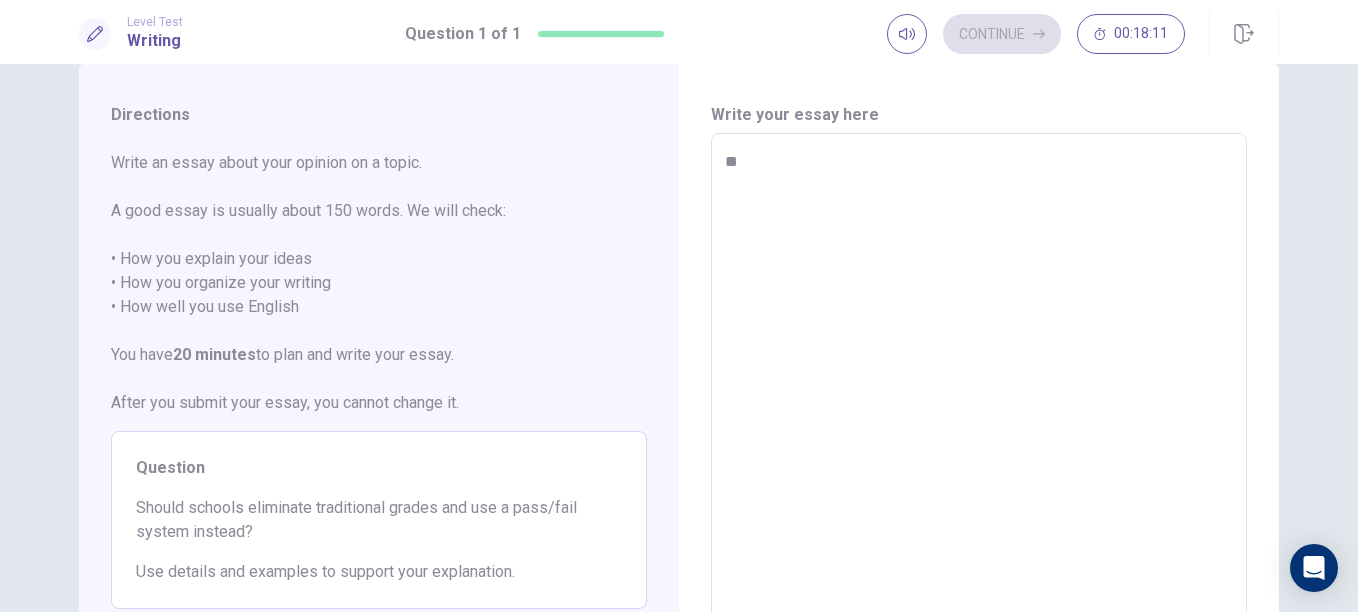 type on "*" 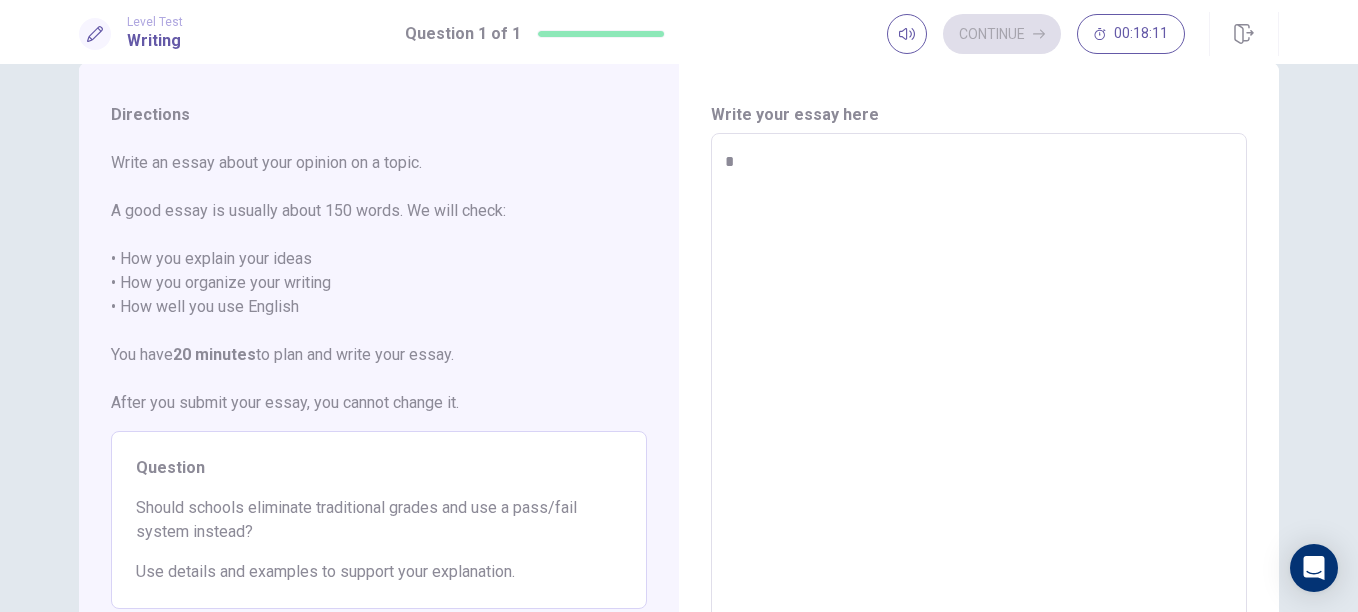 type 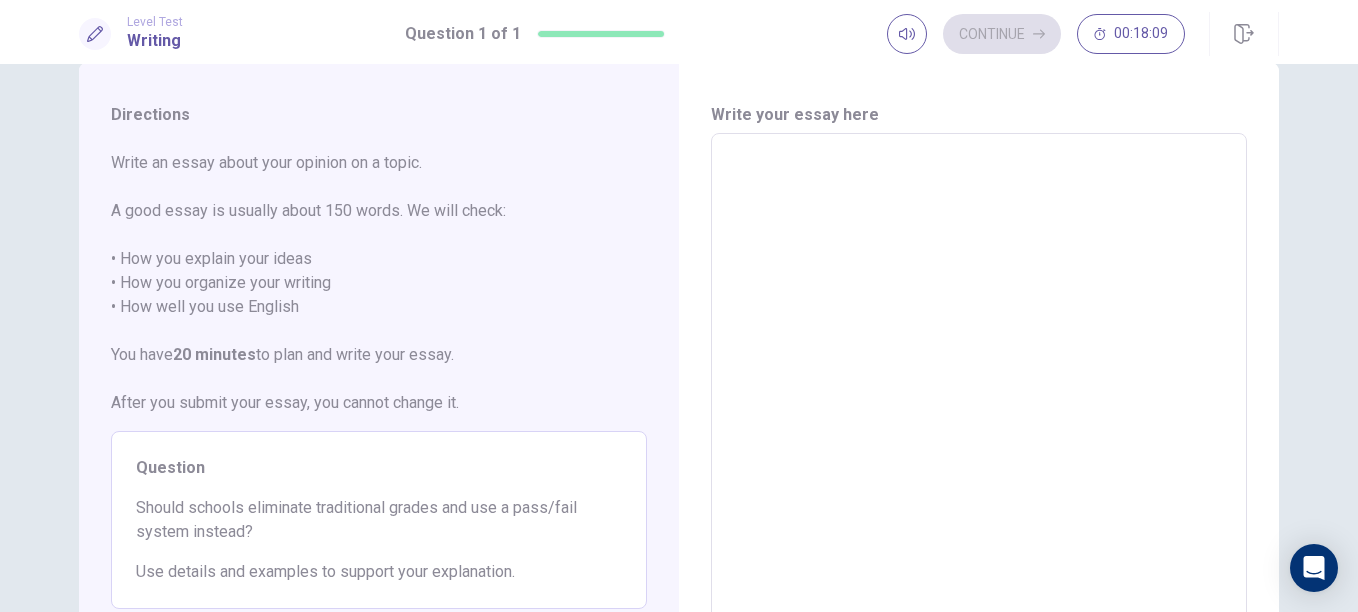 type on "*" 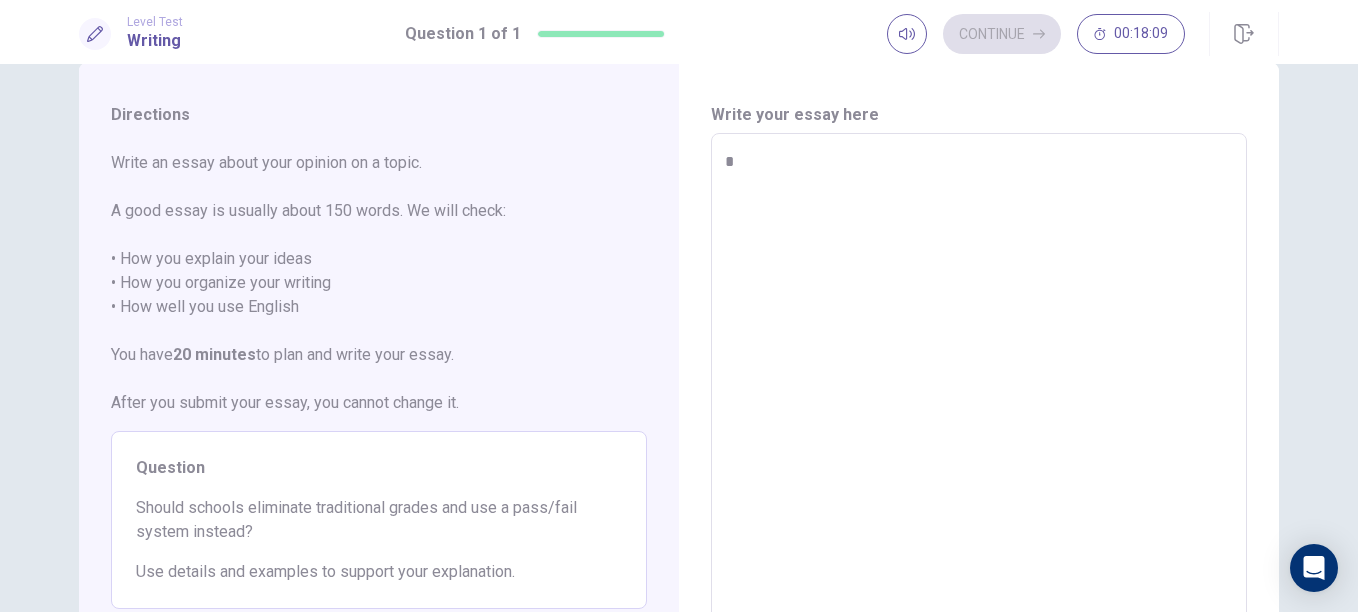 type on "*" 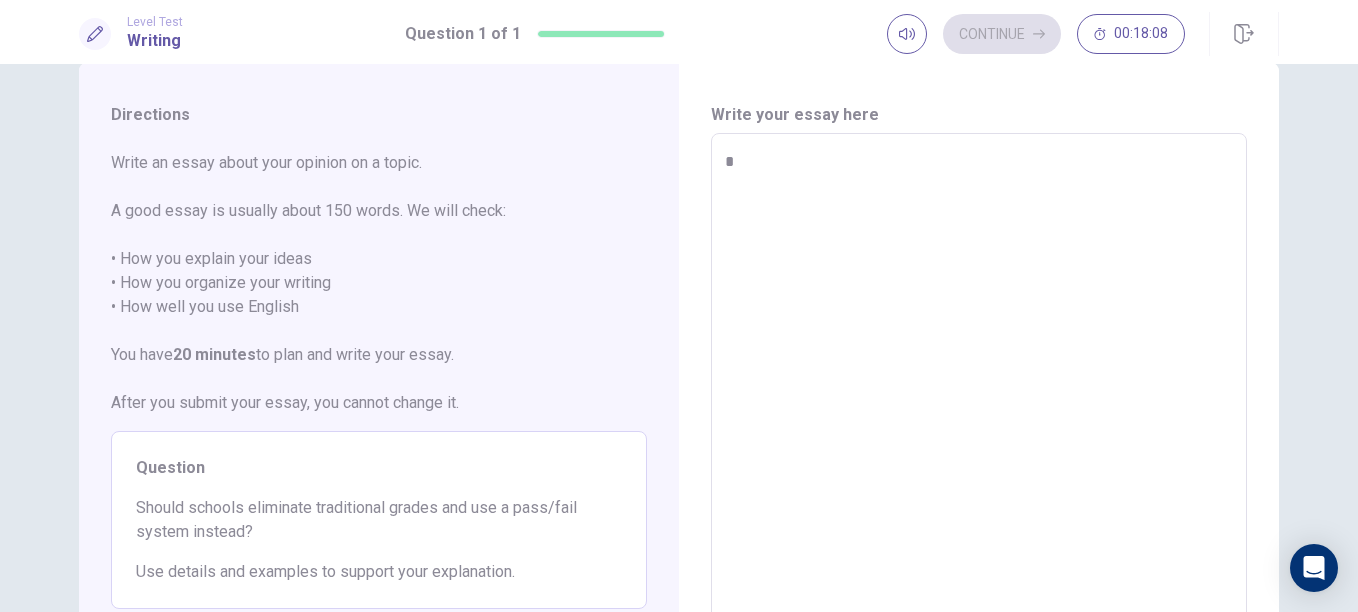 type on "**" 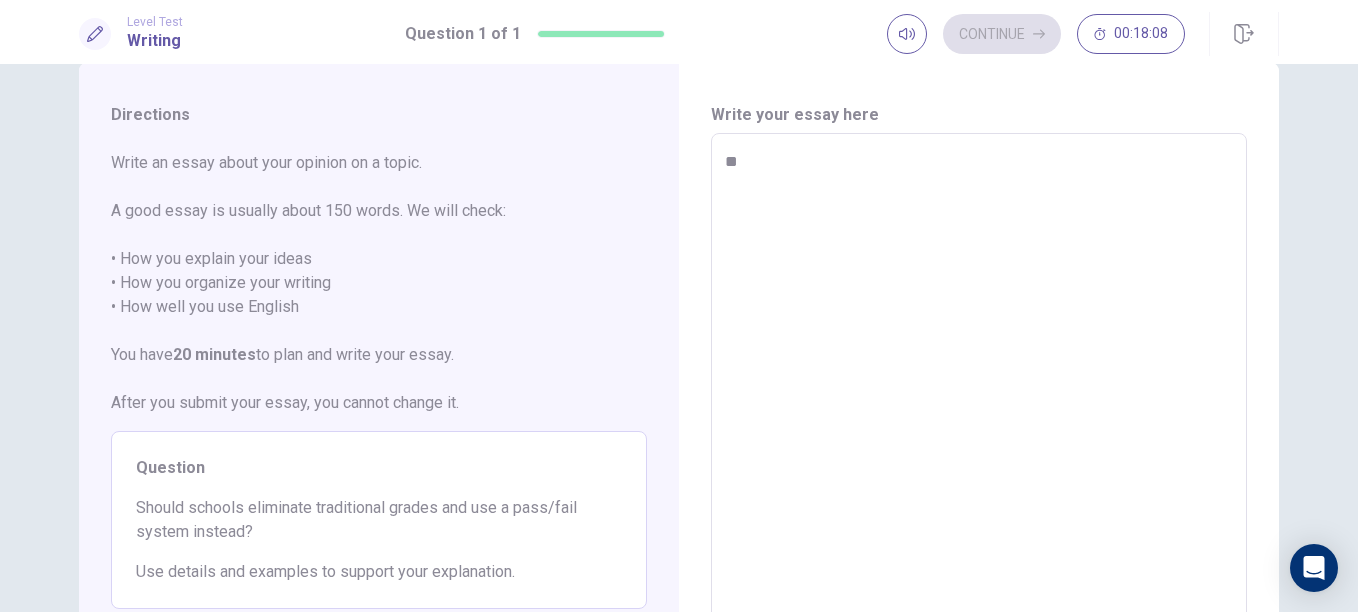 type on "*" 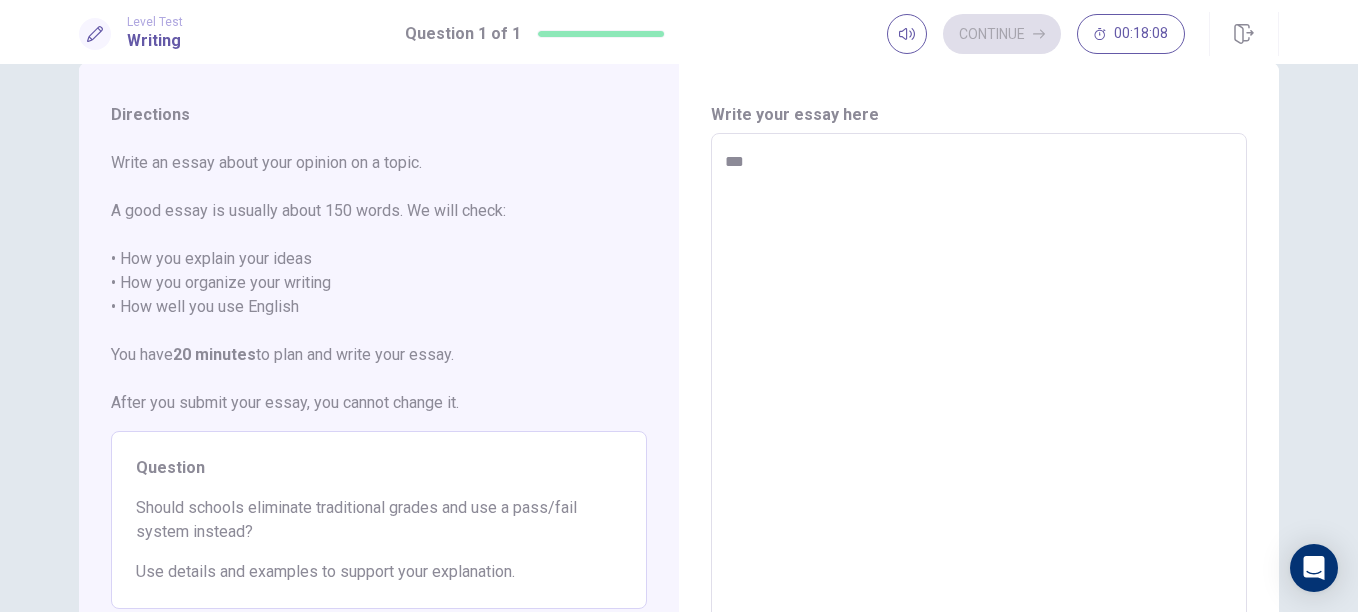 type on "*" 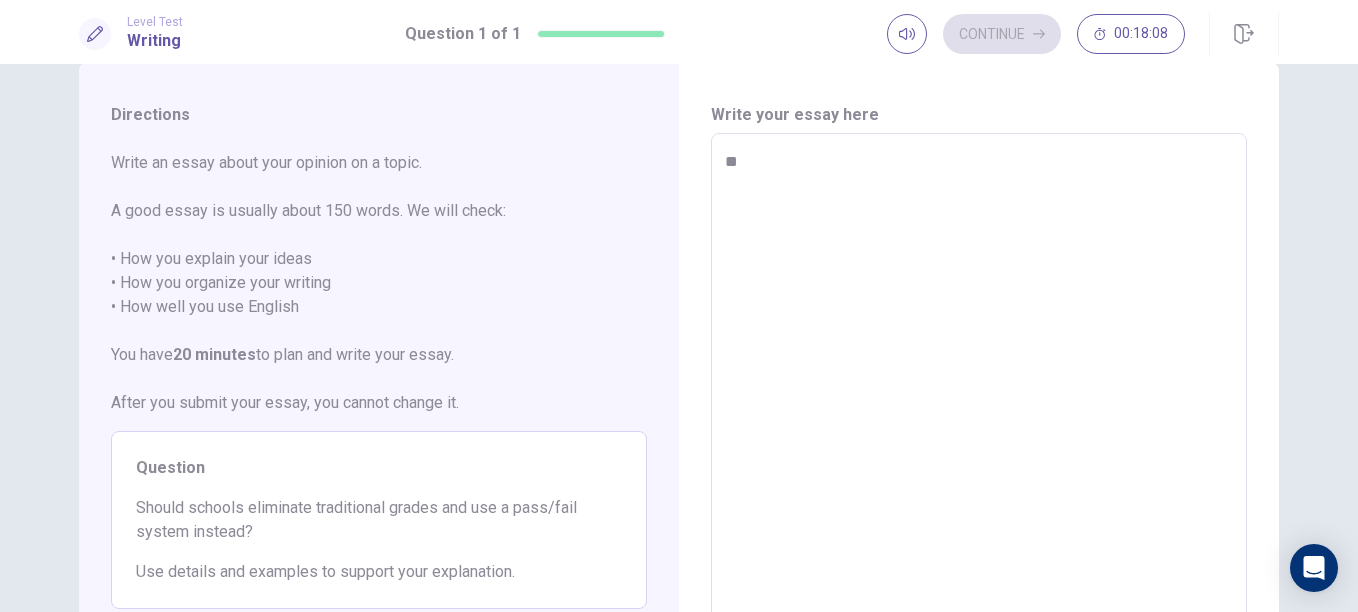 type on "*" 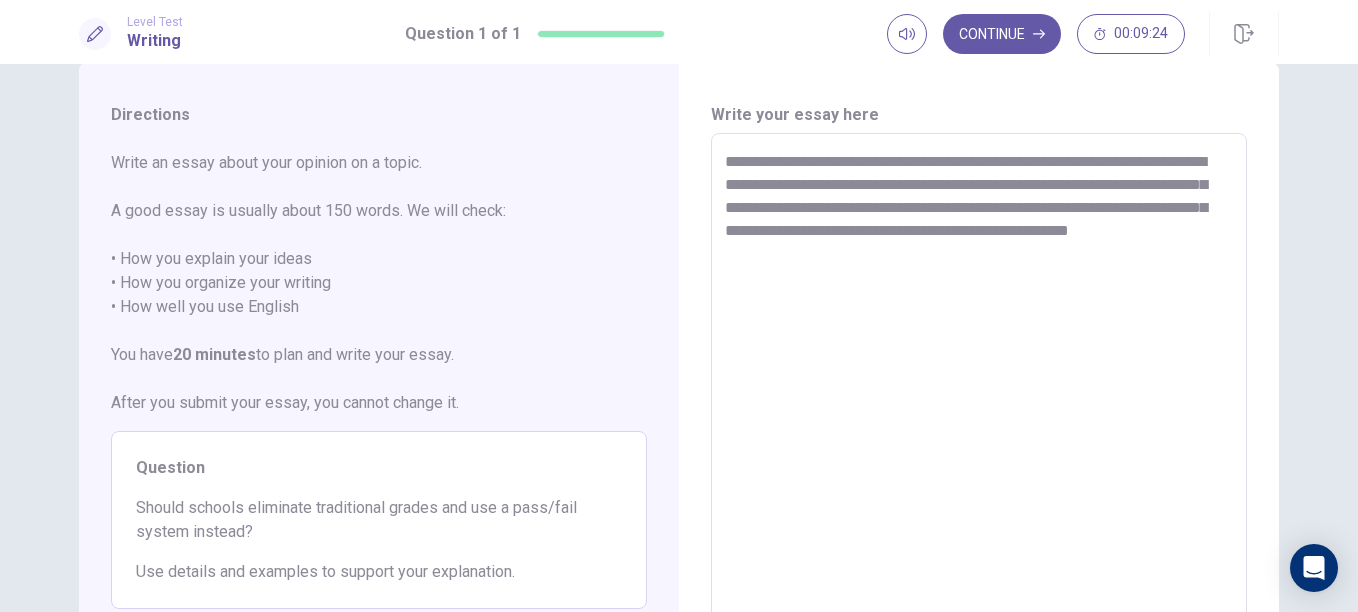 drag, startPoint x: 830, startPoint y: 274, endPoint x: 1072, endPoint y: 163, distance: 266.24237 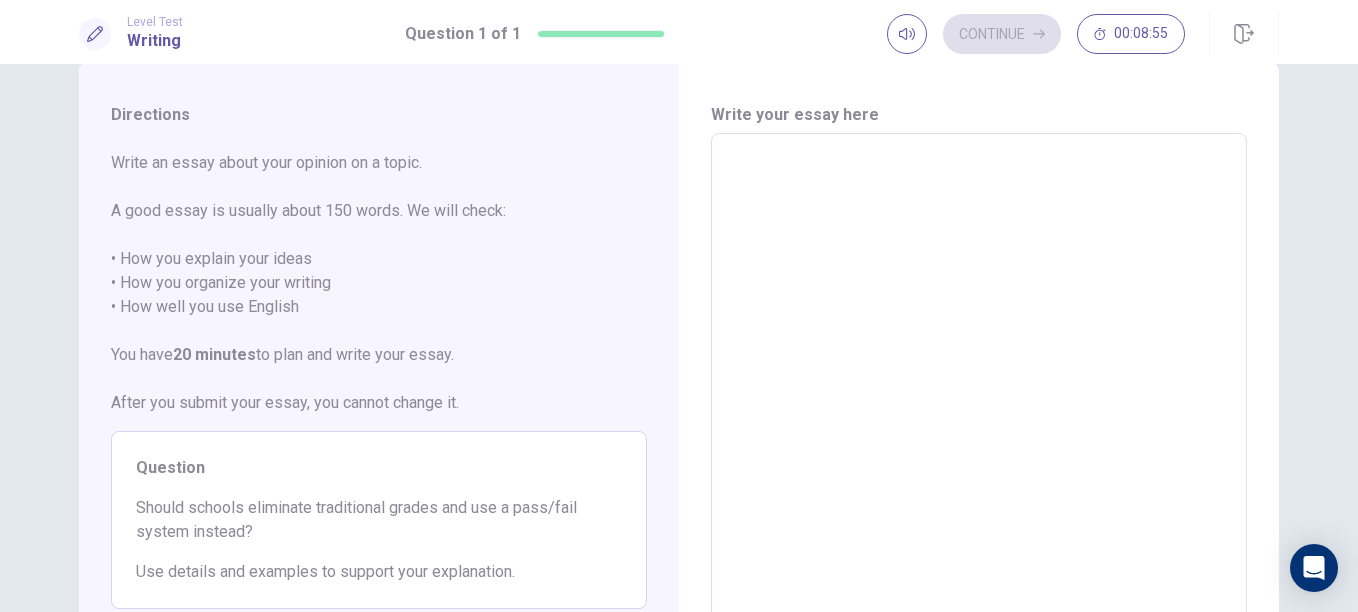 click at bounding box center (979, 410) 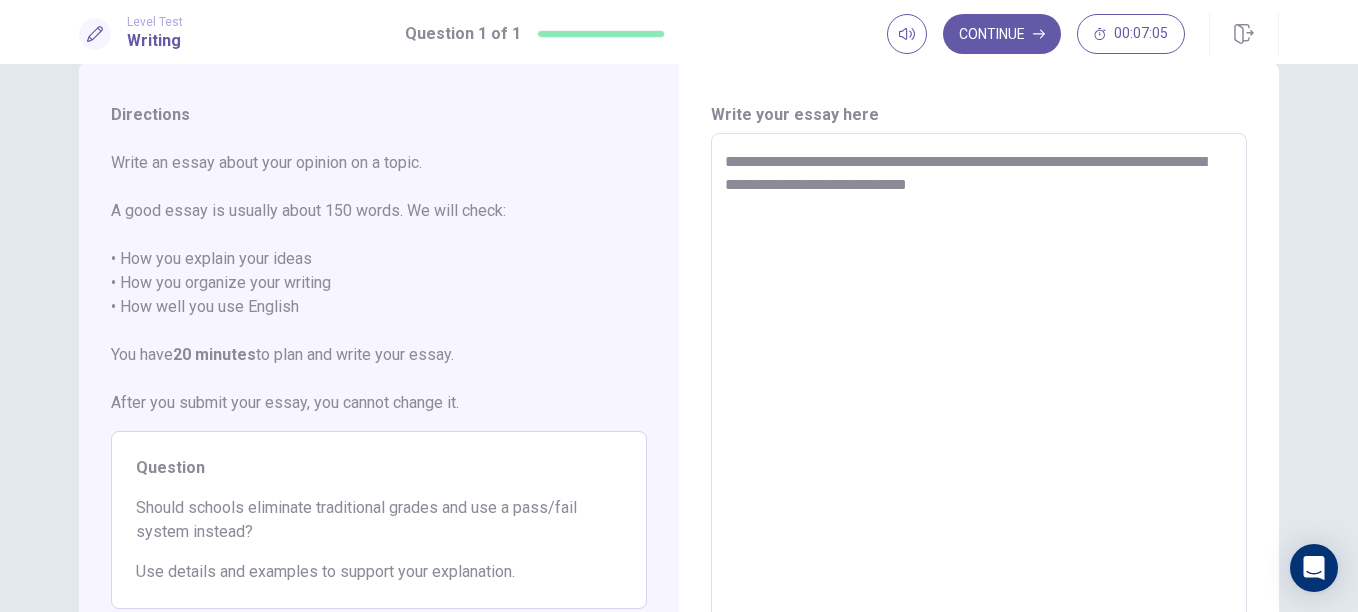 click on "**********" at bounding box center [979, 410] 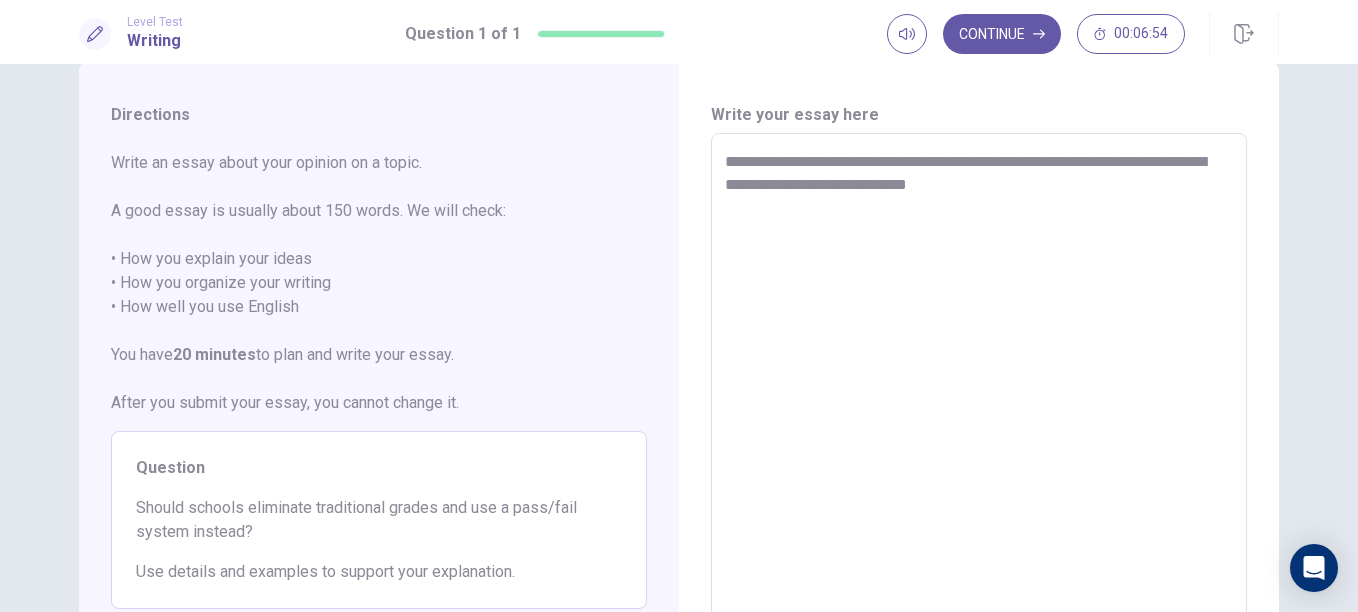 click on "**********" at bounding box center [979, 410] 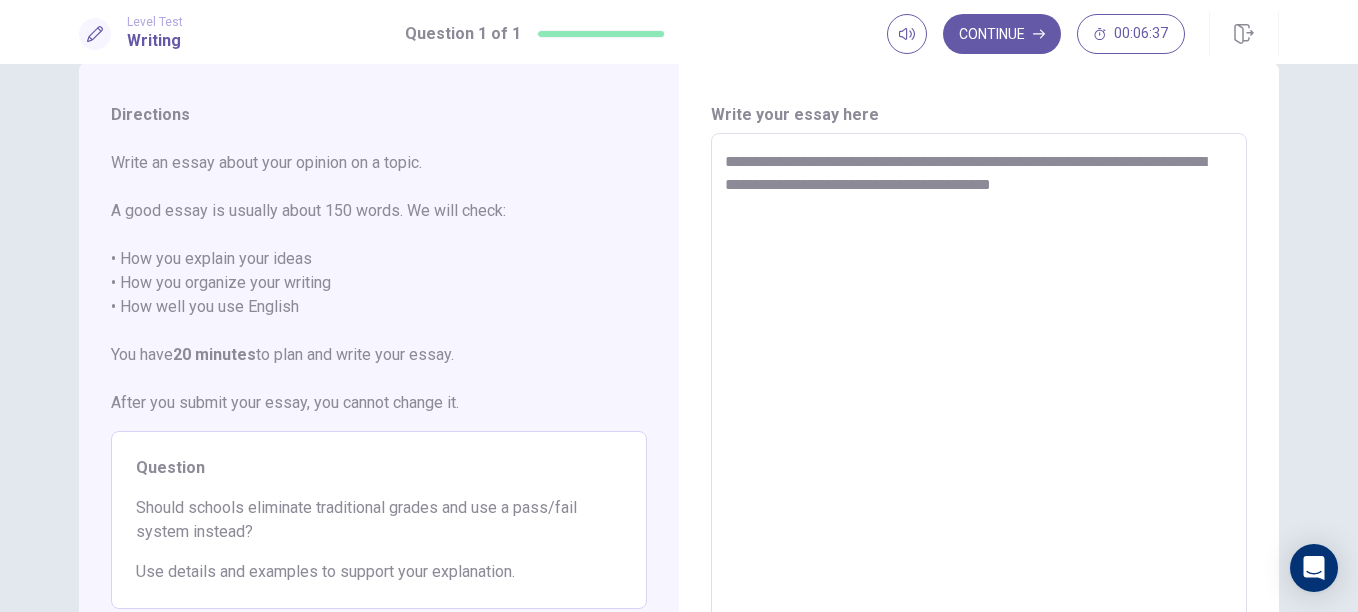 click on "**********" at bounding box center [979, 410] 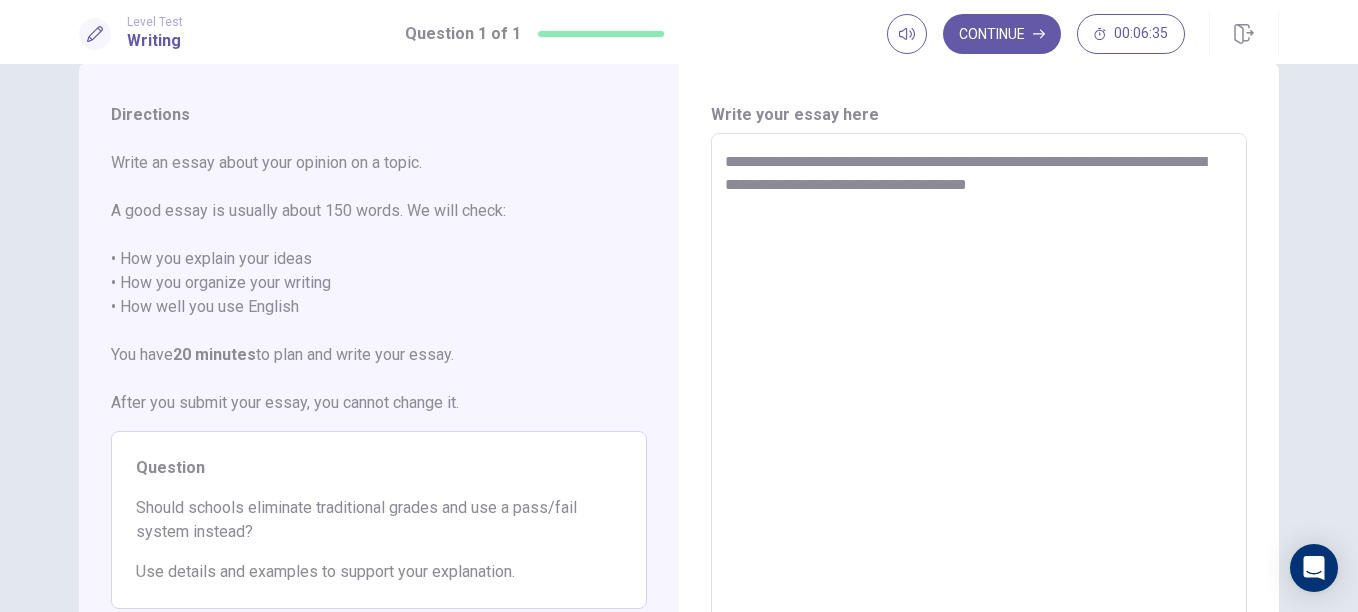 click on "**********" at bounding box center [979, 410] 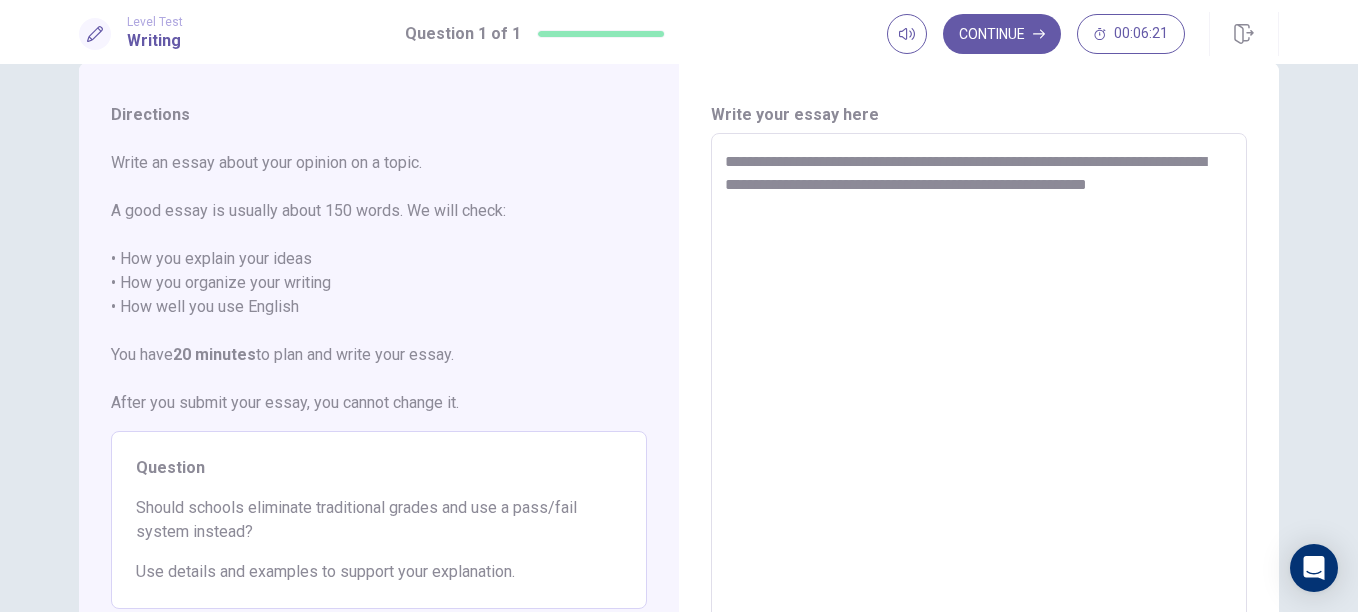 click on "**********" at bounding box center (979, 410) 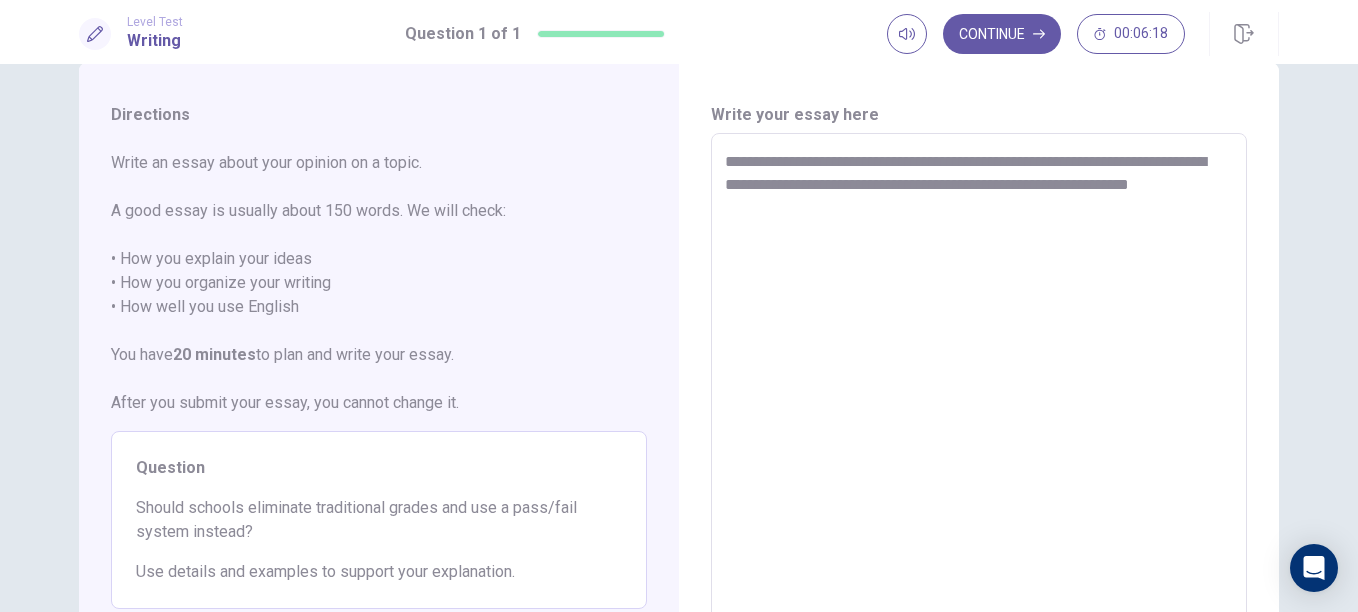 click on "**********" at bounding box center (979, 410) 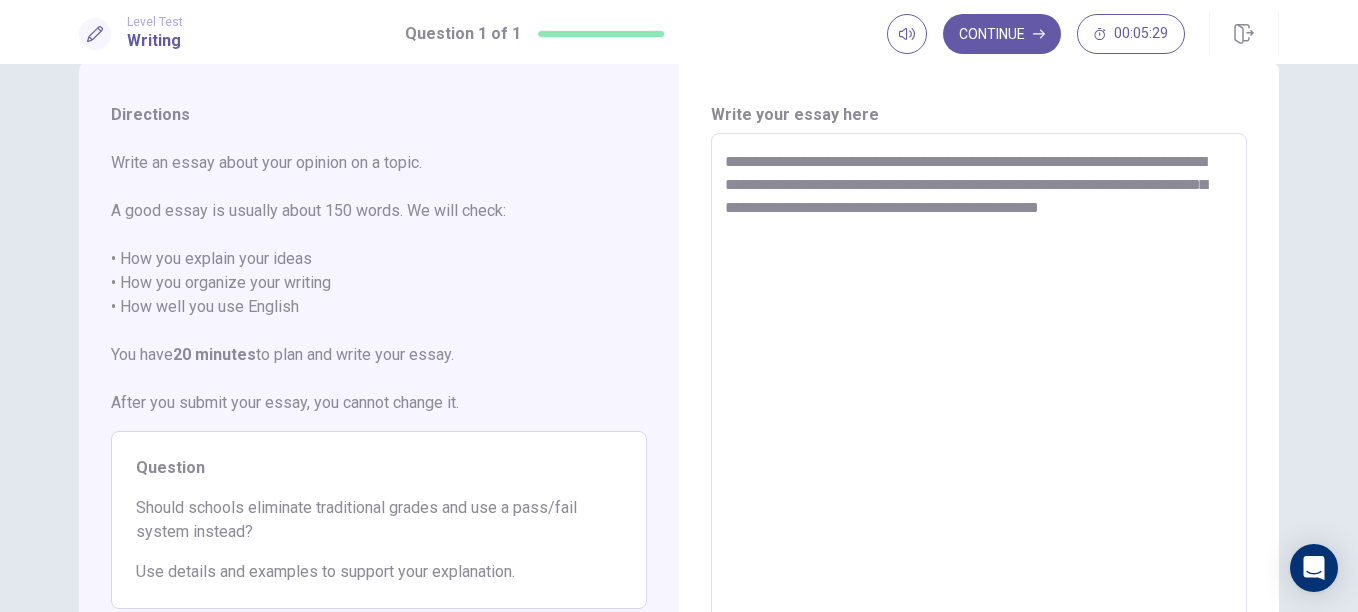 click on "**********" at bounding box center [979, 410] 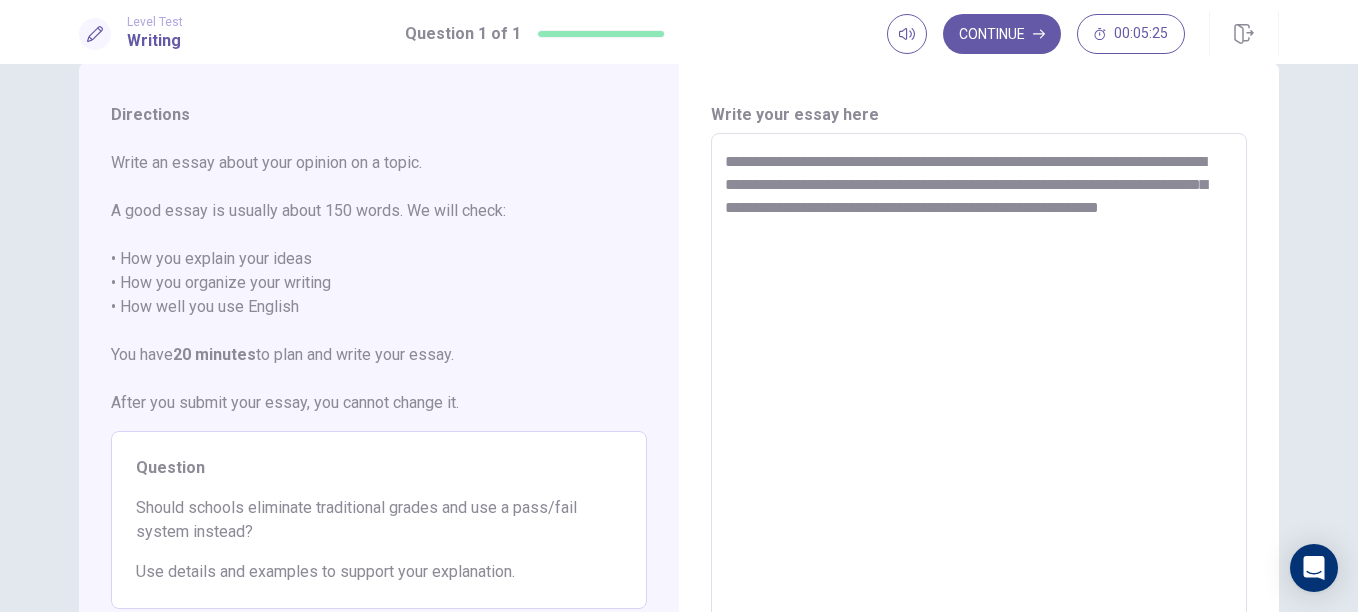 click on "**********" at bounding box center (979, 410) 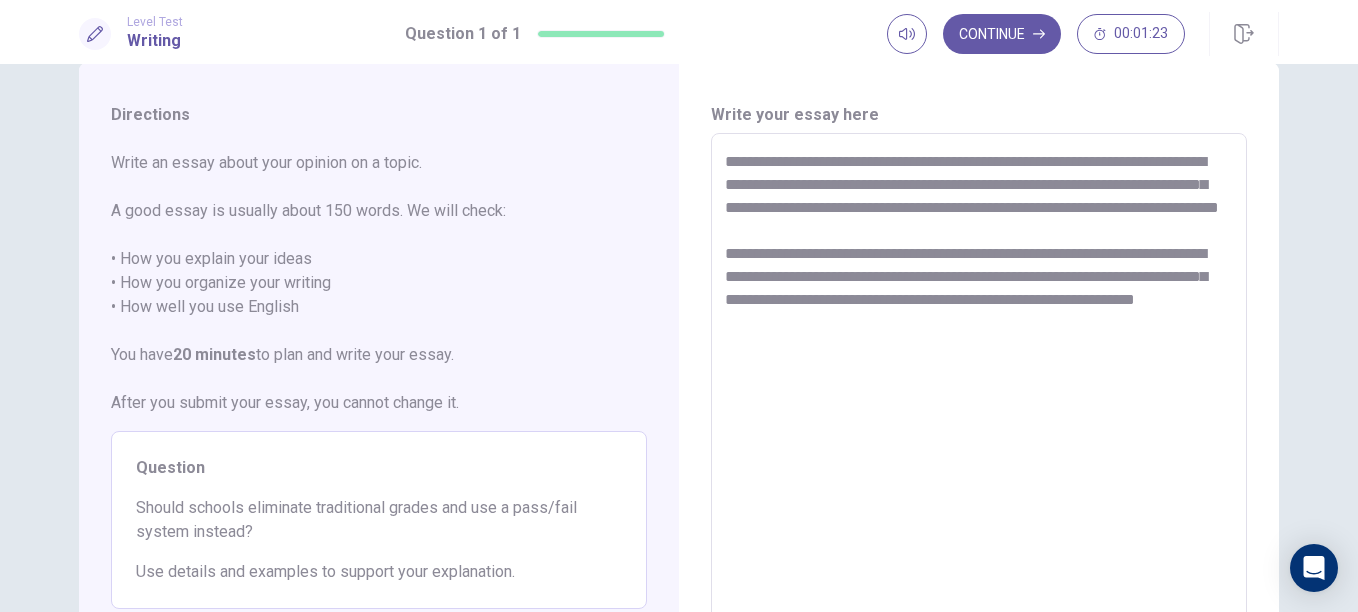 click on "**********" at bounding box center [979, 410] 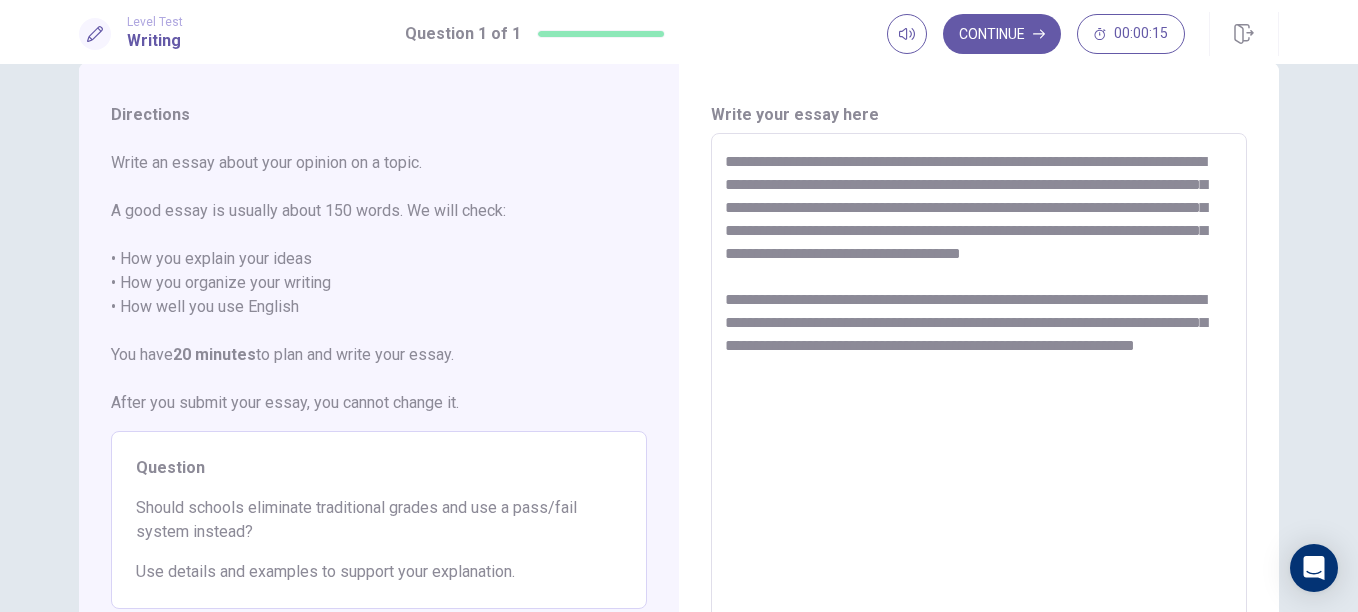click on "**********" at bounding box center [979, 410] 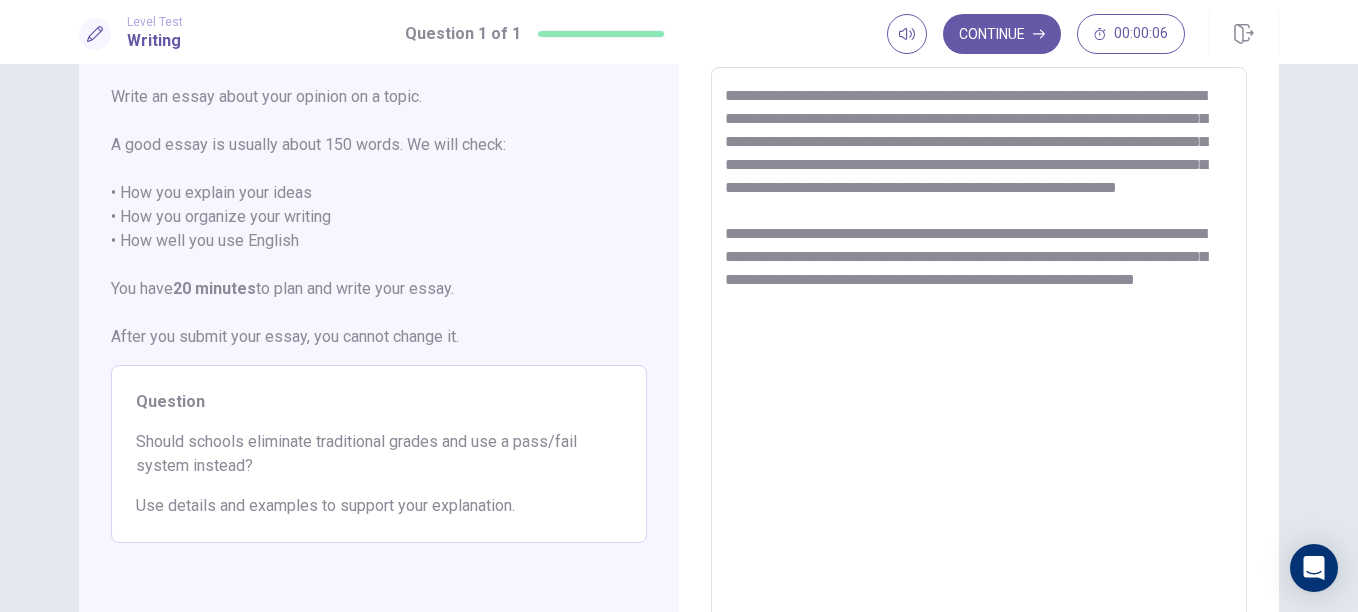 scroll, scrollTop: 50, scrollLeft: 0, axis: vertical 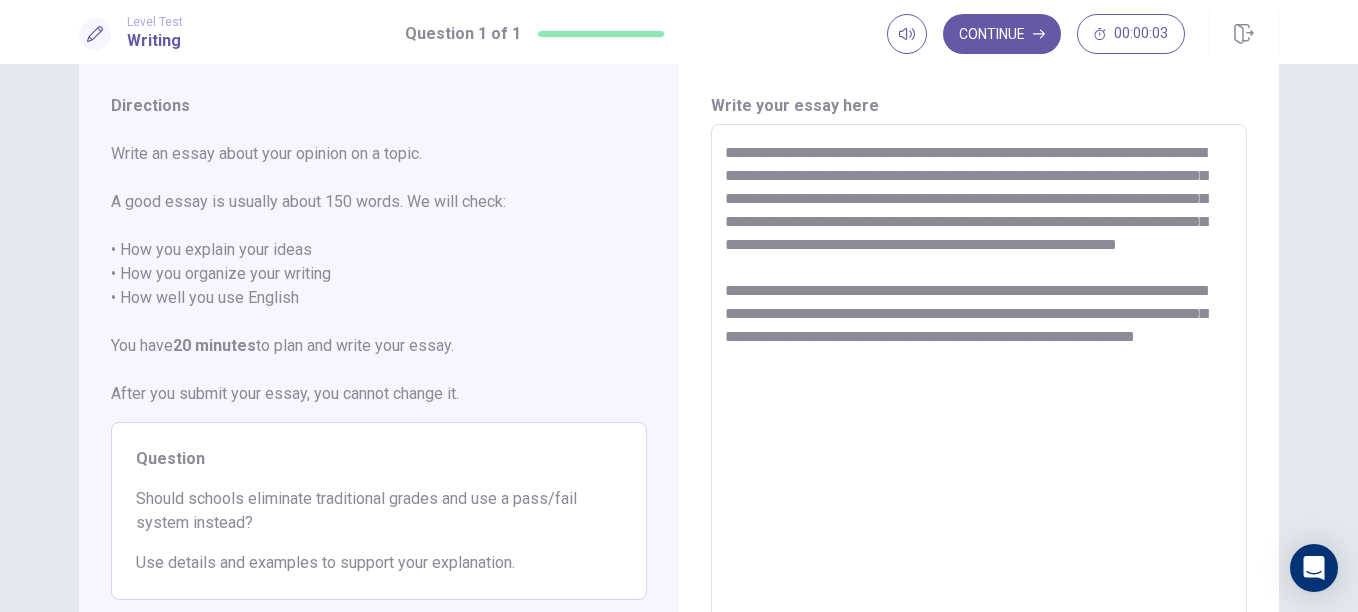 drag, startPoint x: 919, startPoint y: 386, endPoint x: 698, endPoint y: 142, distance: 329.20663 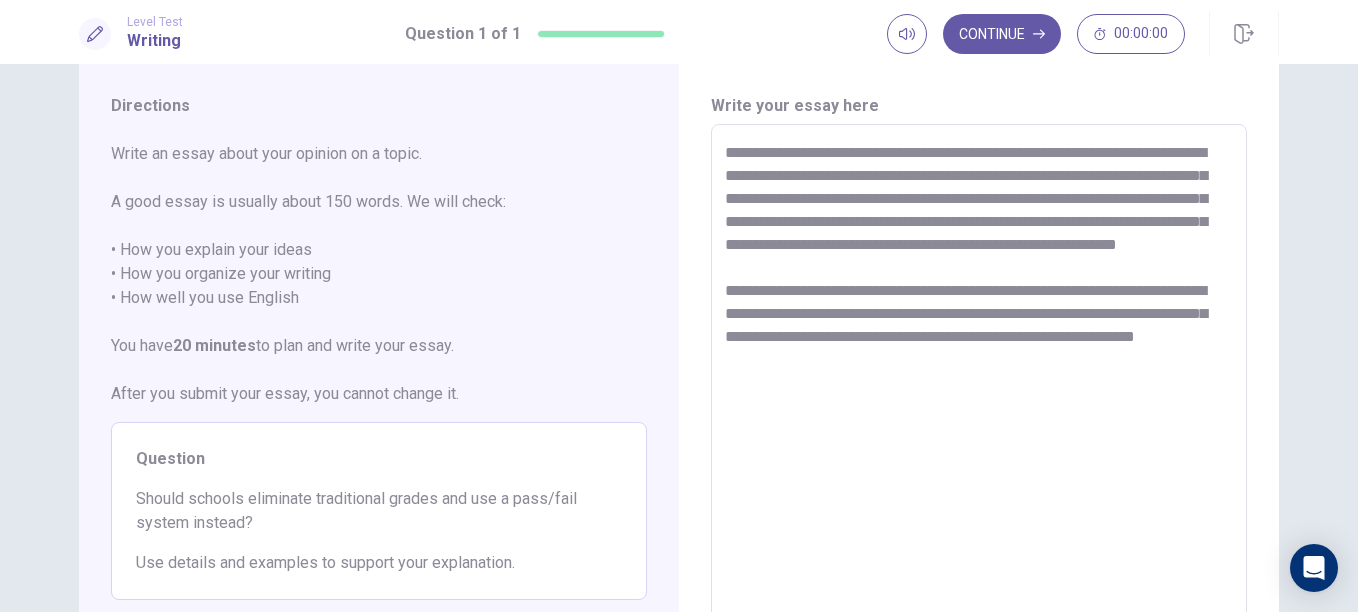click on "**********" at bounding box center (979, 401) 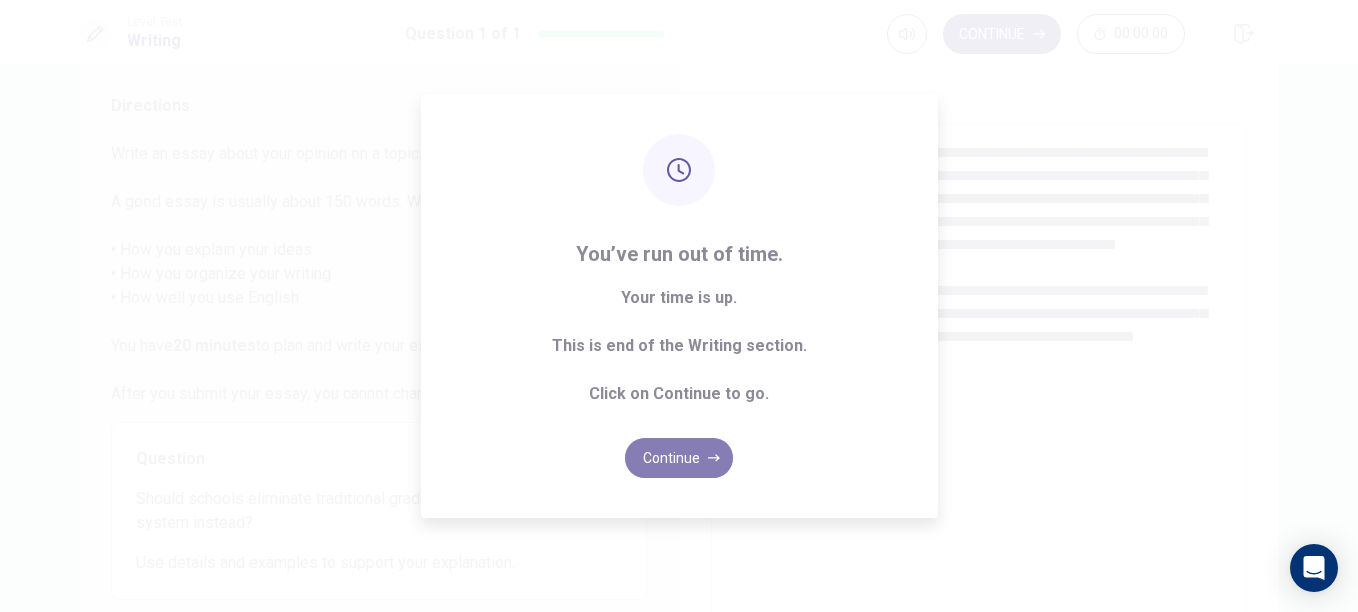click on "Continue" at bounding box center [679, 458] 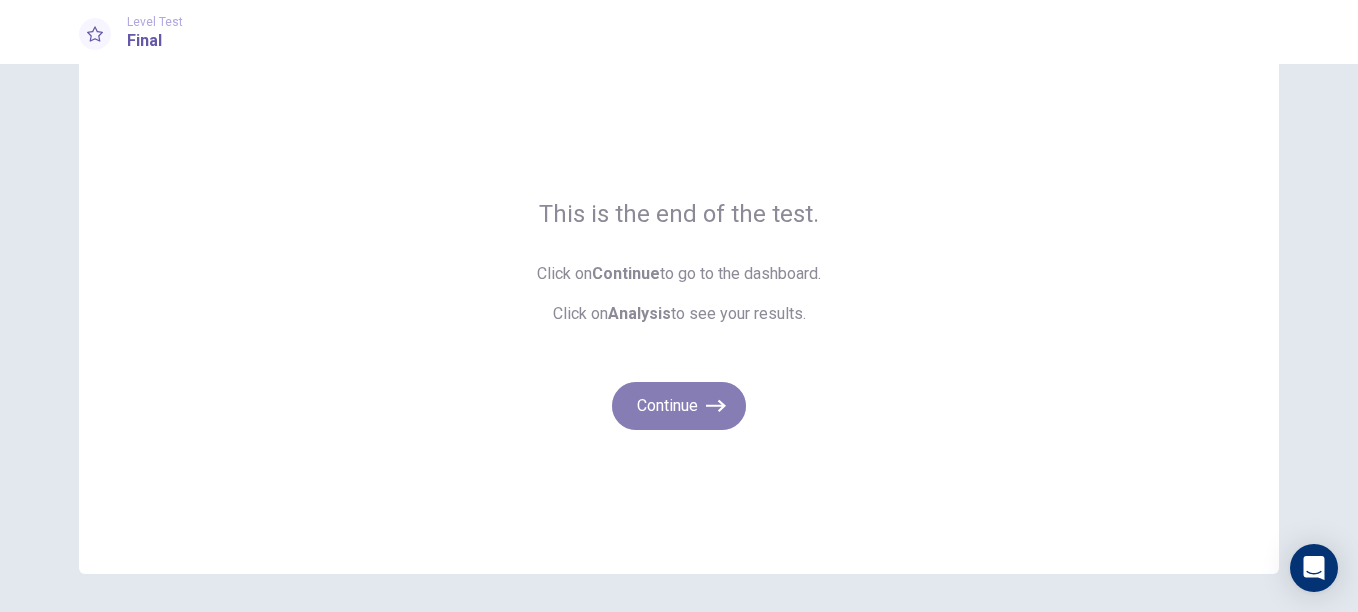 click on "Continue" at bounding box center [679, 406] 